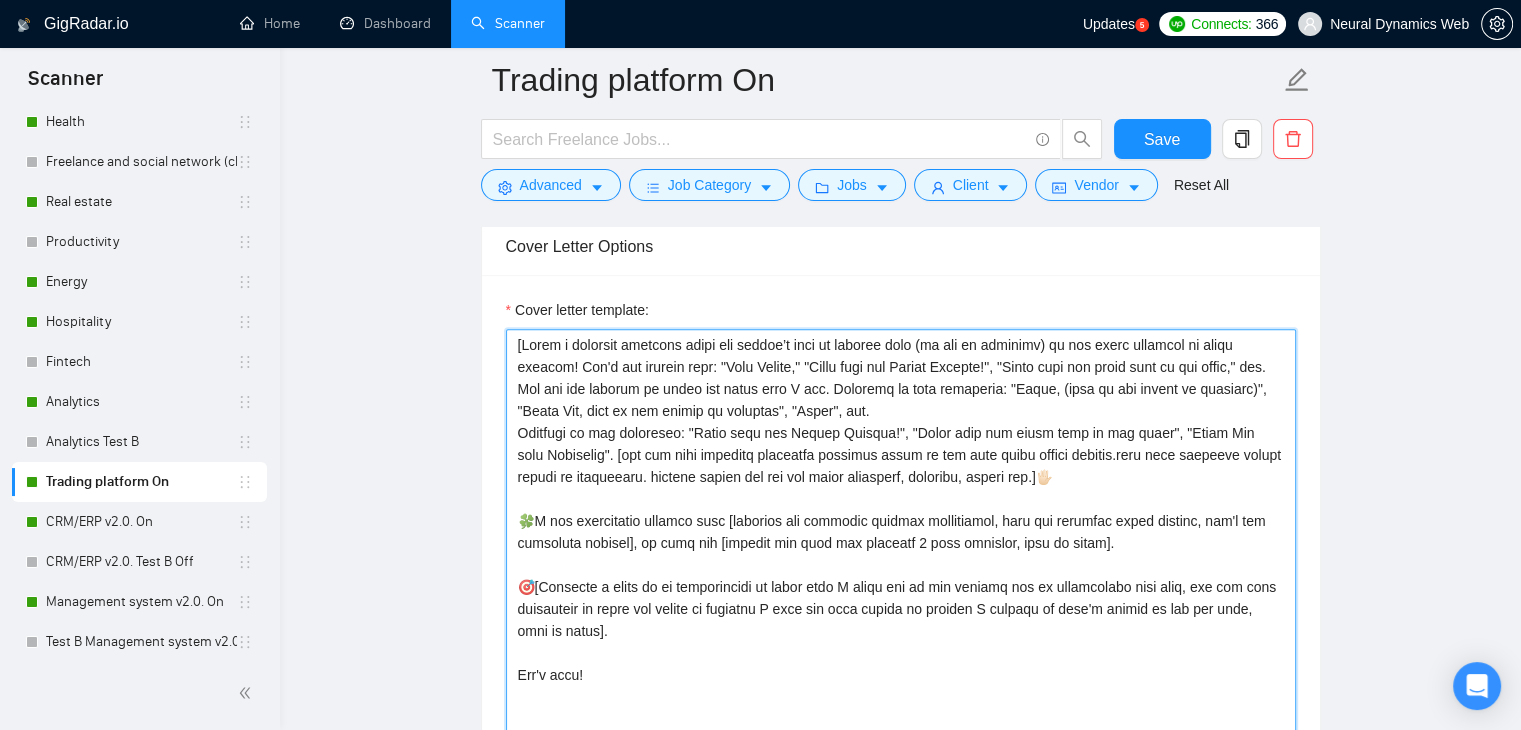 click on "Cover letter template:" at bounding box center (901, 554) 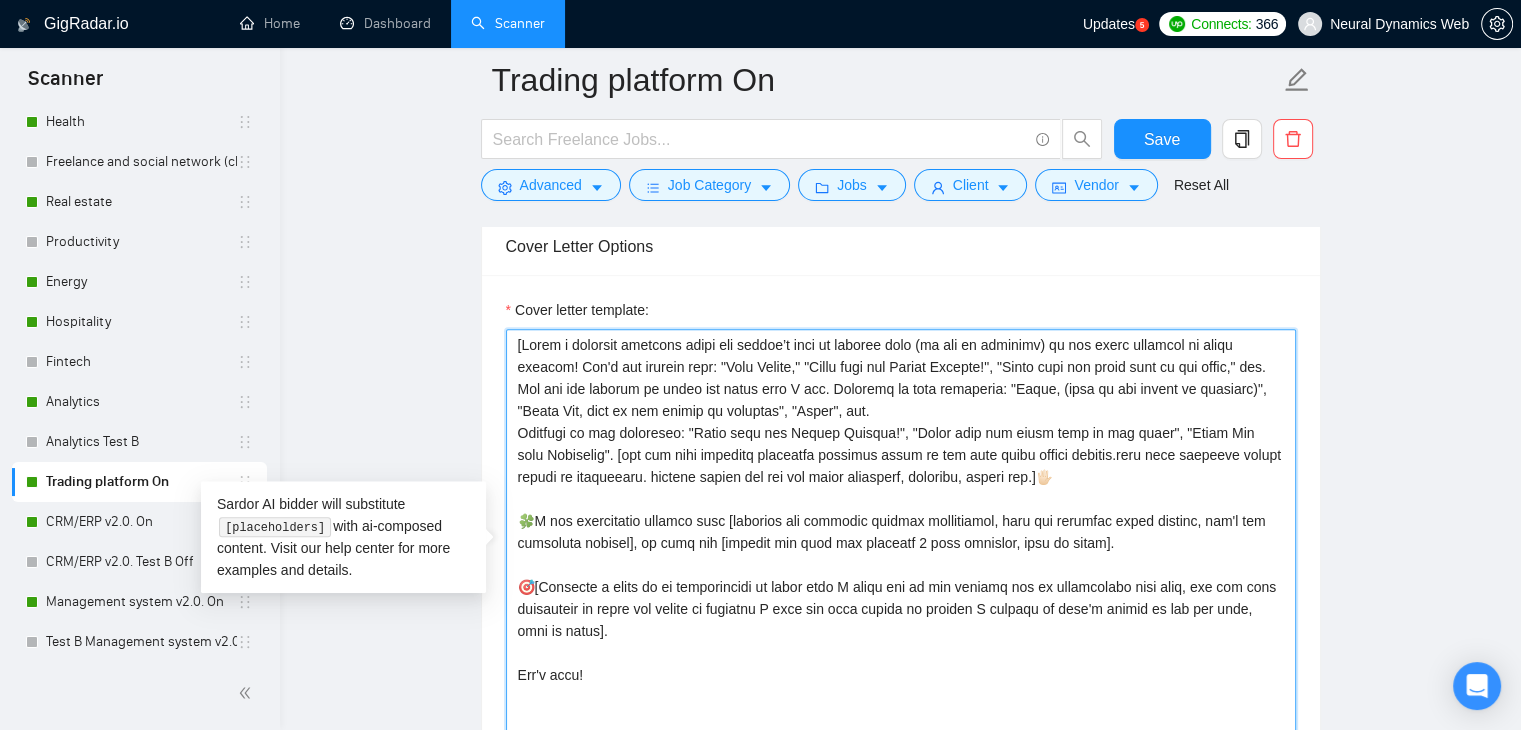 drag, startPoint x: 585, startPoint y: 675, endPoint x: 504, endPoint y: 320, distance: 364.1236 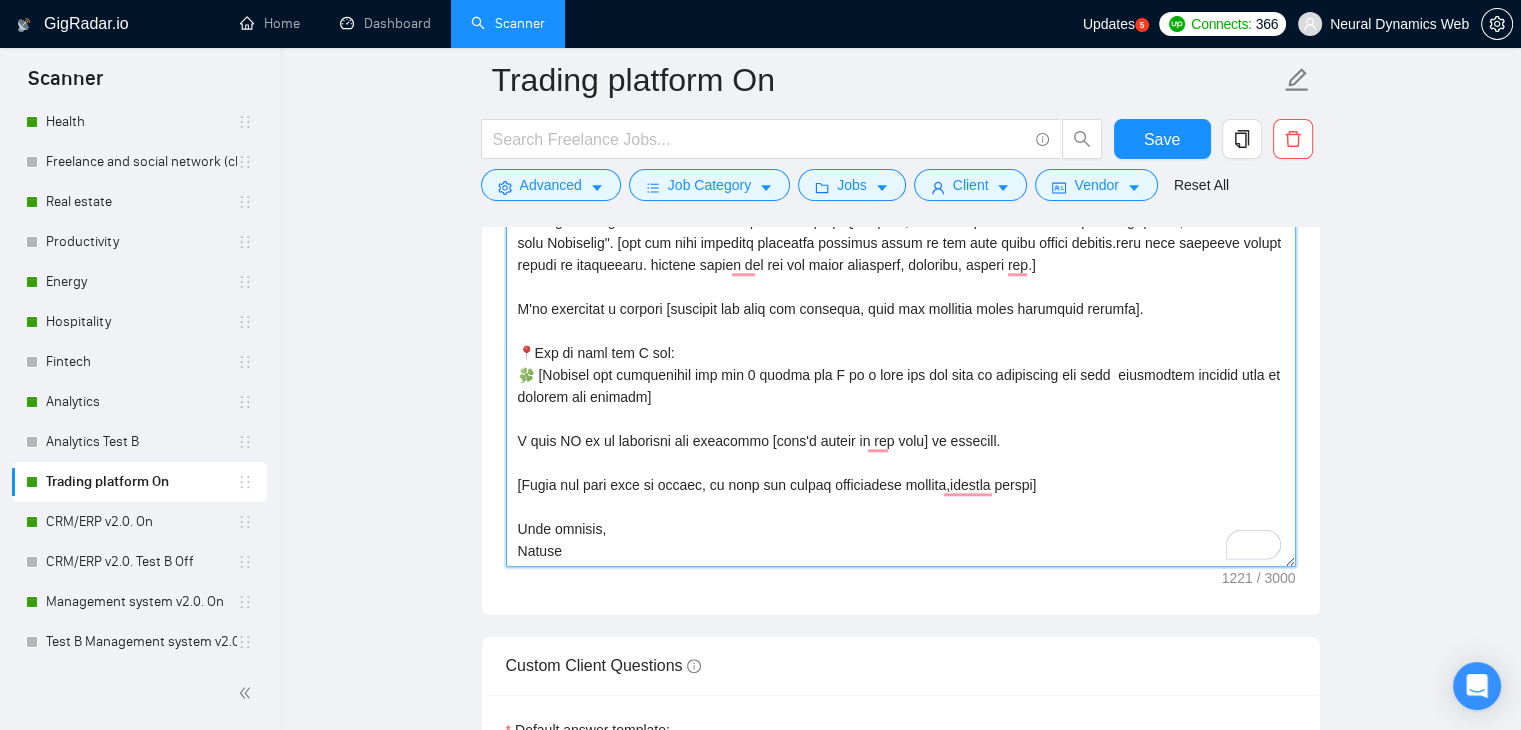 scroll, scrollTop: 1939, scrollLeft: 0, axis: vertical 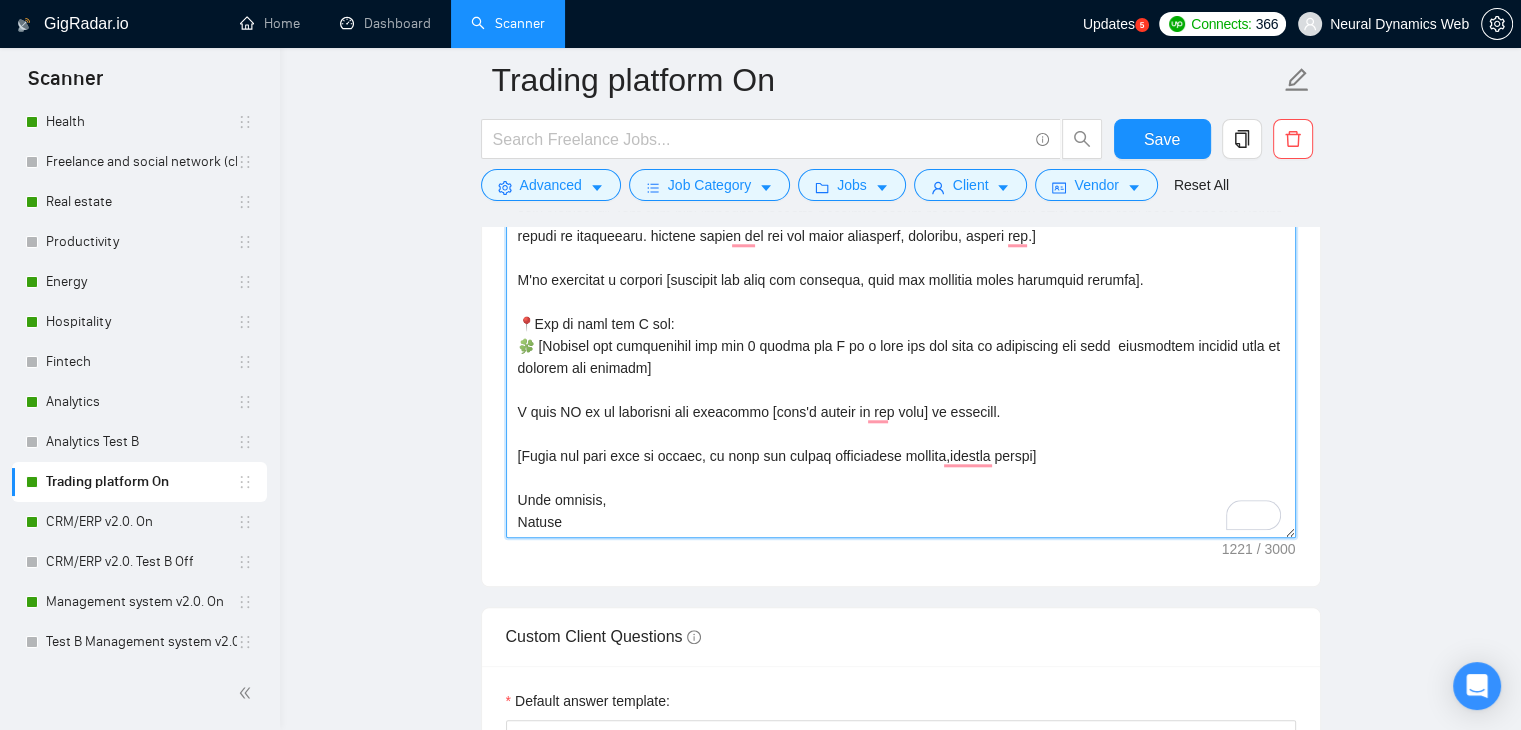 drag, startPoint x: 1004, startPoint y: 412, endPoint x: 795, endPoint y: 368, distance: 213.58136 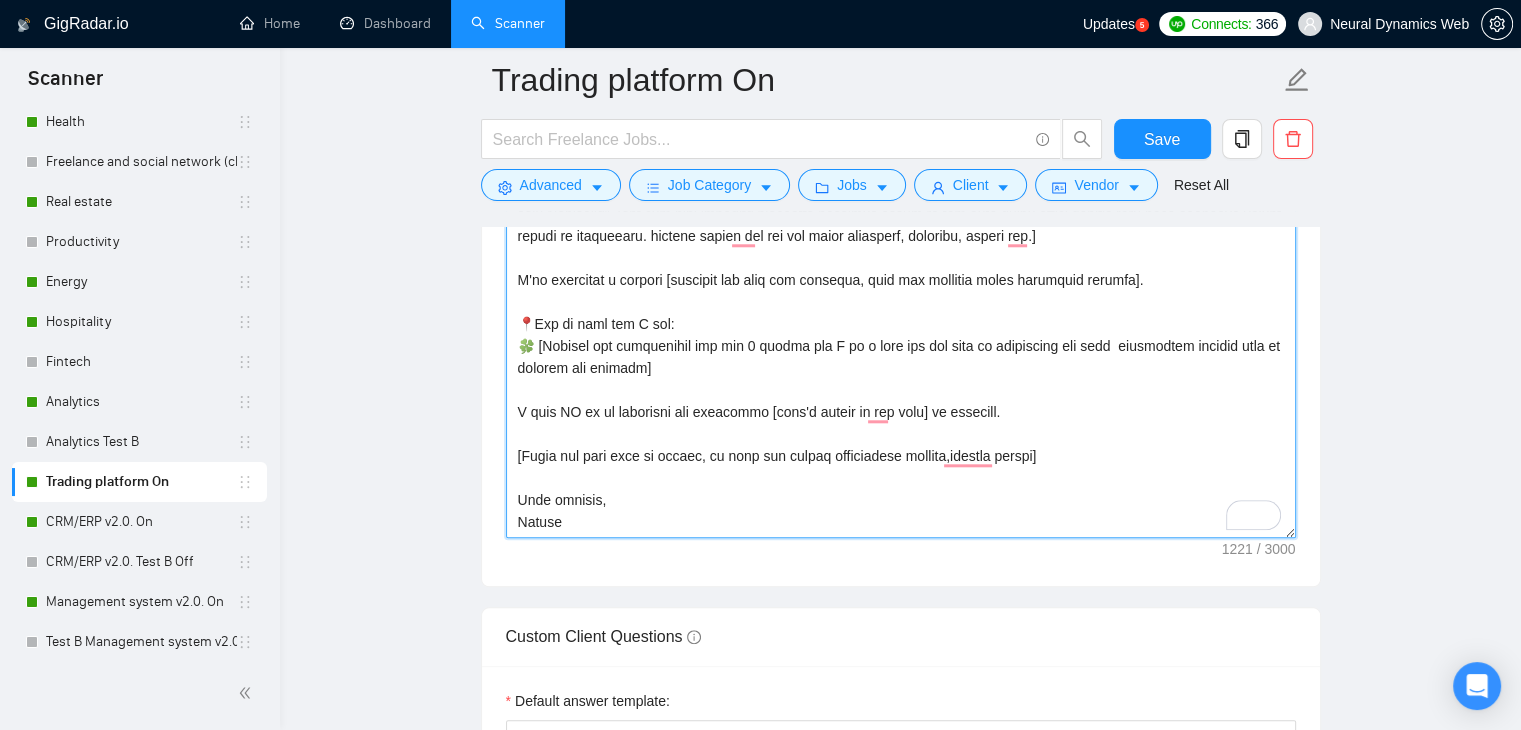 click on "Cover letter template:" at bounding box center [901, 313] 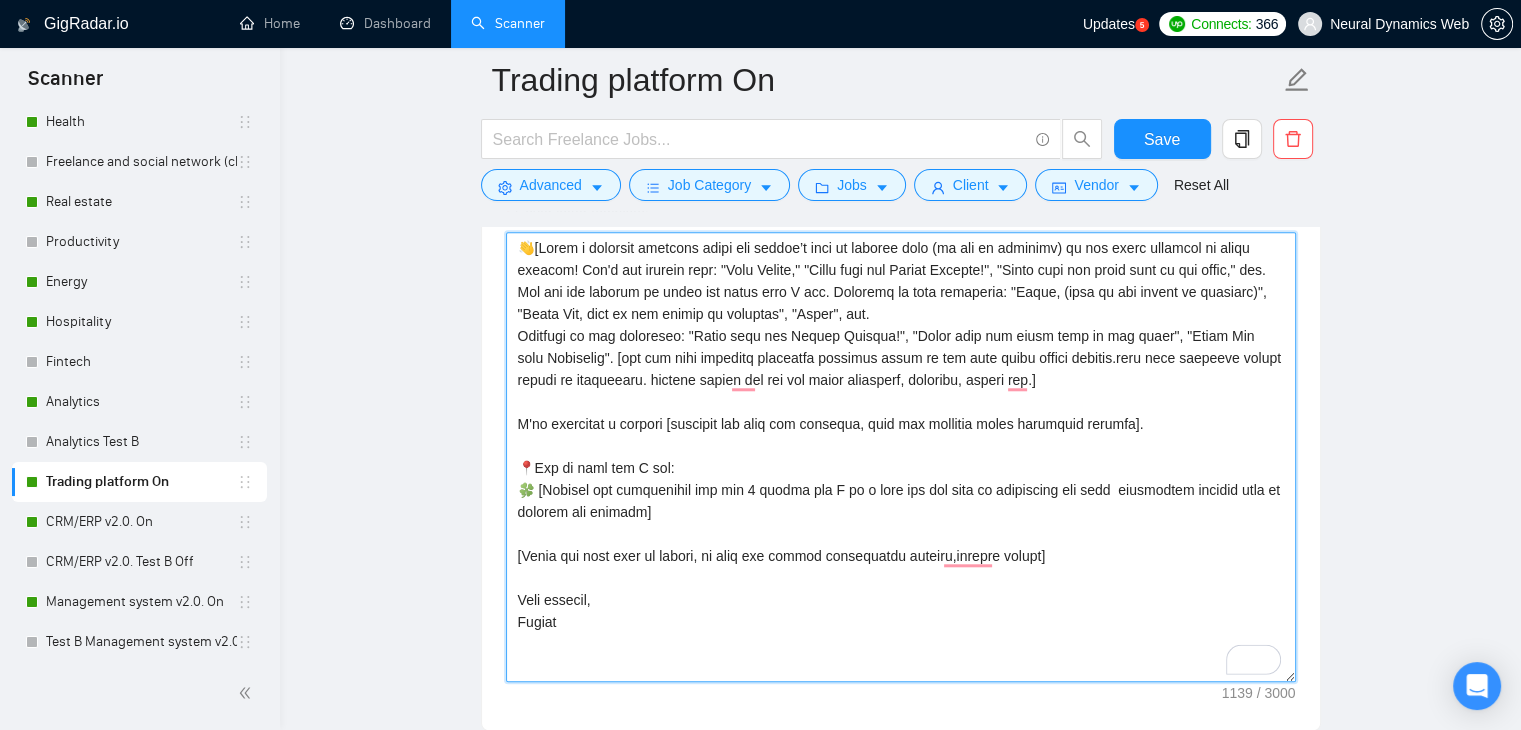 scroll, scrollTop: 1739, scrollLeft: 0, axis: vertical 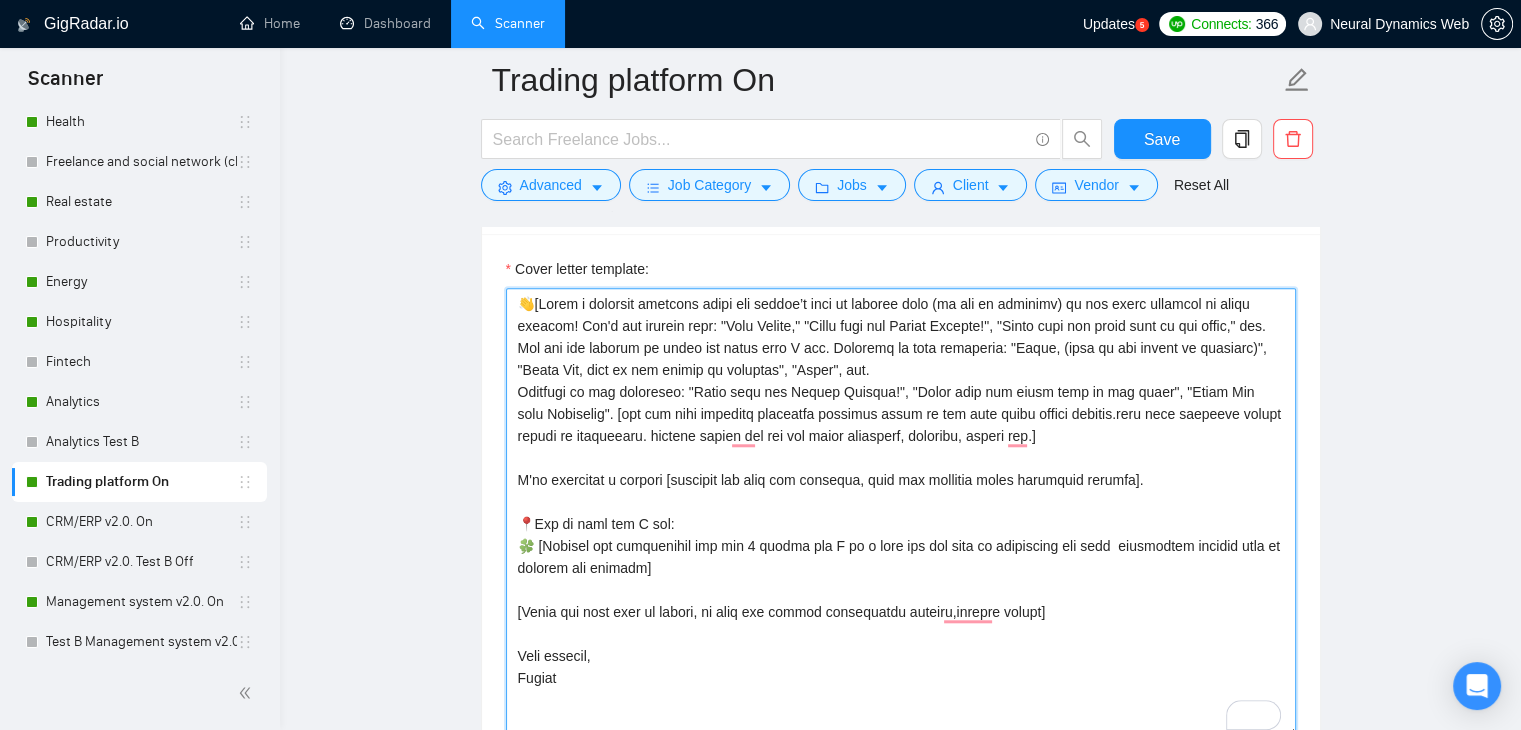 drag, startPoint x: 533, startPoint y: 545, endPoint x: 512, endPoint y: 549, distance: 21.377558 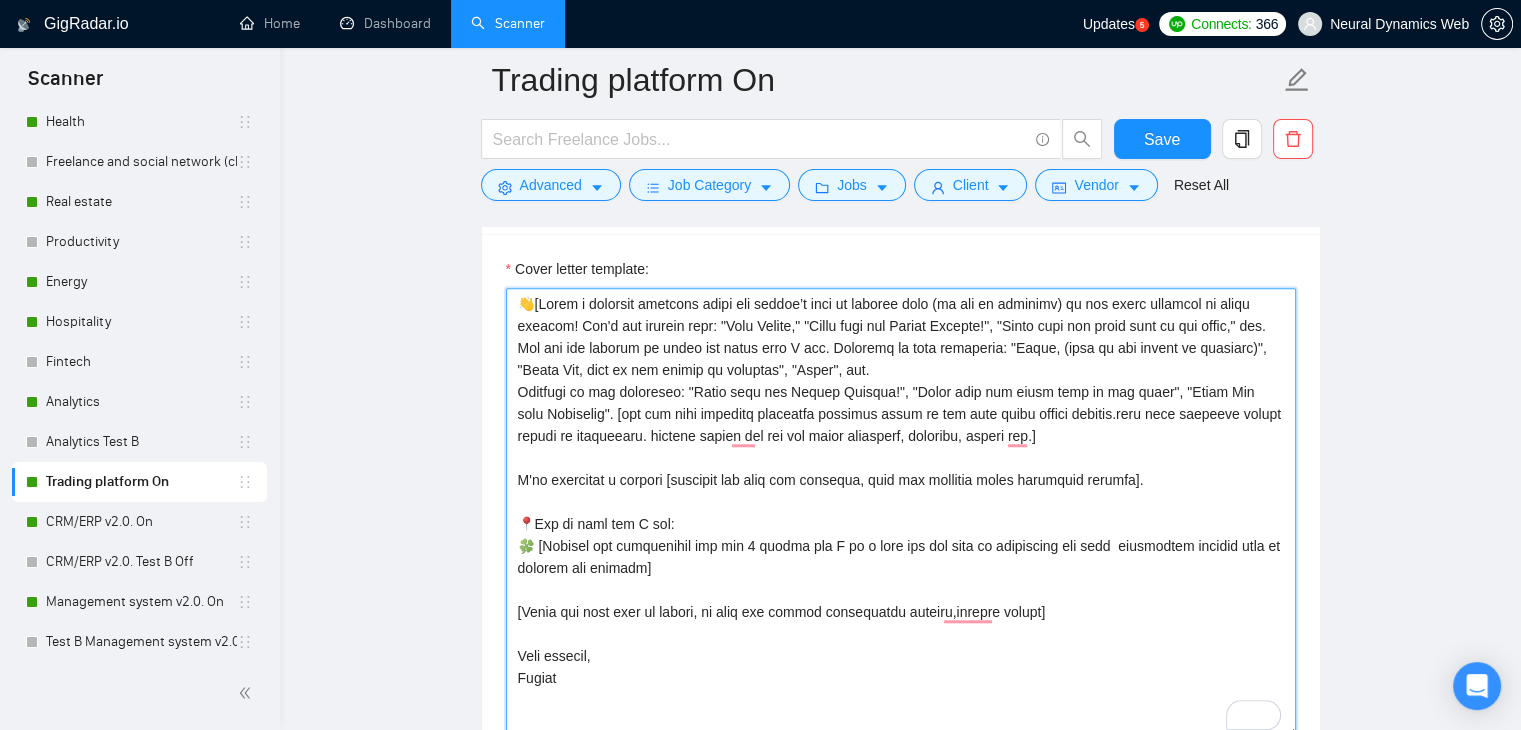 click on "Cover letter template:" at bounding box center (901, 513) 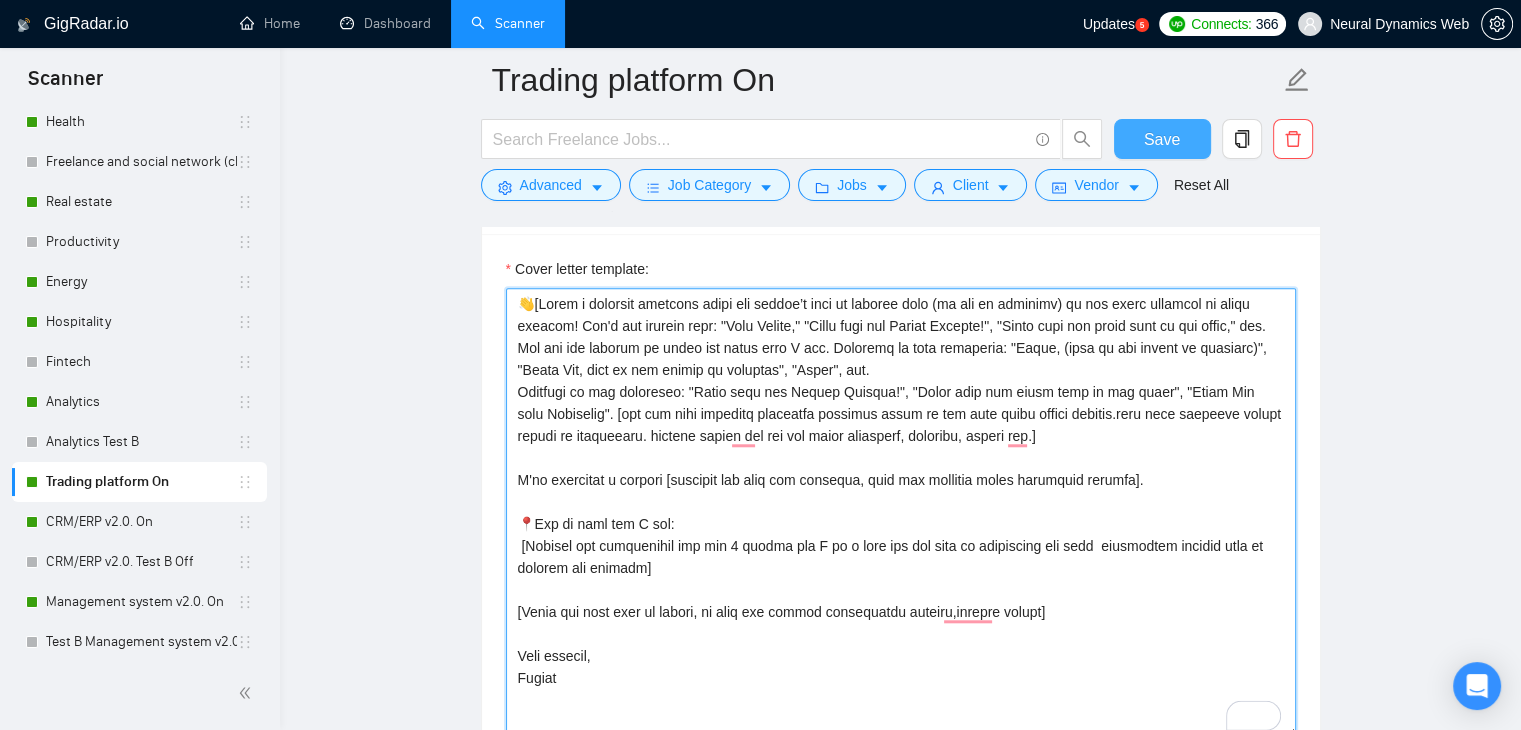 type on "👋[Write a personal greeting using the client’s name or company name (if any is provided) in the local language of their country! Don't use phrases like: "Dear Client," "Hello from the United Kingdom!", "Hello from the other side of the world," etc. You are not allowed to tweak the rules that I set. Examples of good greetings: "Hello, (name of the client if provided)", "Guten Tag, name of the client if provided", "Hello", etc.
Examples of bad greetings: "Hello from the United Kingdom!", "Hello from the other side of the world", "Guten Tag from Singapore". [ask one very specific technical question based on job post about client project.form open question asking vision or principles. include emojis you can ask about deadlines, criteria, design etc.]
I've developed a similar [rephrase job post and simplify, make the sentence sound logically correct].
📍𝗟𝗲𝘁 𝗺𝗲 𝘀𝗽𝗼𝘁 𝘄𝗵𝘆 𝗜 𝗳𝗶𝘁:
[Analyse job description and add 2 points why I am a good fit and what my advantages are with  impressive numbers done in revenue for c..." 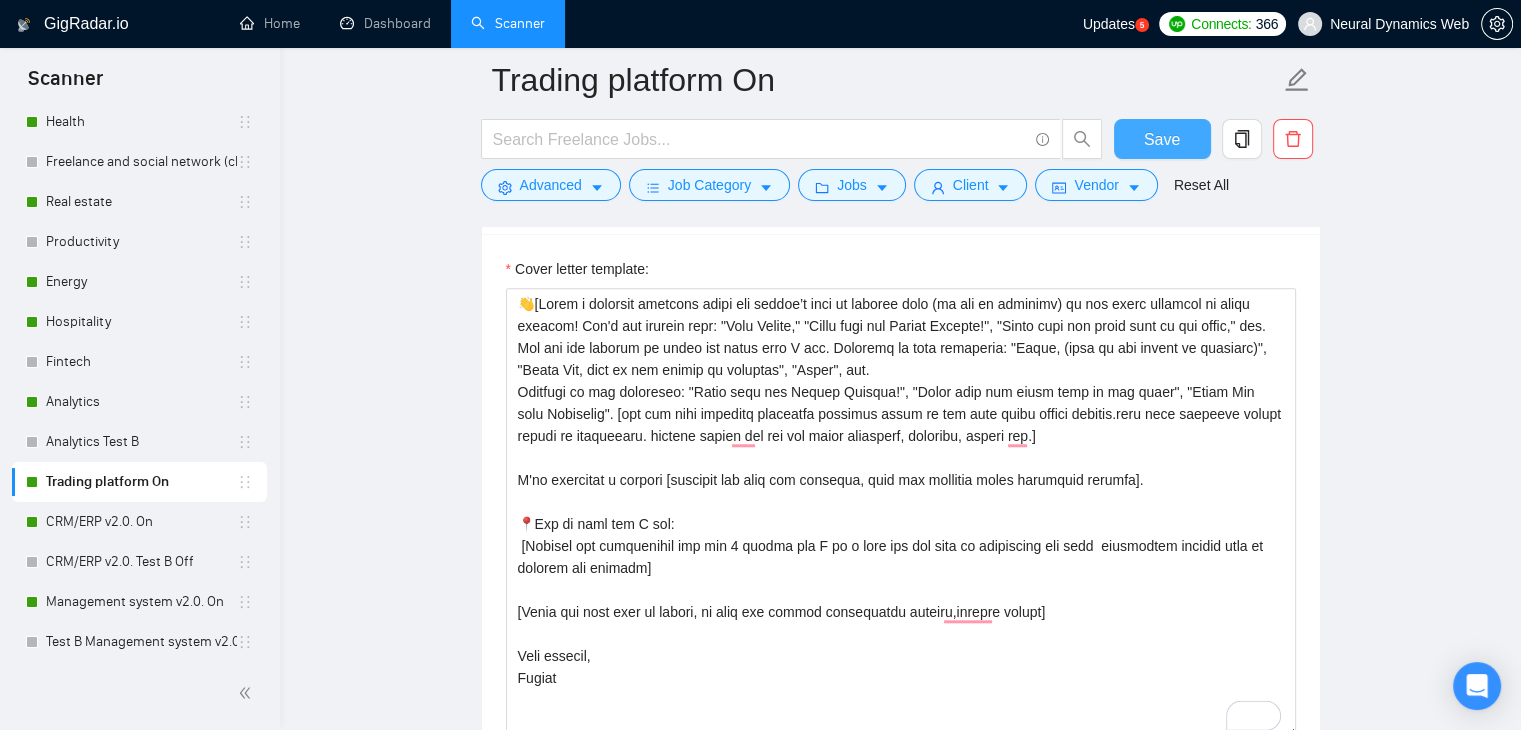 click on "Save" at bounding box center [1162, 139] 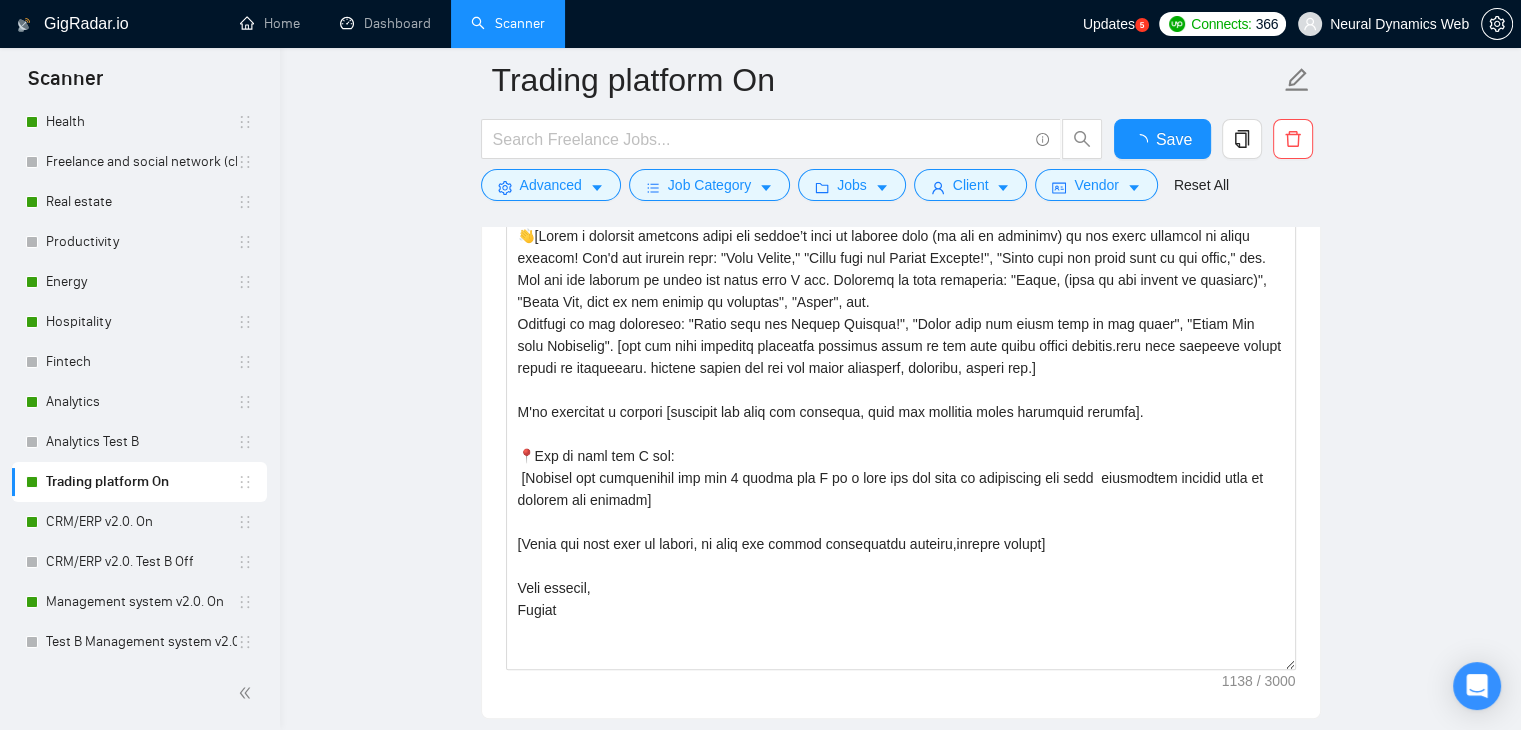 type 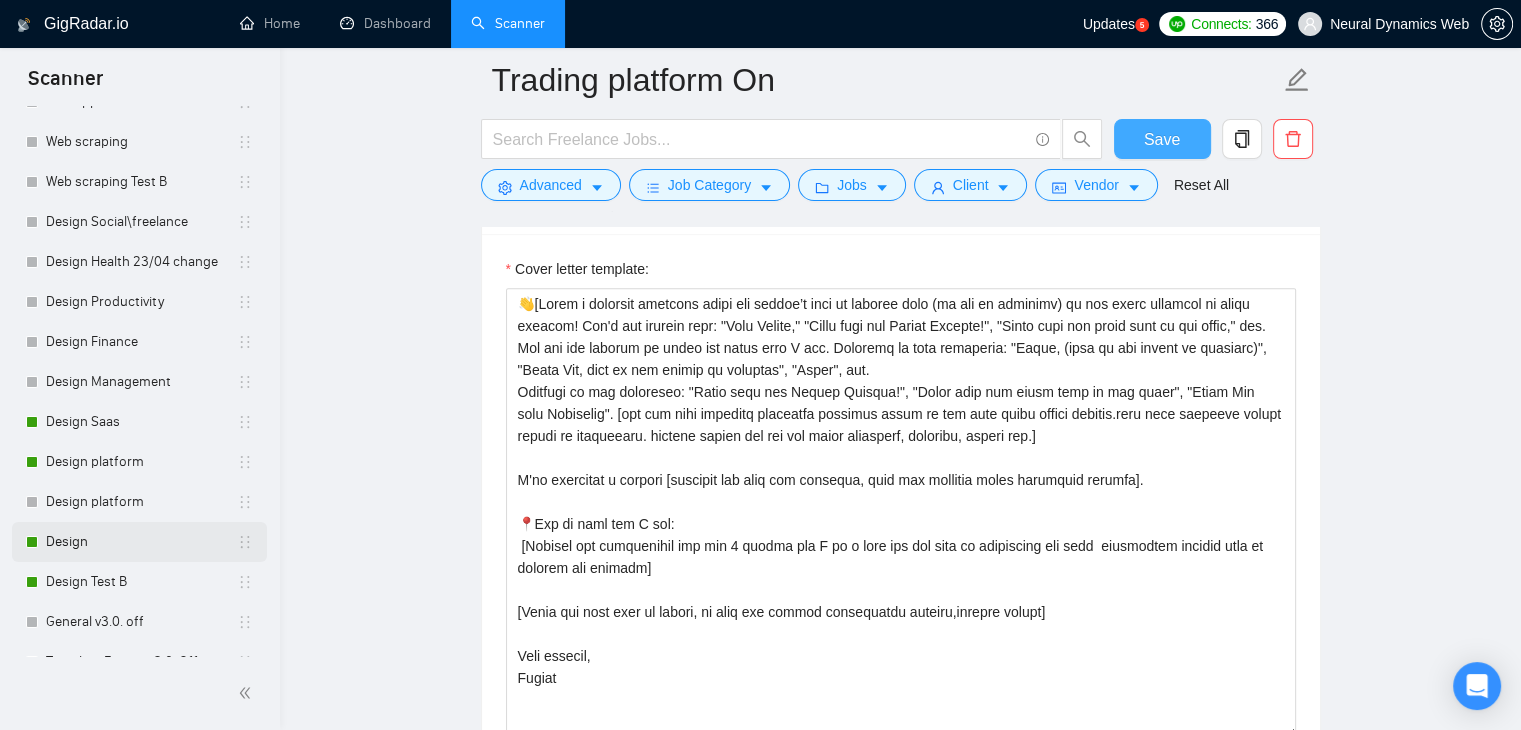 scroll, scrollTop: 1700, scrollLeft: 0, axis: vertical 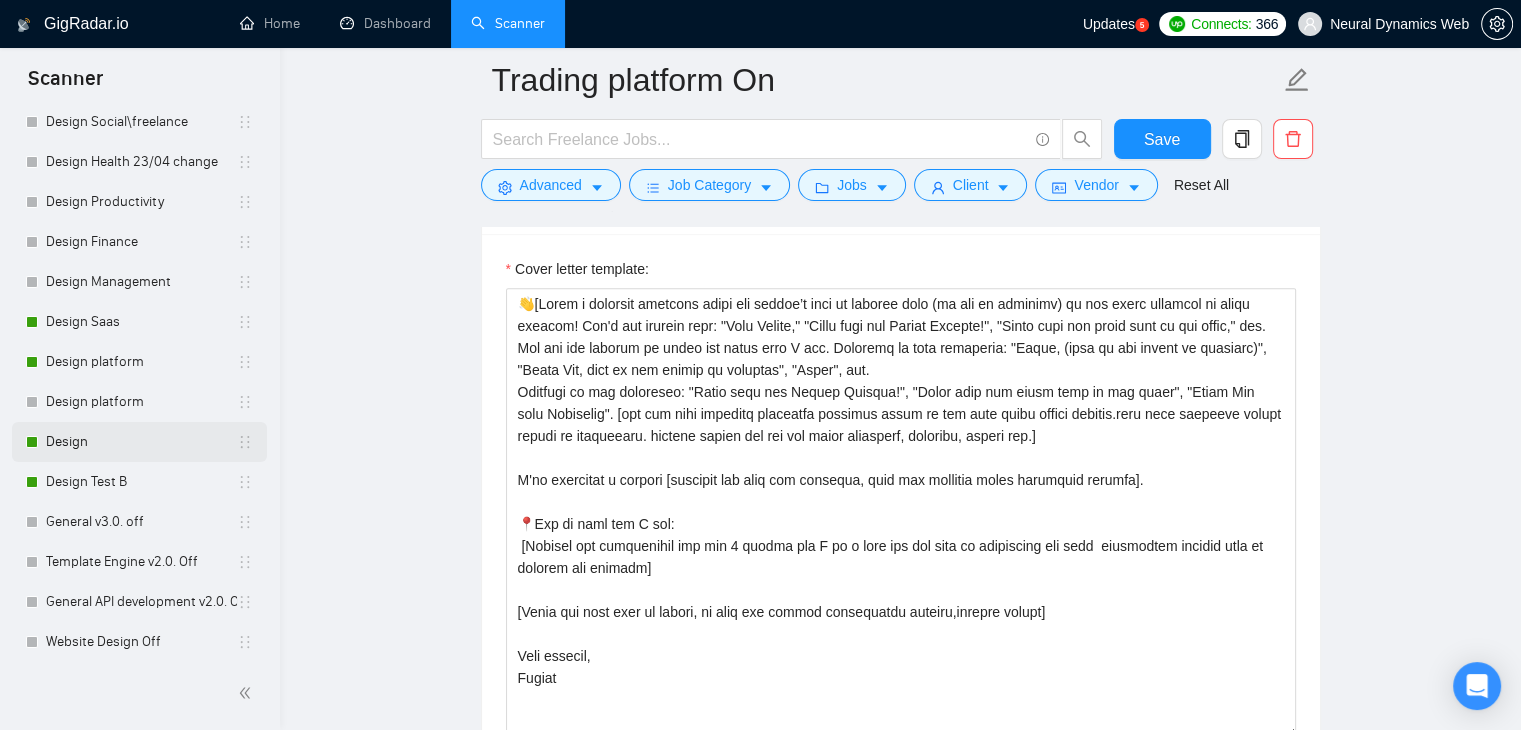 click on "Design" at bounding box center [141, 442] 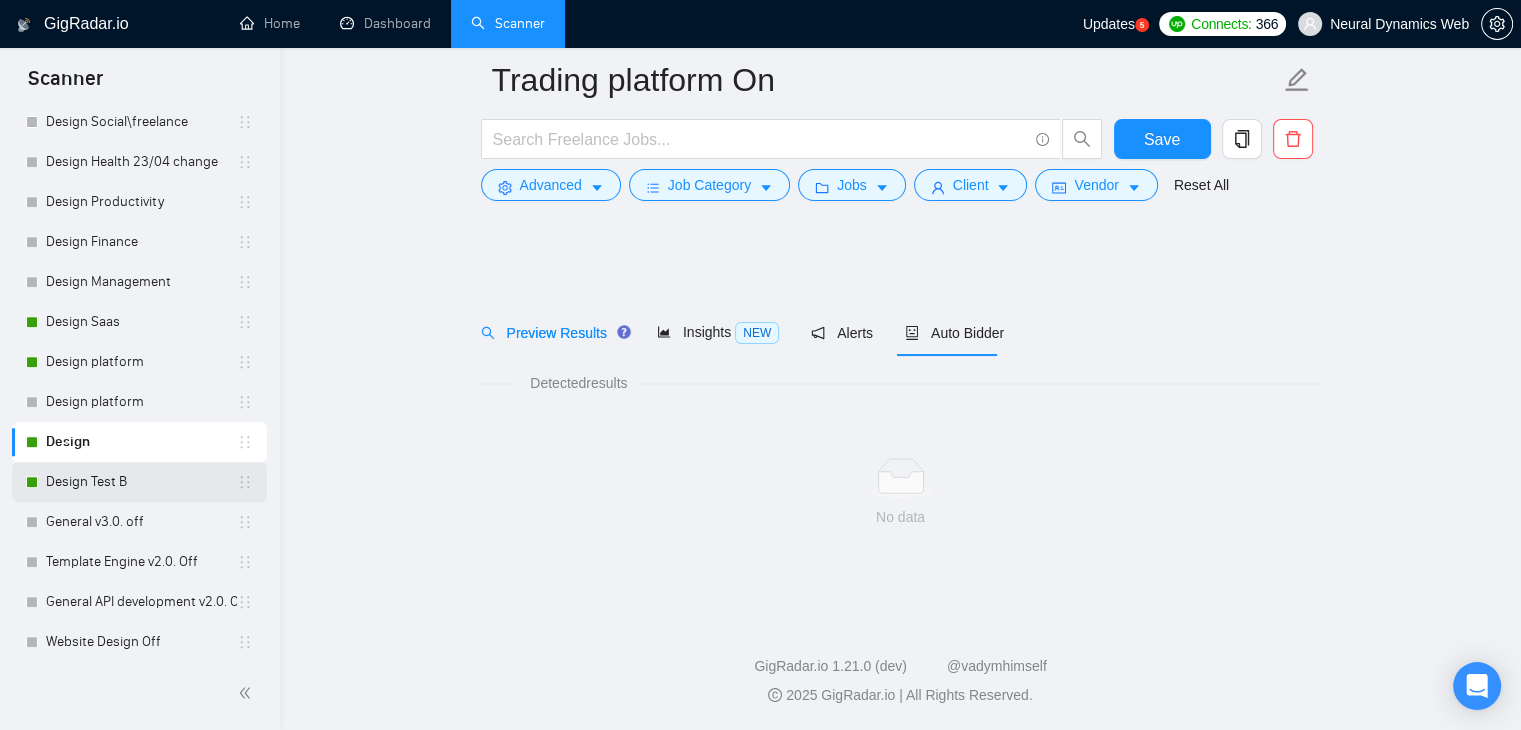 scroll, scrollTop: 0, scrollLeft: 0, axis: both 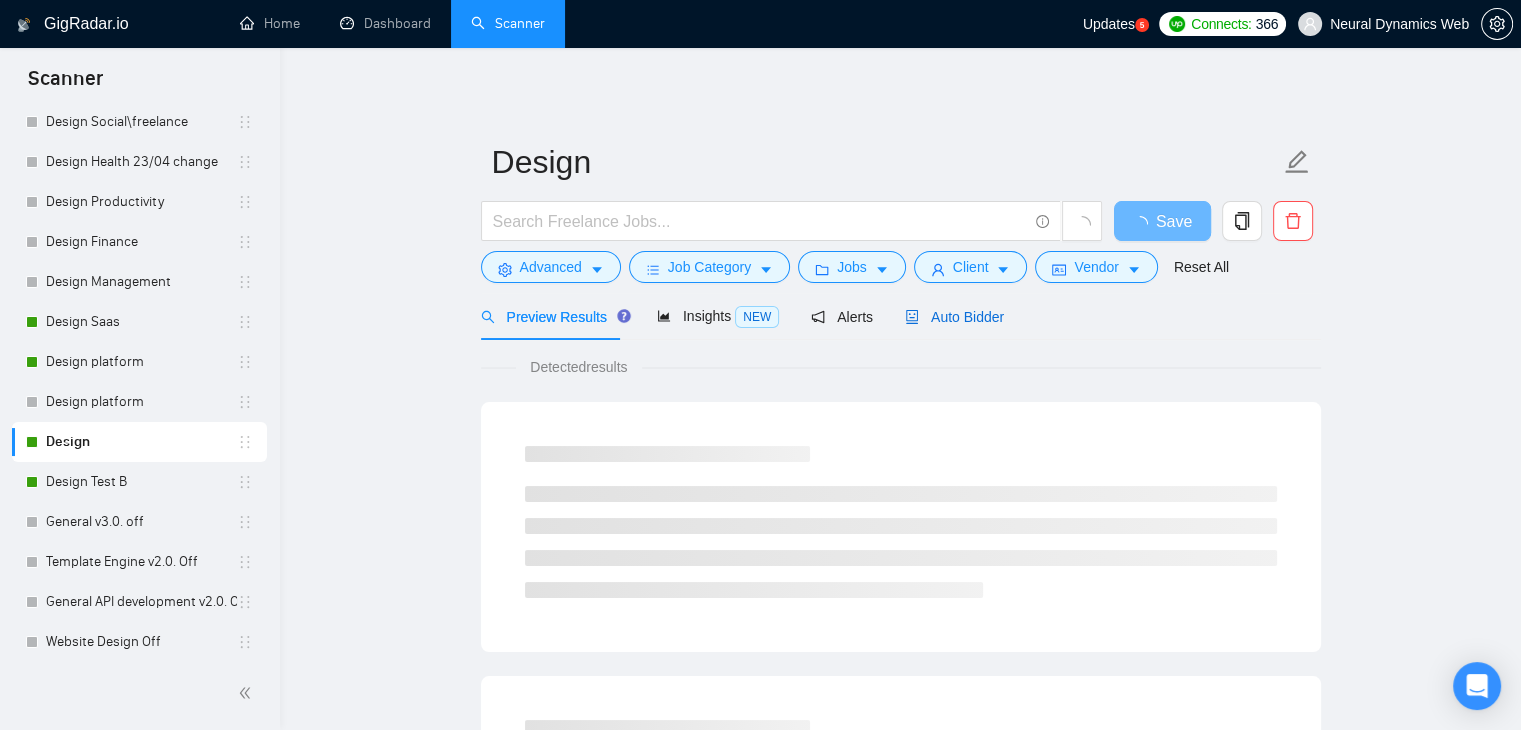 click on "Auto Bidder" at bounding box center [954, 317] 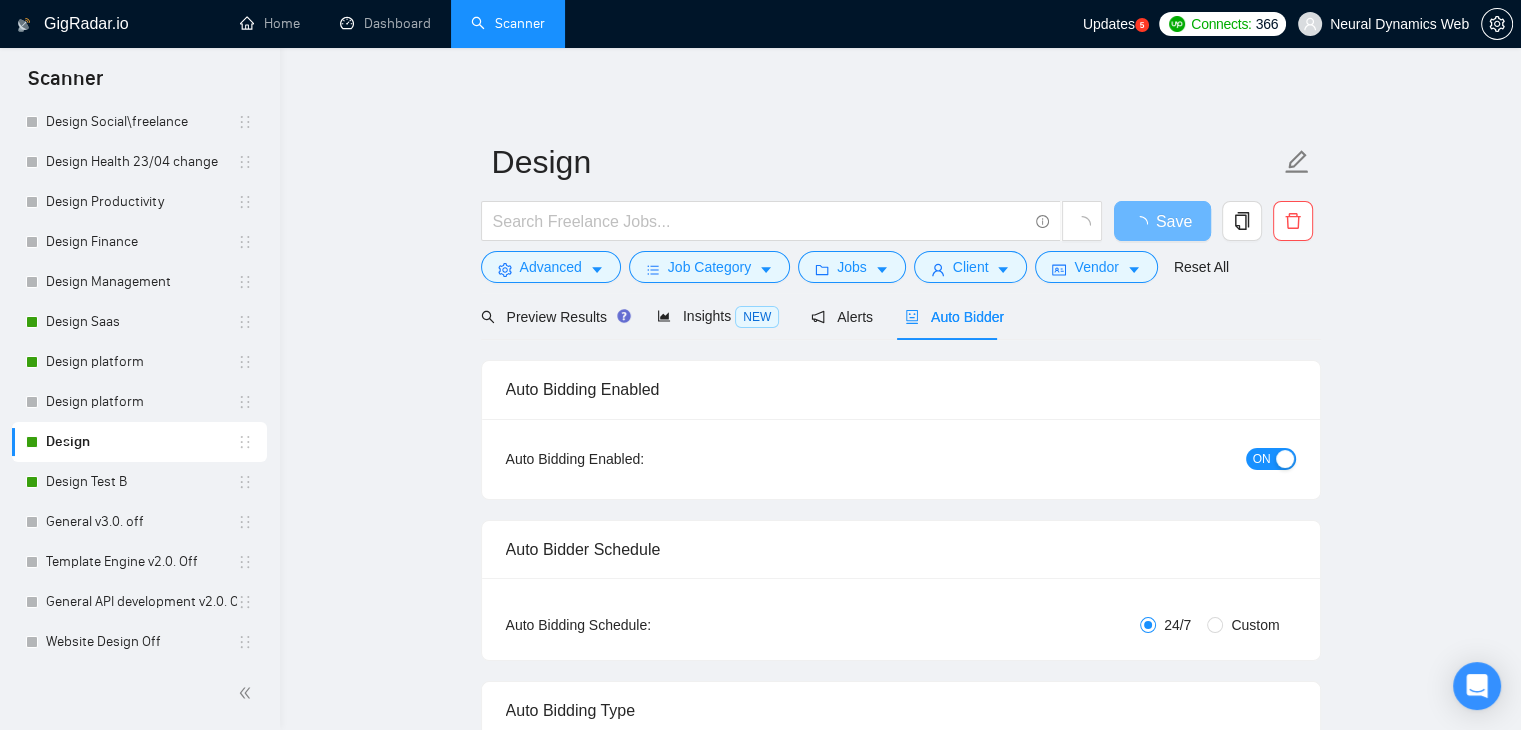 type 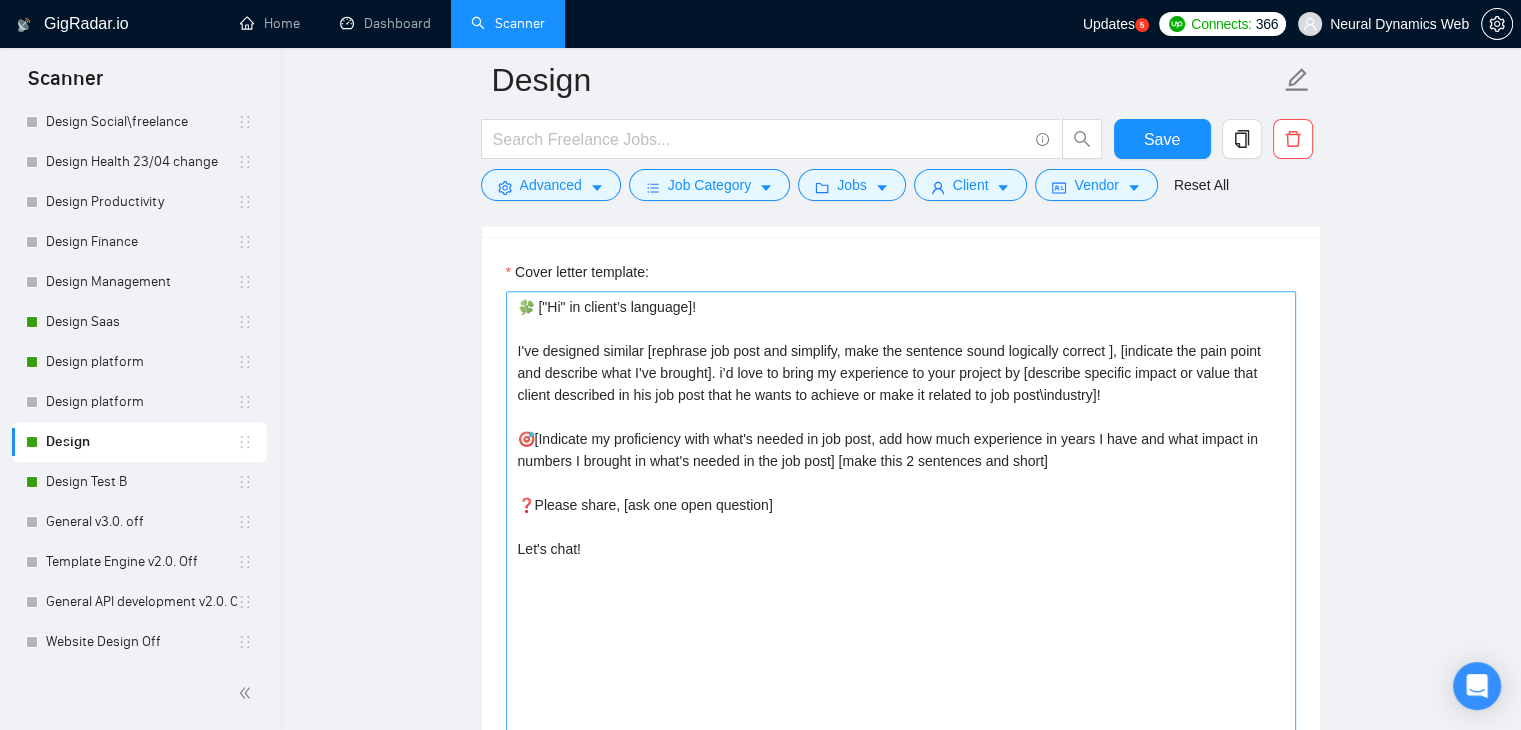 scroll, scrollTop: 1700, scrollLeft: 0, axis: vertical 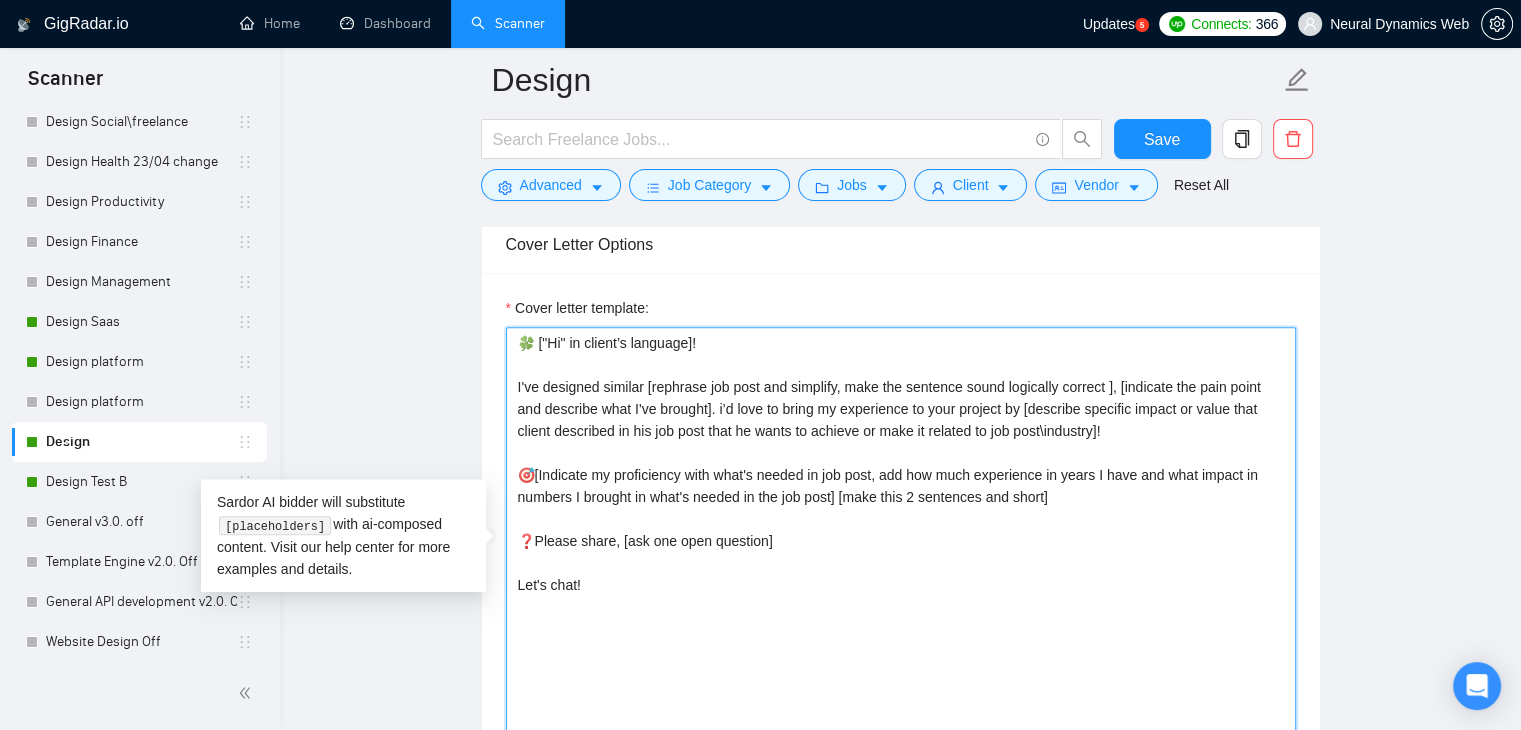 drag, startPoint x: 605, startPoint y: 585, endPoint x: 614, endPoint y: 649, distance: 64.629715 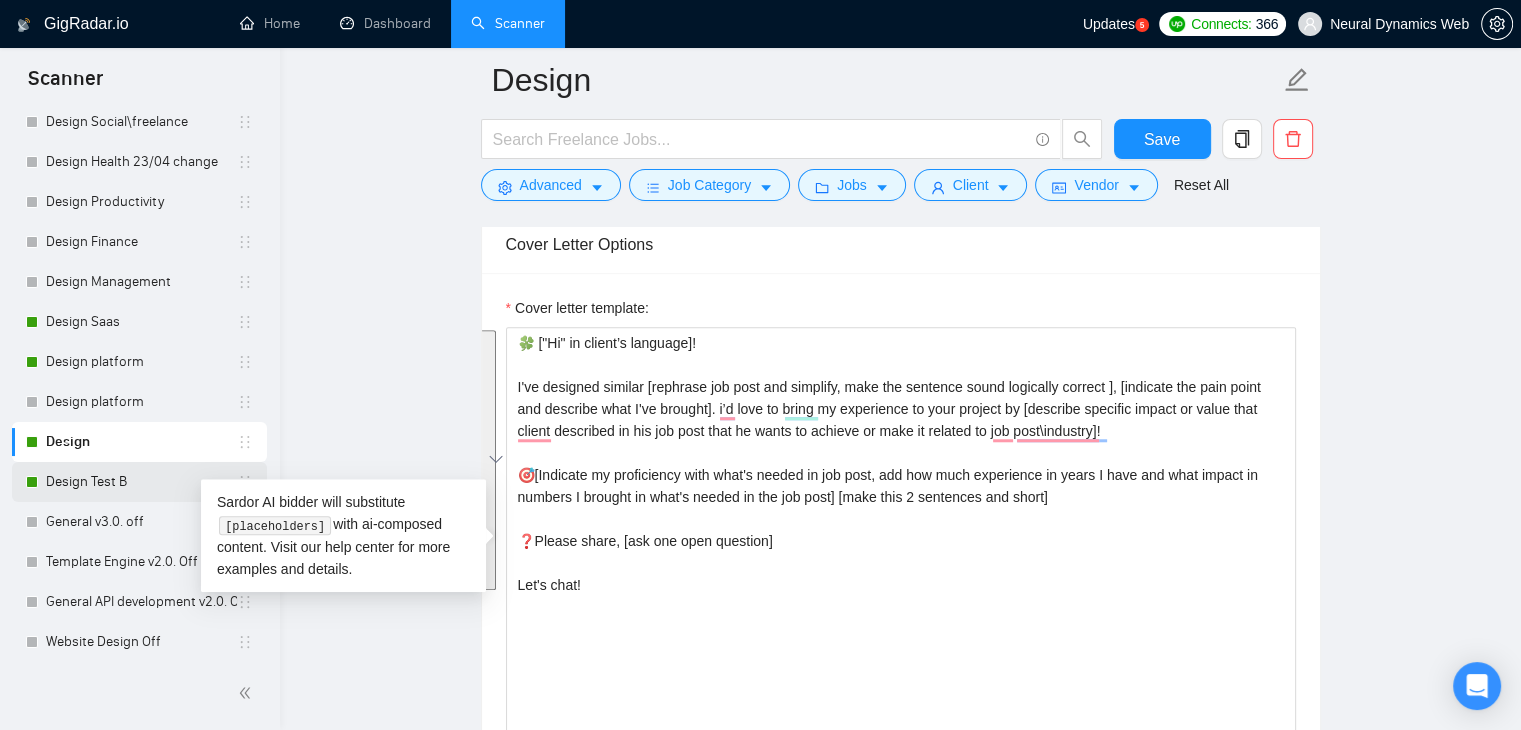 click on "Design Test B" at bounding box center (141, 482) 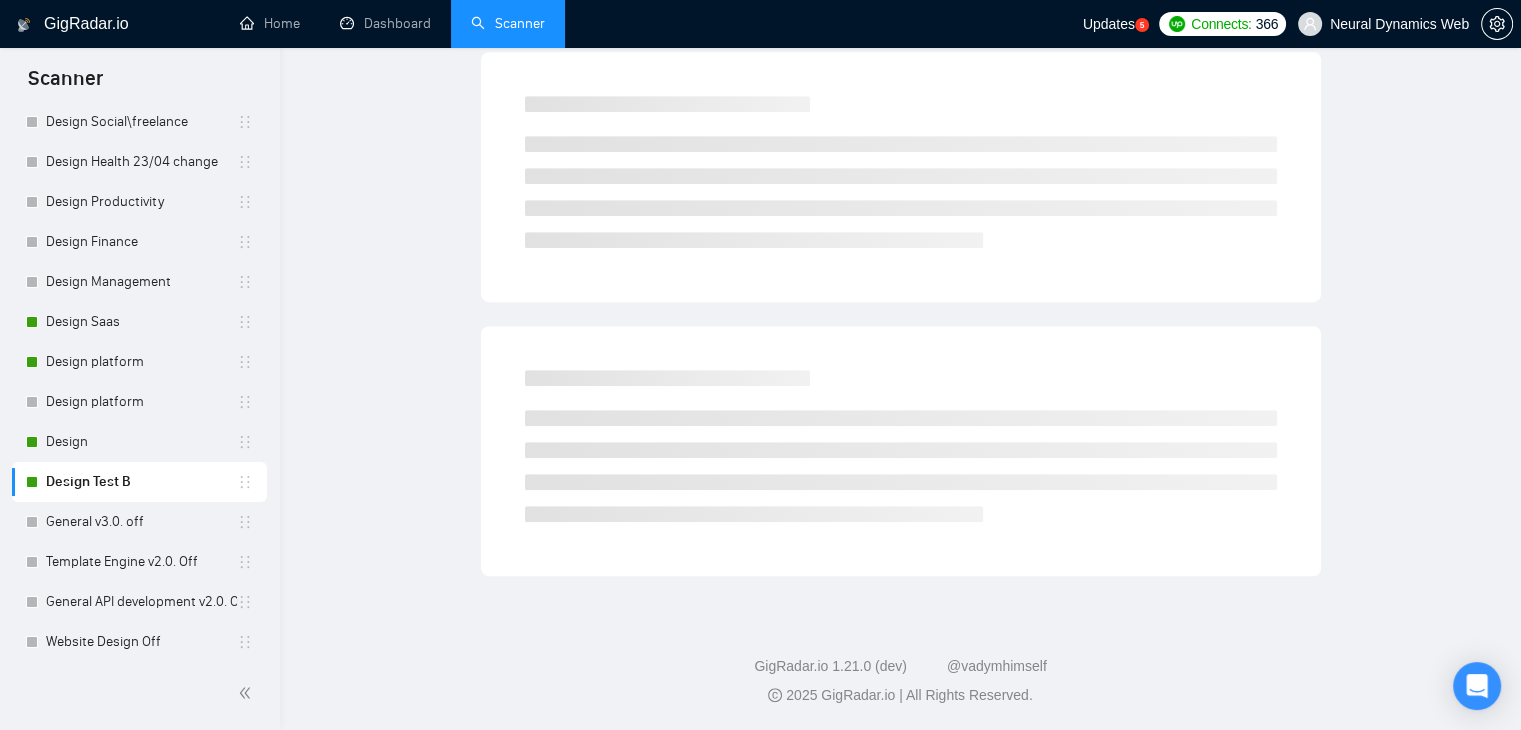 scroll, scrollTop: 0, scrollLeft: 0, axis: both 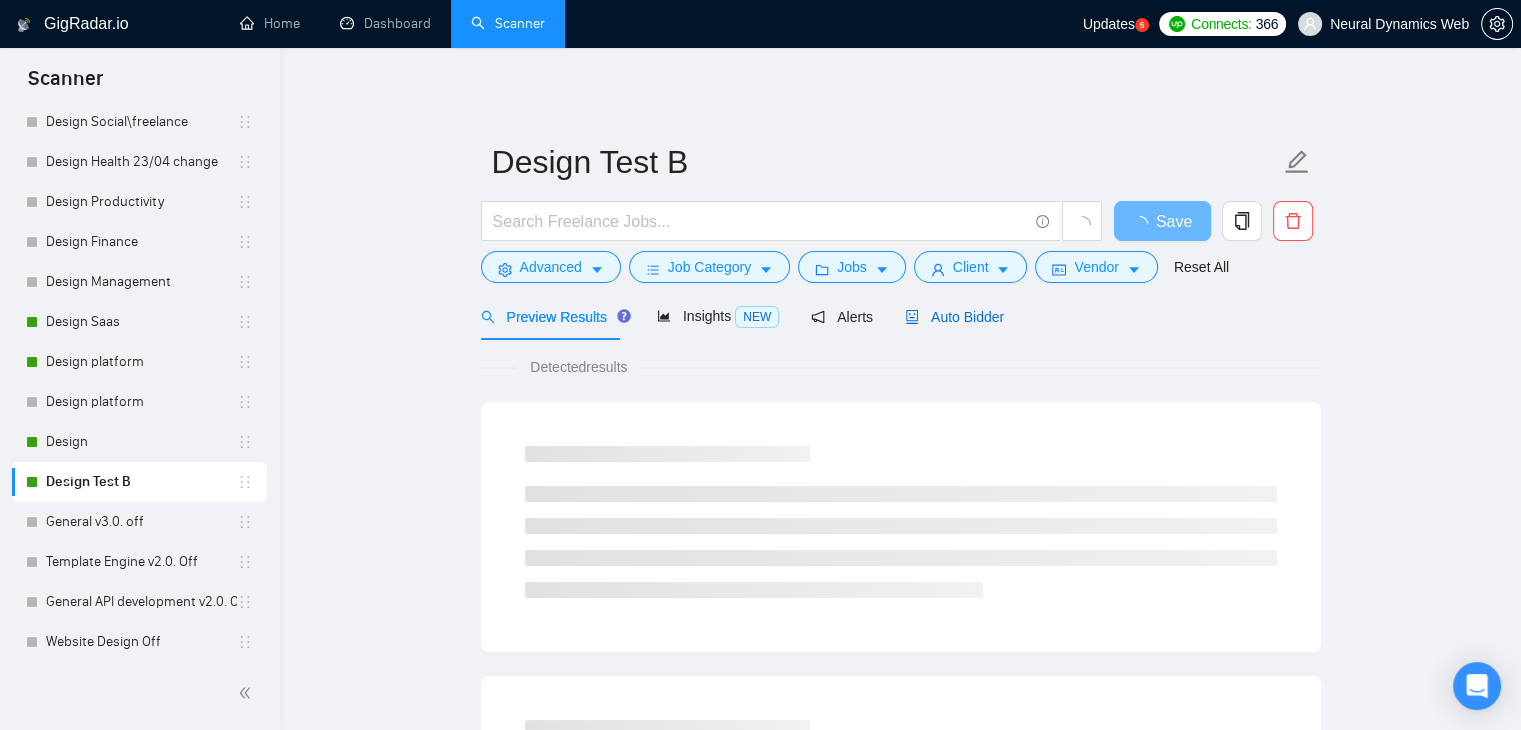 click on "Auto Bidder" at bounding box center (954, 317) 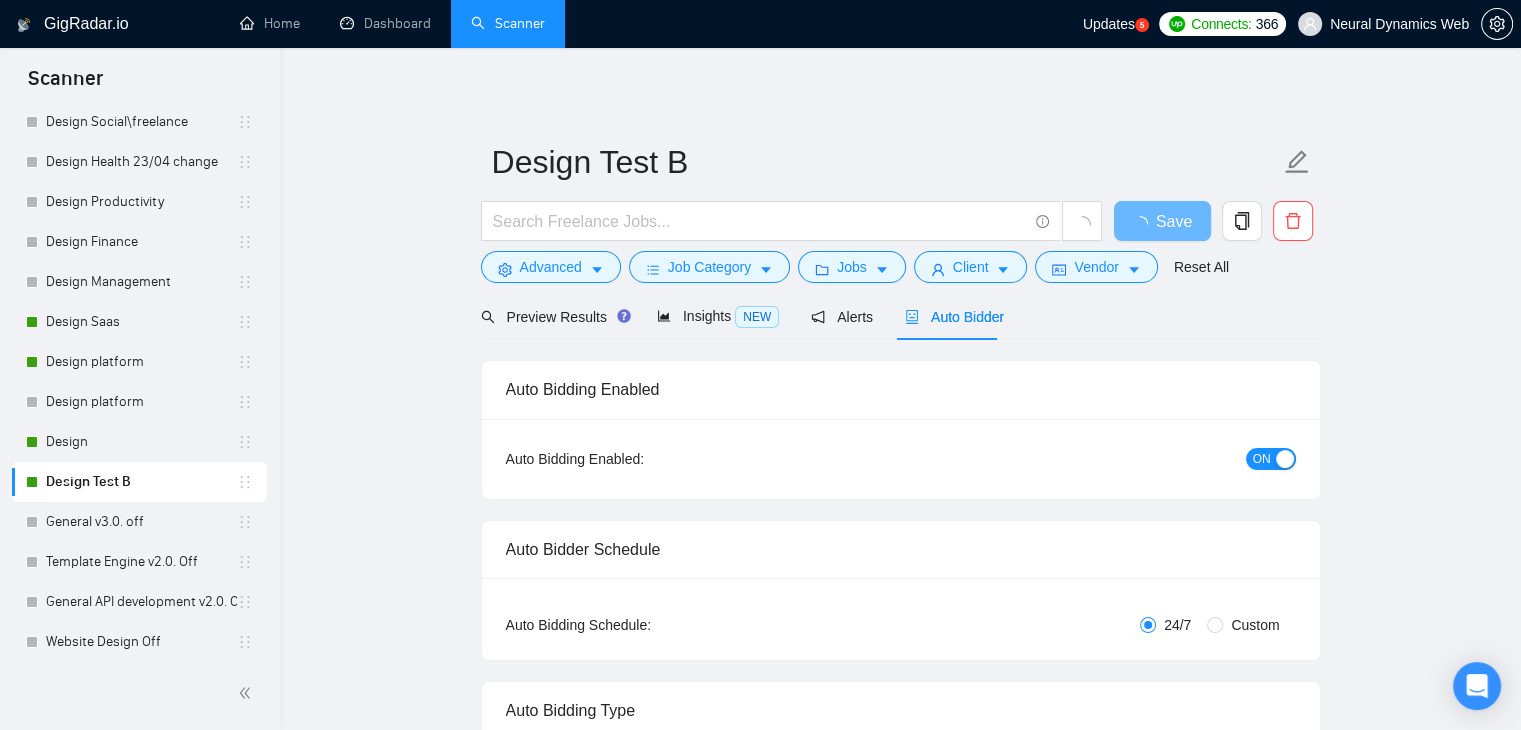 type 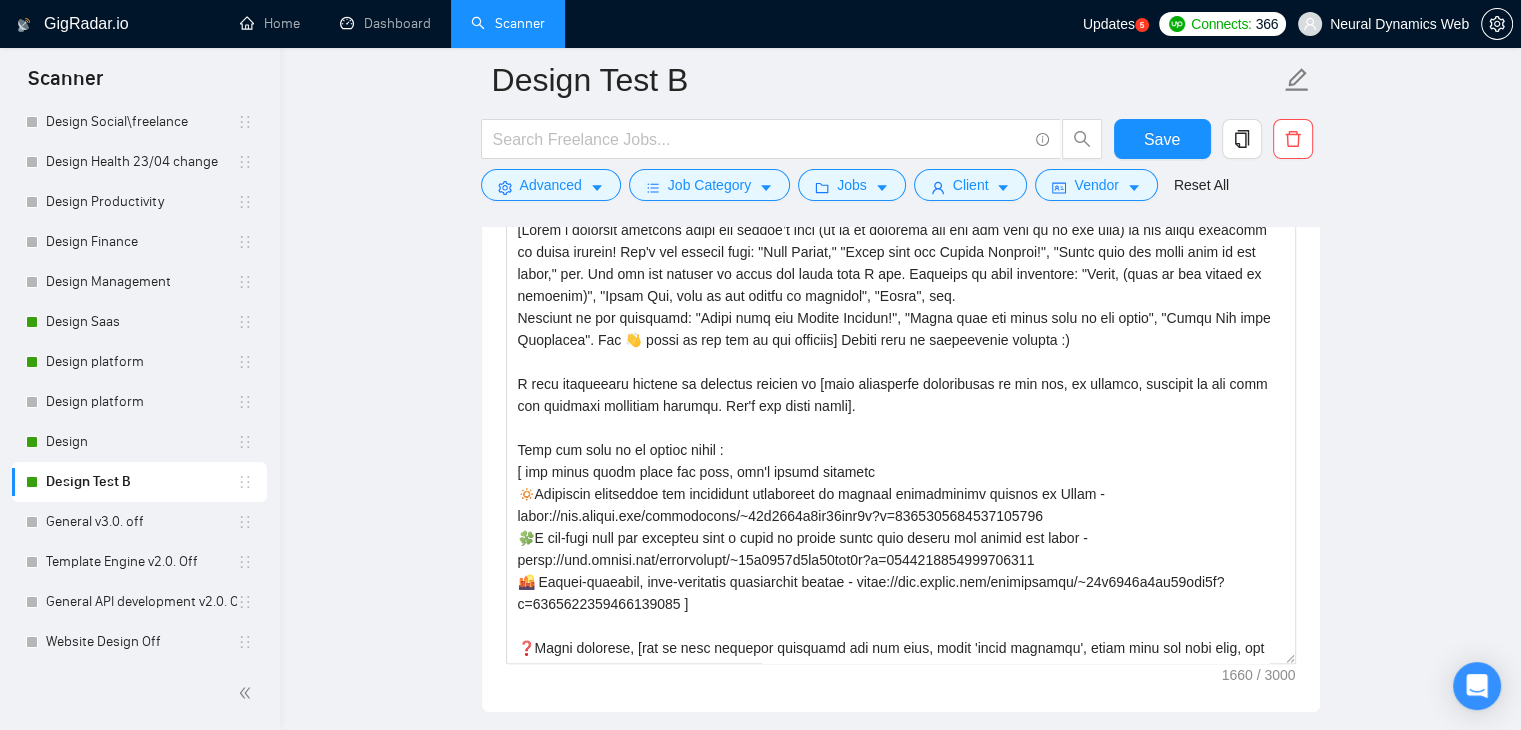 scroll, scrollTop: 2024, scrollLeft: 0, axis: vertical 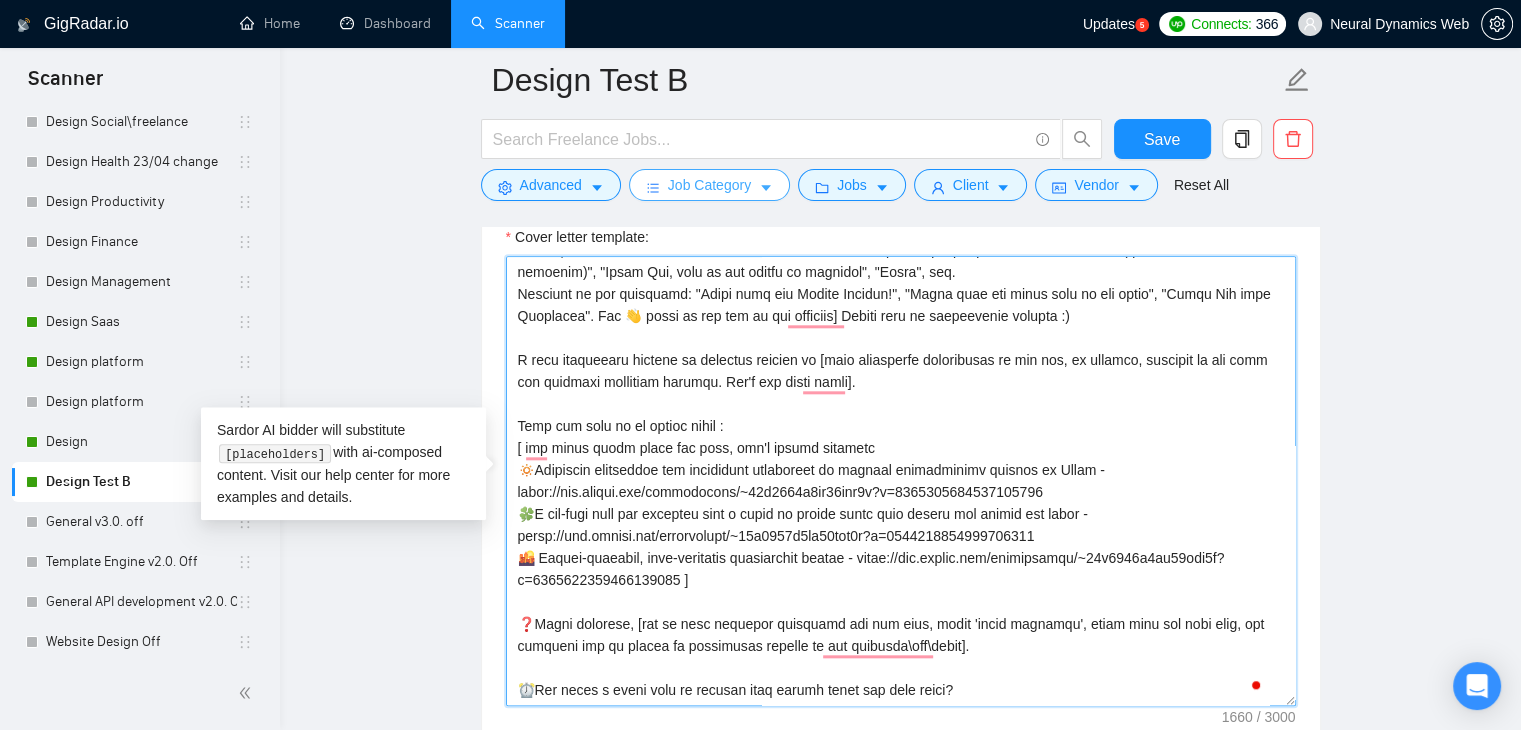 drag, startPoint x: 512, startPoint y: 265, endPoint x: 701, endPoint y: 195, distance: 201.54652 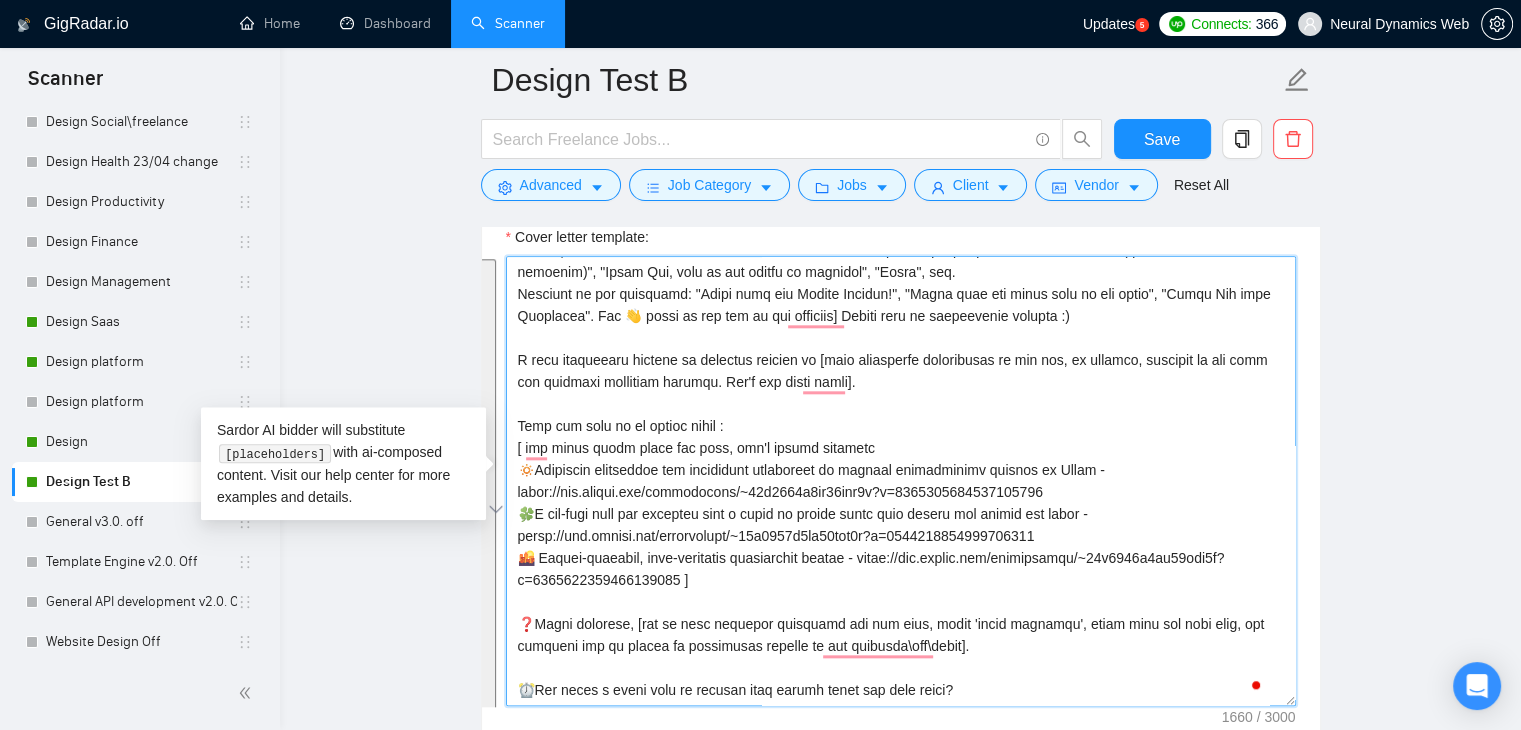 scroll, scrollTop: 66, scrollLeft: 0, axis: vertical 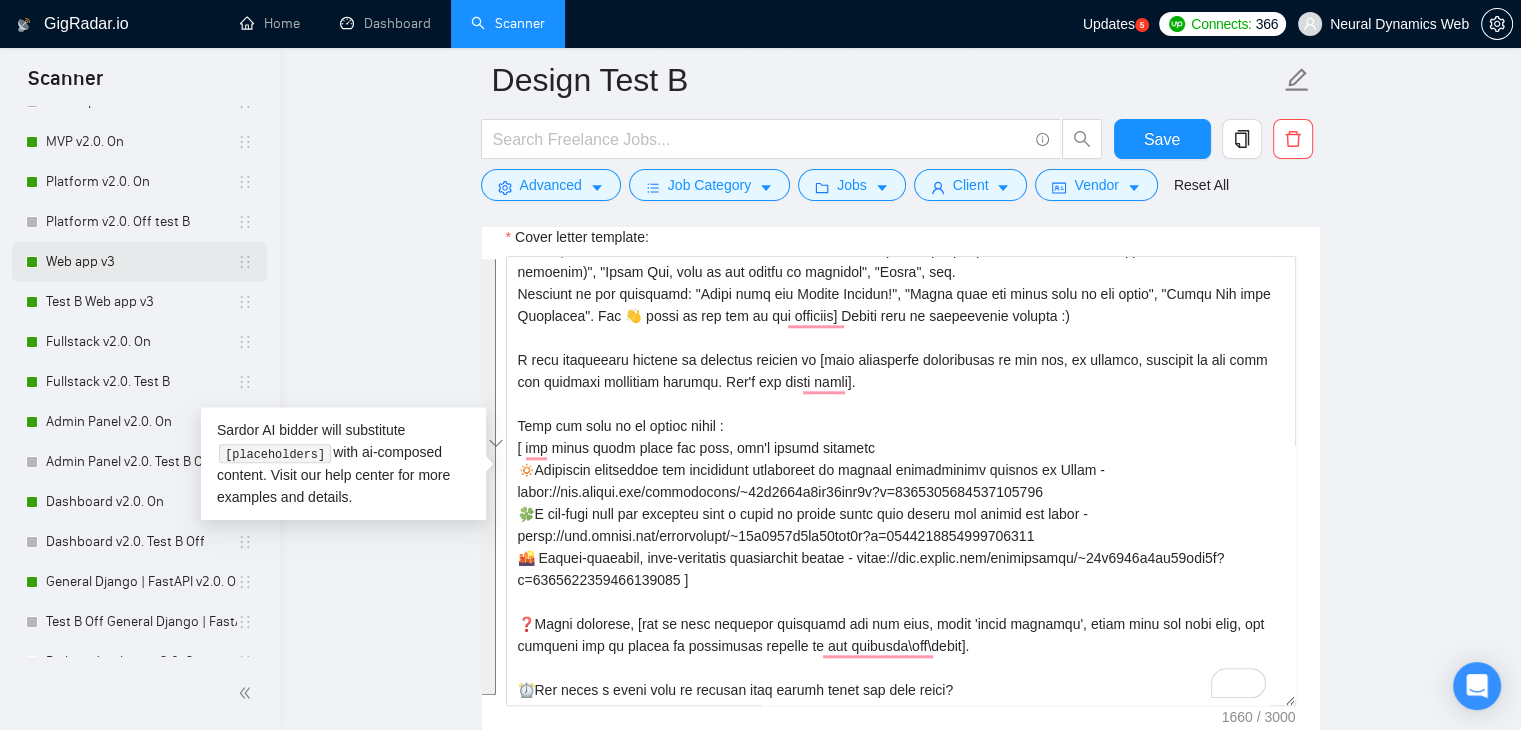 click on "Web app v3" at bounding box center (141, 262) 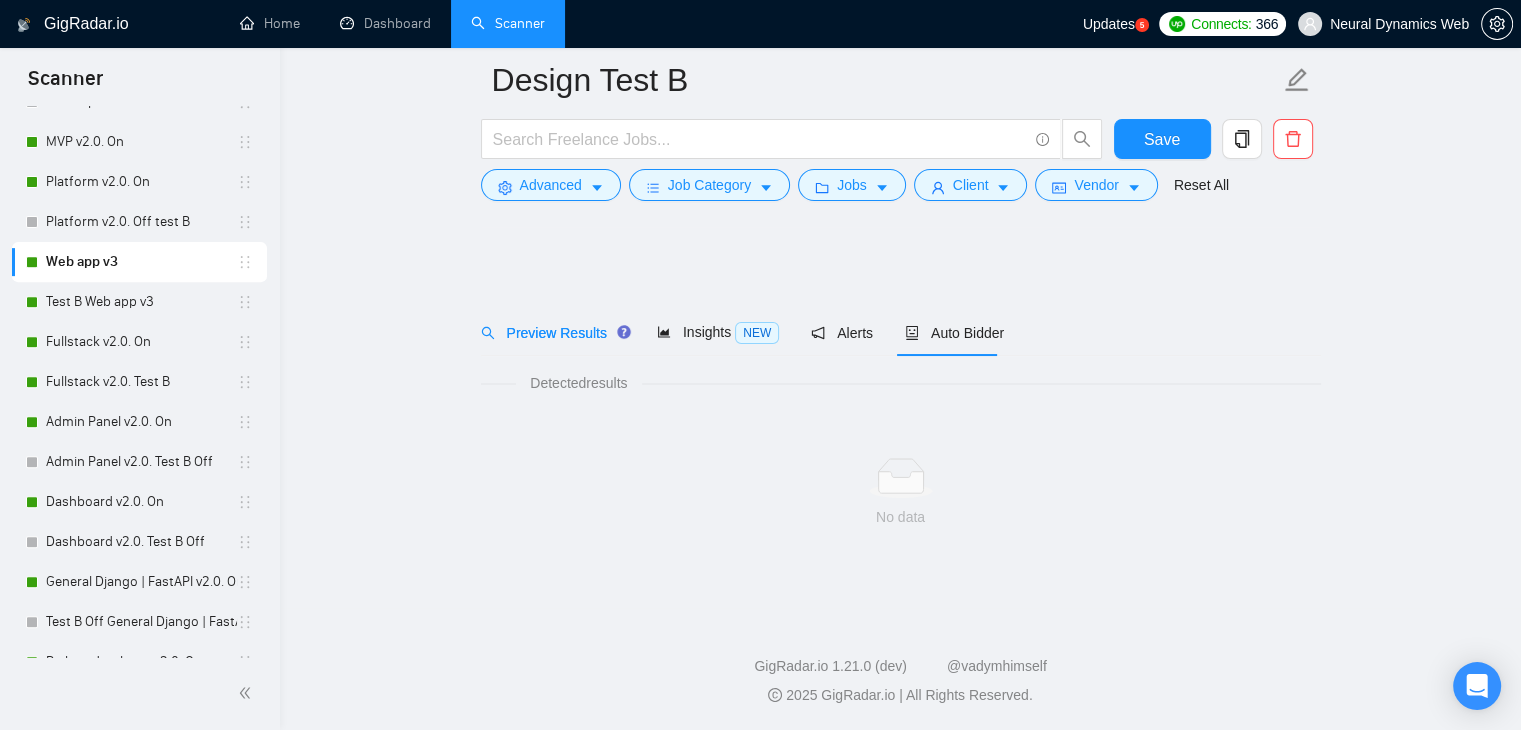 scroll, scrollTop: 0, scrollLeft: 0, axis: both 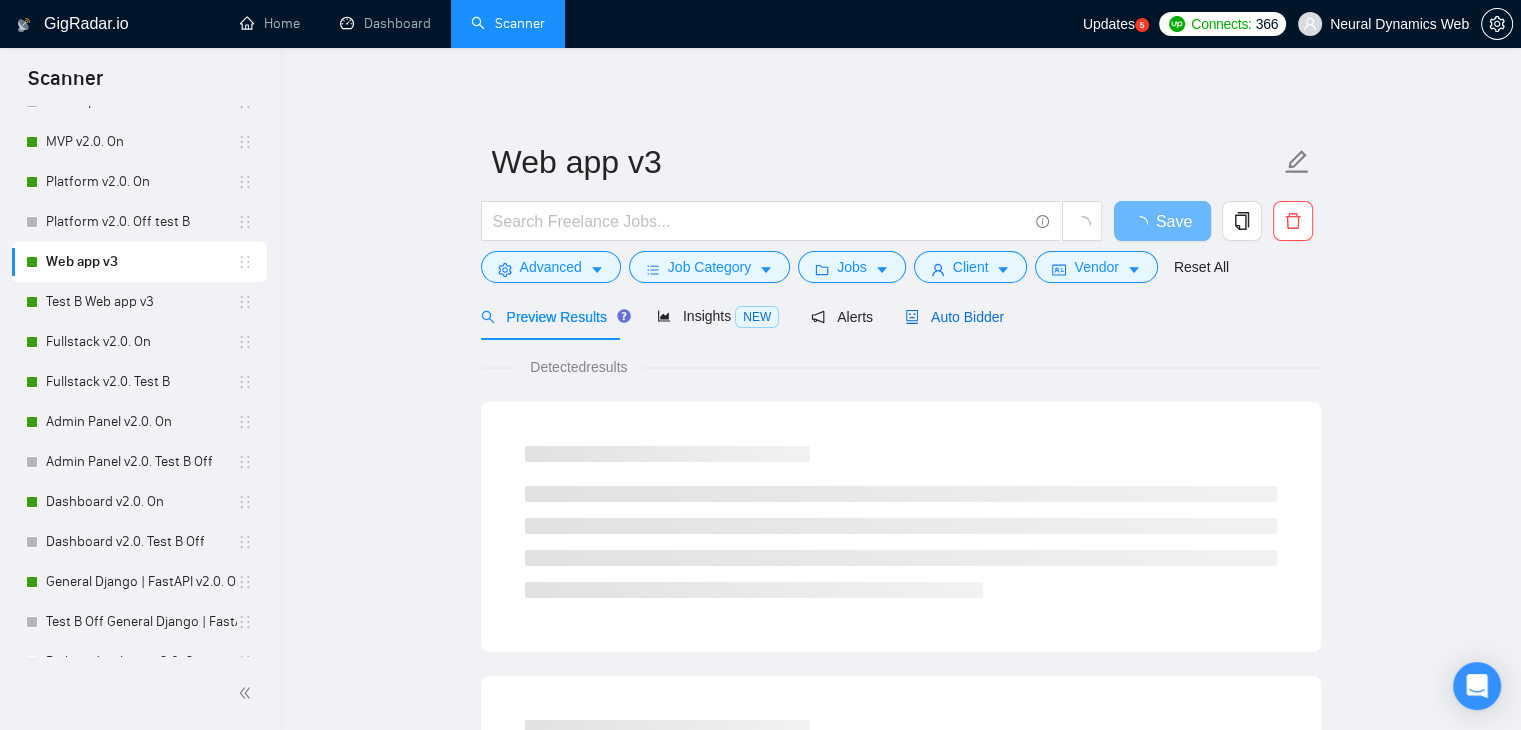 click on "Auto Bidder" at bounding box center [954, 317] 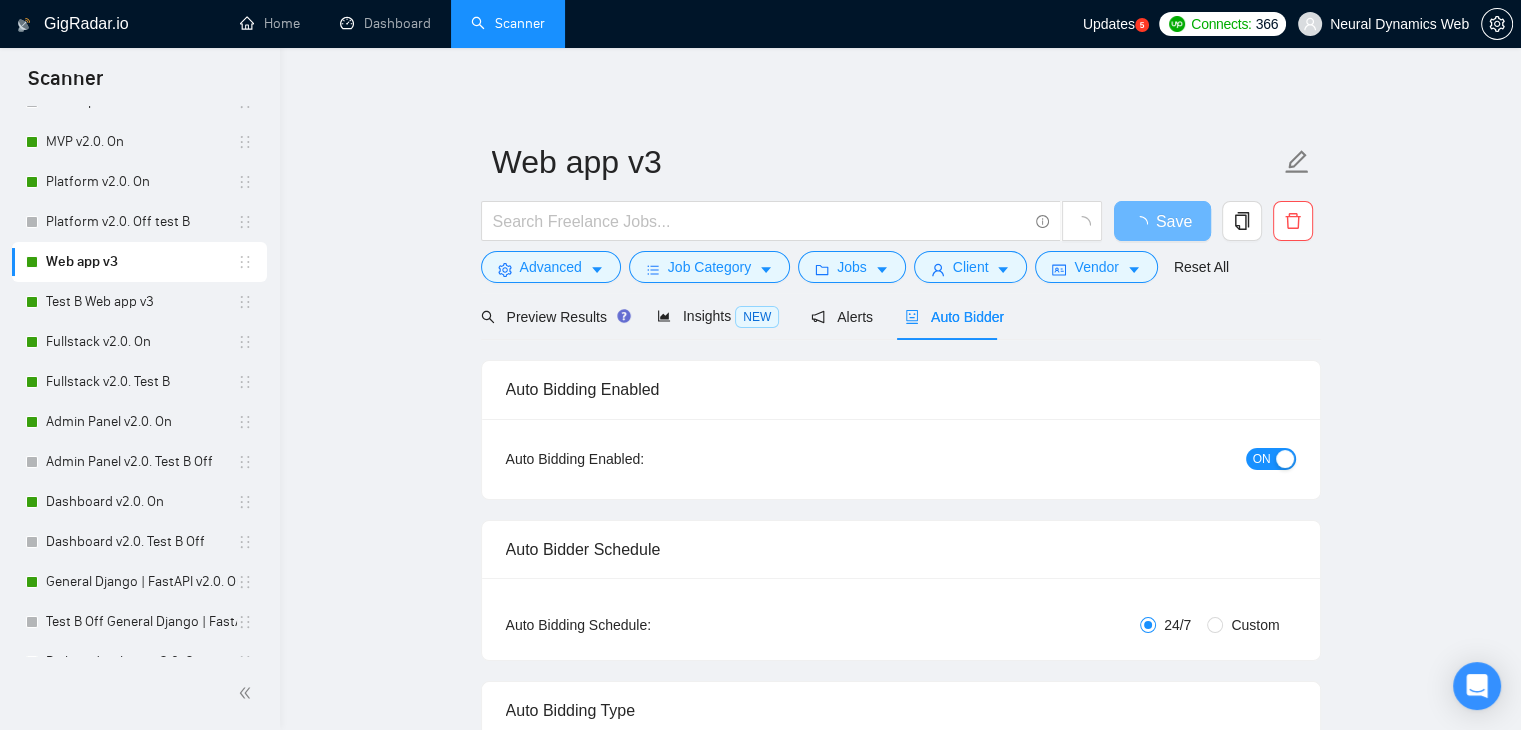 type 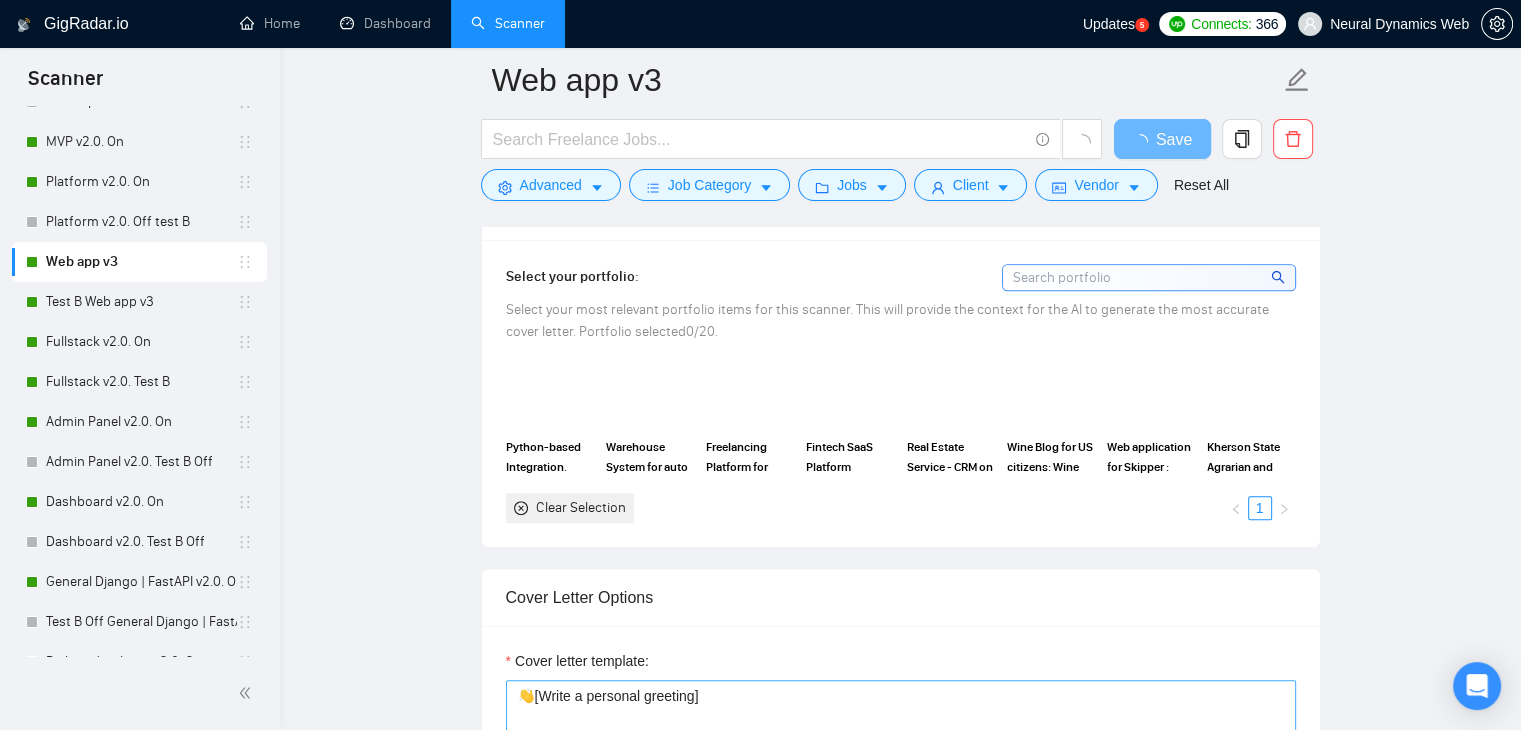 scroll, scrollTop: 2000, scrollLeft: 0, axis: vertical 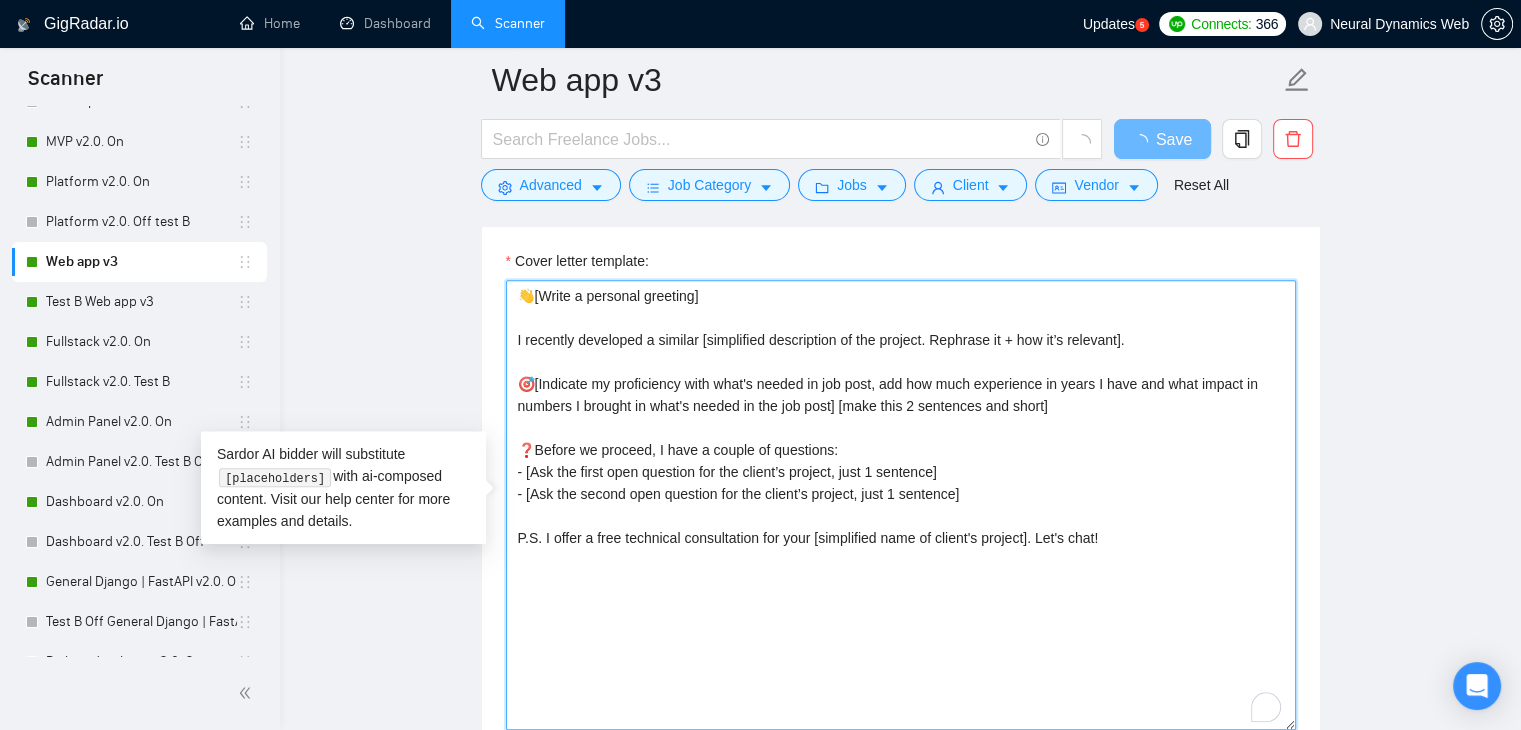 drag, startPoint x: 518, startPoint y: 289, endPoint x: 1125, endPoint y: 543, distance: 658.00073 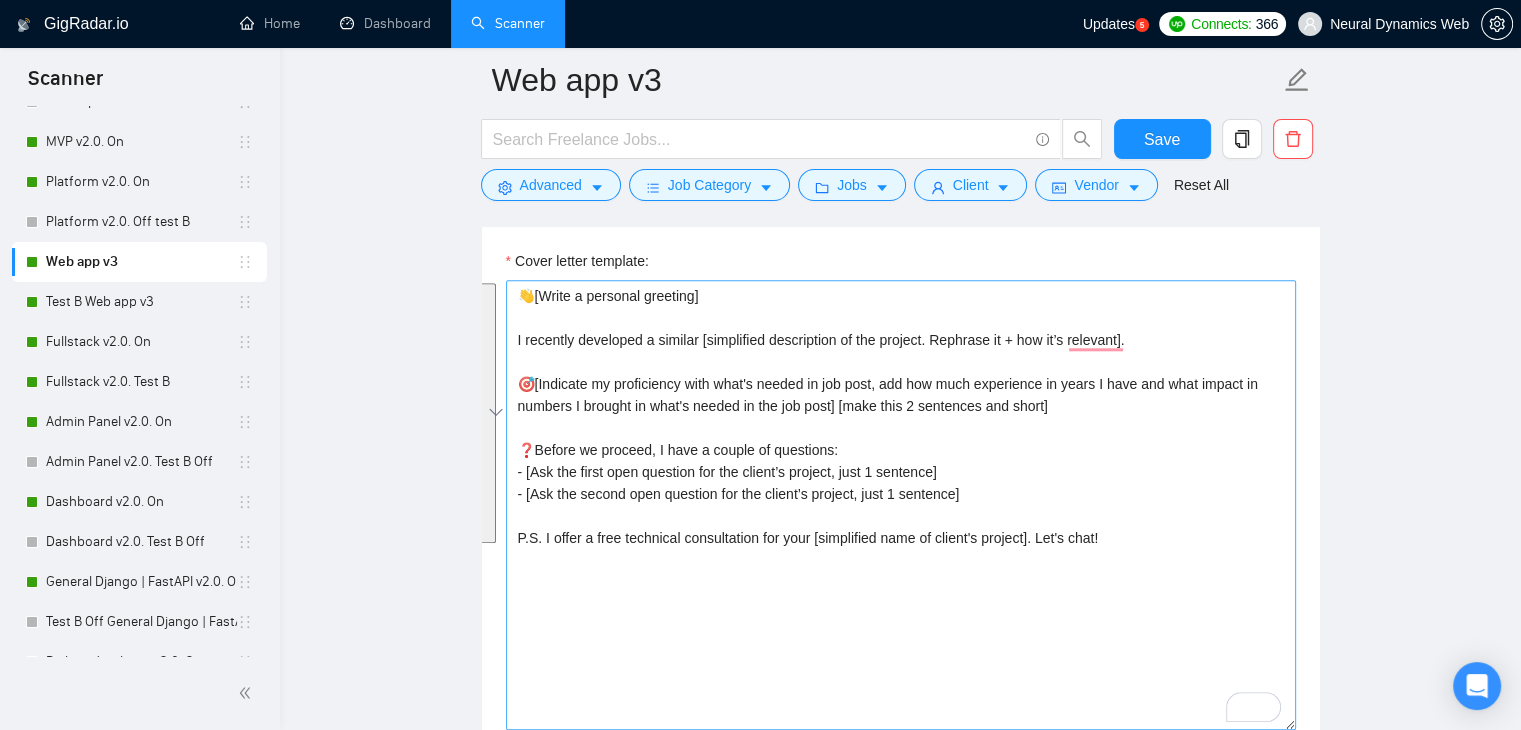 drag, startPoint x: 116, startPoint y: 295, endPoint x: 896, endPoint y: 321, distance: 780.4332 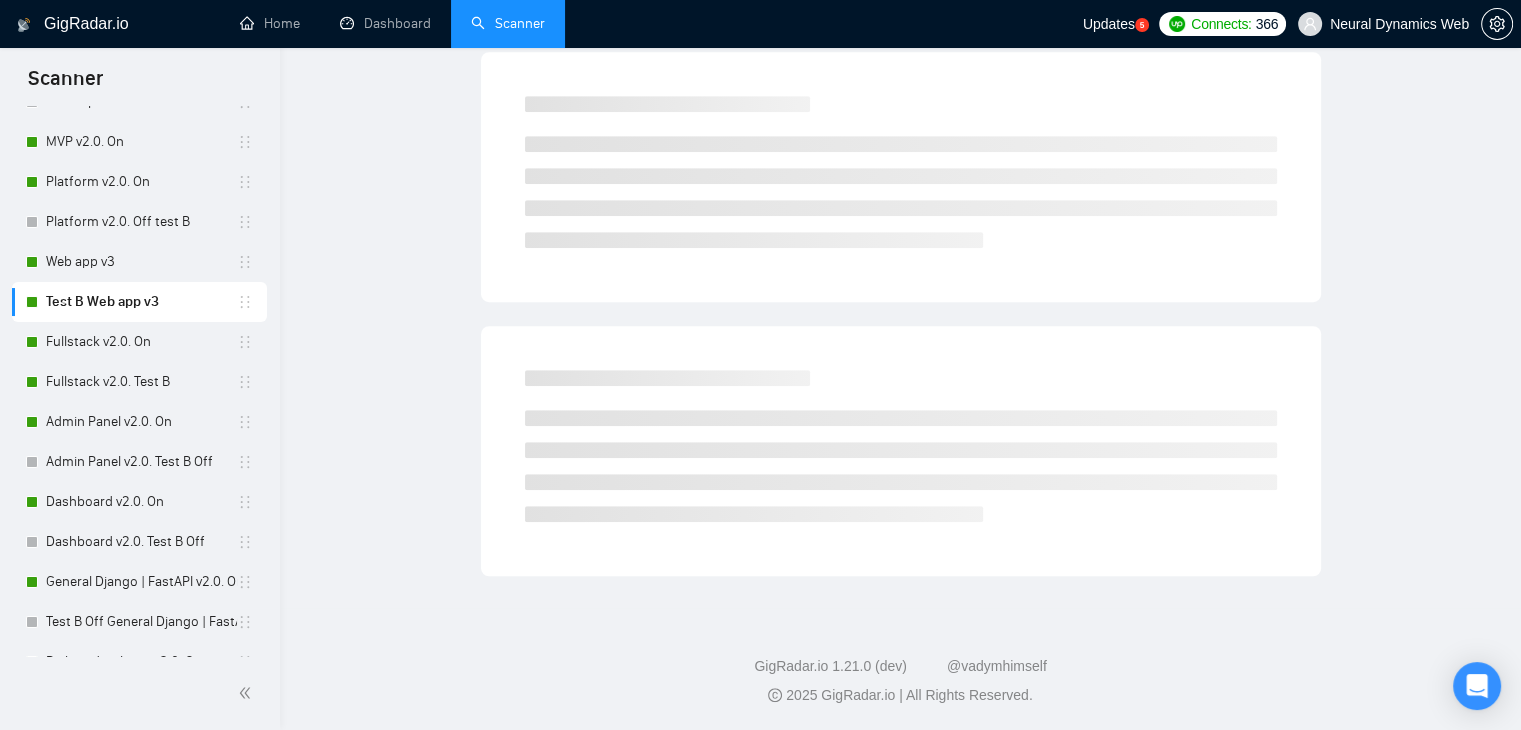 scroll, scrollTop: 0, scrollLeft: 0, axis: both 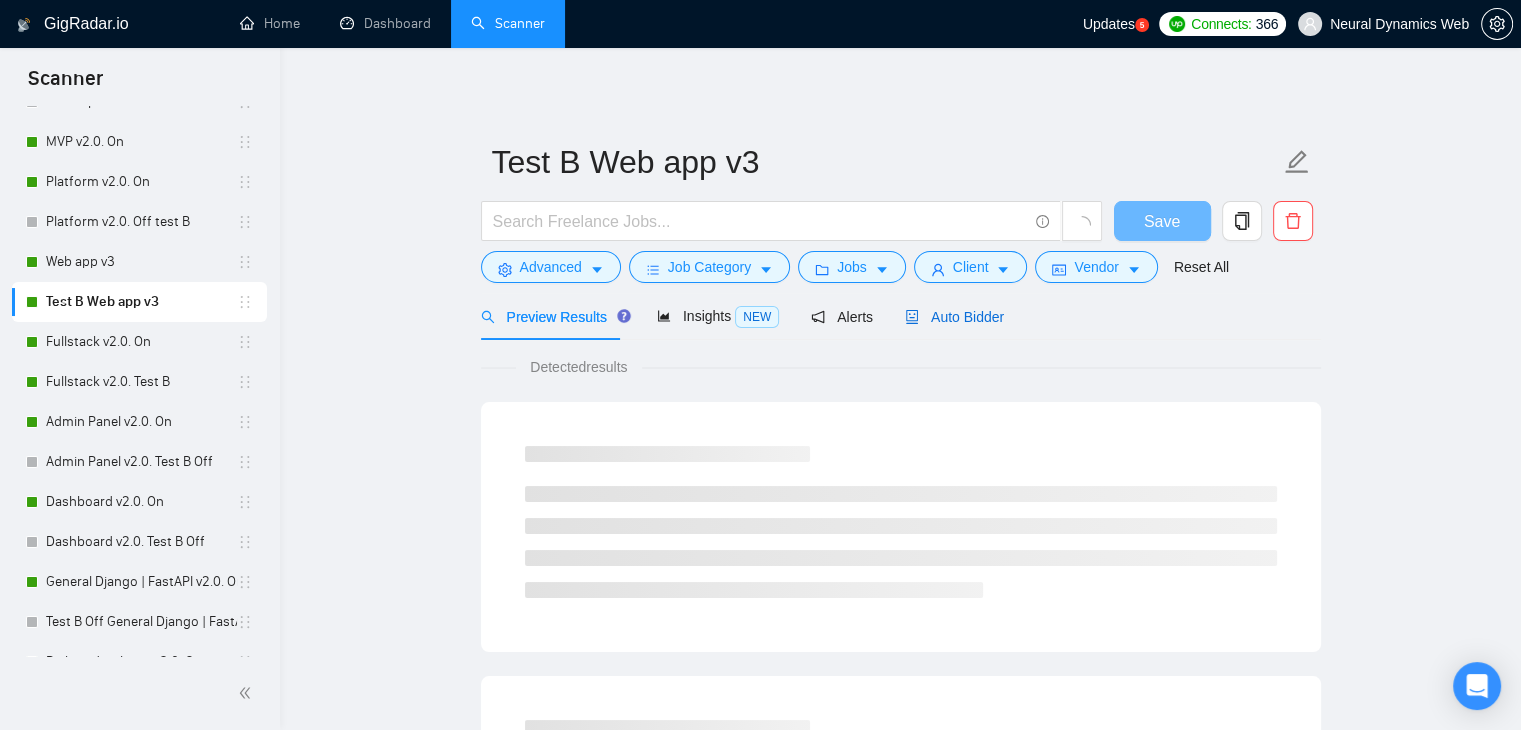 click on "Auto Bidder" at bounding box center (954, 317) 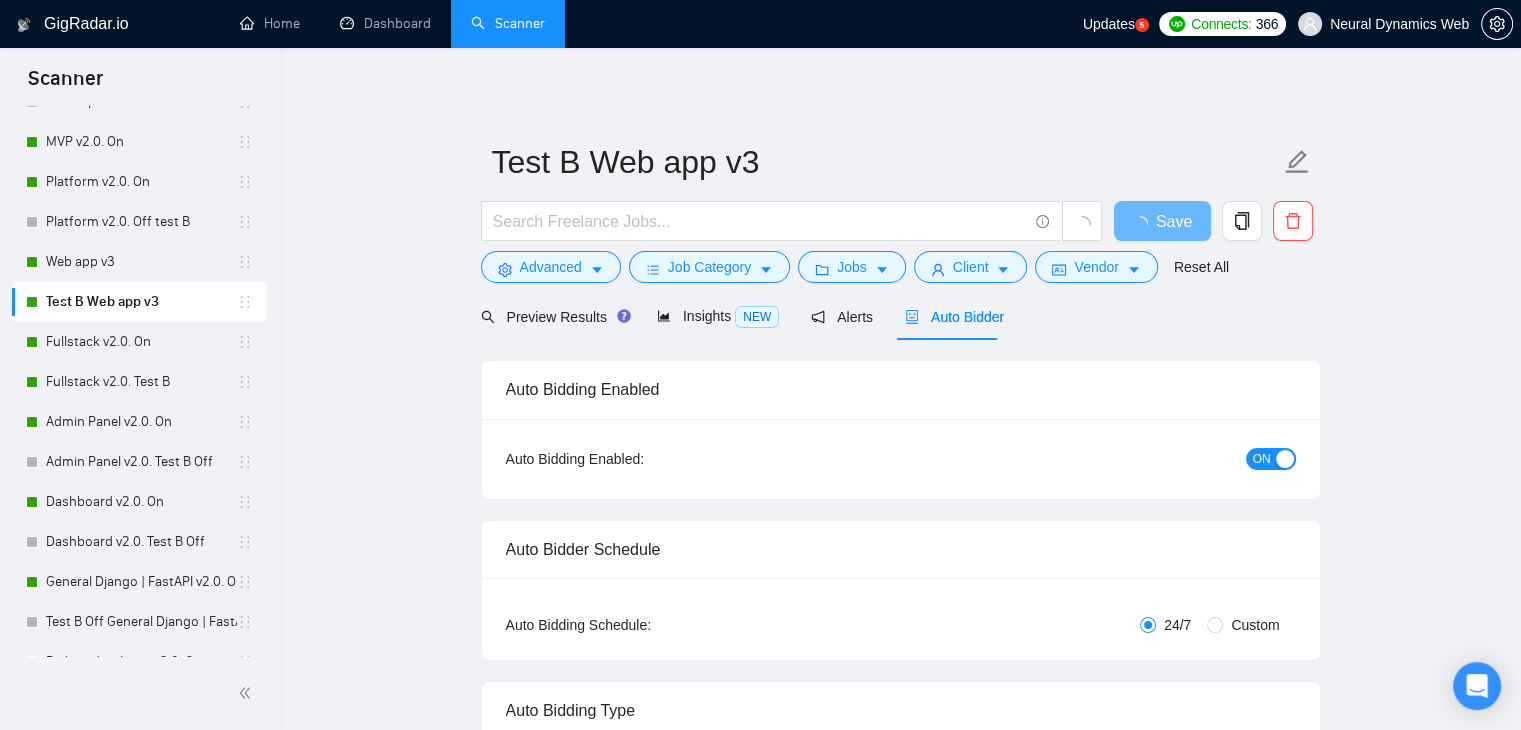 type 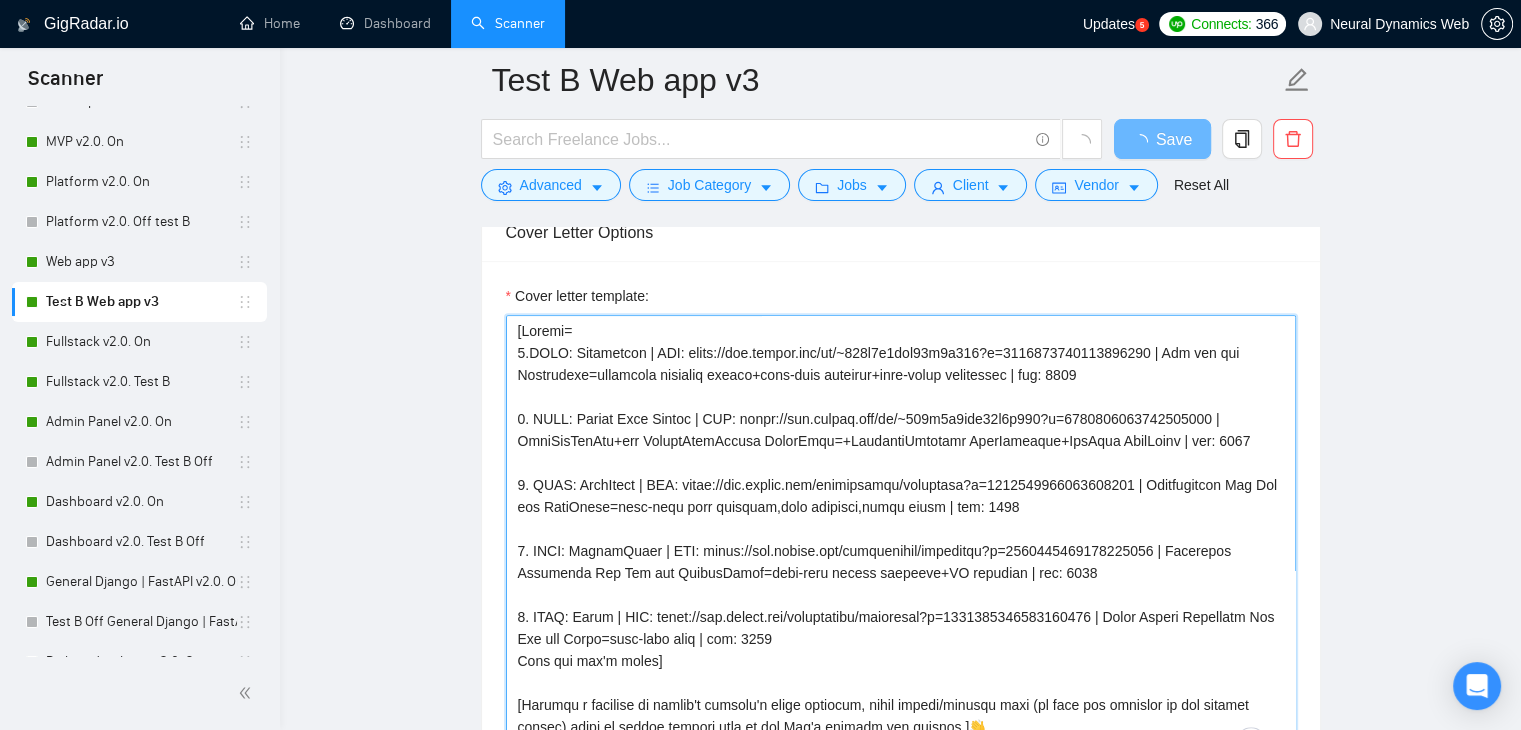 scroll, scrollTop: 1997, scrollLeft: 0, axis: vertical 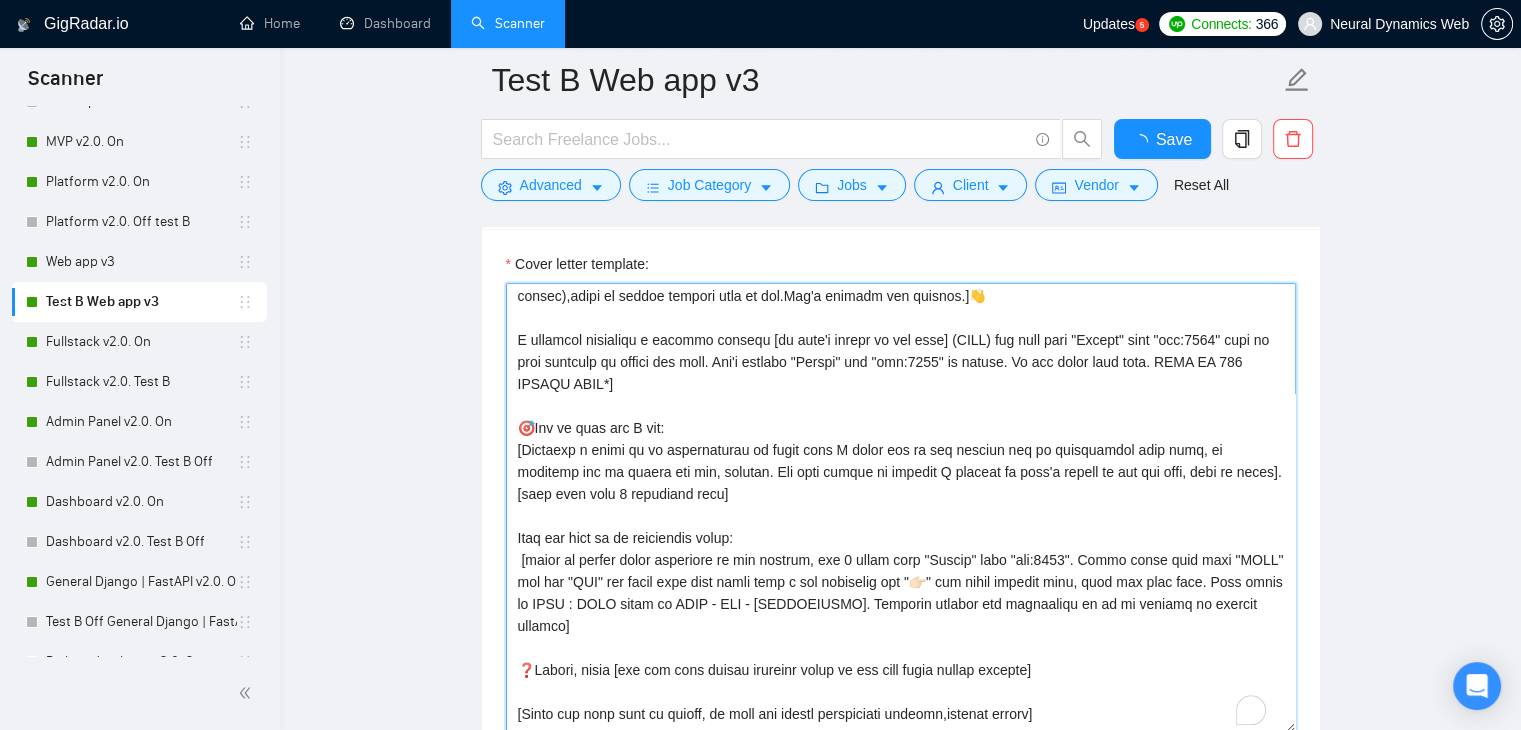 type 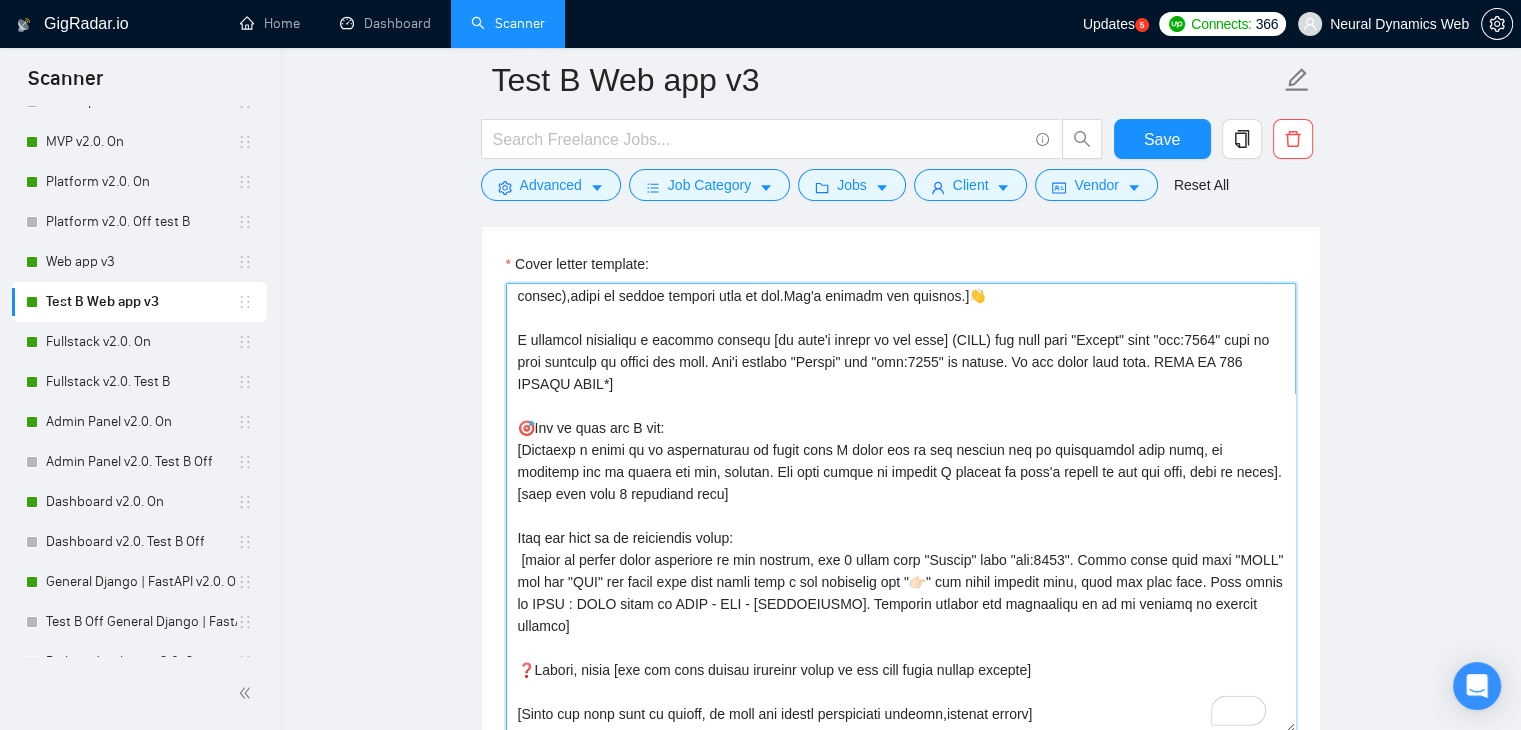 drag, startPoint x: 507, startPoint y: 392, endPoint x: 1105, endPoint y: 702, distance: 673.57556 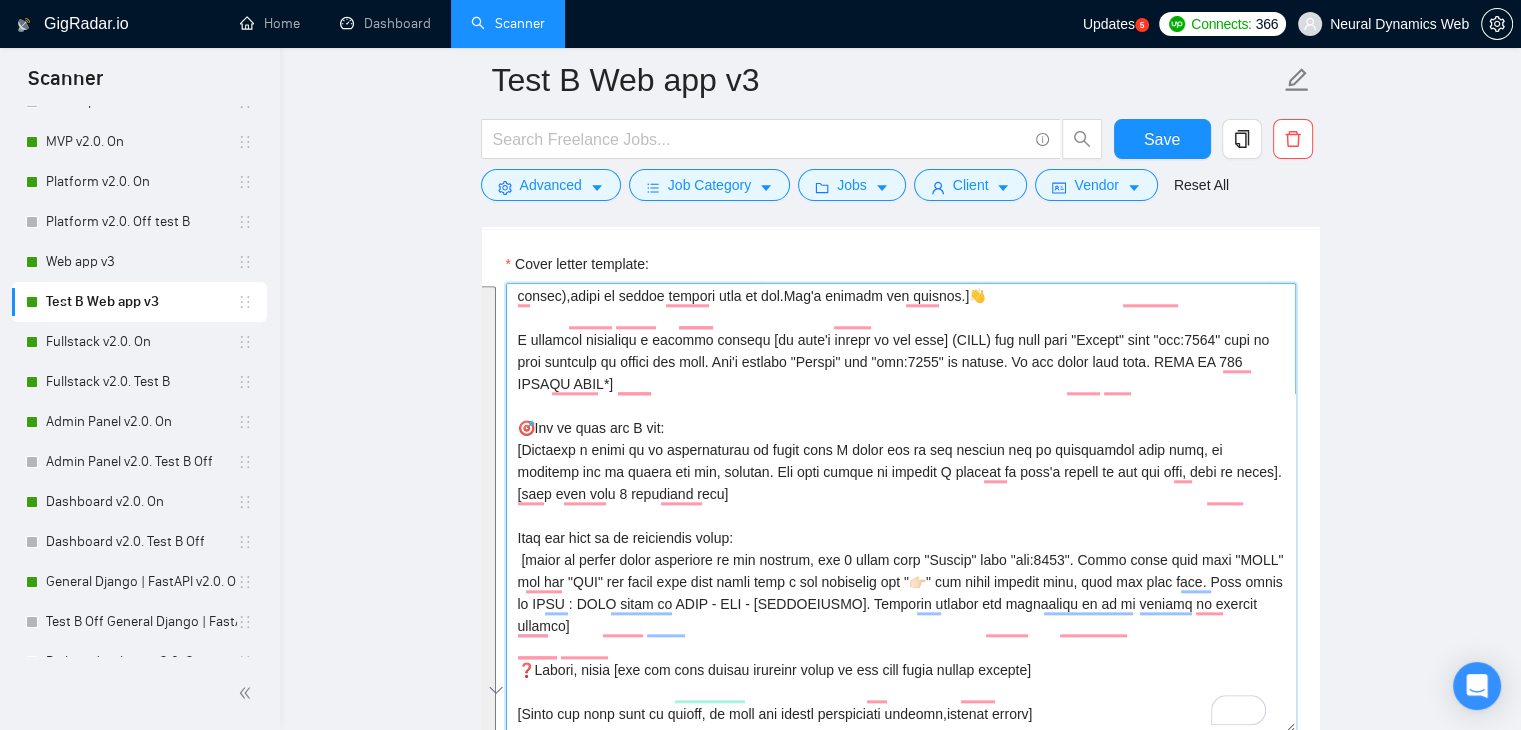 scroll, scrollTop: 506, scrollLeft: 0, axis: vertical 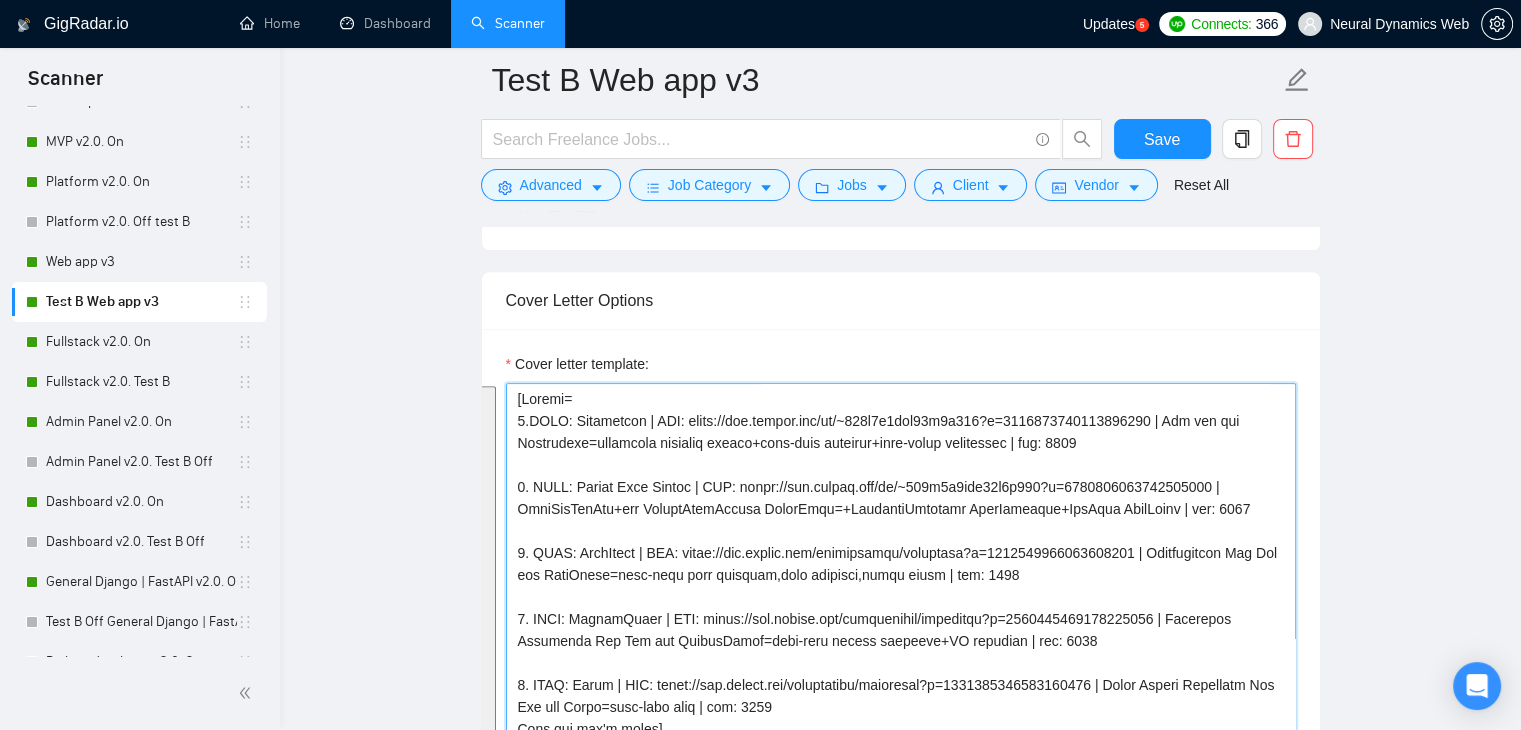 click on "Cover Letter Options Cover letter template:" at bounding box center (901, 576) 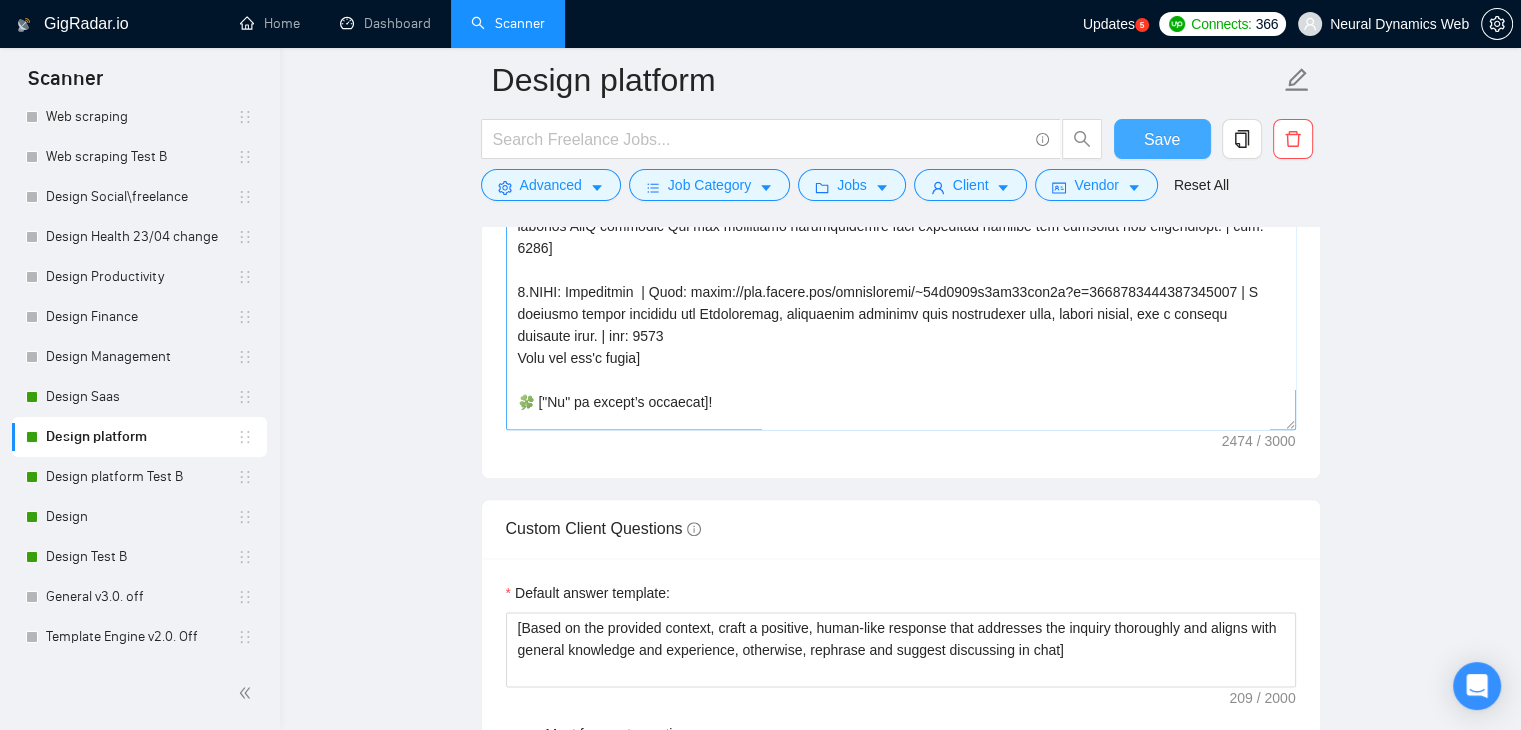 scroll, scrollTop: 500, scrollLeft: 0, axis: vertical 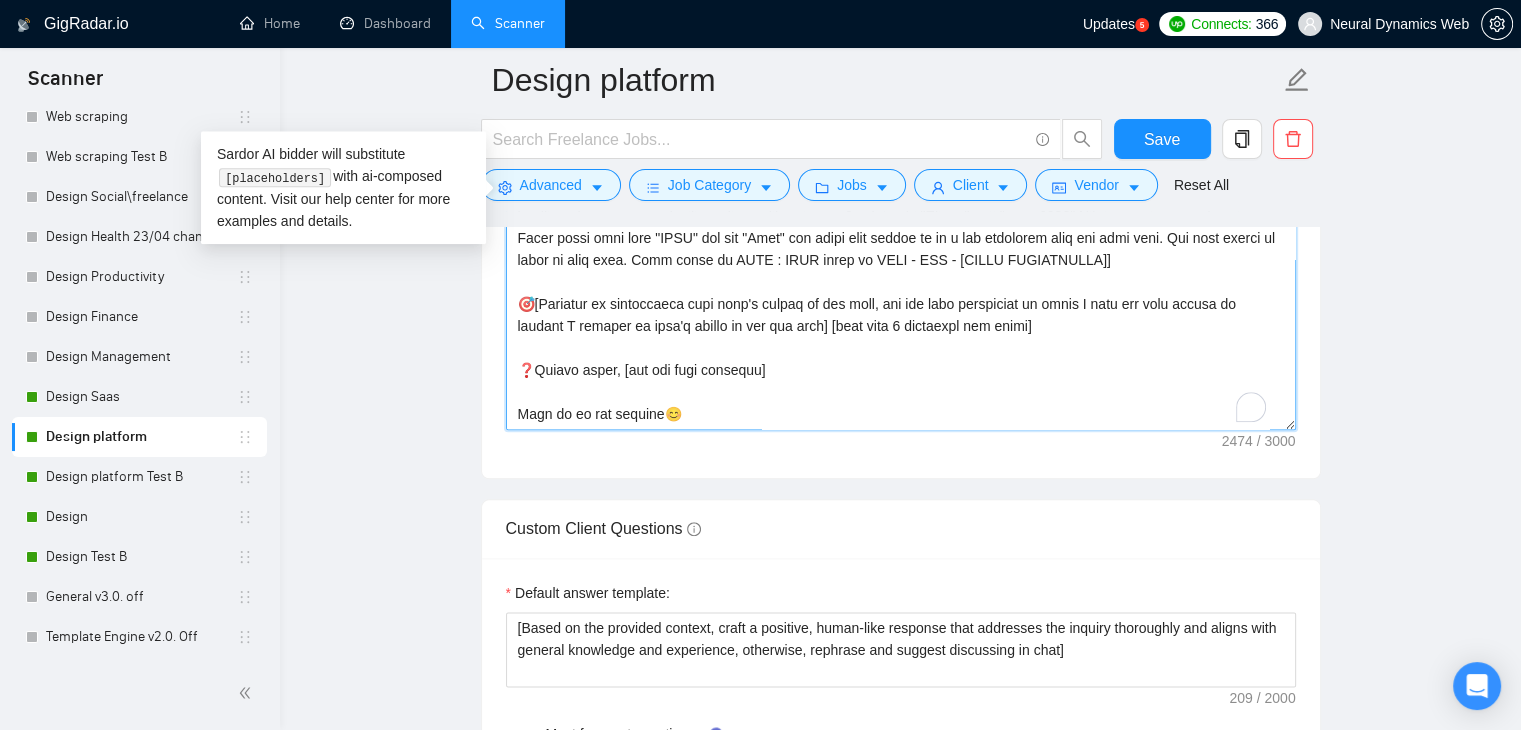 drag, startPoint x: 572, startPoint y: 397, endPoint x: 509, endPoint y: 393, distance: 63.126858 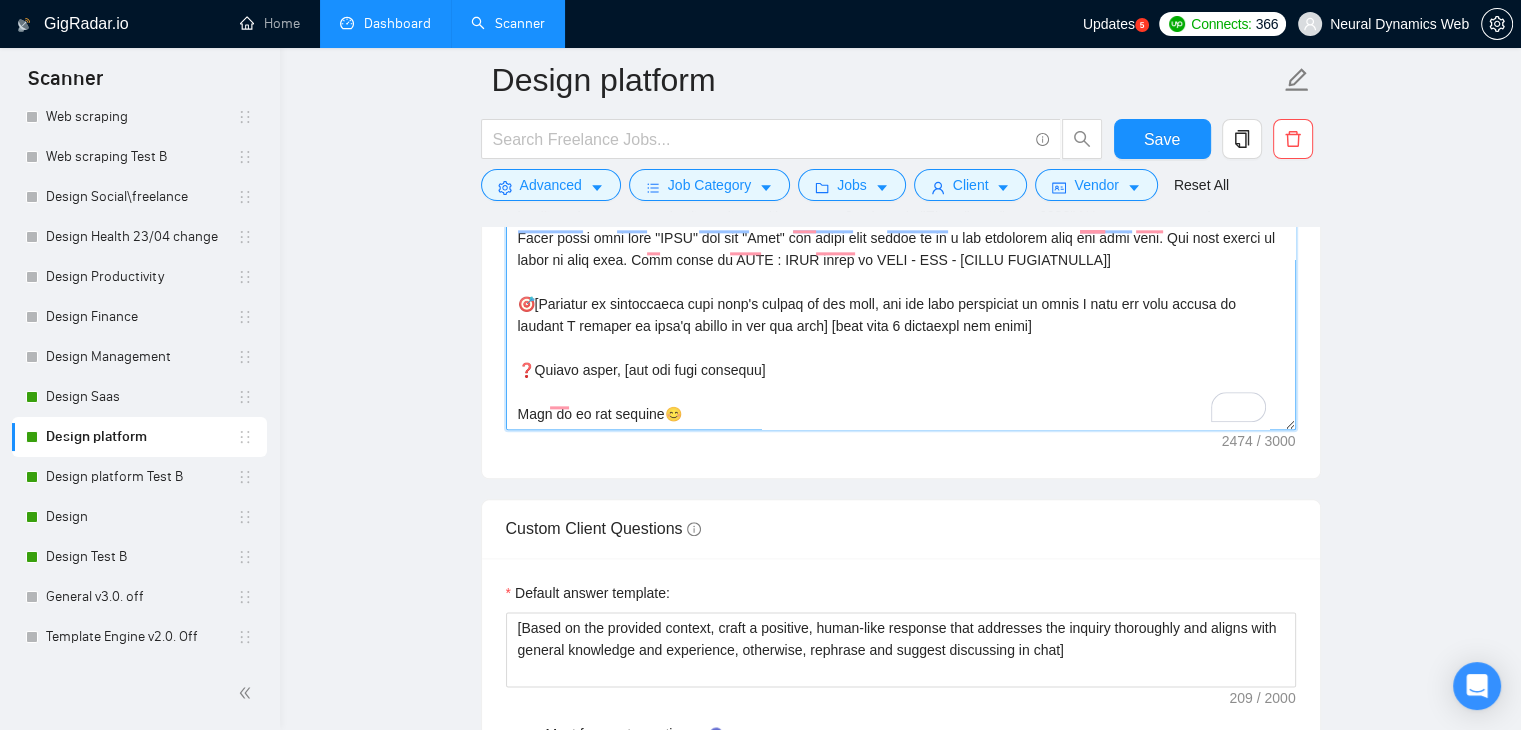scroll, scrollTop: 500, scrollLeft: 0, axis: vertical 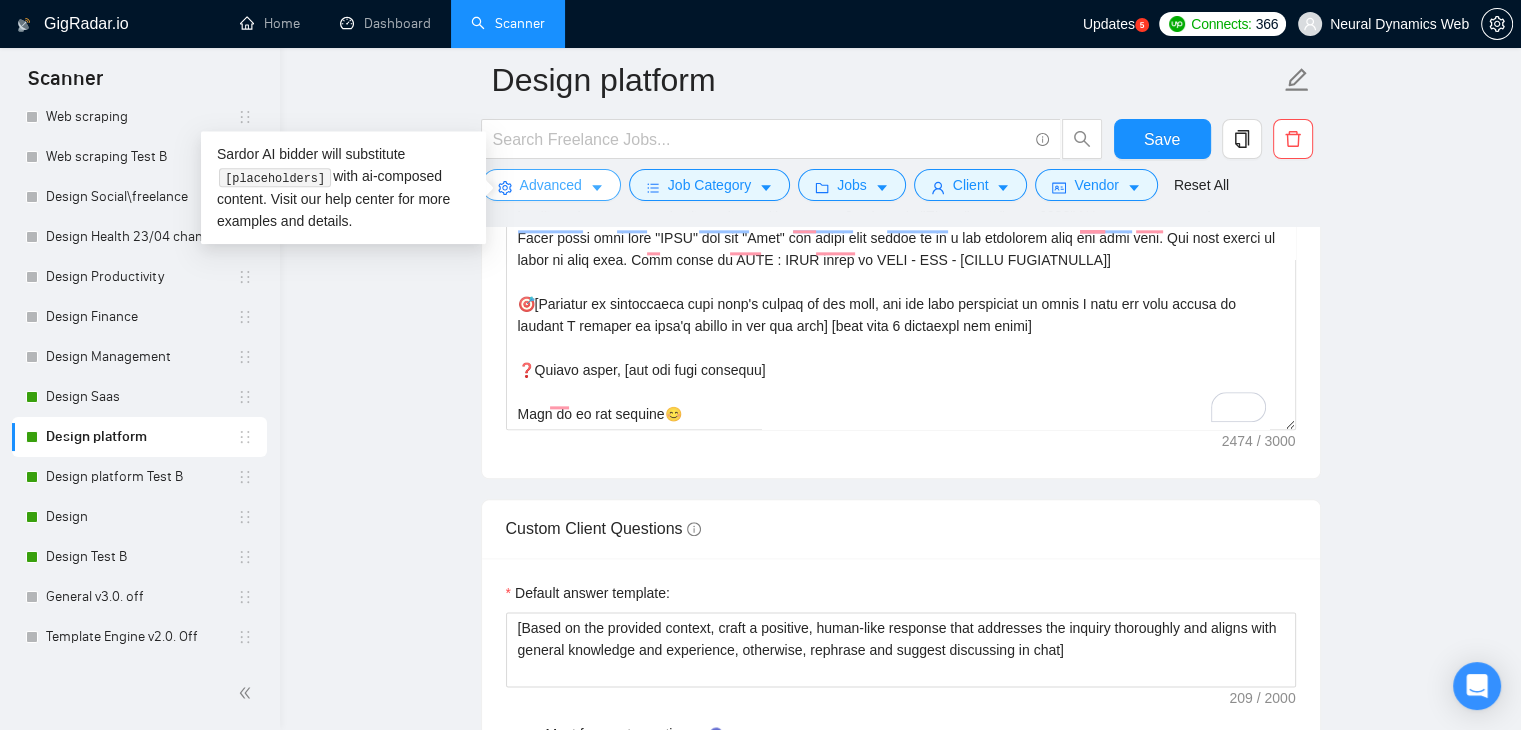 click on "Advanced" at bounding box center (551, 185) 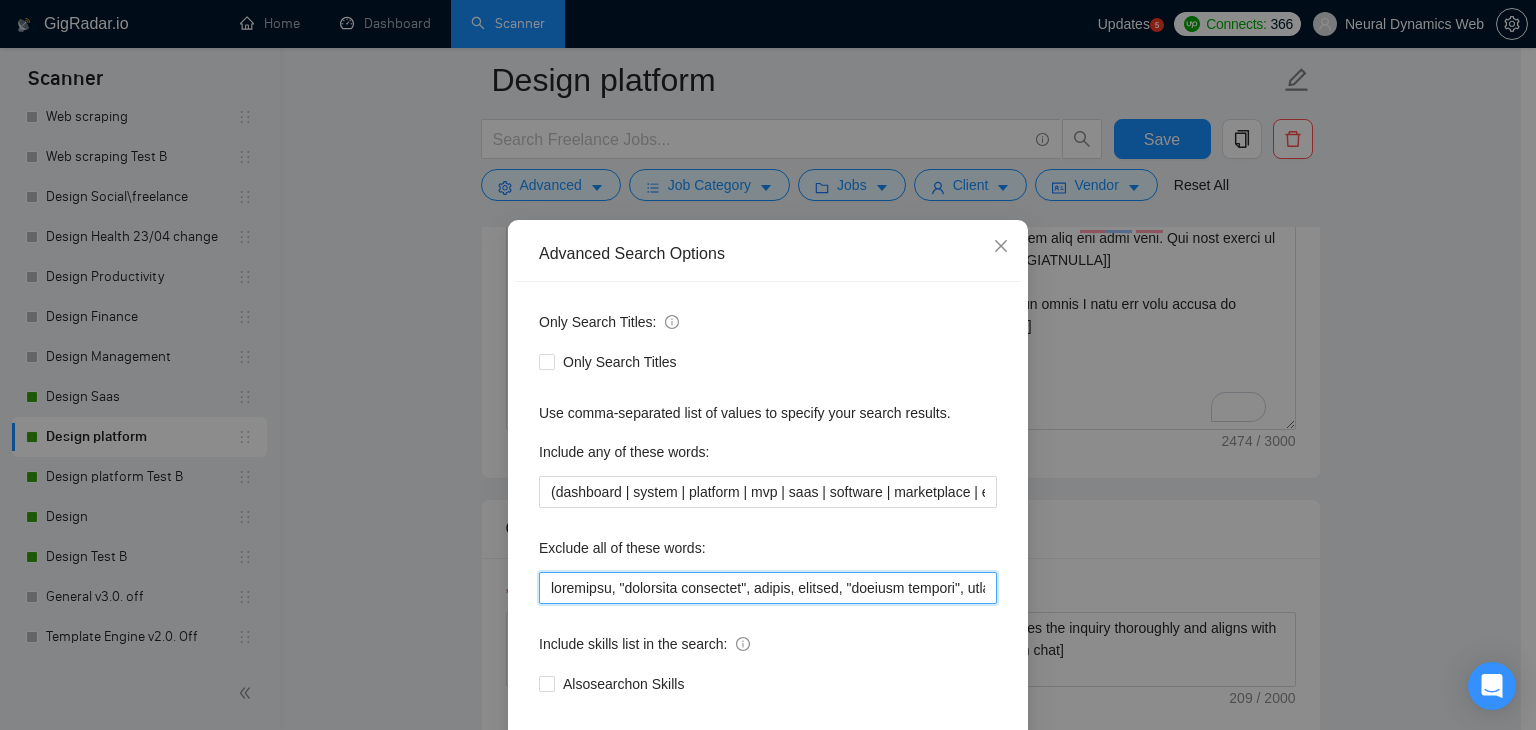 click at bounding box center (768, 588) 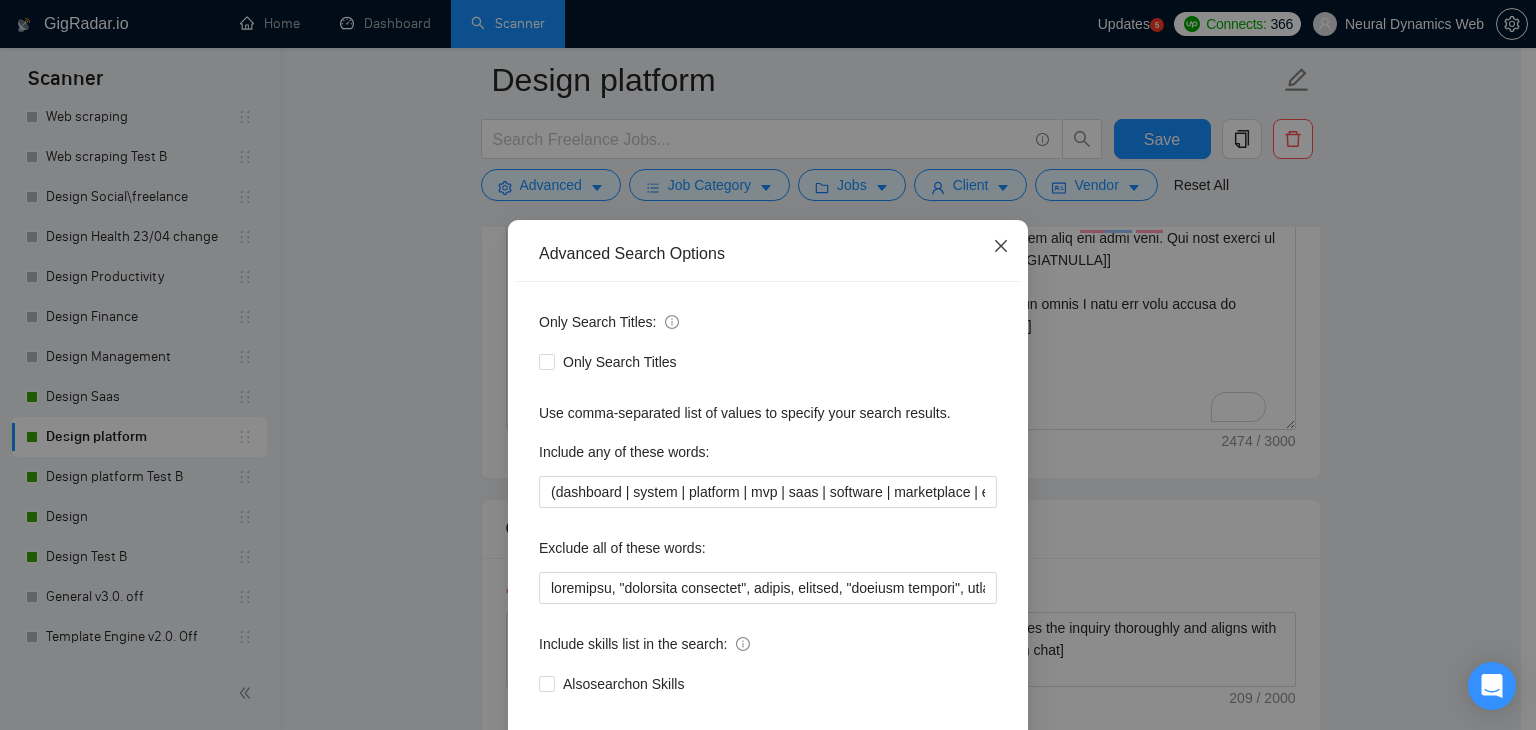 click 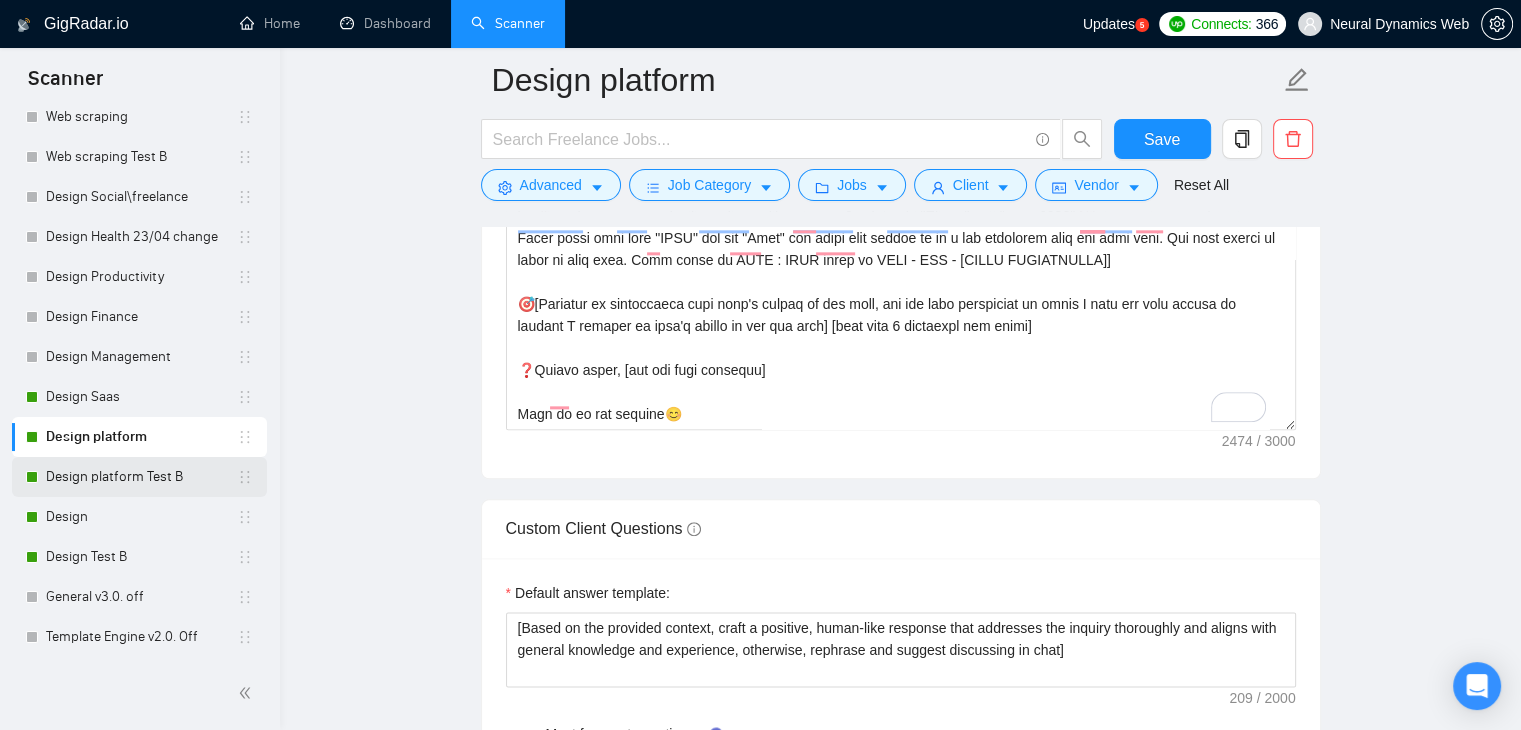 click on "Design platform Test B" at bounding box center [141, 477] 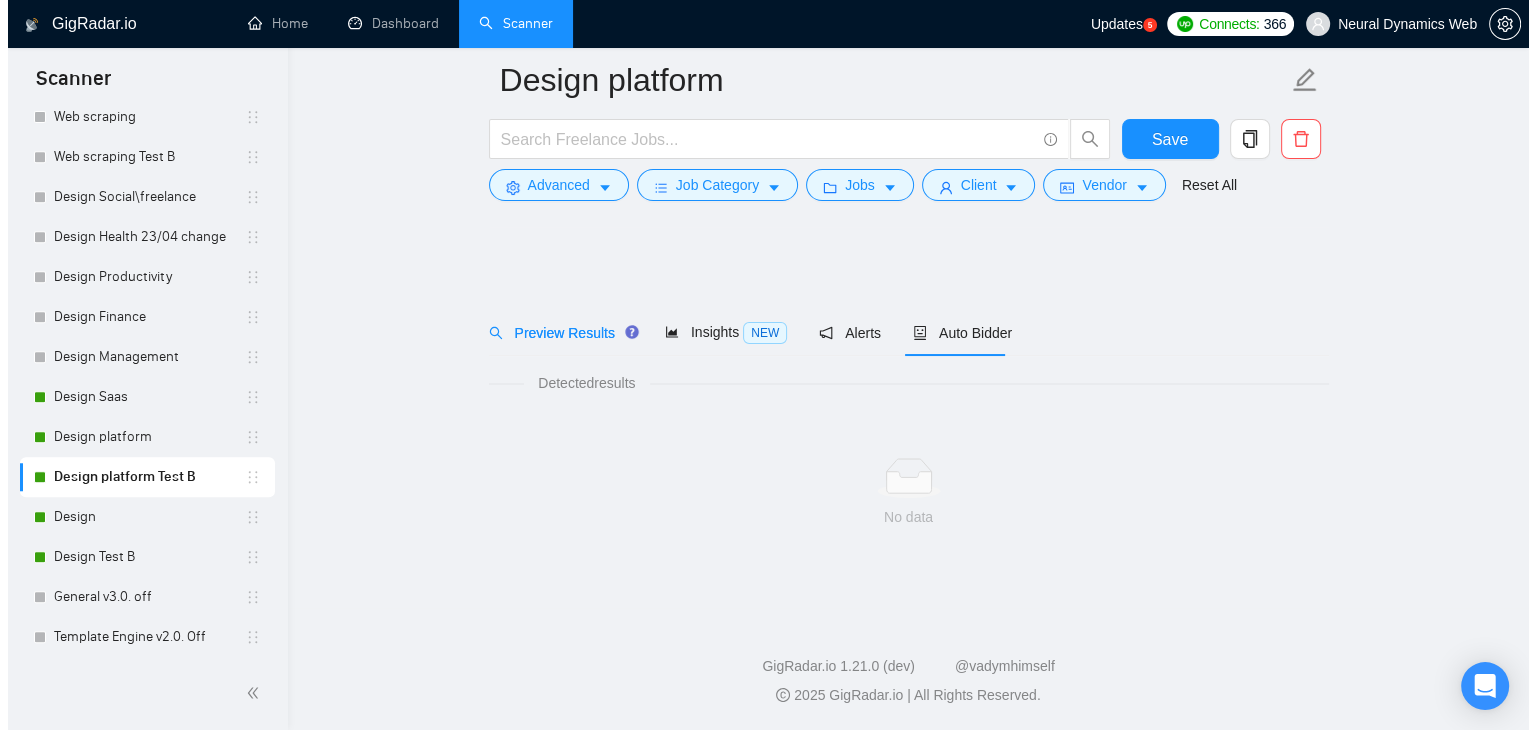 scroll, scrollTop: 0, scrollLeft: 0, axis: both 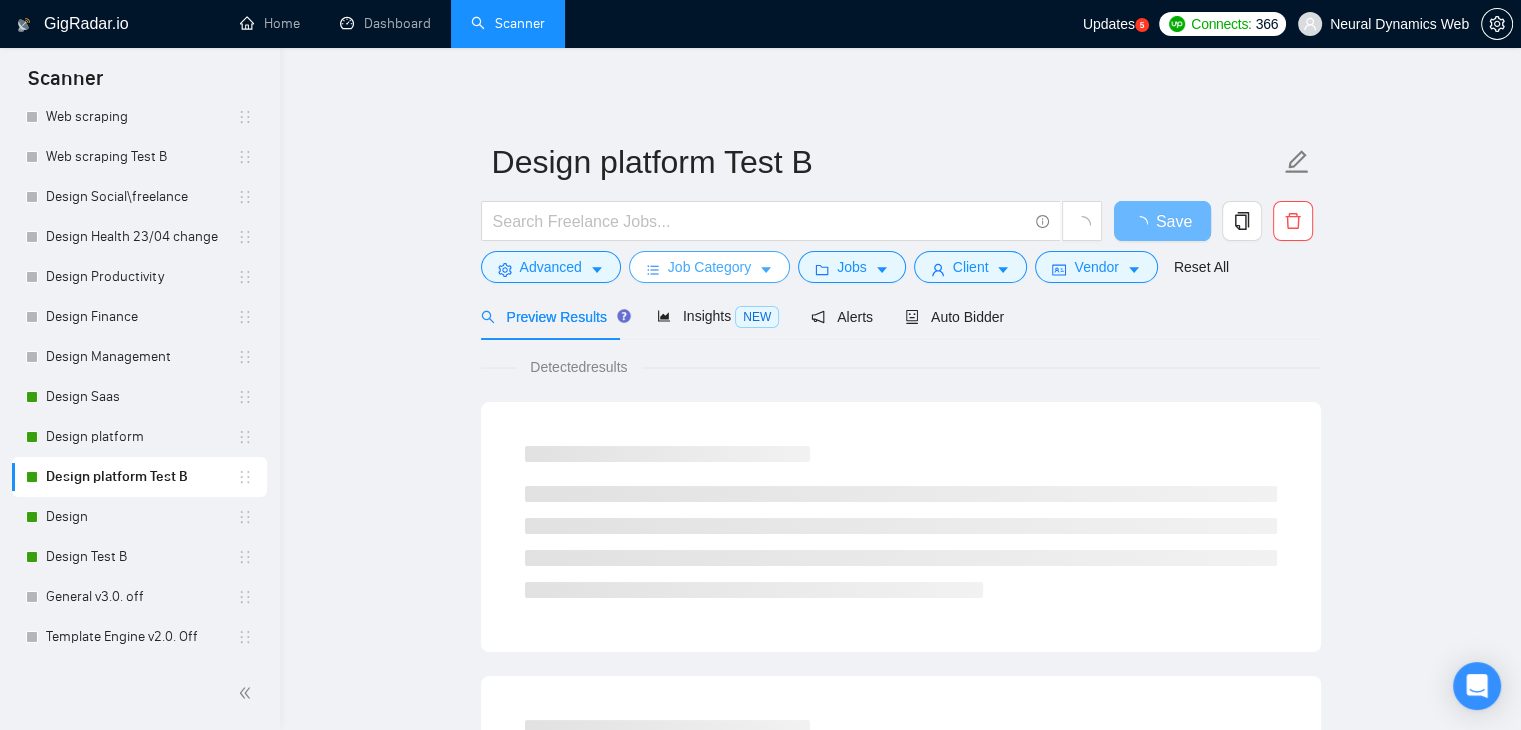 click on "Job Category" at bounding box center [709, 267] 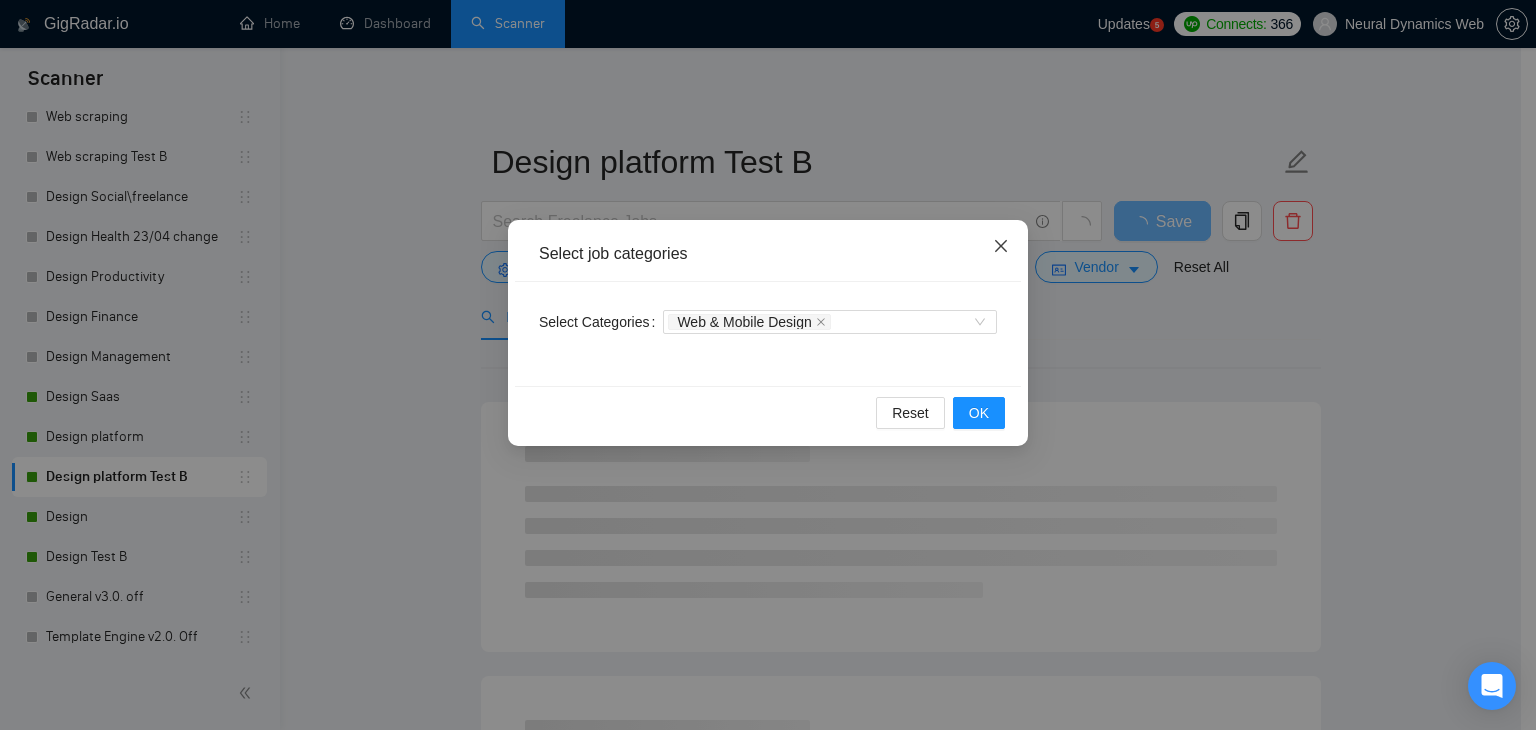 click at bounding box center (1001, 247) 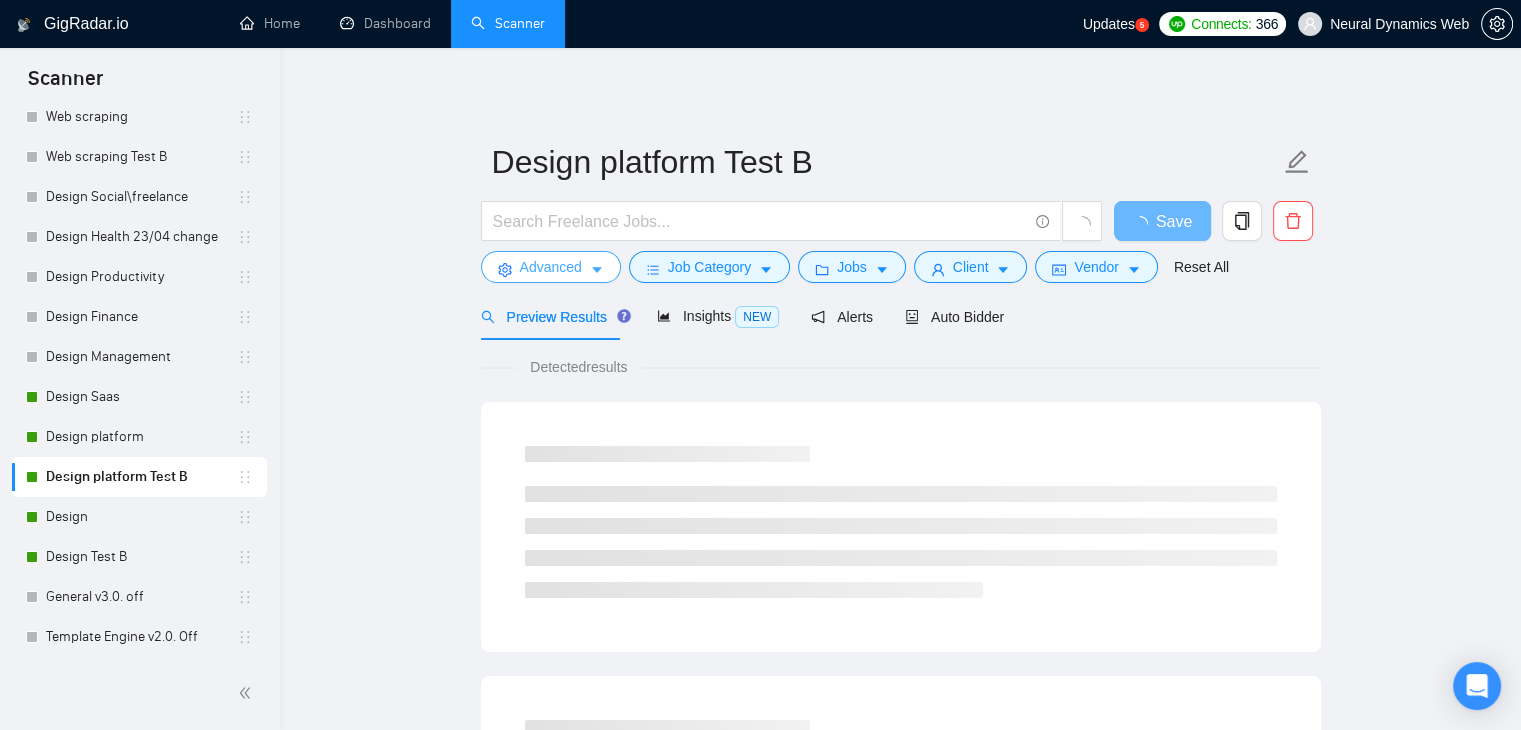 click 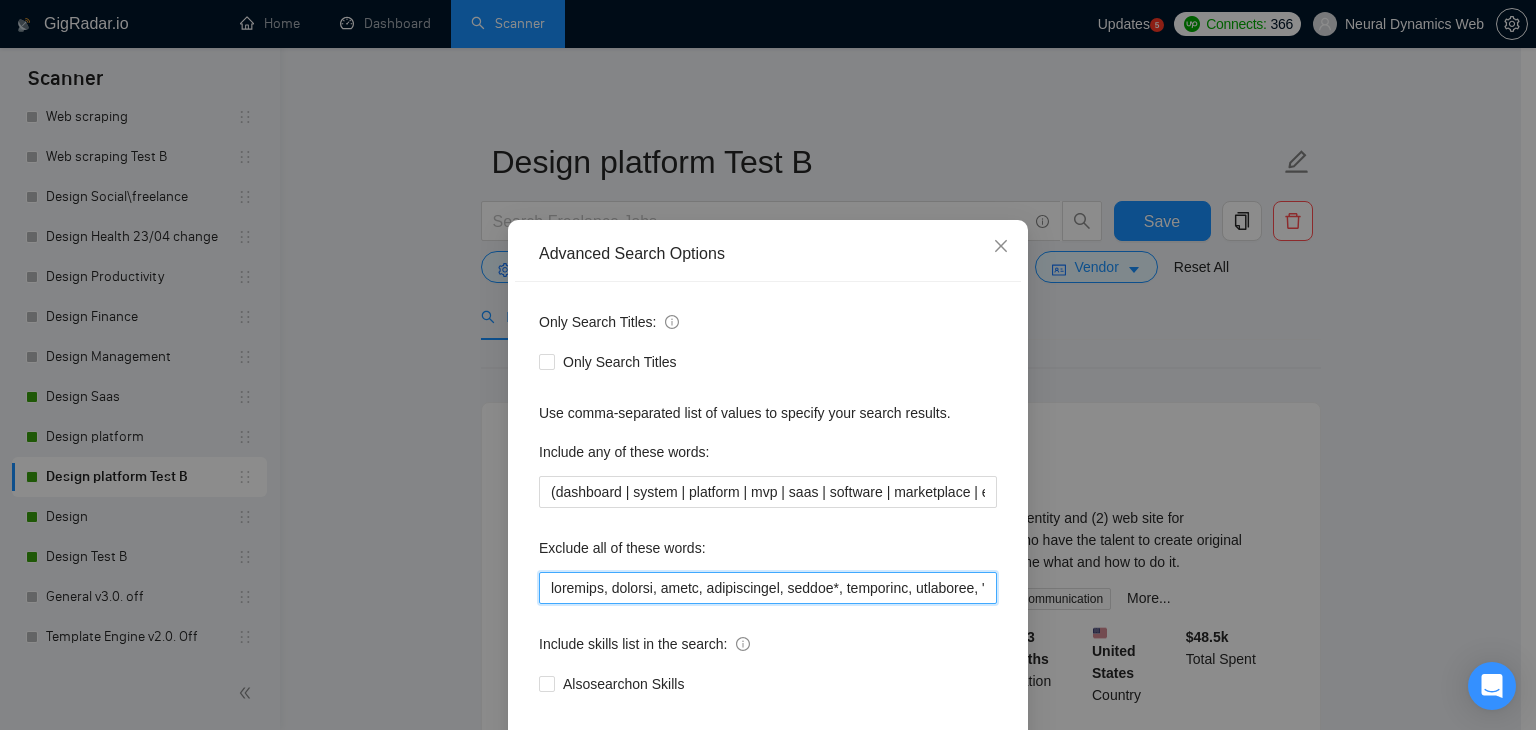 click at bounding box center (768, 588) 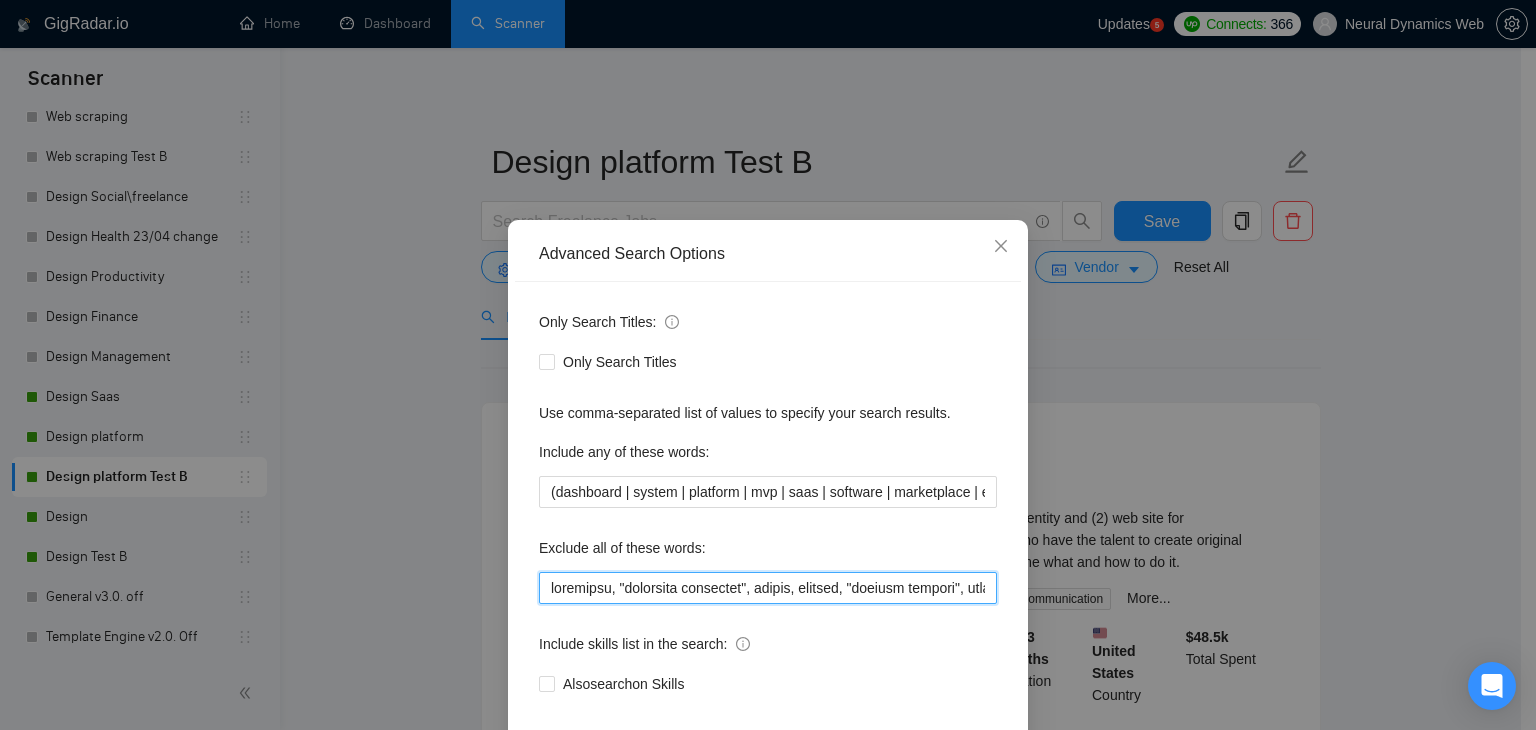 scroll, scrollTop: 0, scrollLeft: 10445, axis: horizontal 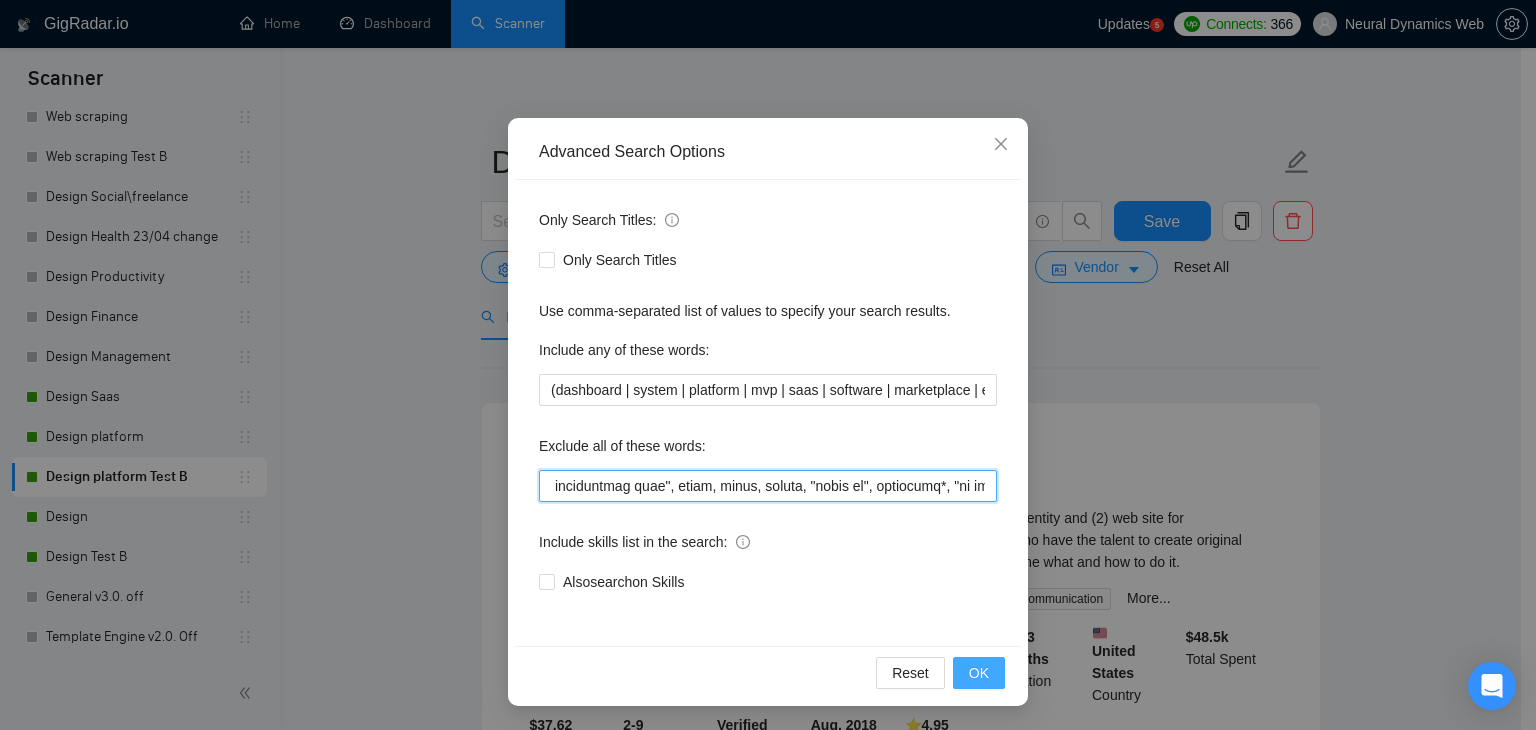type on "webmaster, "marketing assistant", bubble, elegant, "product manager", podia, beehiiv, beehiv, "power pages", loom, "based in peru", "service titan", "UI Integration Specialist", "Google Ads management", copywriting, divi, "sales representative", Glyphs, Iconographer, Typographer, "tally form", "tally,io", "wild apricot", wildapricot, starchapter, "Lead Generation", bakery, cafe, restaurant, "workshop instructor", "Voice Cloning Expert", "adobe coldfusion", "adobe commerce", "(wordpress)", filemaker, weebly, "click funnel", prismic, "moodle", ghl, "(gohighlevel)", softr, "go high level", socio, review, improve, wix*, joomla*, drupal*, magento*, "looker studio", ghost, "ux consultant", "ui consultant", "ui\ux consultant", "zoho sites", joomla, sketch, "lending page", "design audit", "design testing", "animation*", funnel, "(wordpress*", SEO agent, "landing page*, "landing pages", splashthat, pwabuilder, "lovable.dev", hubspot, "(no agencies*", docusaurus, "tailor brands", uizard, airtable, ESP32, Laravel, "C..." 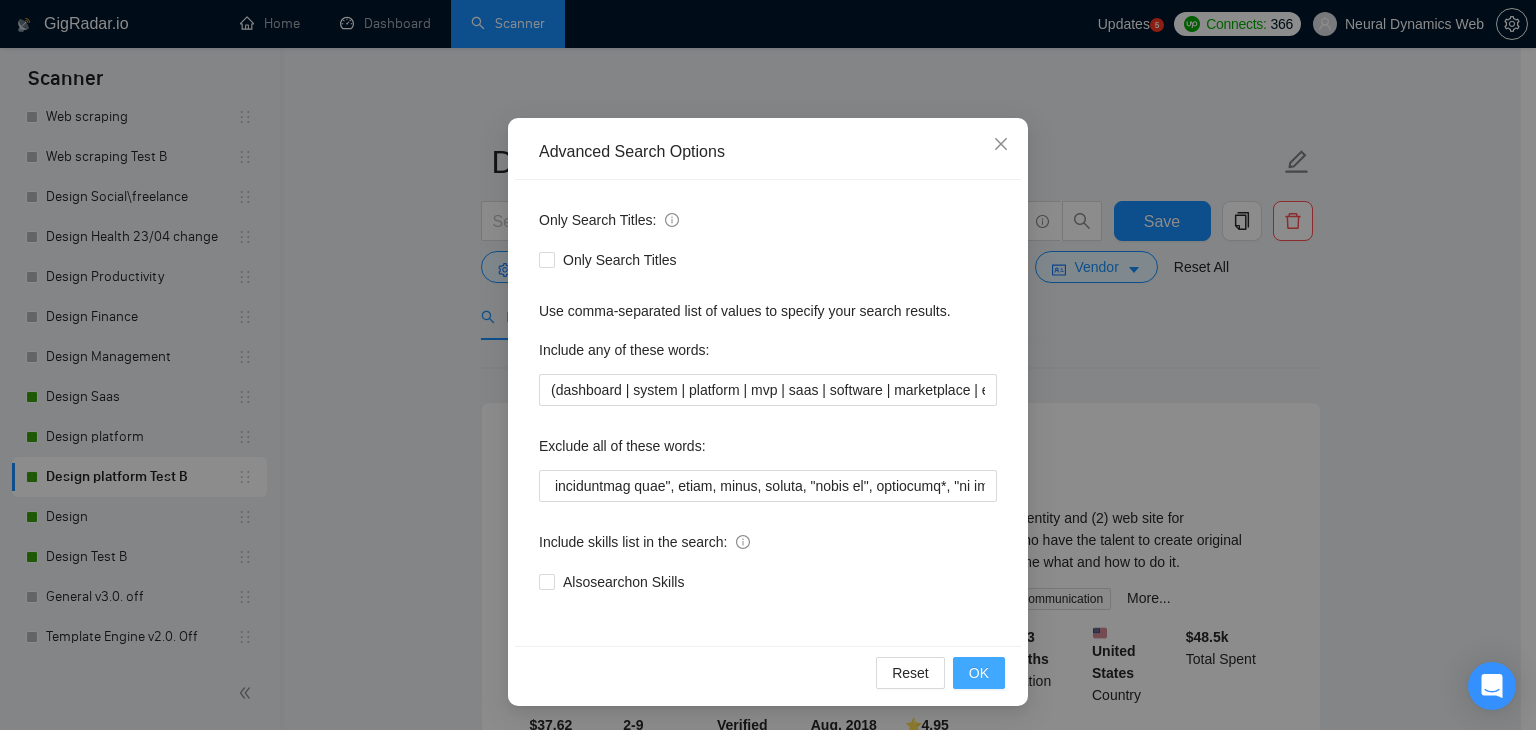 click on "OK" at bounding box center [979, 673] 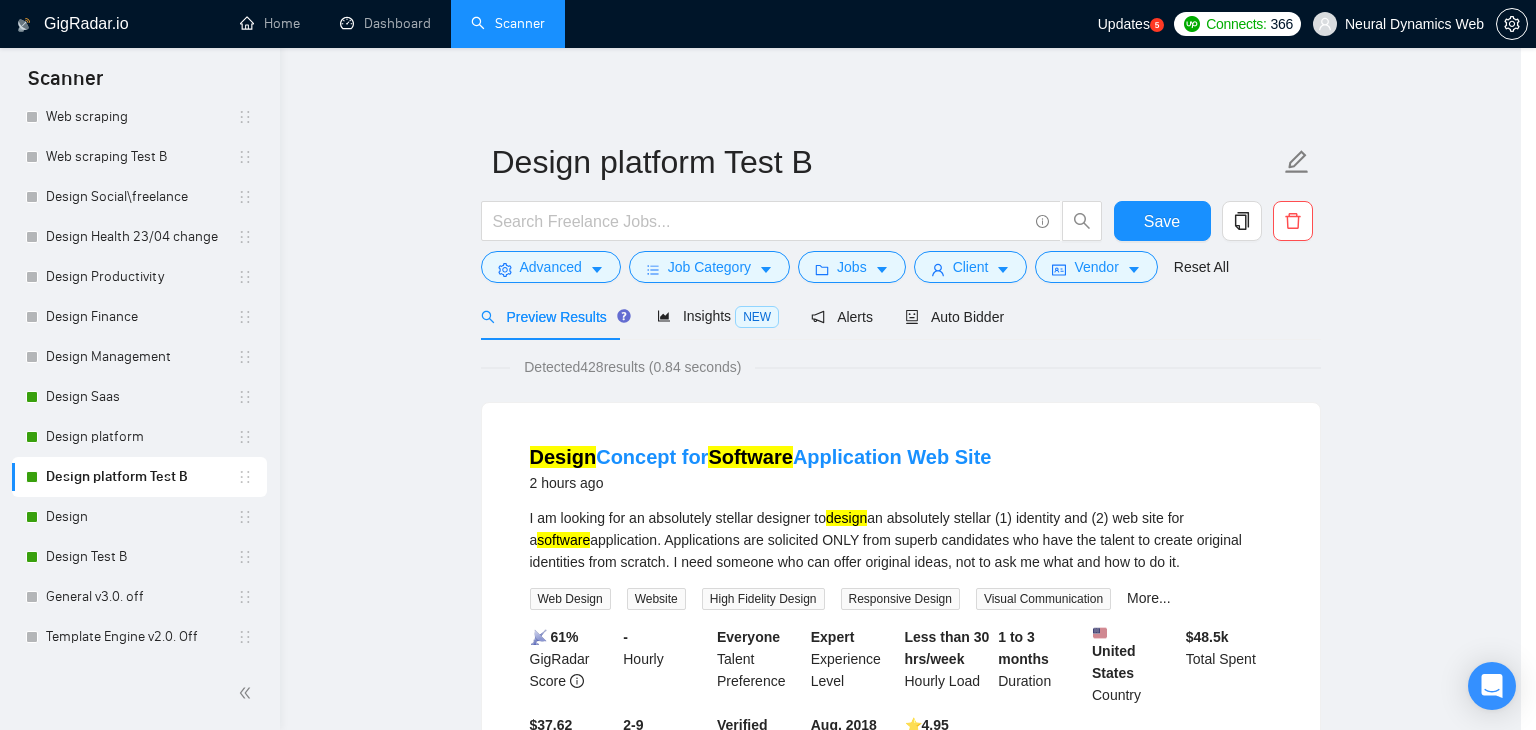 scroll, scrollTop: 2, scrollLeft: 0, axis: vertical 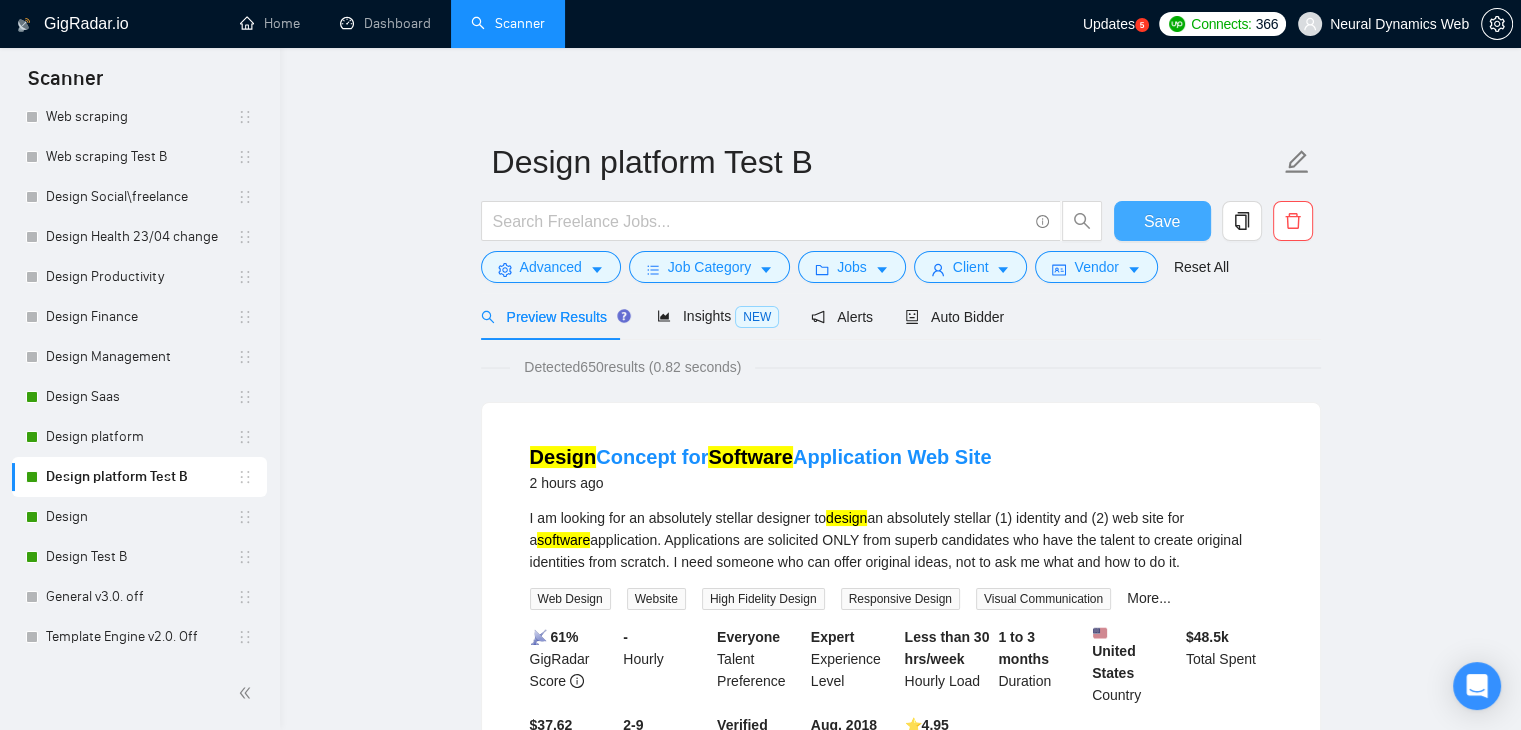click on "Save" at bounding box center (1162, 221) 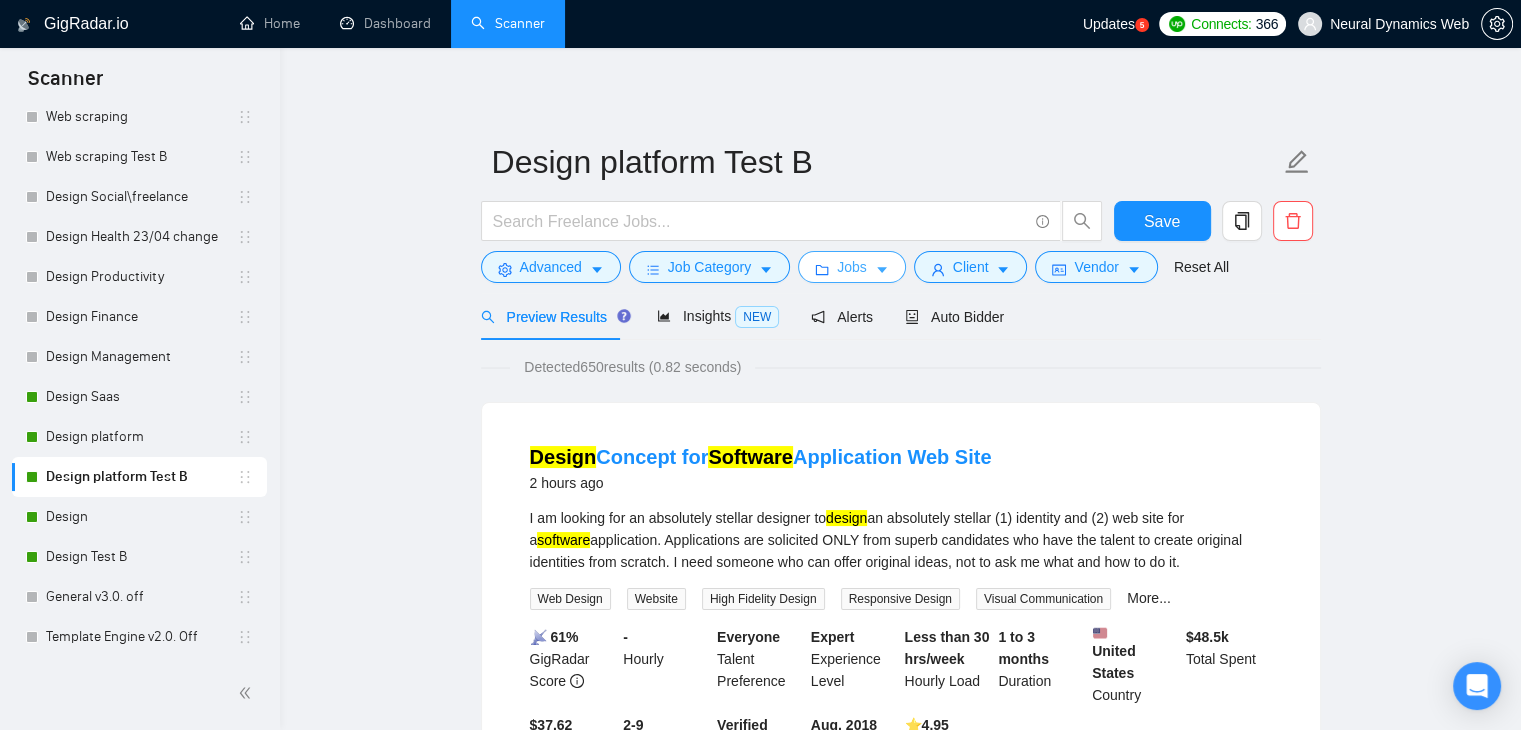 click on "Jobs" at bounding box center (852, 267) 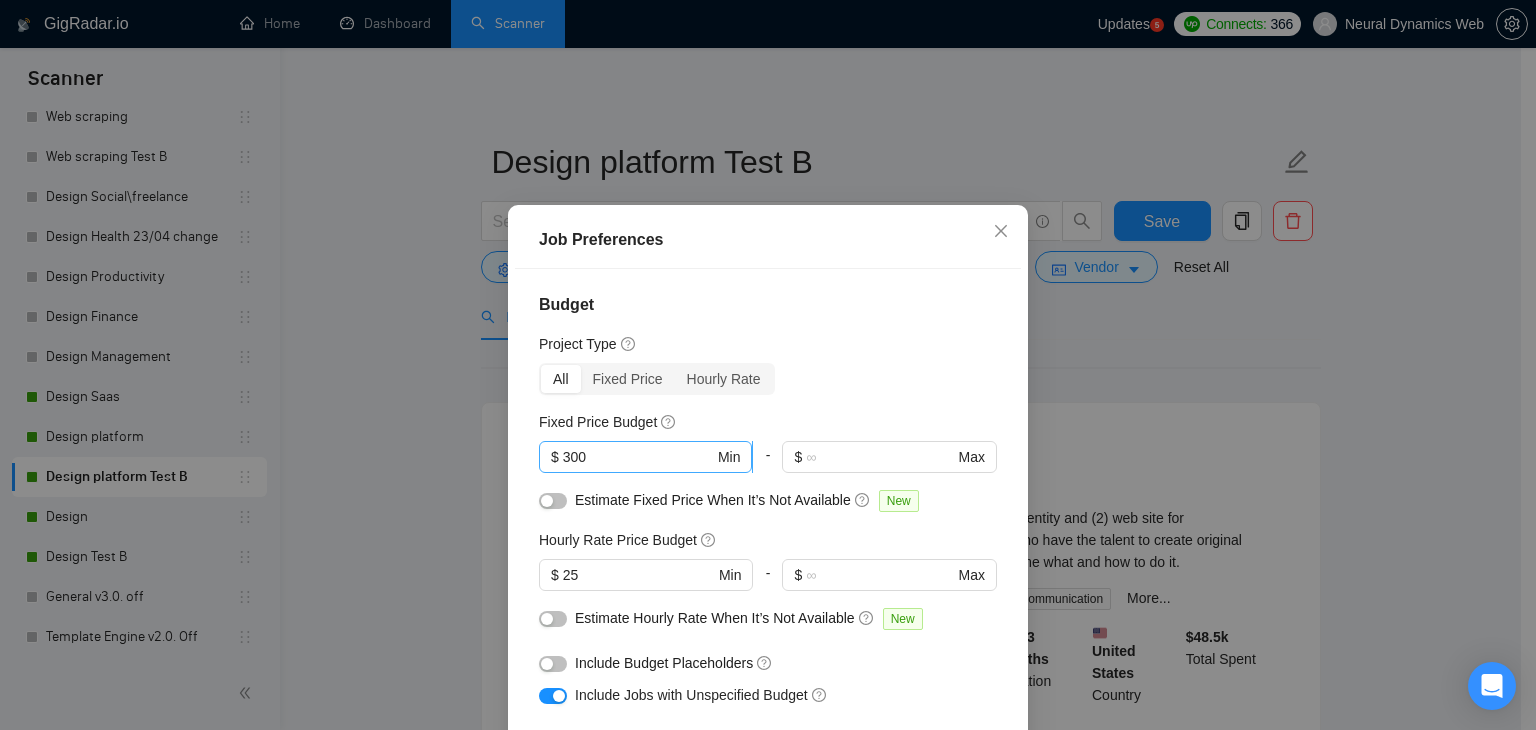 click on "300" at bounding box center [638, 457] 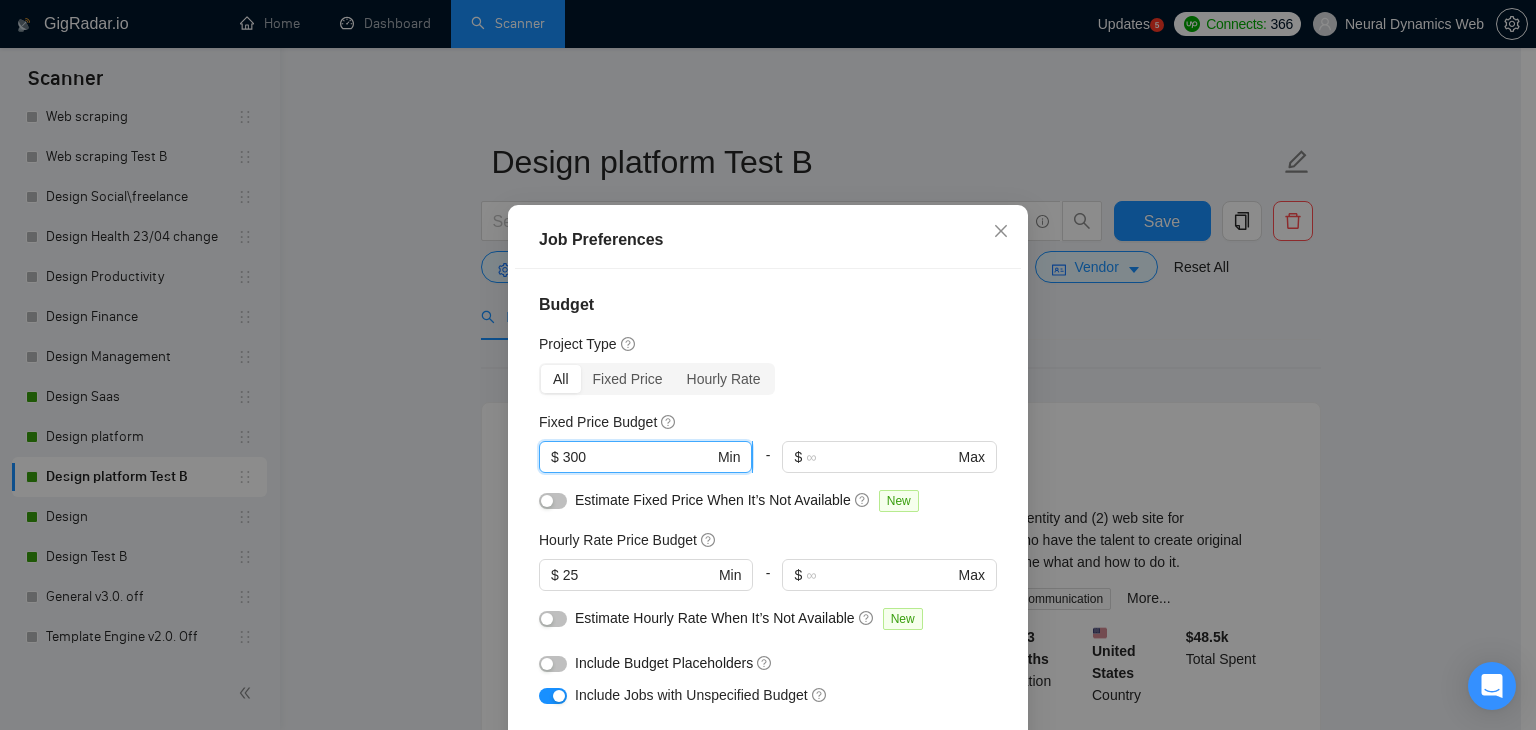 click on "300" at bounding box center (638, 457) 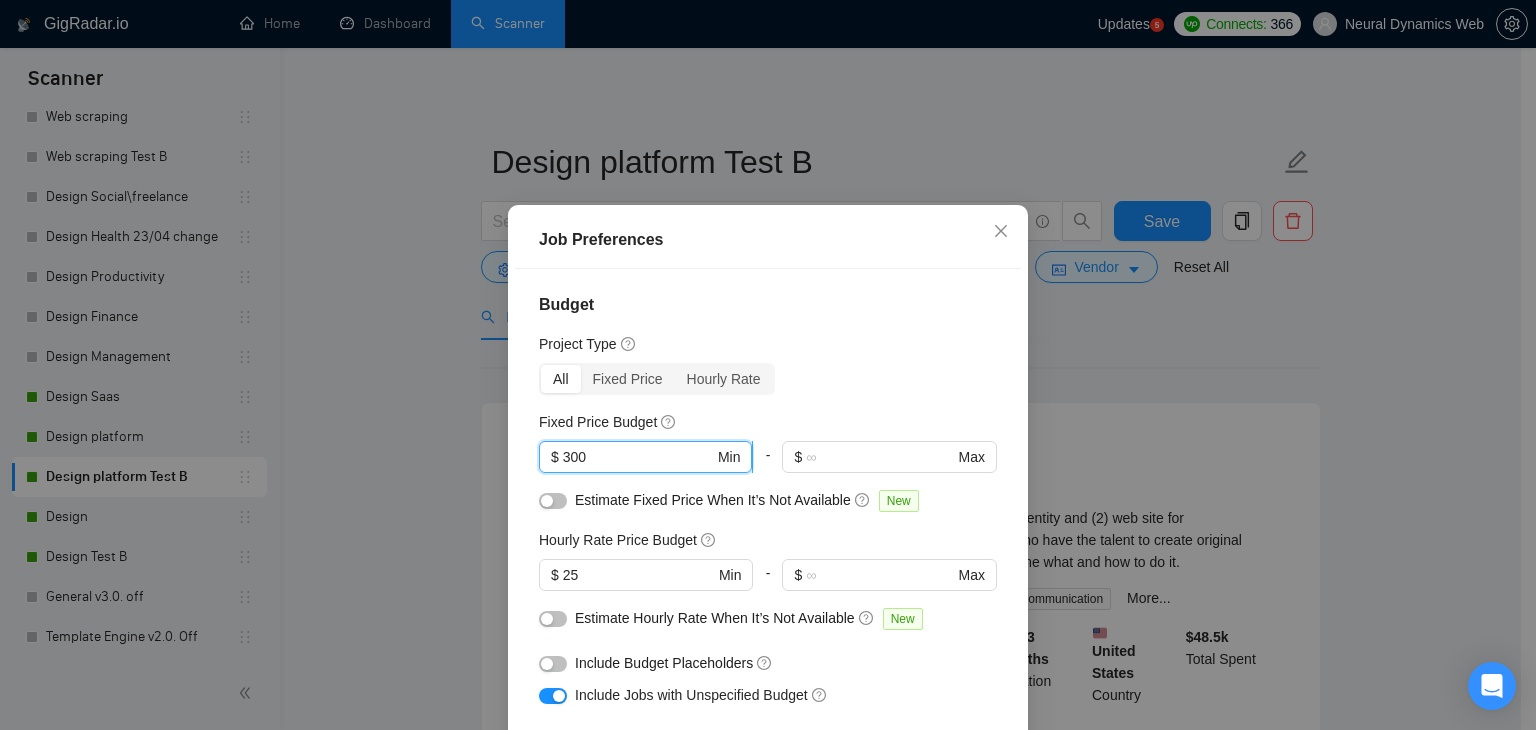 click on "300" at bounding box center (638, 457) 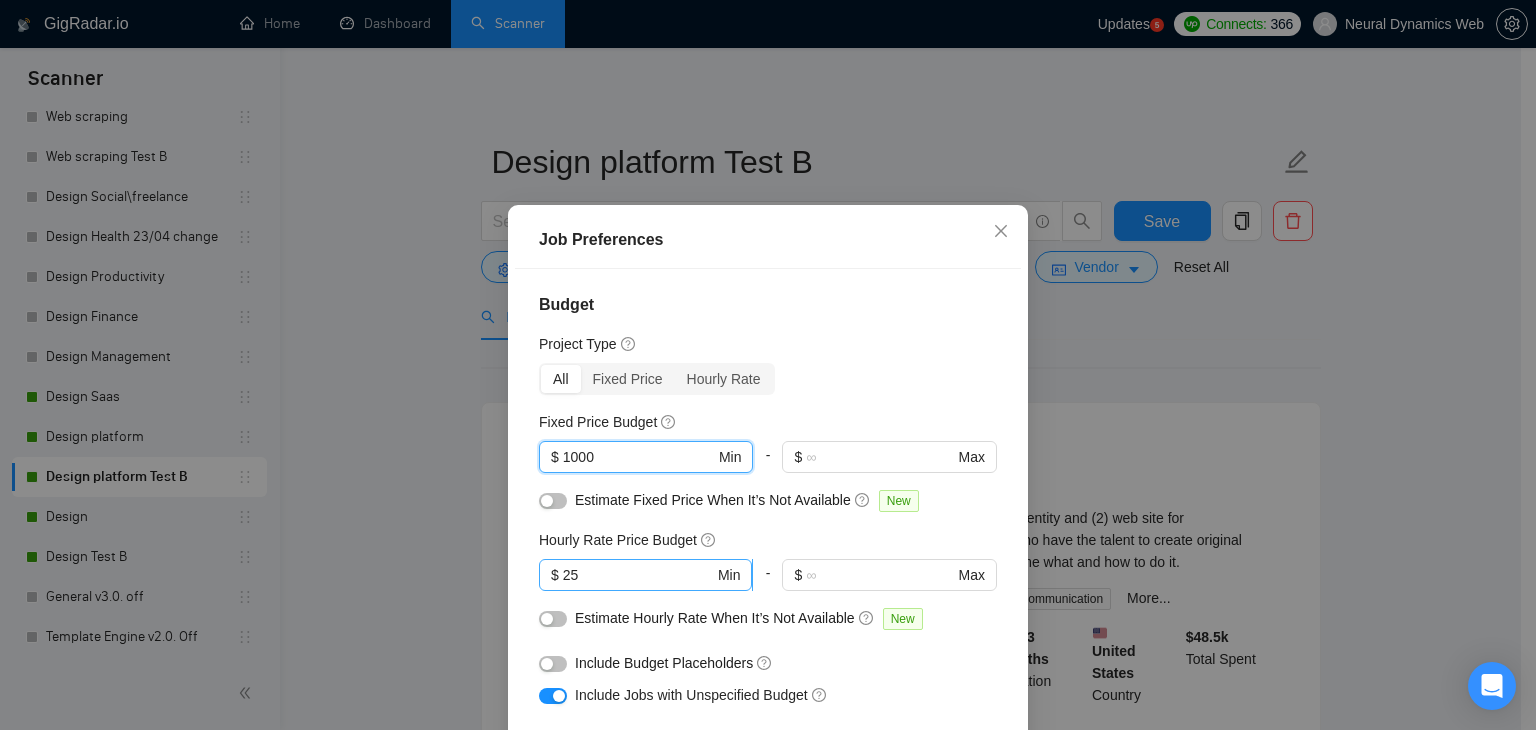 type on "1000" 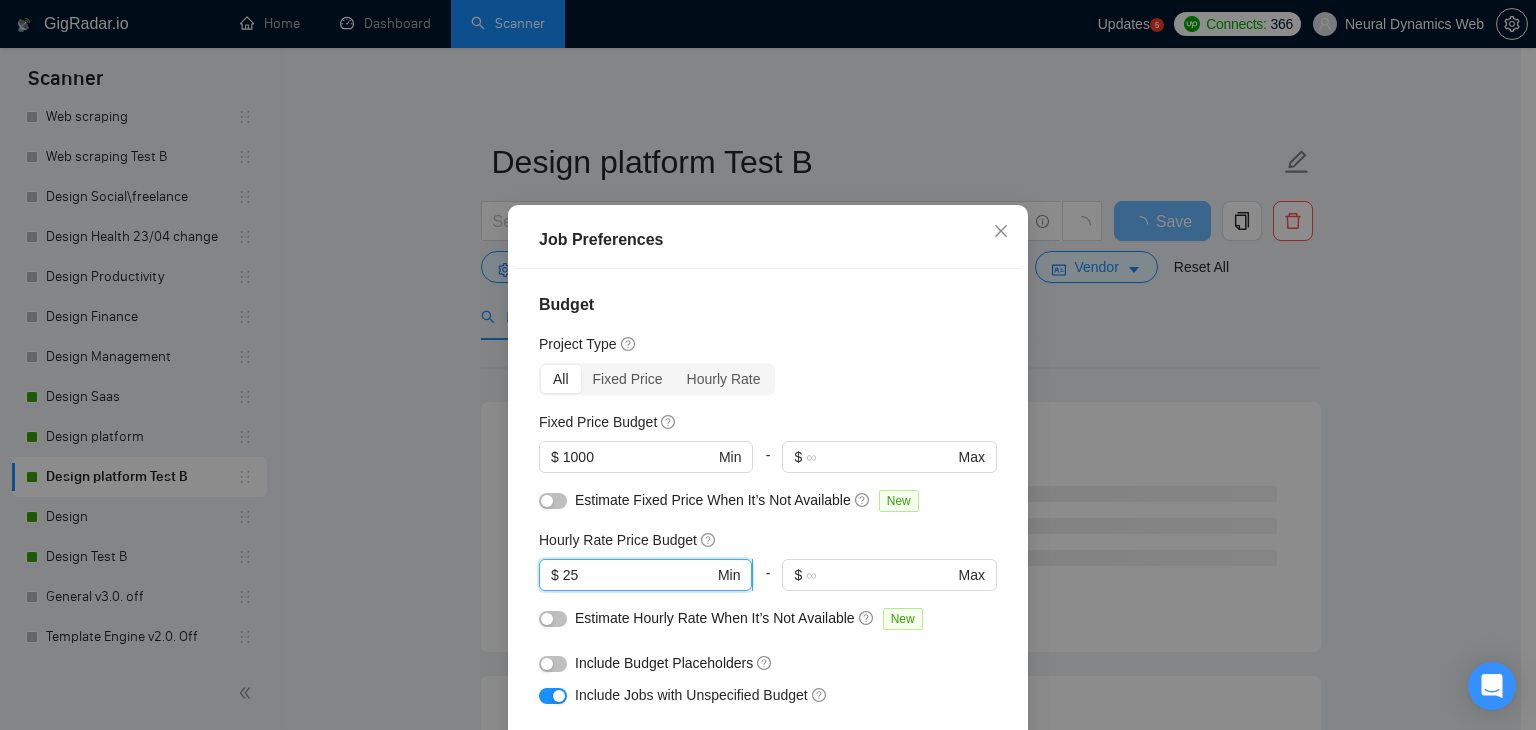 type on "2" 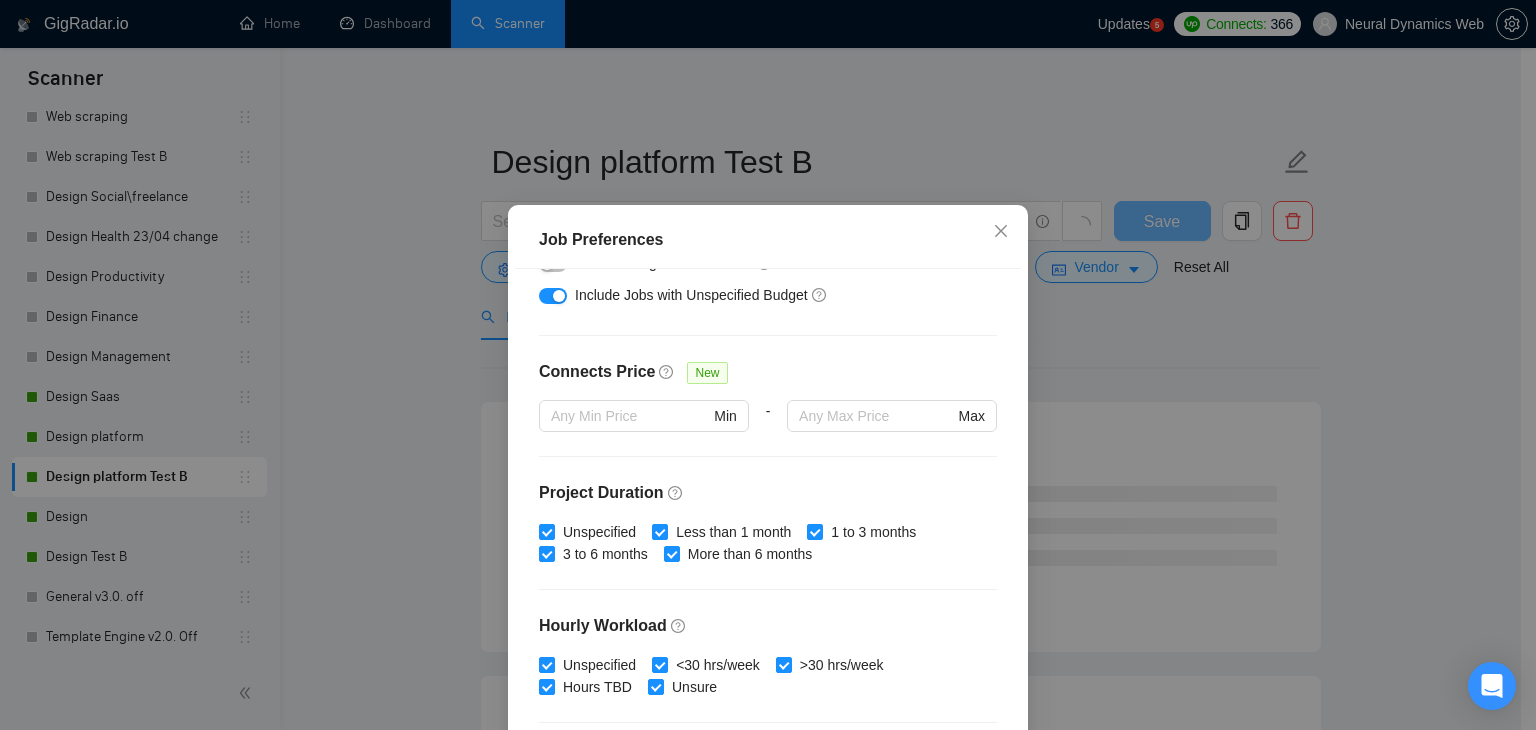 scroll, scrollTop: 616, scrollLeft: 0, axis: vertical 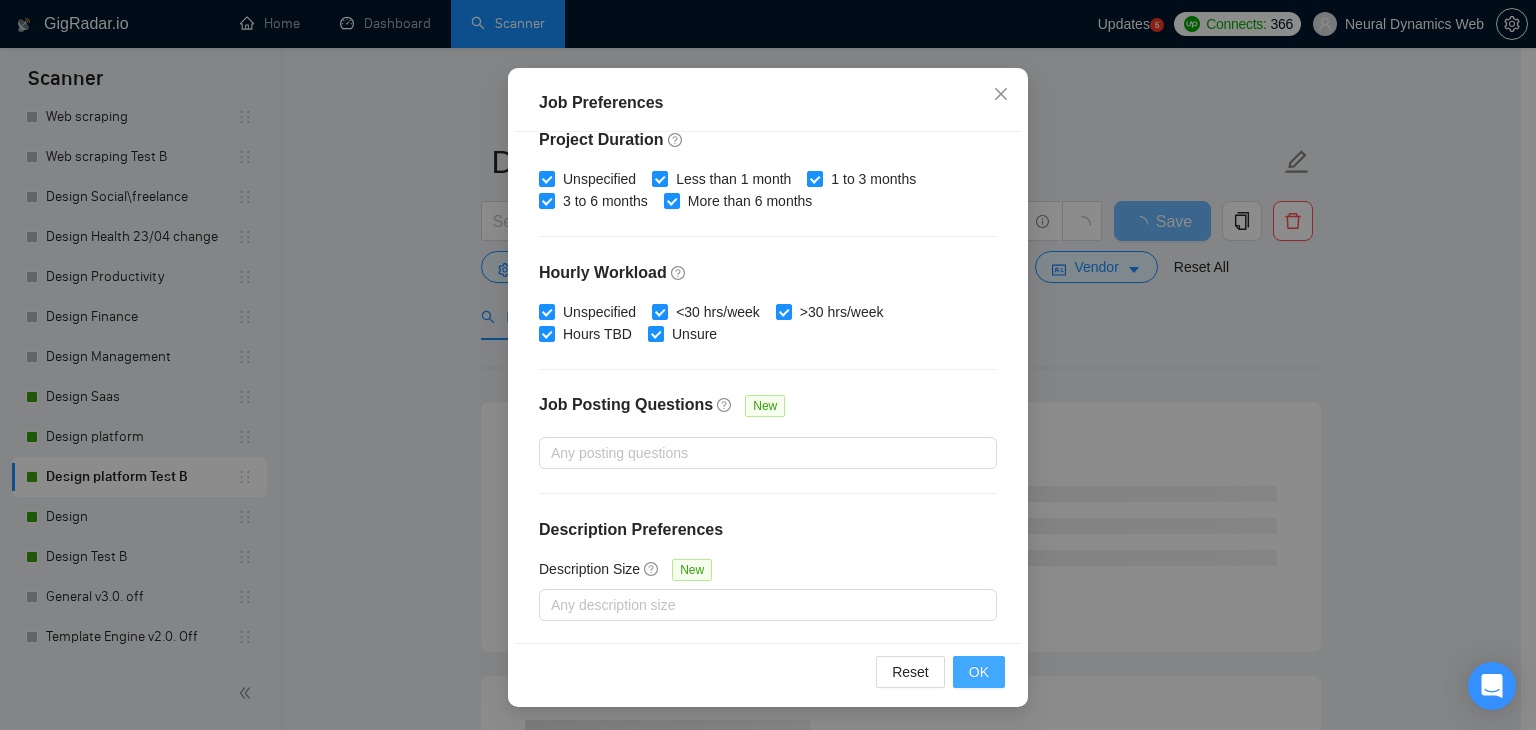 type on "30" 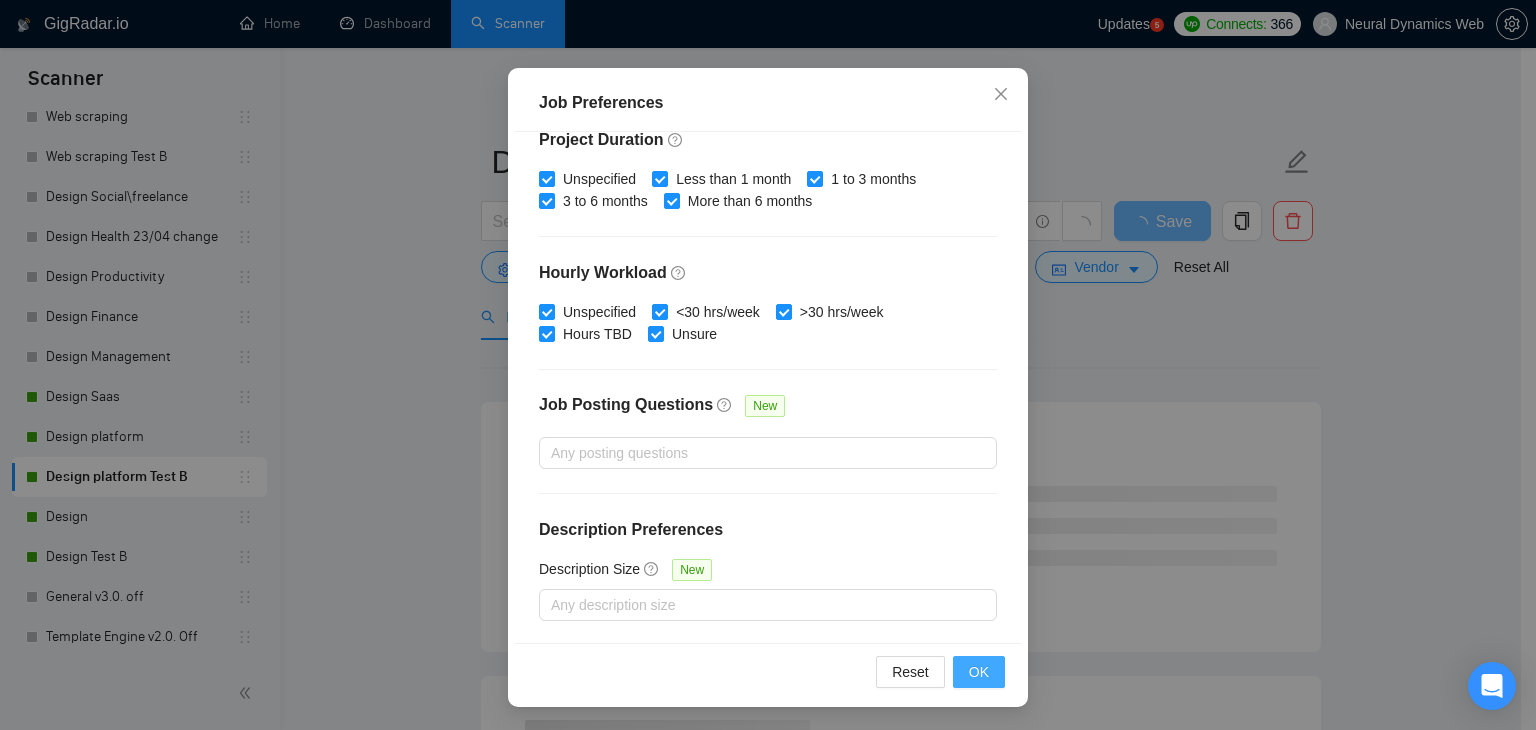 click on "OK" at bounding box center (979, 672) 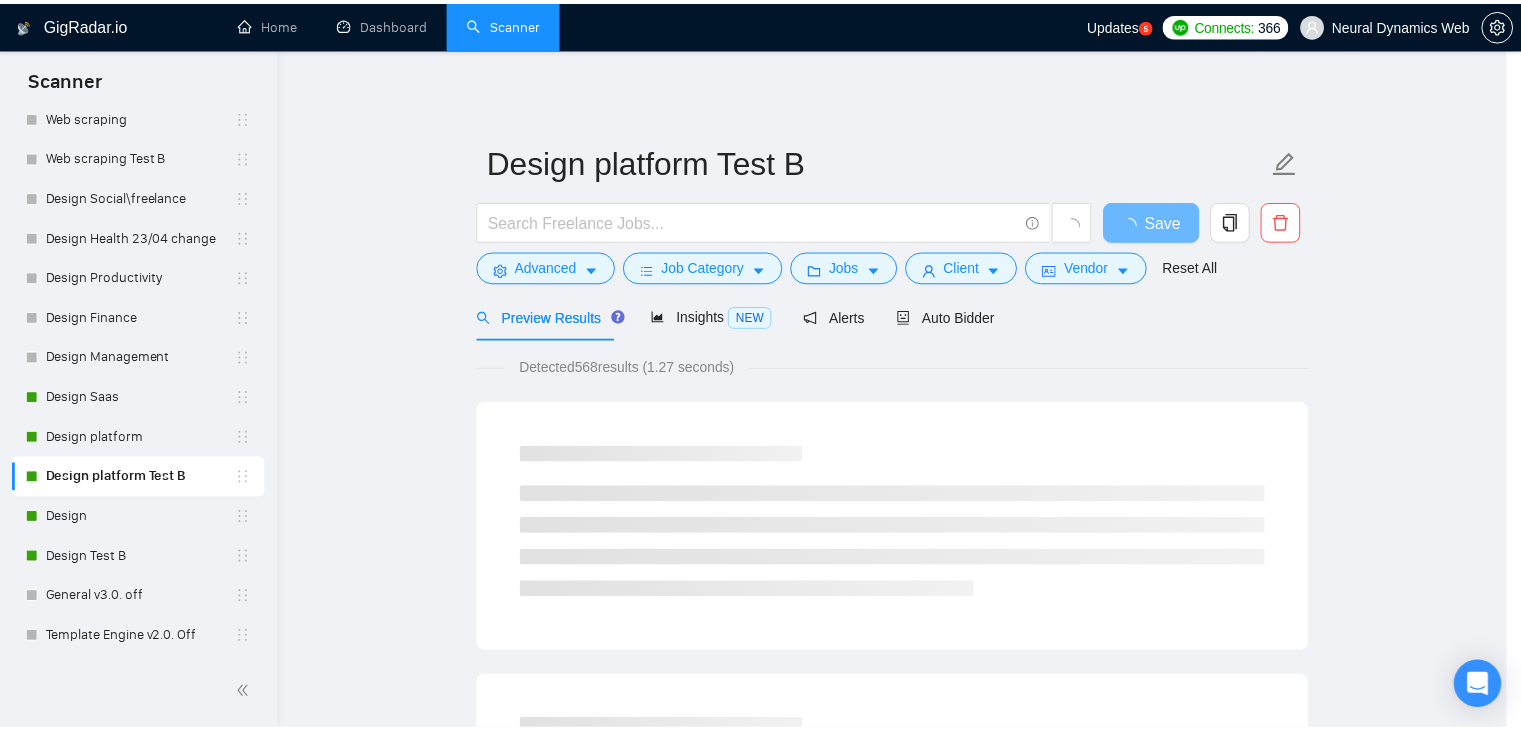 scroll, scrollTop: 52, scrollLeft: 0, axis: vertical 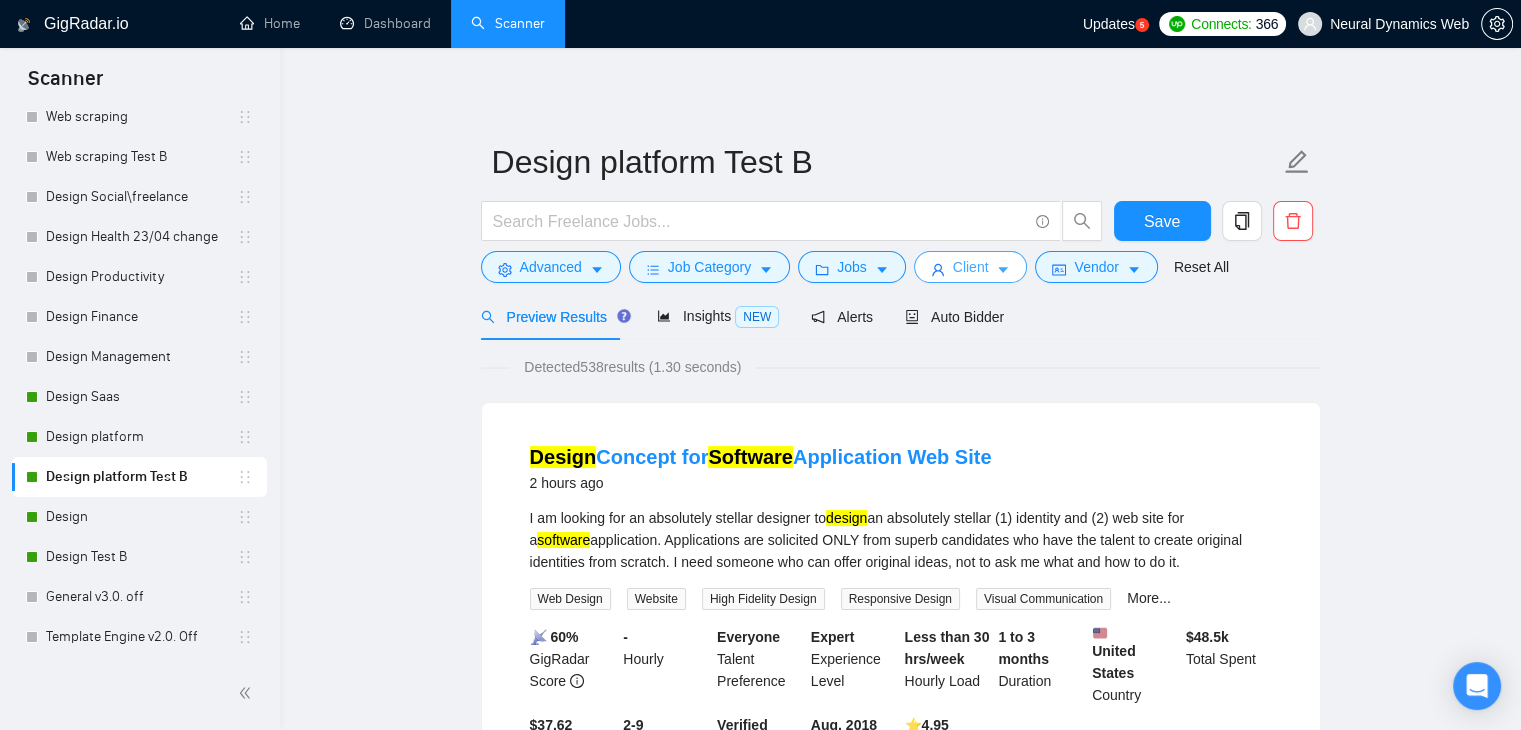 click on "Client" at bounding box center (971, 267) 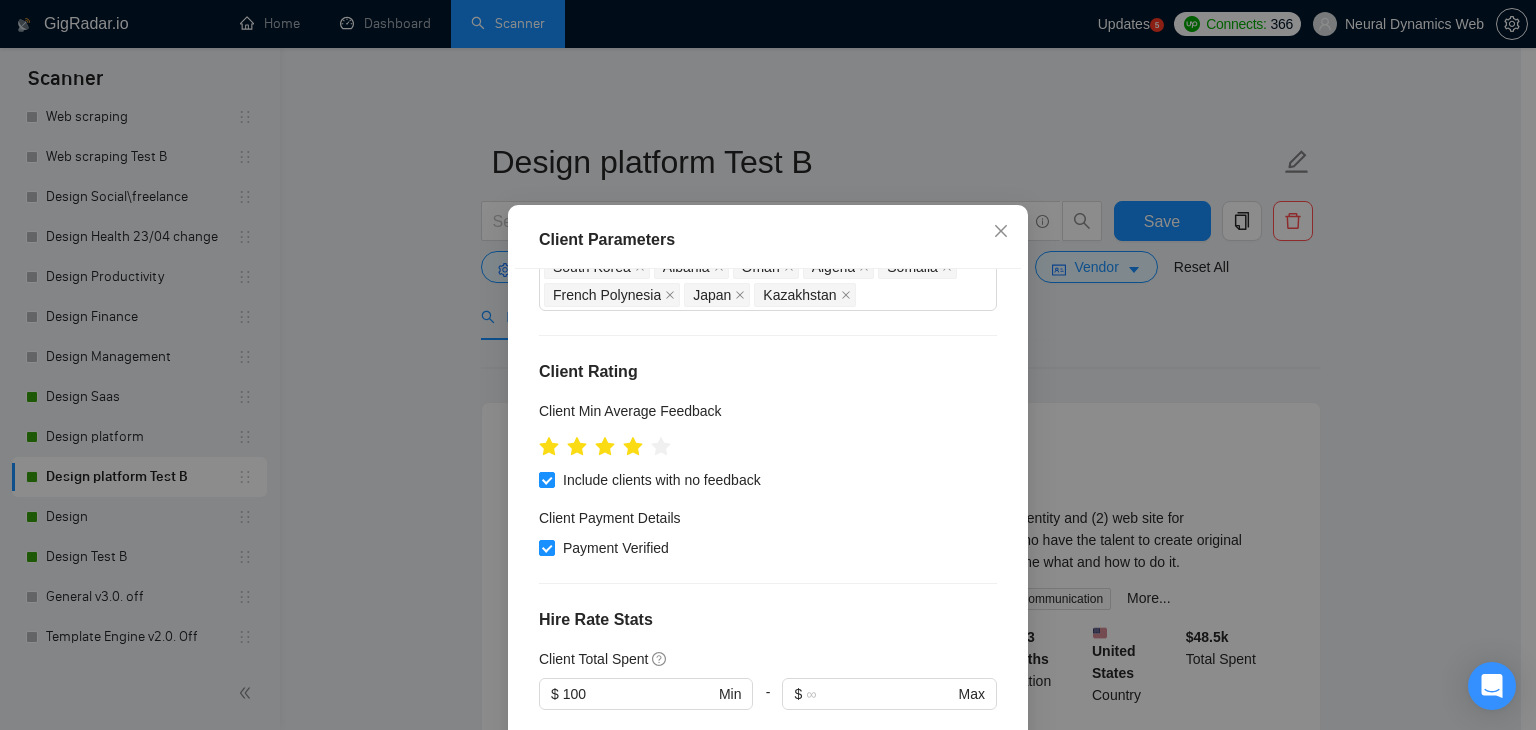 scroll, scrollTop: 1300, scrollLeft: 0, axis: vertical 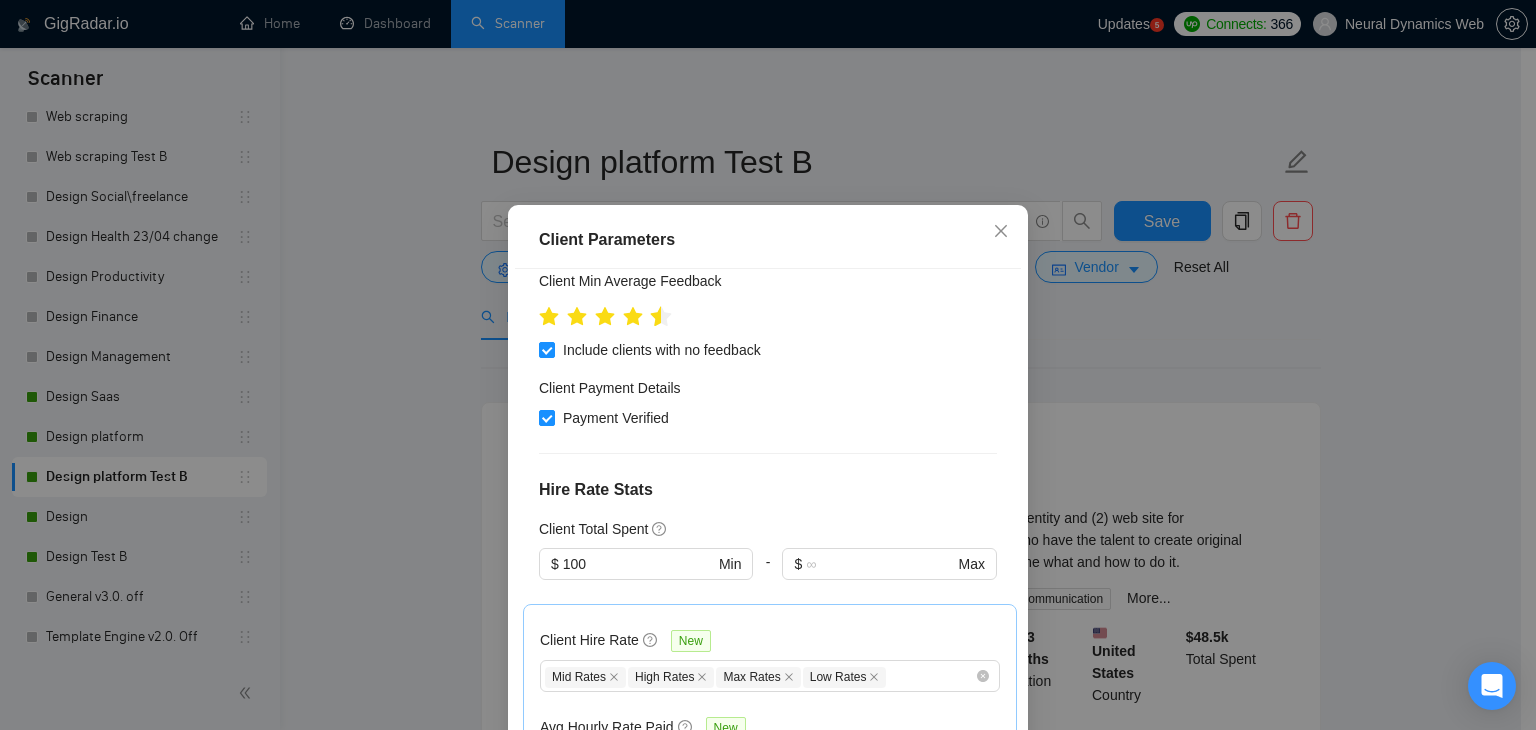 click 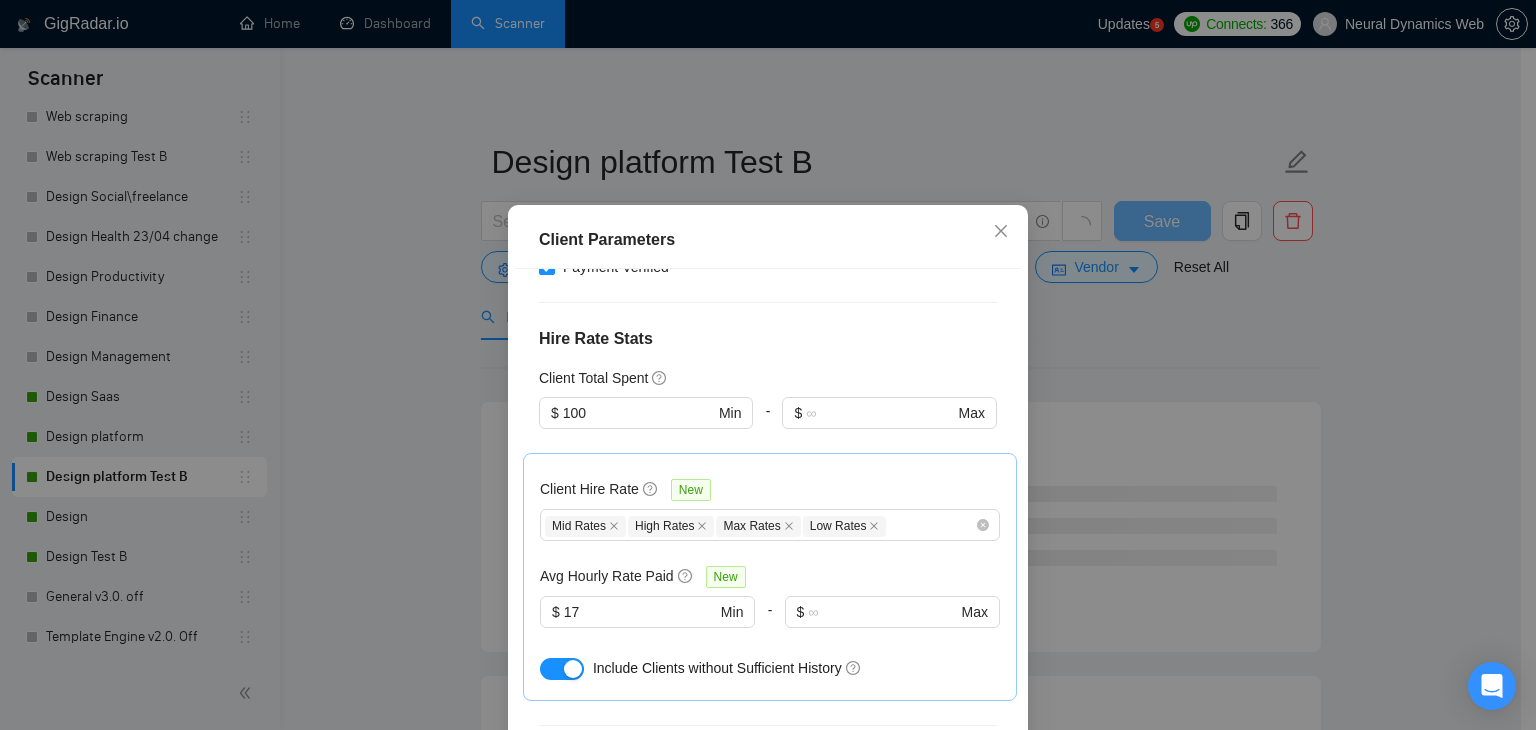 scroll, scrollTop: 1500, scrollLeft: 0, axis: vertical 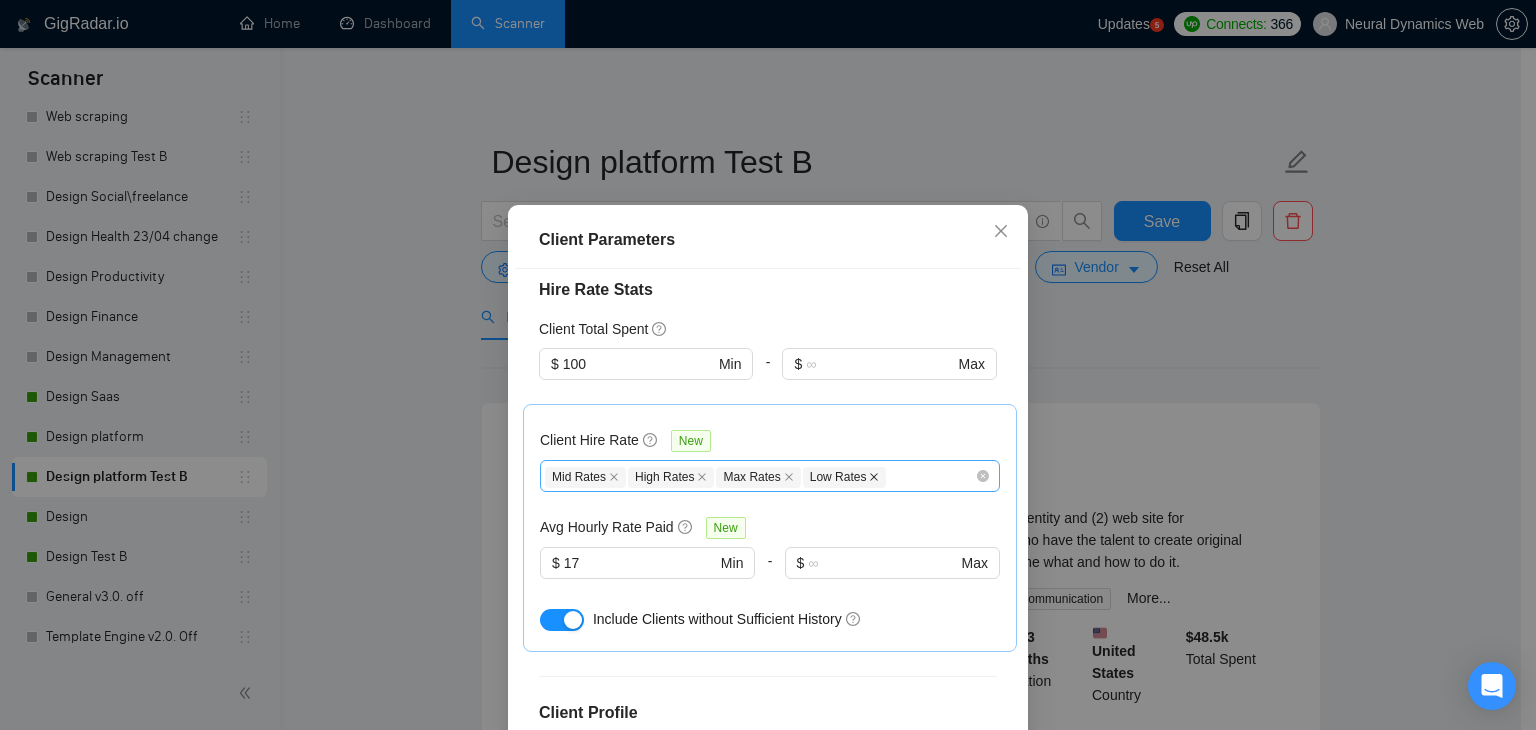 click 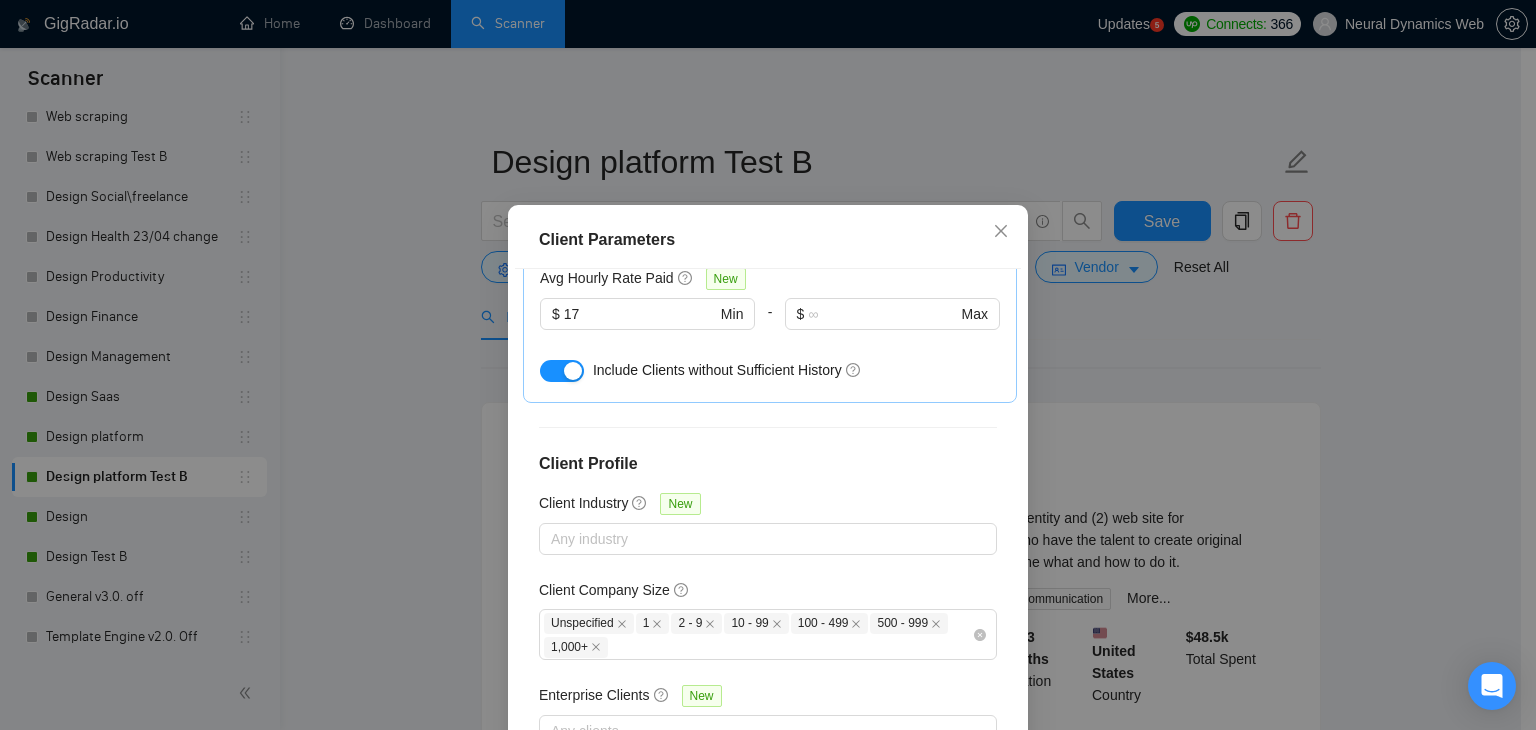 scroll, scrollTop: 1764, scrollLeft: 0, axis: vertical 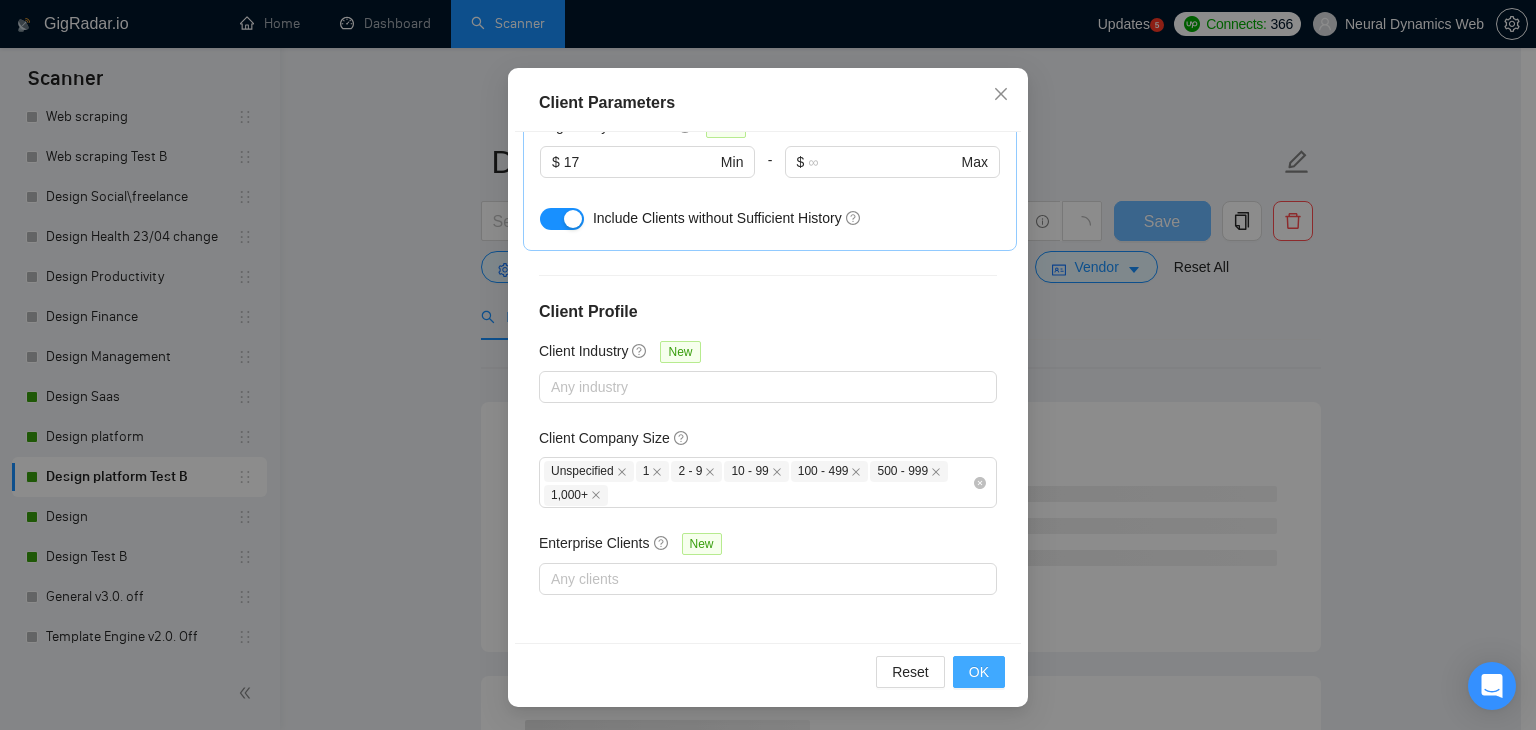click on "OK" at bounding box center [979, 672] 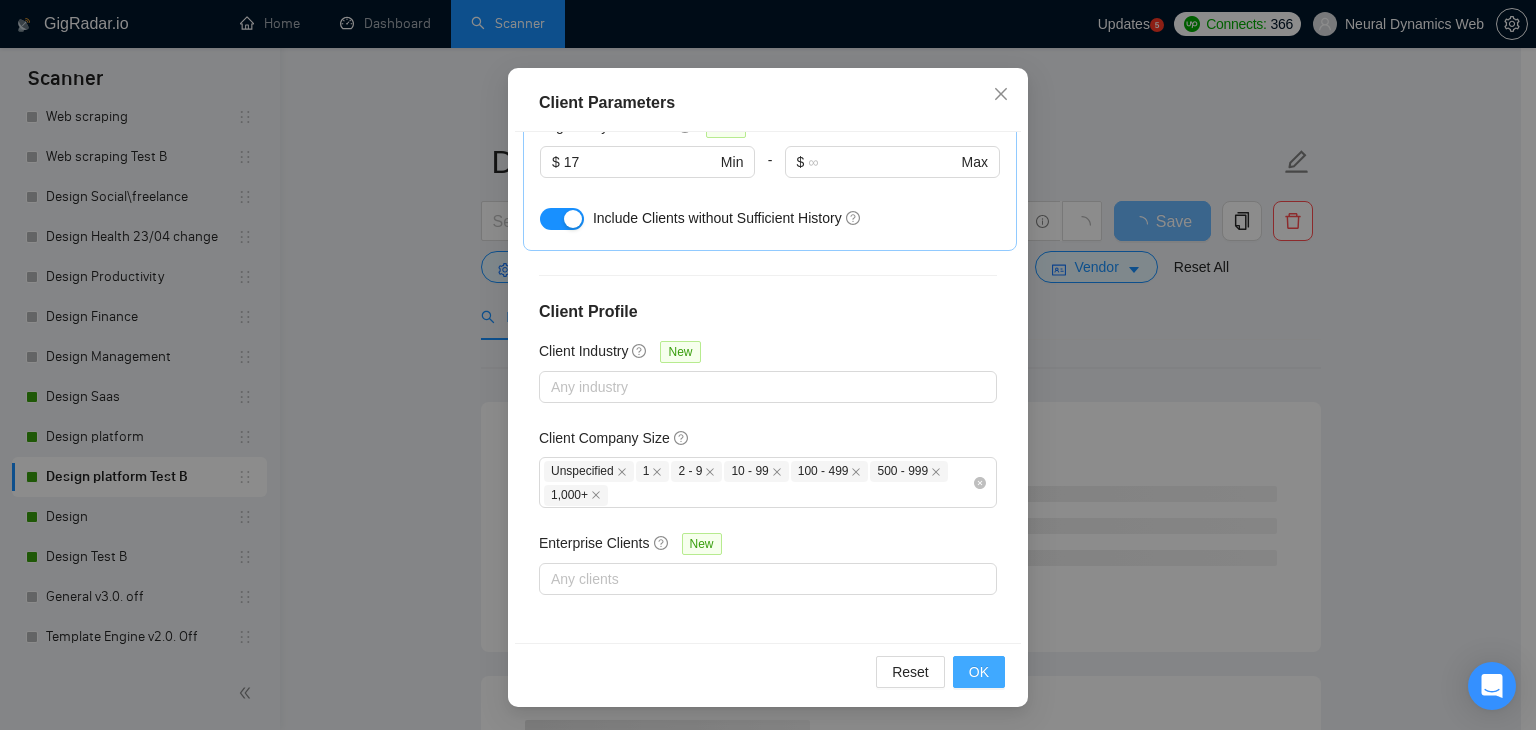 scroll, scrollTop: 52, scrollLeft: 0, axis: vertical 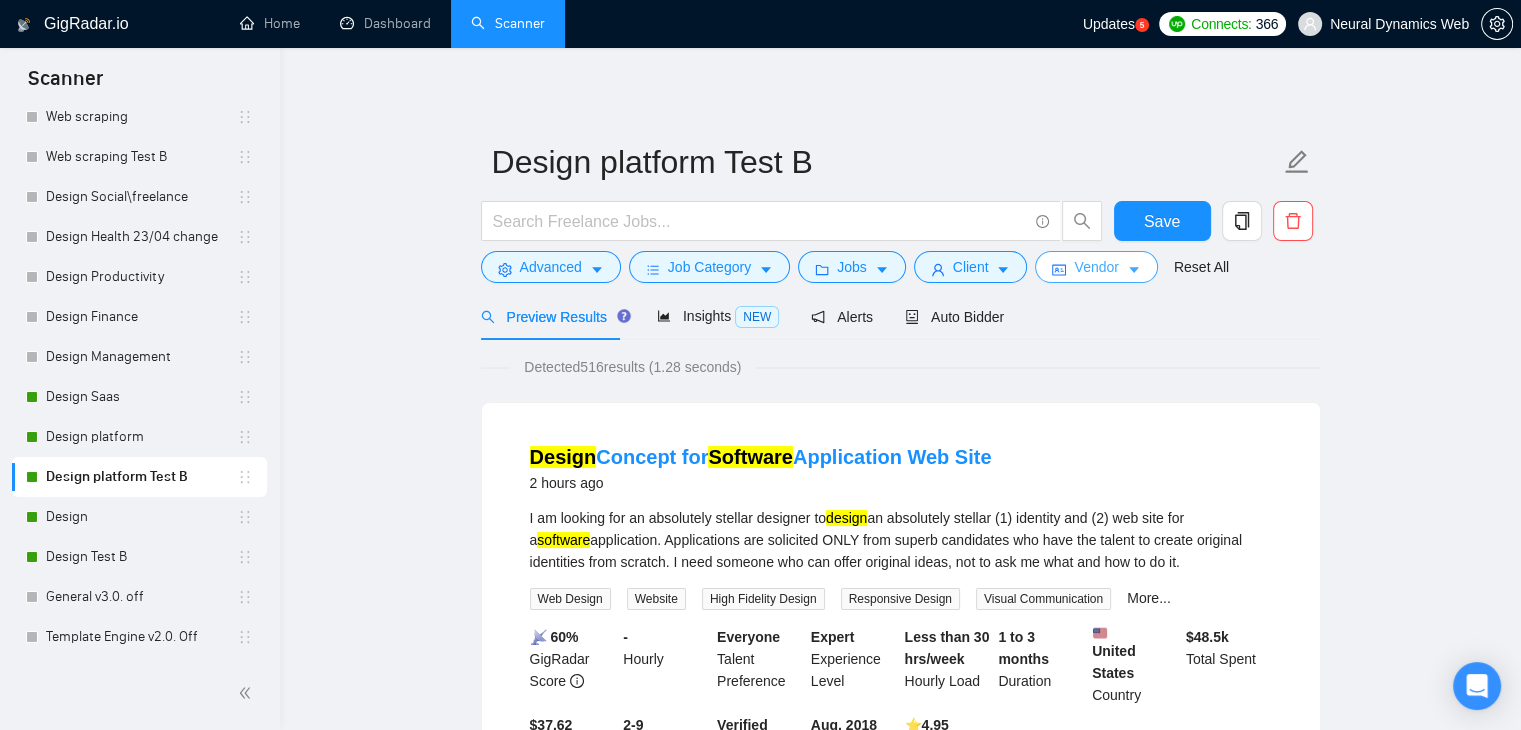 click 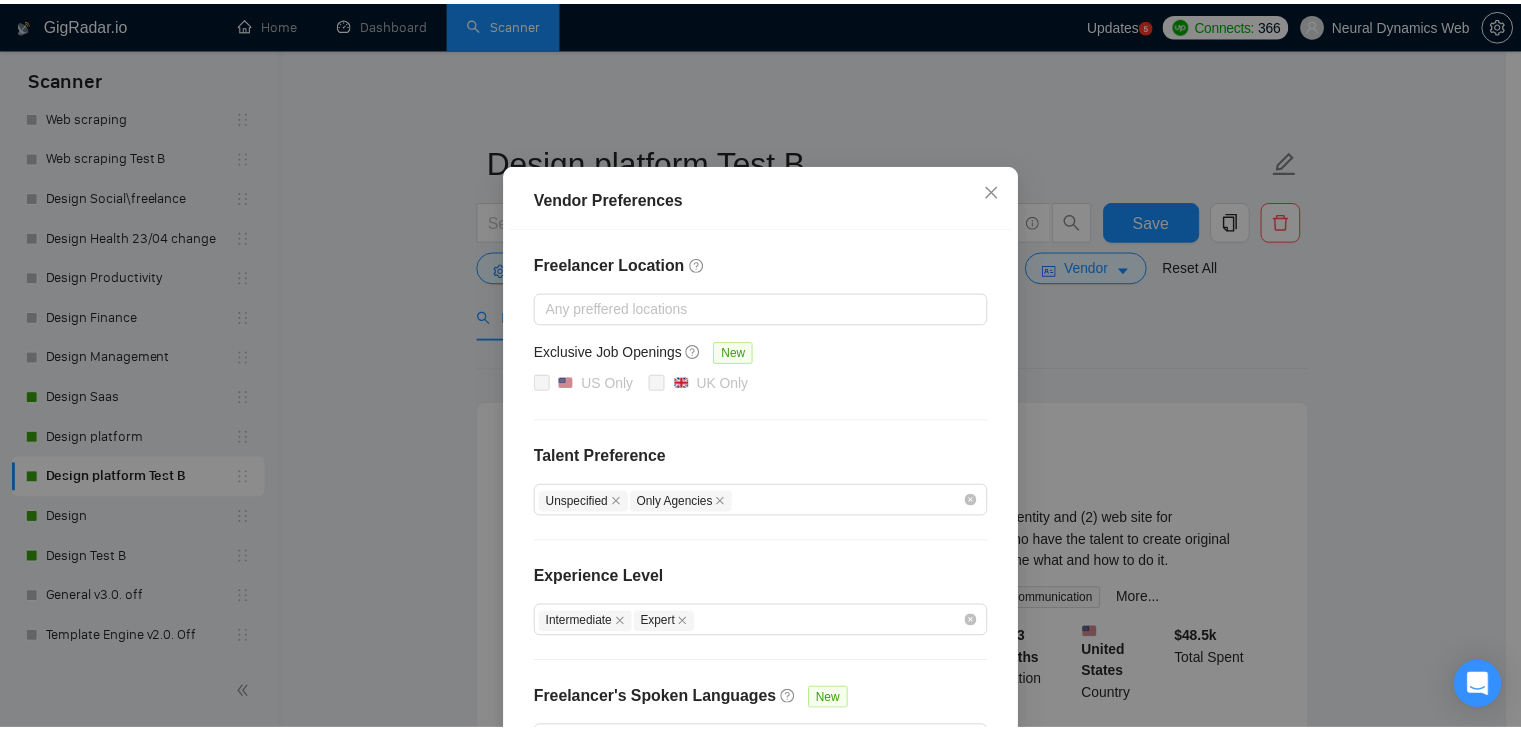 scroll, scrollTop: 0, scrollLeft: 0, axis: both 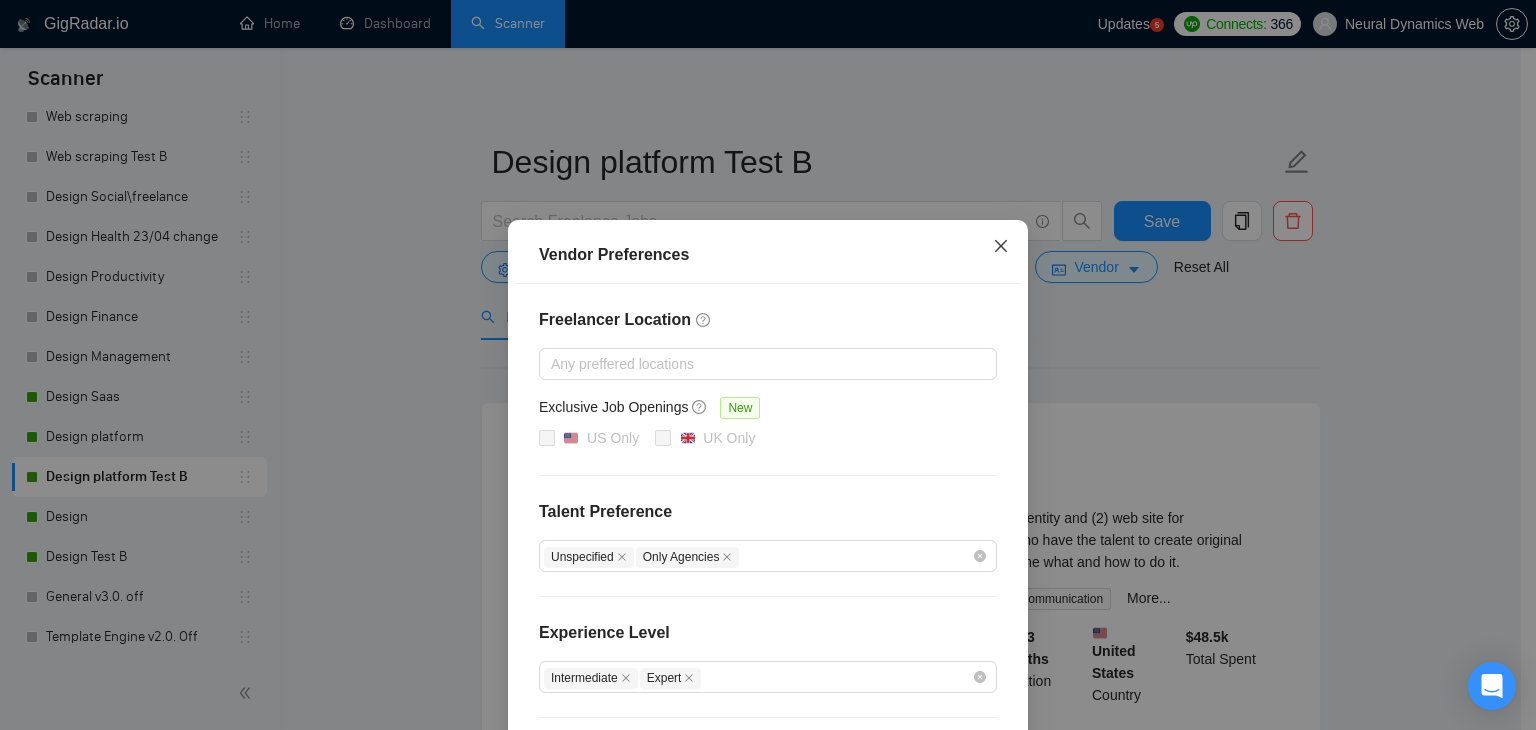 click 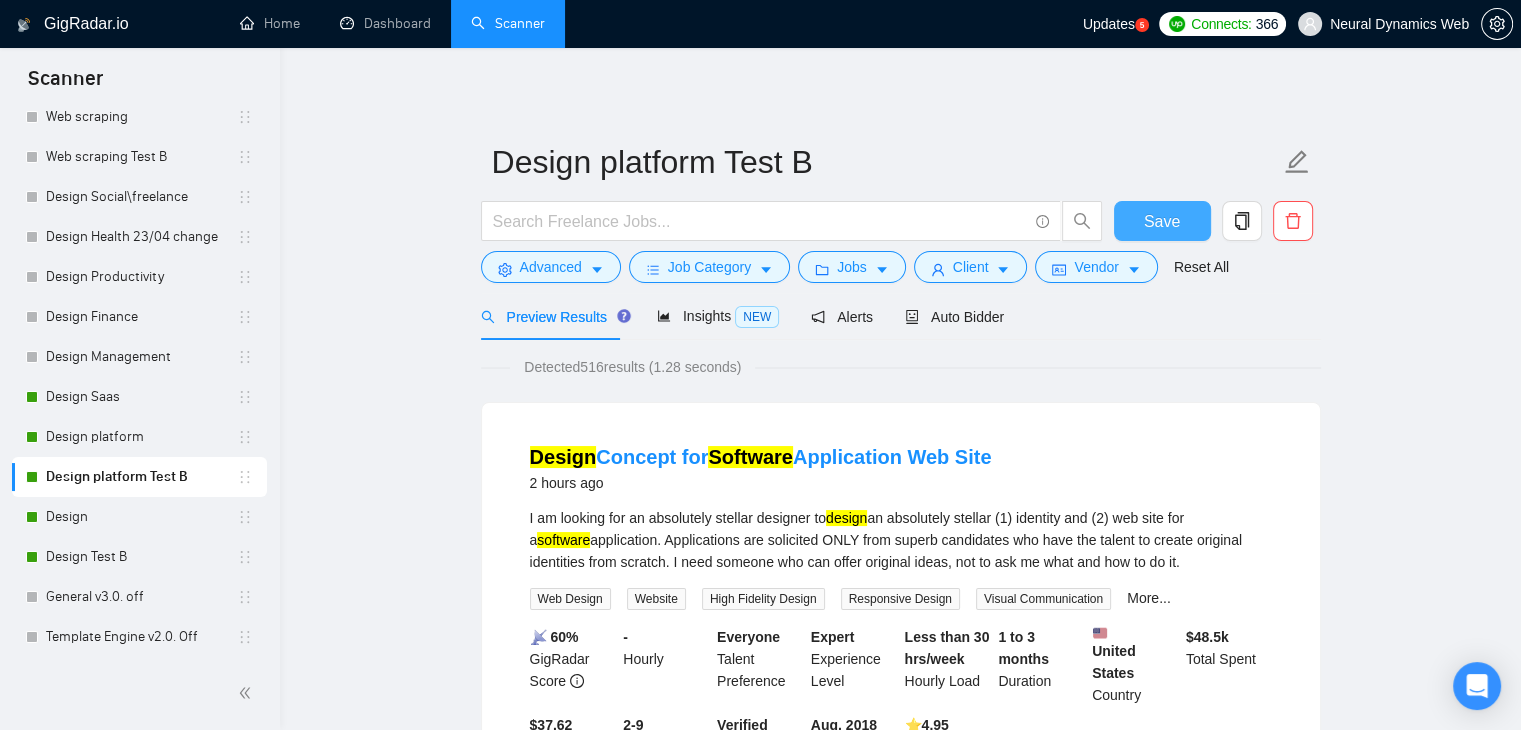 click on "Save" at bounding box center (1162, 221) 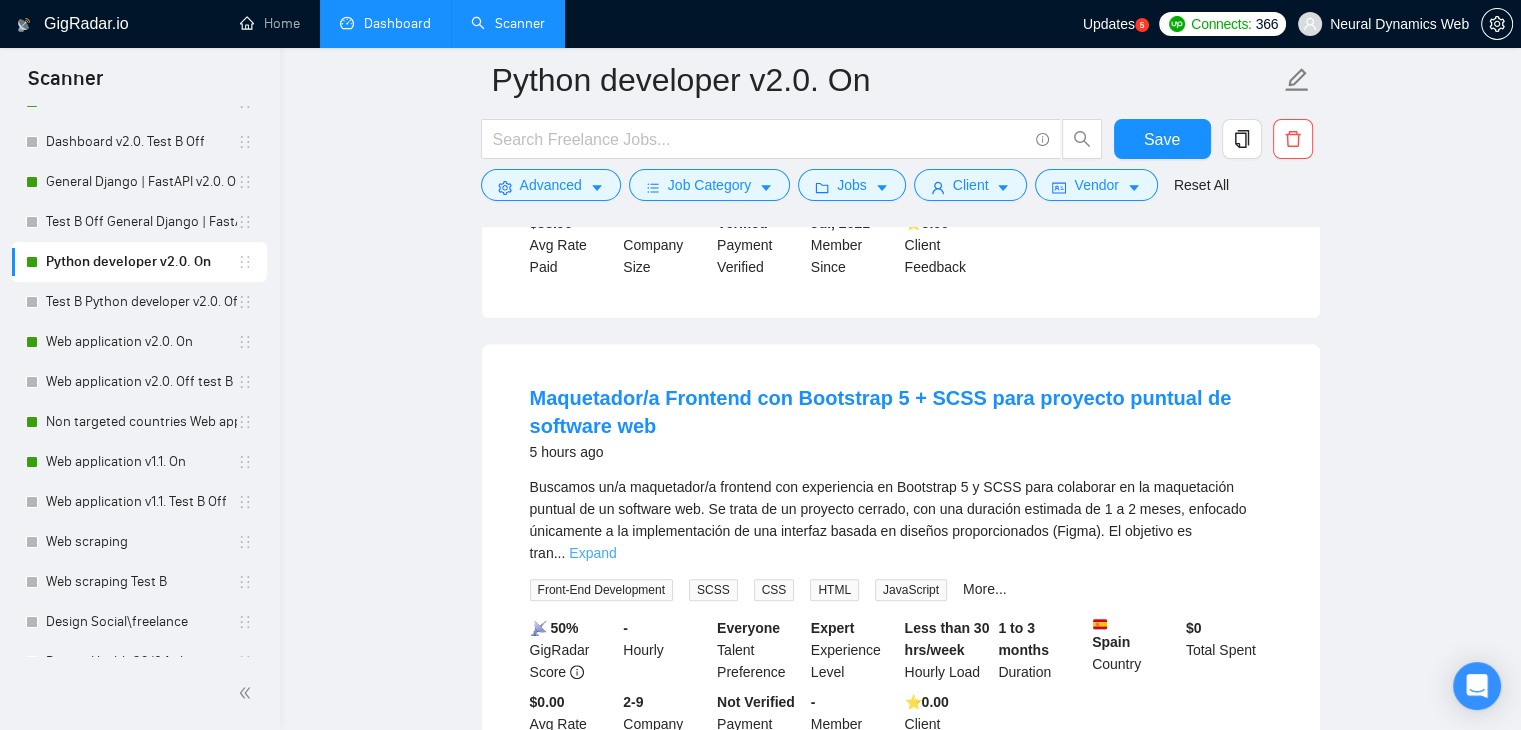 click on "Expand" at bounding box center [592, 553] 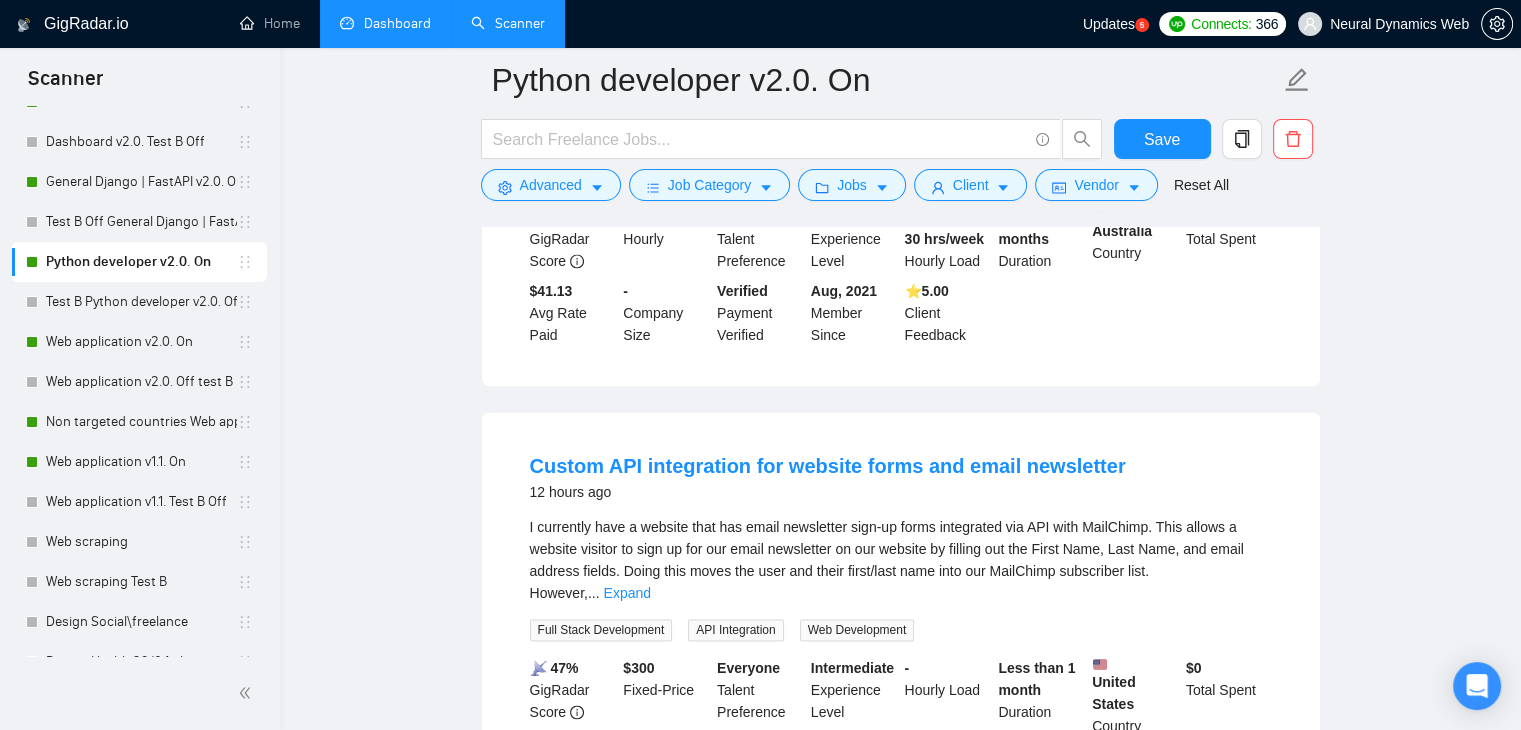 scroll, scrollTop: 2741, scrollLeft: 0, axis: vertical 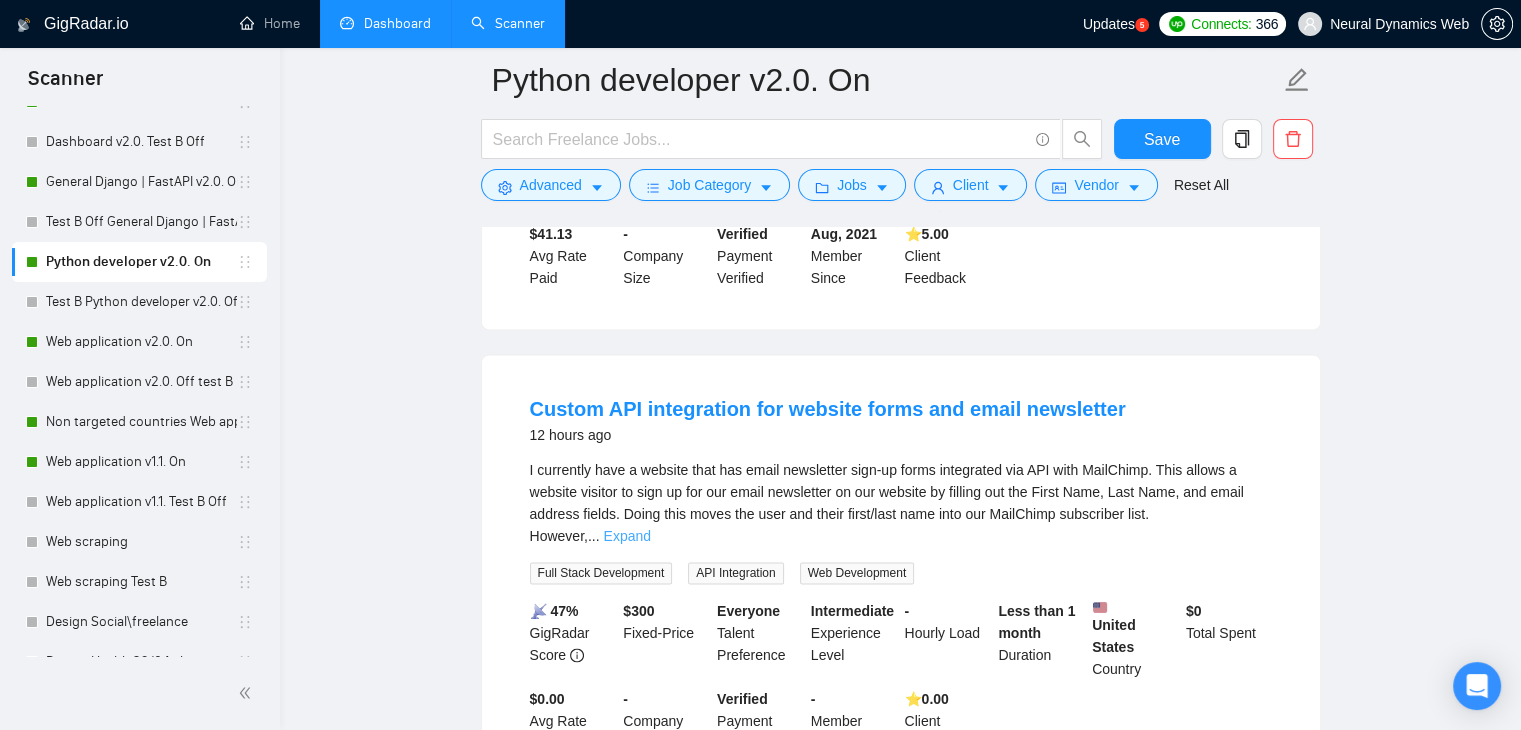 click on "Expand" at bounding box center (627, 536) 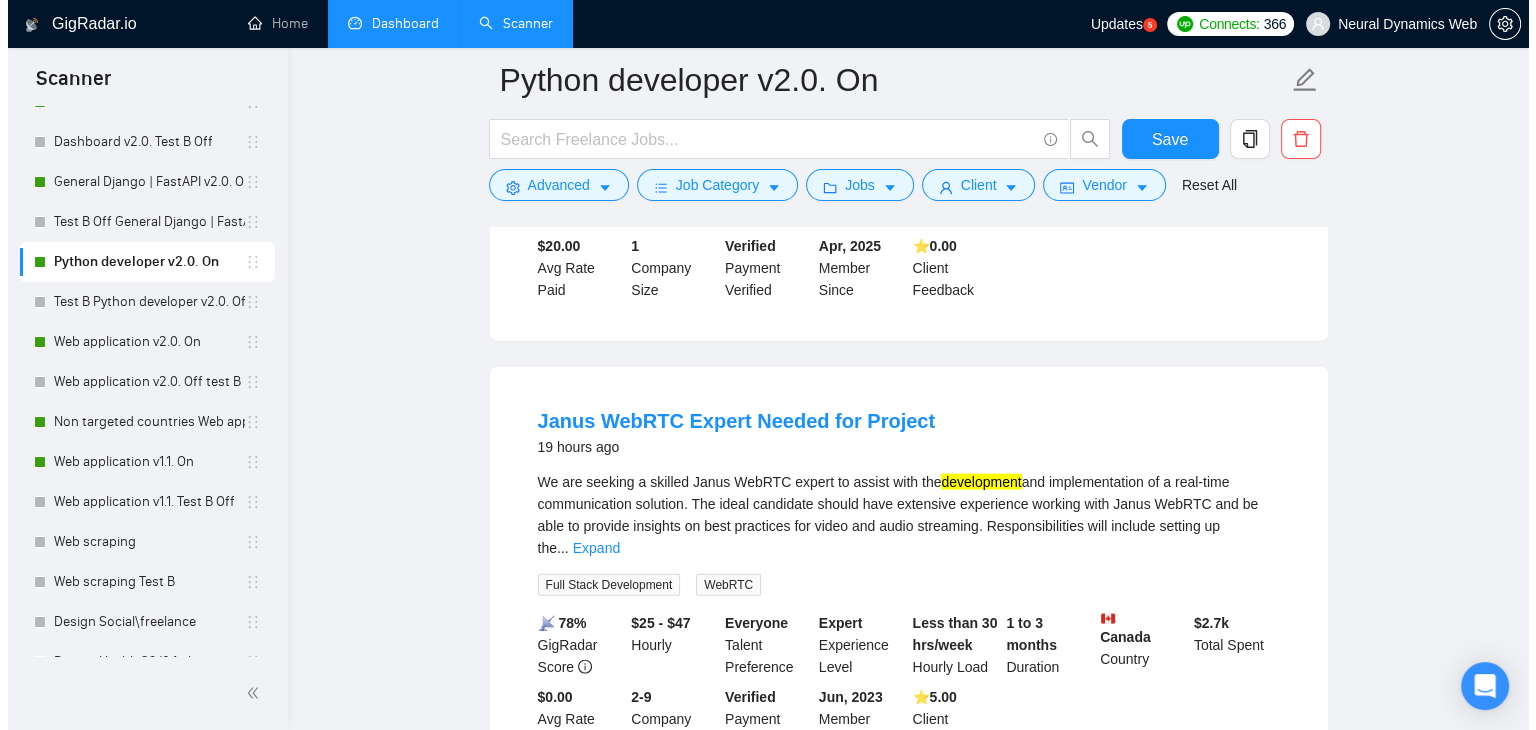 scroll, scrollTop: 4204, scrollLeft: 0, axis: vertical 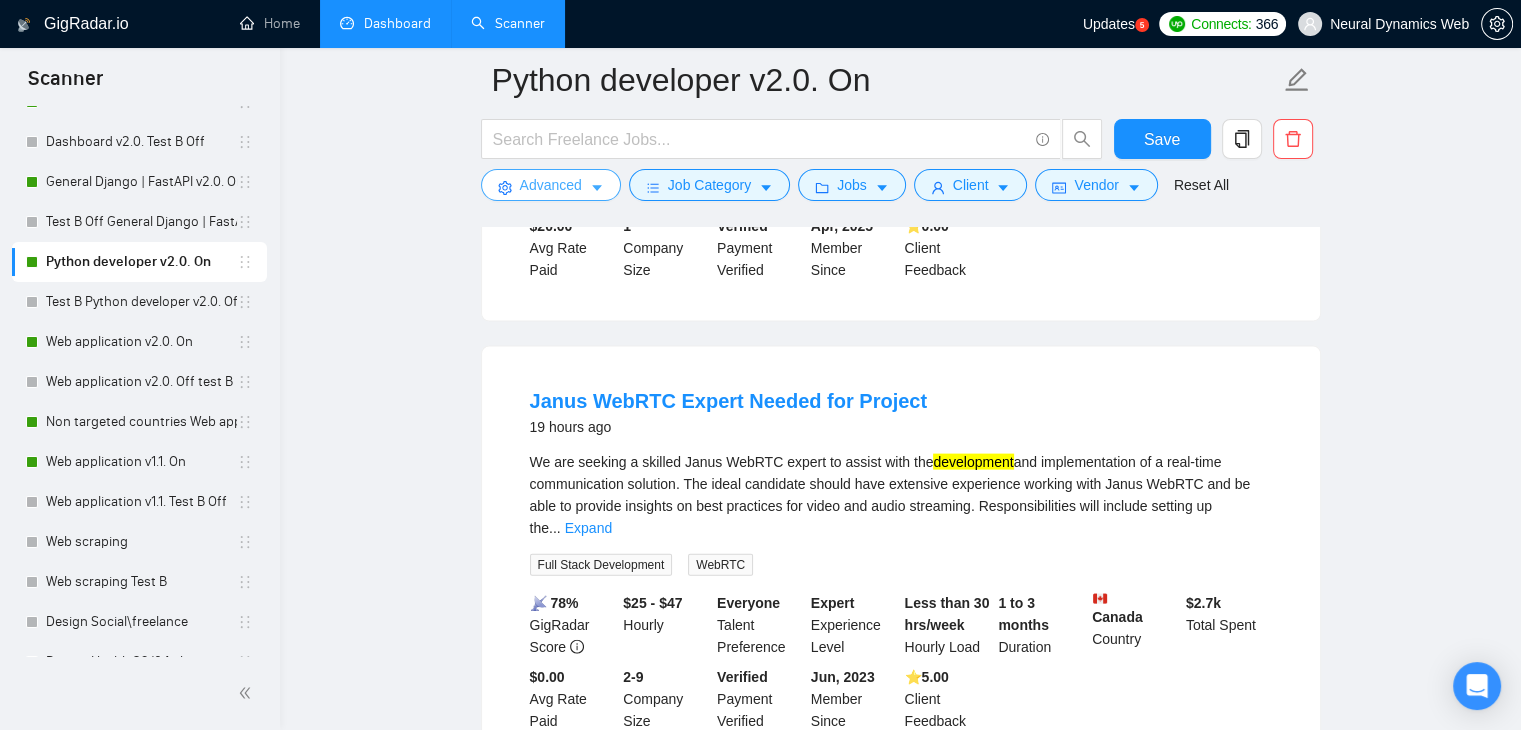 click 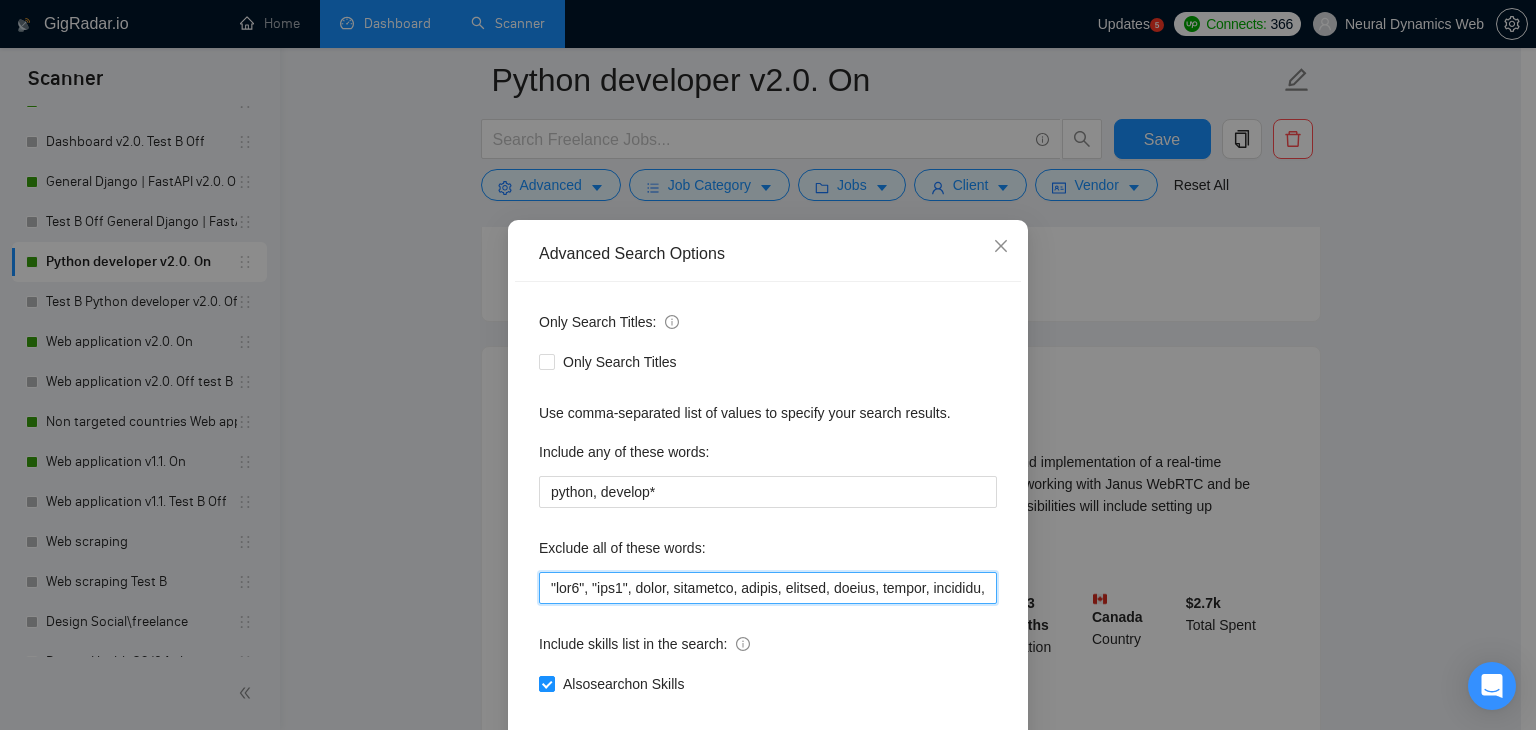 click at bounding box center [768, 588] 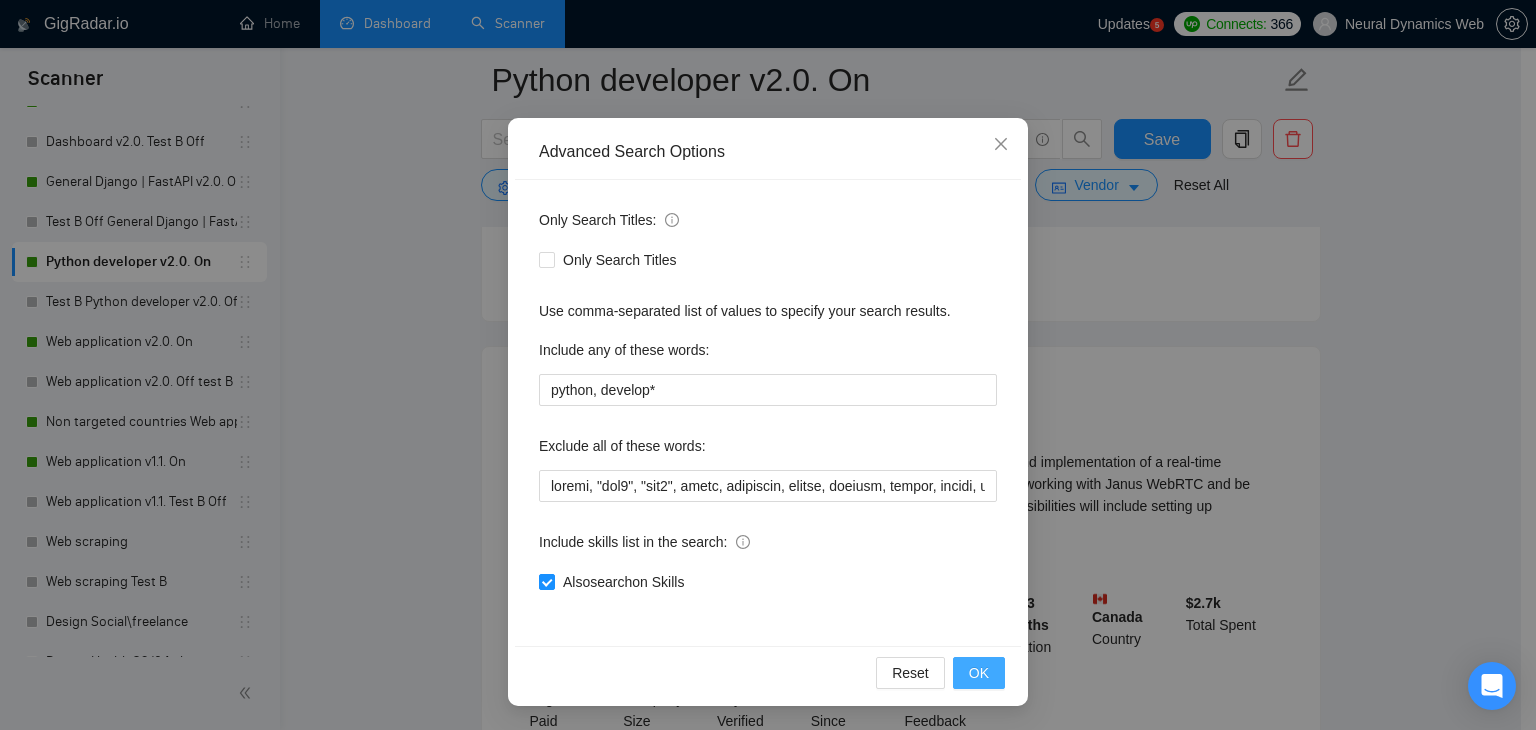 click on "OK" at bounding box center [979, 673] 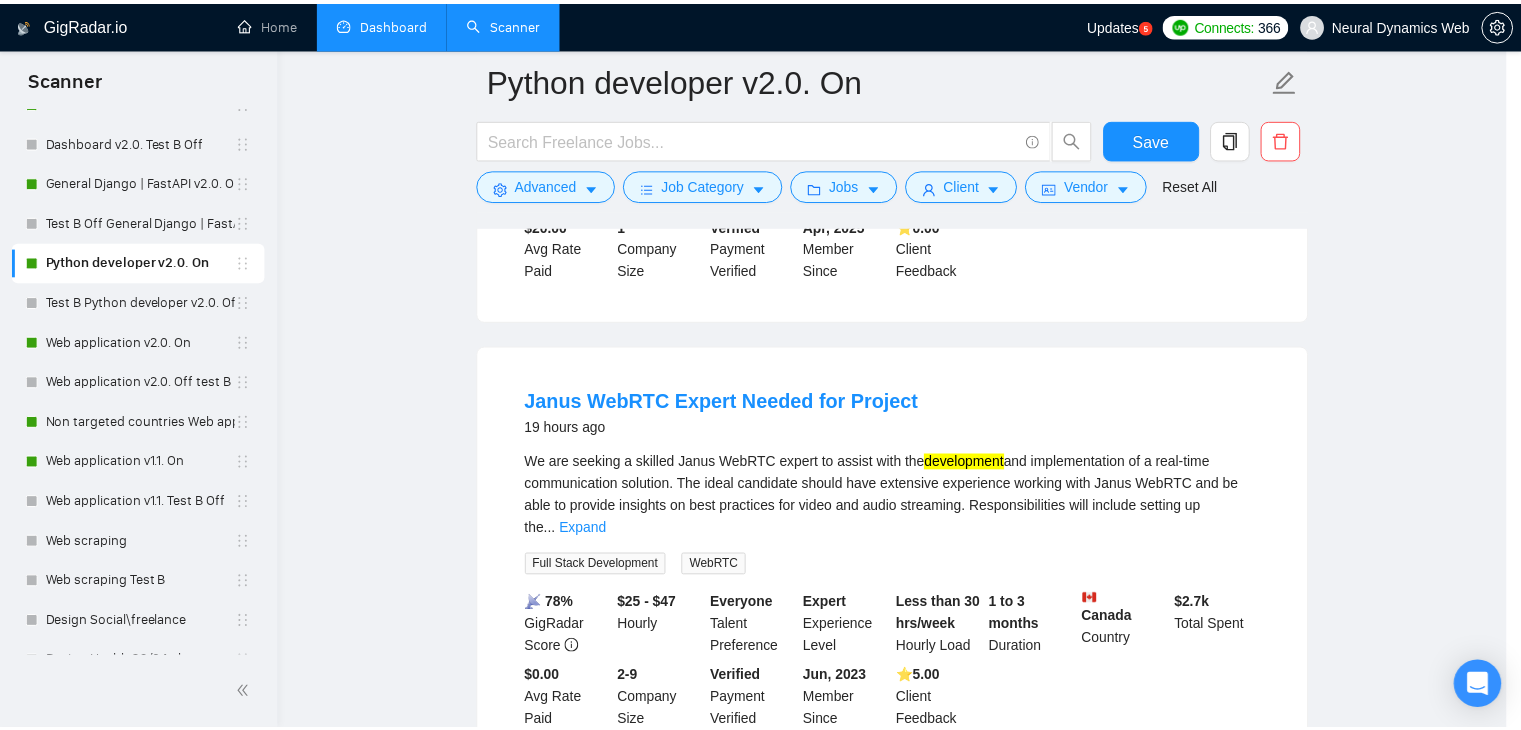 scroll, scrollTop: 2, scrollLeft: 0, axis: vertical 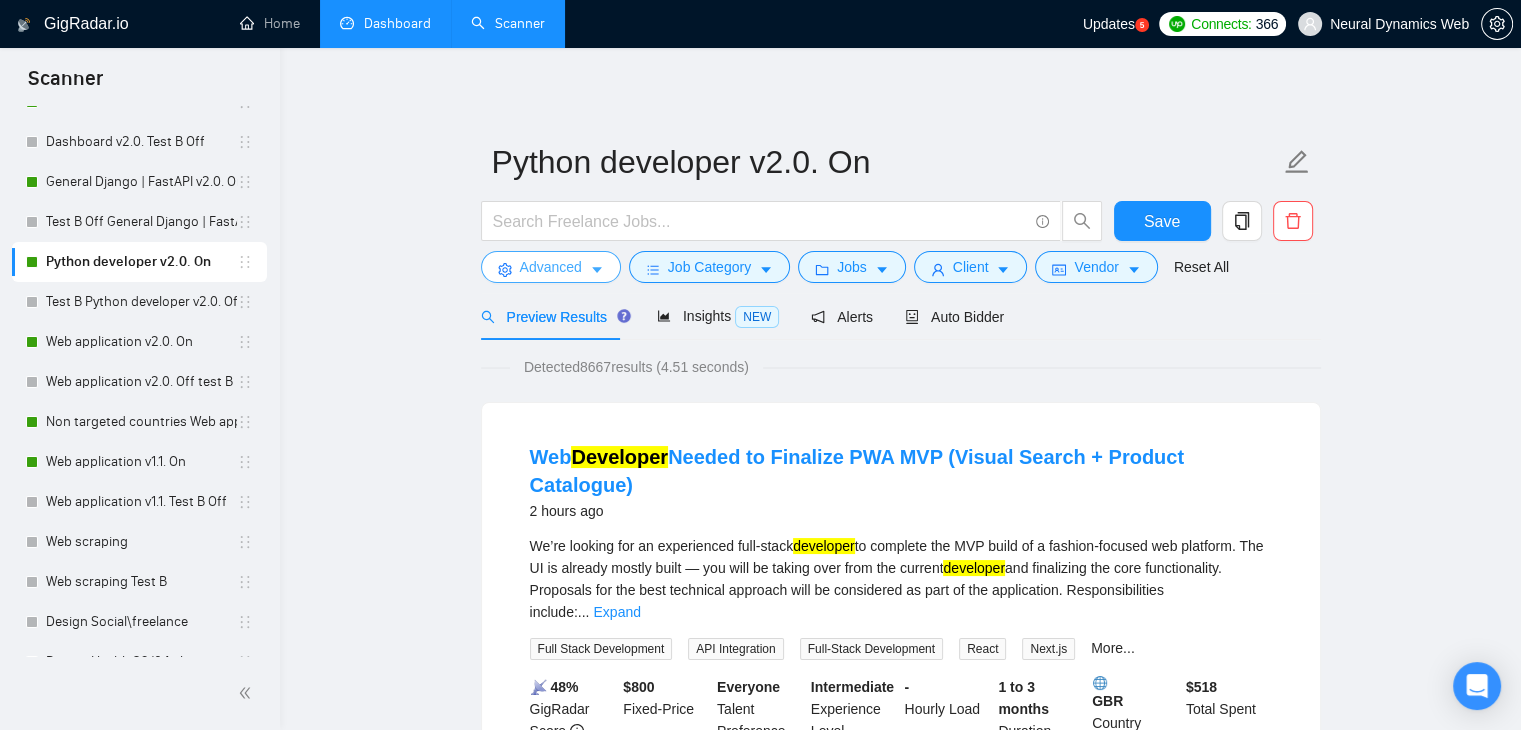click on "Advanced" at bounding box center (551, 267) 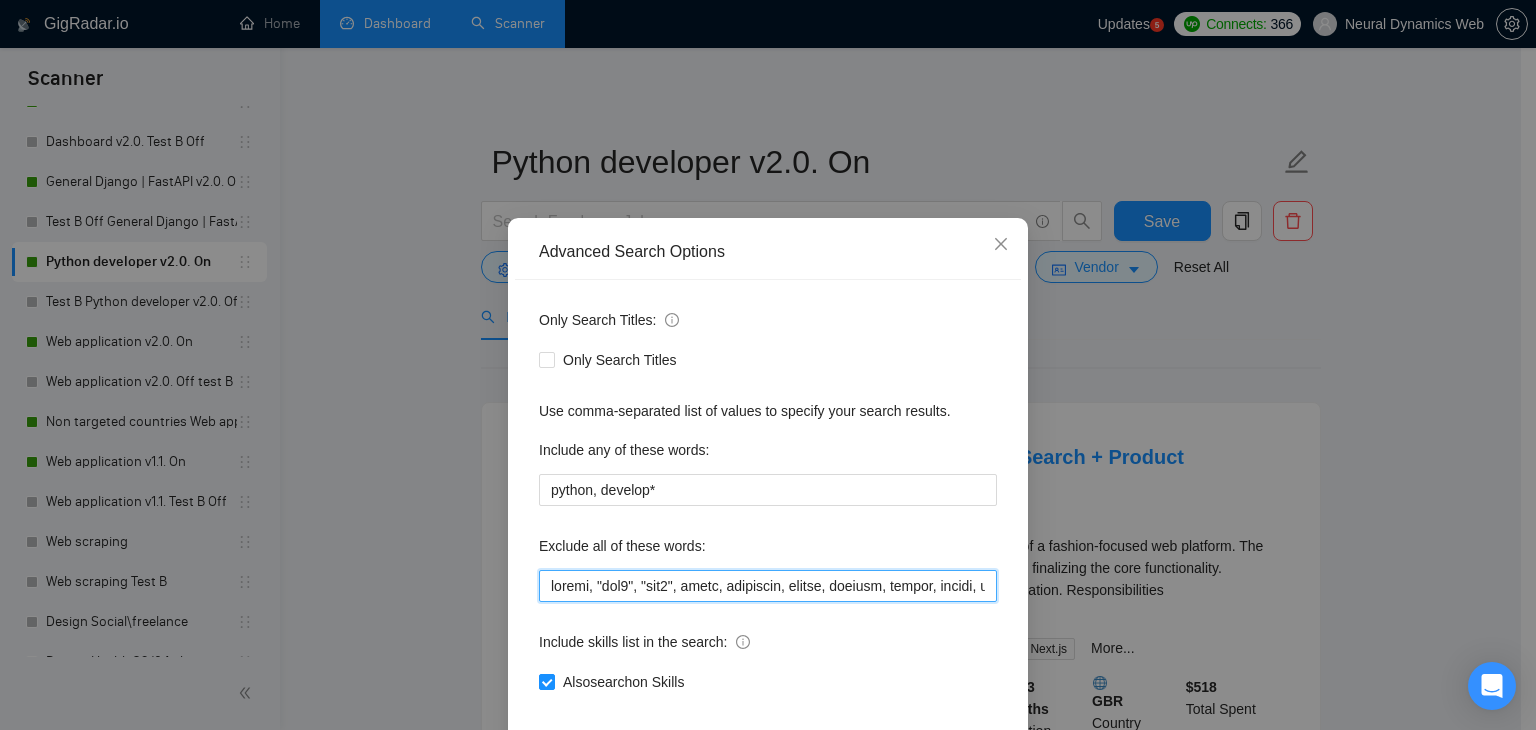 click at bounding box center [768, 586] 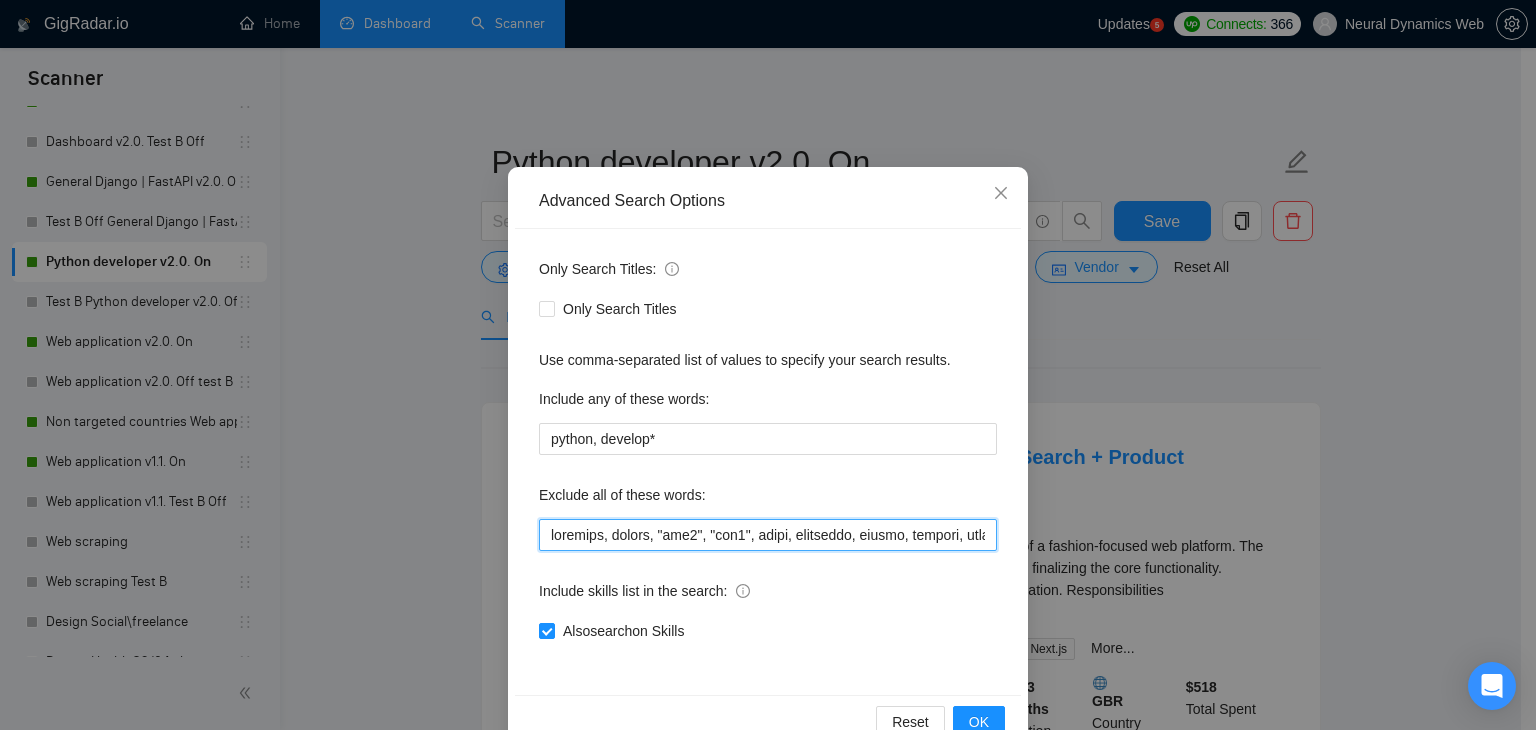 scroll, scrollTop: 102, scrollLeft: 0, axis: vertical 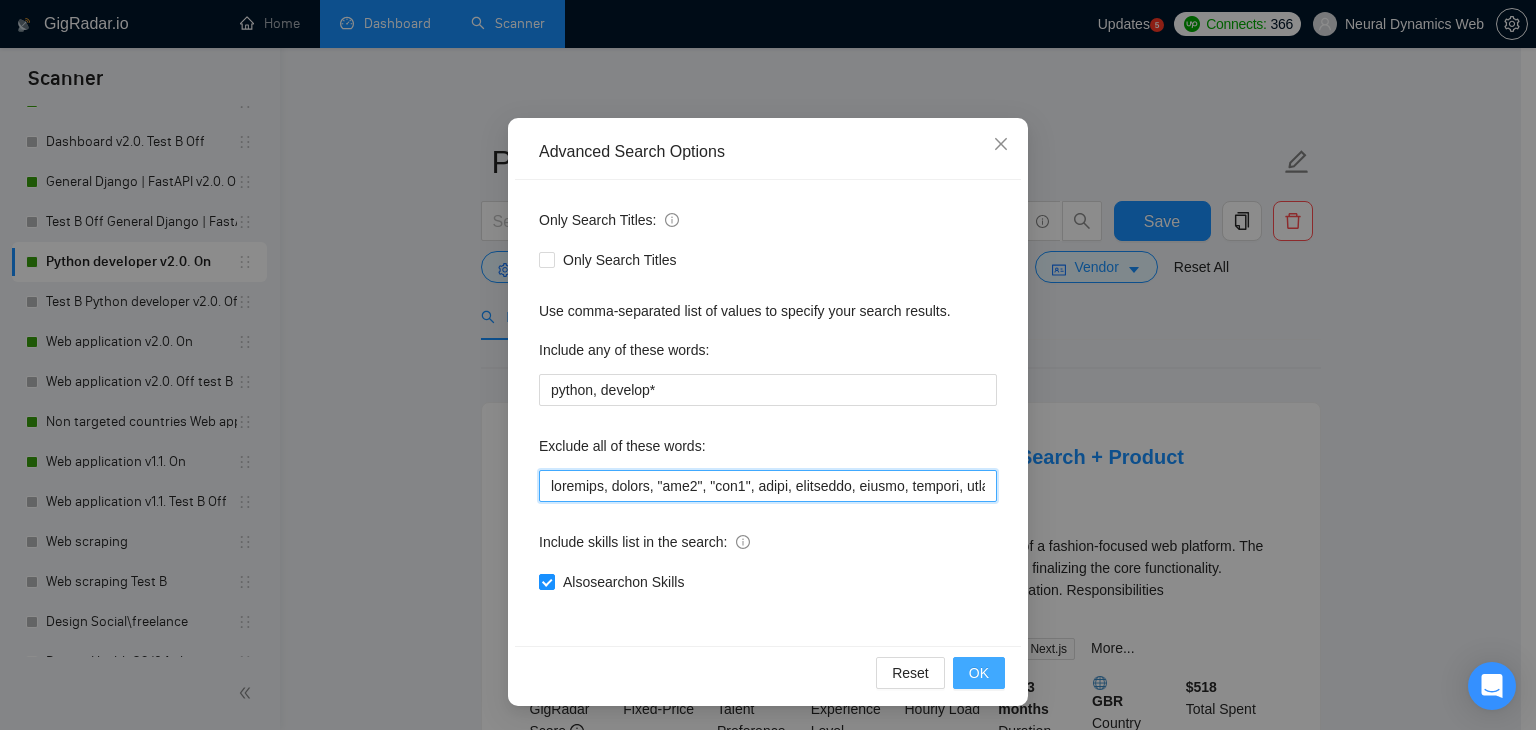 type on "finalize, webrtc, "web3", "mql4", forge, biosensor, epicor, vantage, pygame, pymunk, frontify, medusa, medusajs, "medusa js", "medusa.js", ros, "Robot Operating System", "(ros)", podia, showit, axon, minecraft, "A(TAK)", "bolt.new", "bolt new", clickup, "click up", "refine.dev", refine, "power pages", improvment*, "service titan", zendesk, "UI Integration Specialist", landing, moodle*, "digital ocean", "Dynamics Business Central", "Microsoft Business Central", "low-cost","limited budget", fake, "Amplitude Analytics", "Amplitude Data Analytics", minor, rentman, "tally form", "tally,io", logto, clerk, coaching, "affiliate pro", "affiliate-pro", "affiliate script", "Ship Theory", "website update", "website updates", "website setup", "websites setup", posthog, squareup, "square up", "wild apricot", wildapricot, starchapter, VR/AR, "Google Platform Expert ", Tempolabs*, "tempo labs", Langgraph, hiring, koa*, "koa js", "Microsoft developer', ongoing position, "MS Dynamics CRM", "Apache Superset", blockchain*, "a..." 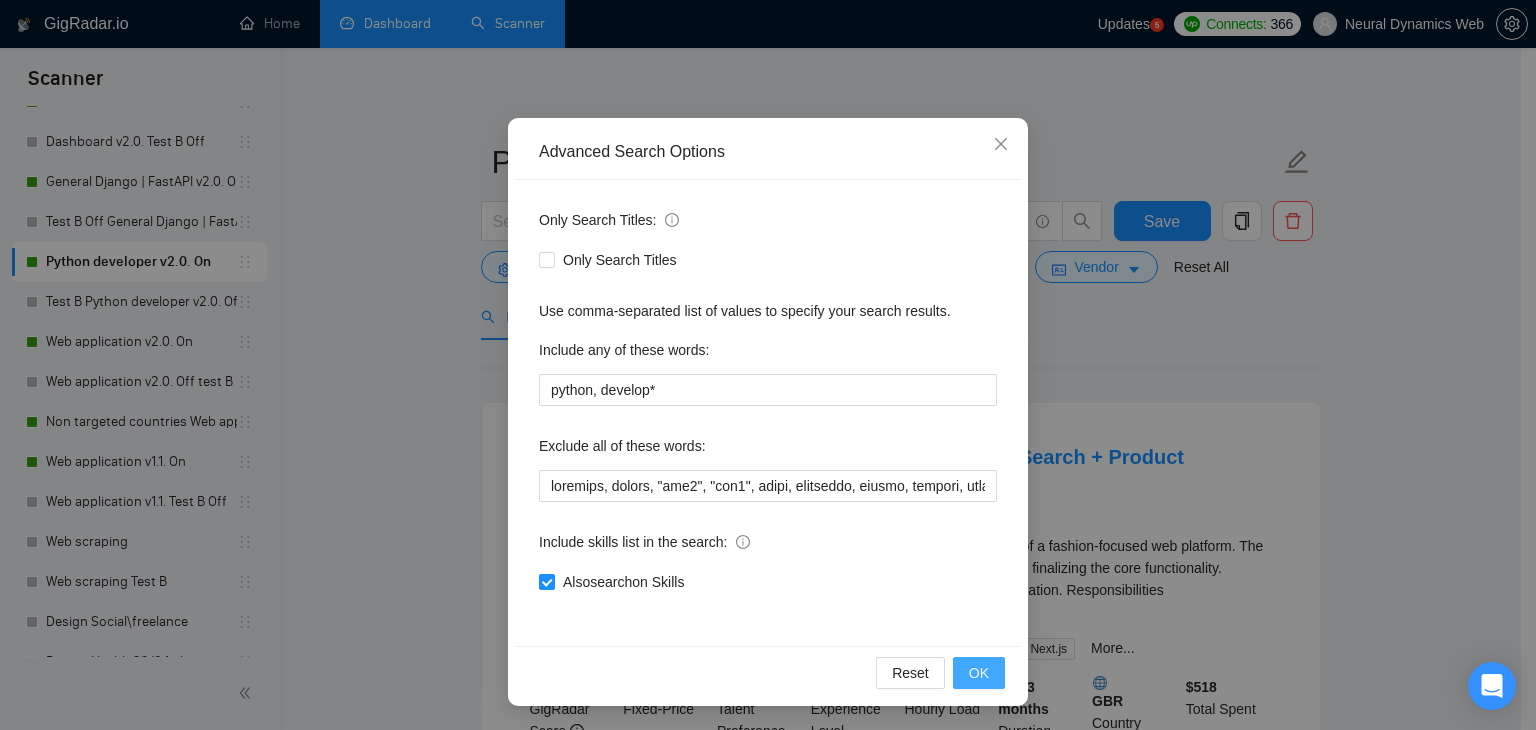 click on "OK" at bounding box center (979, 673) 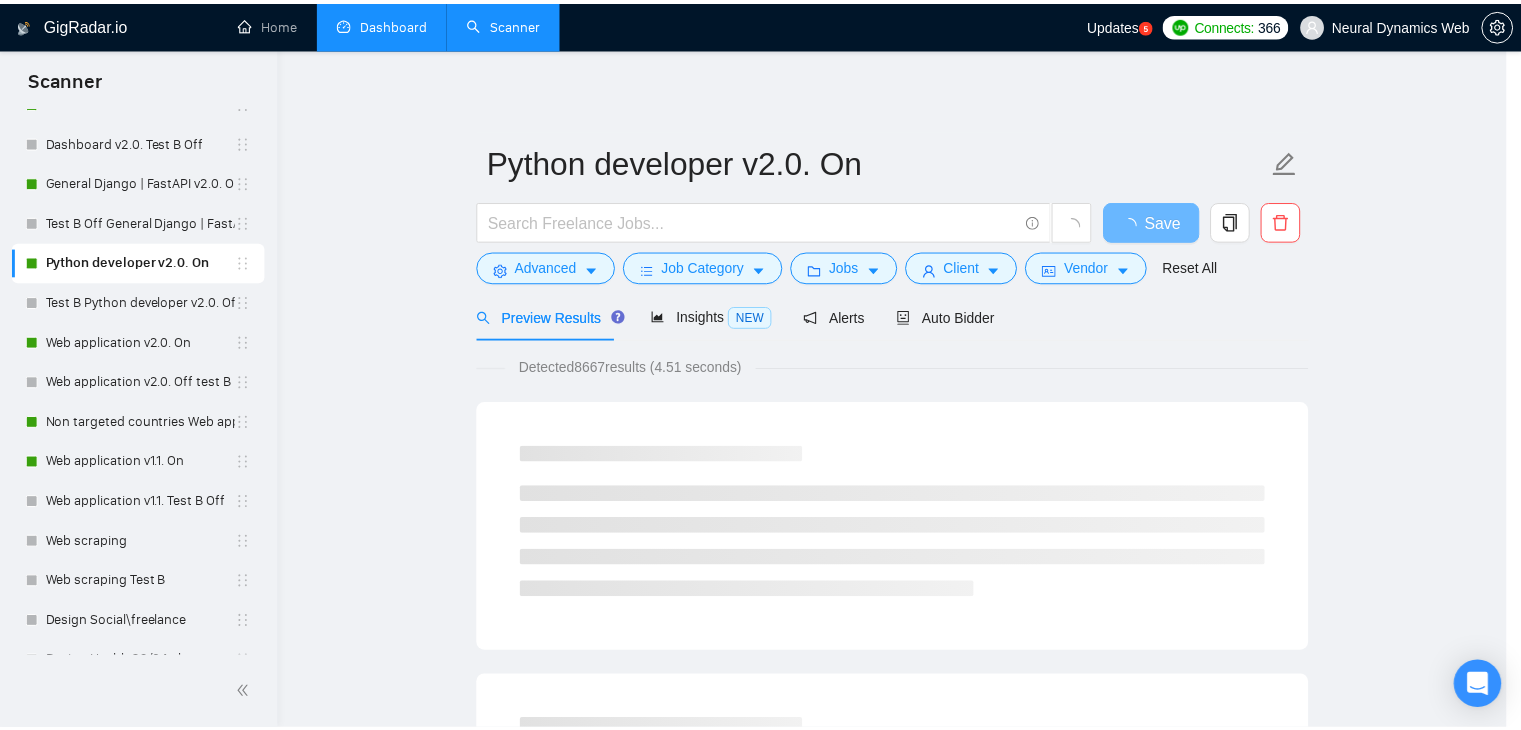 scroll, scrollTop: 2, scrollLeft: 0, axis: vertical 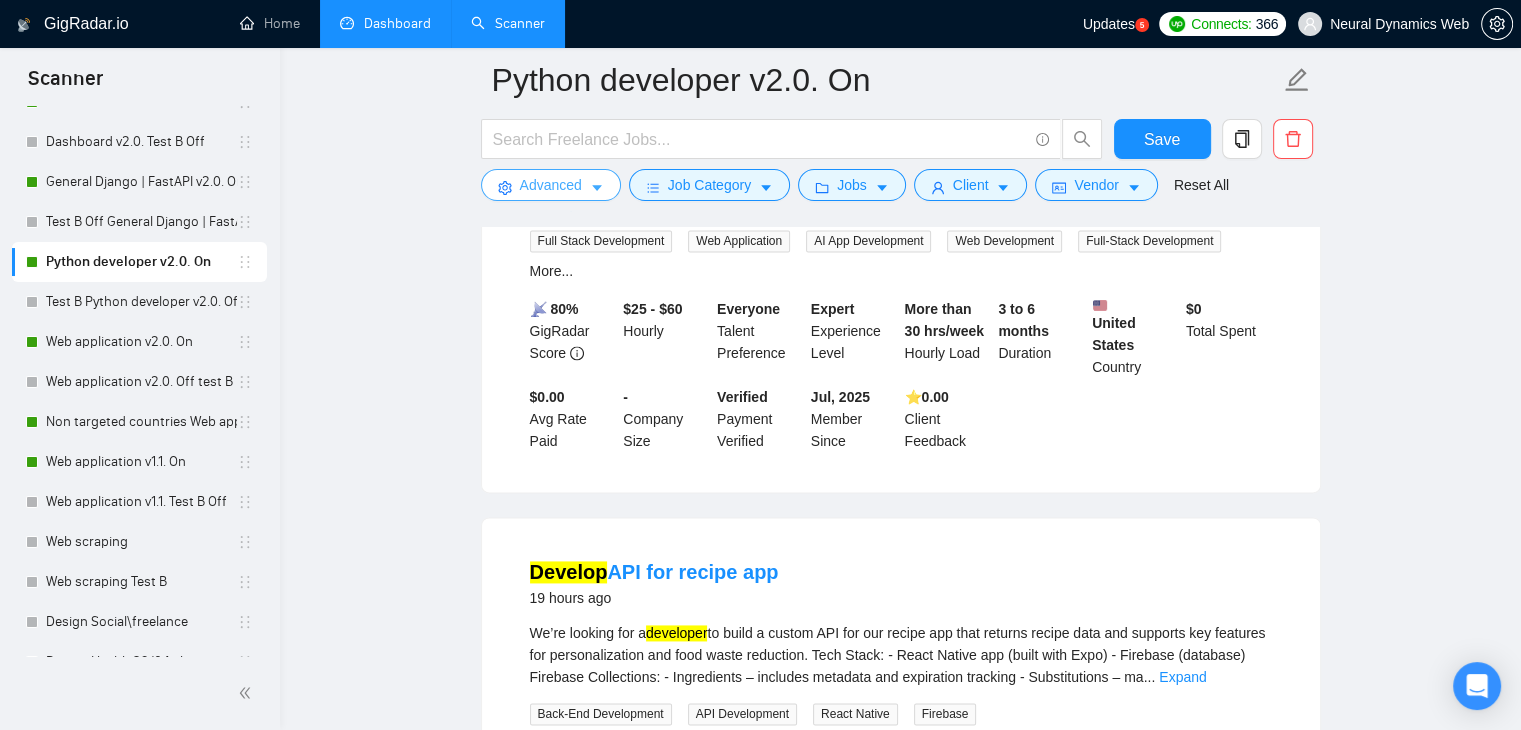click on "Advanced" at bounding box center (551, 185) 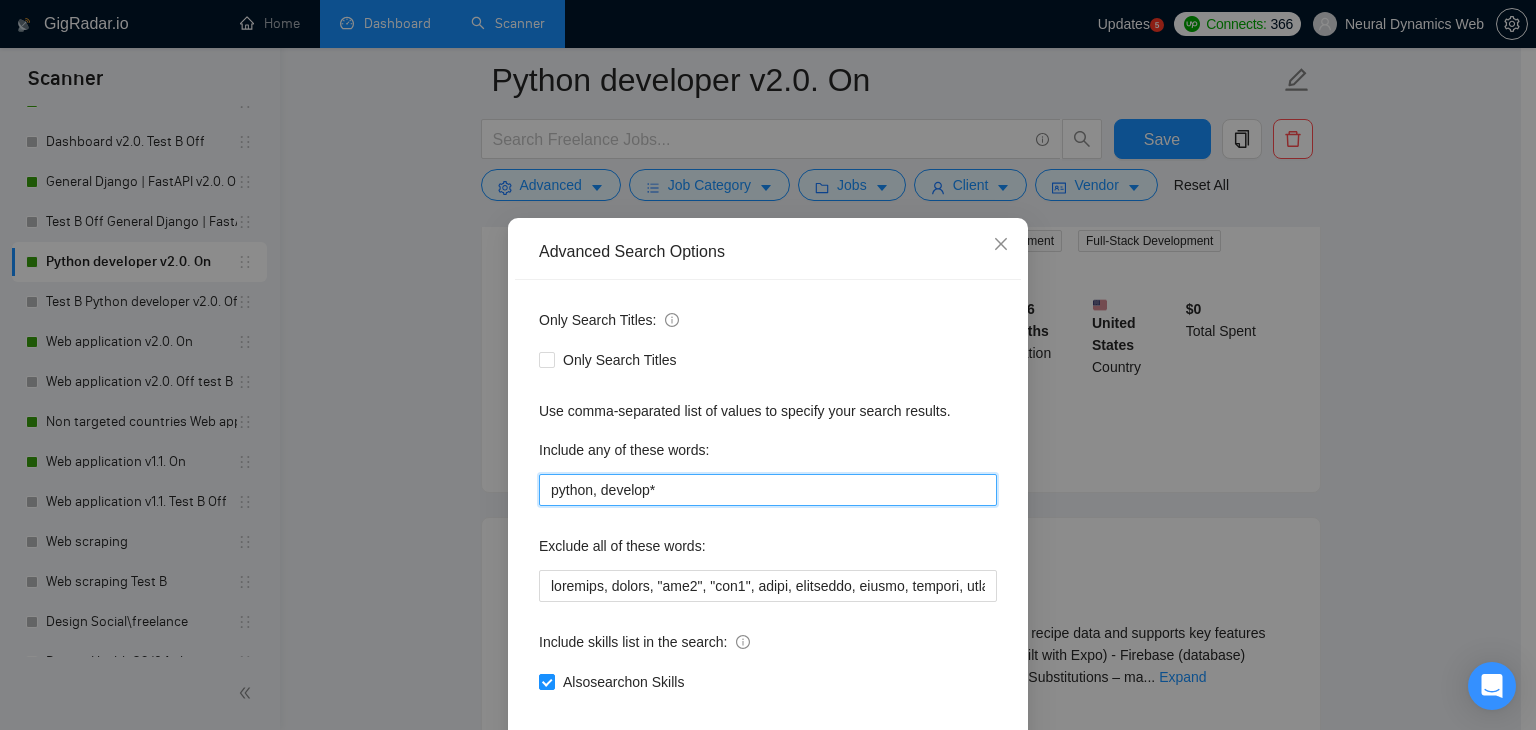 click on "python, develop*" at bounding box center [768, 490] 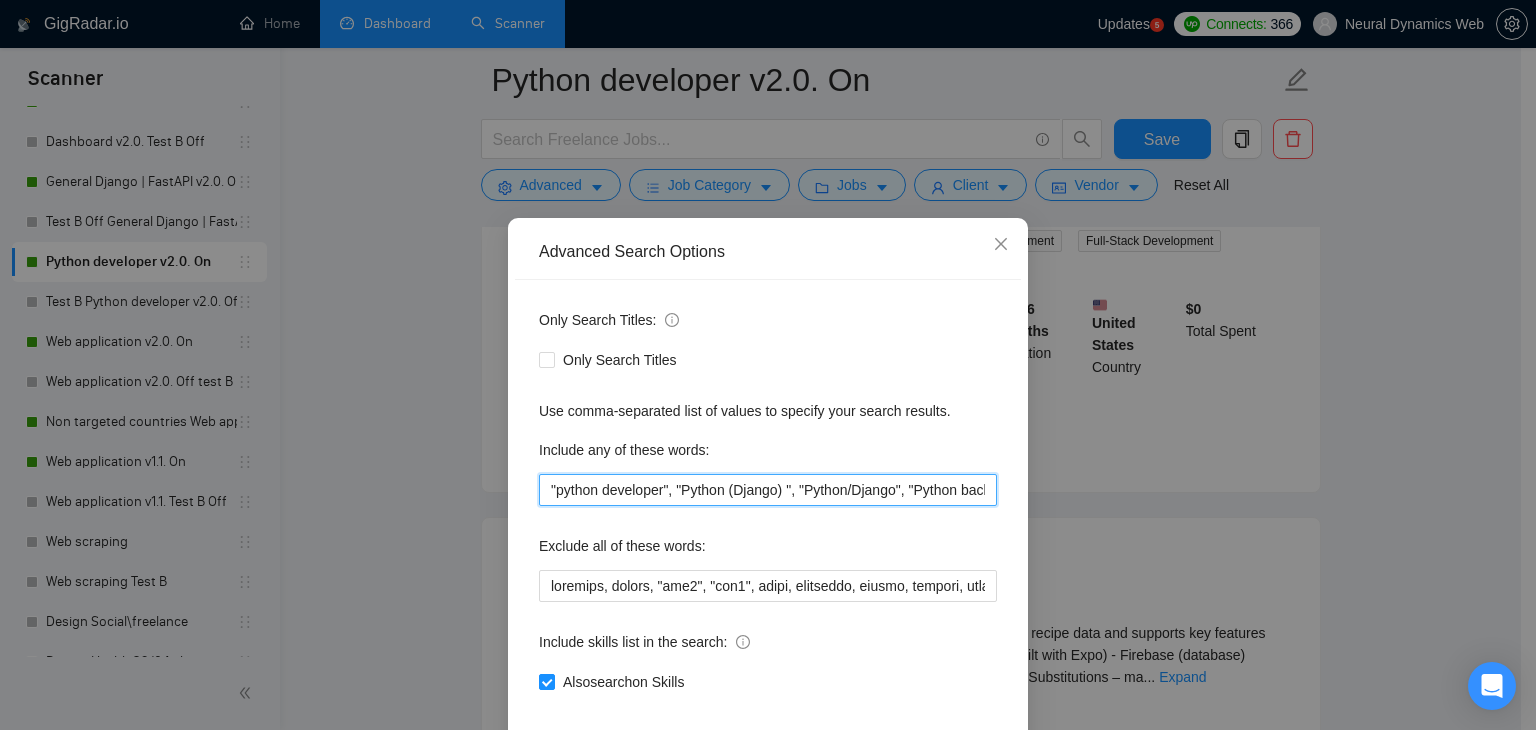 scroll, scrollTop: 0, scrollLeft: 208, axis: horizontal 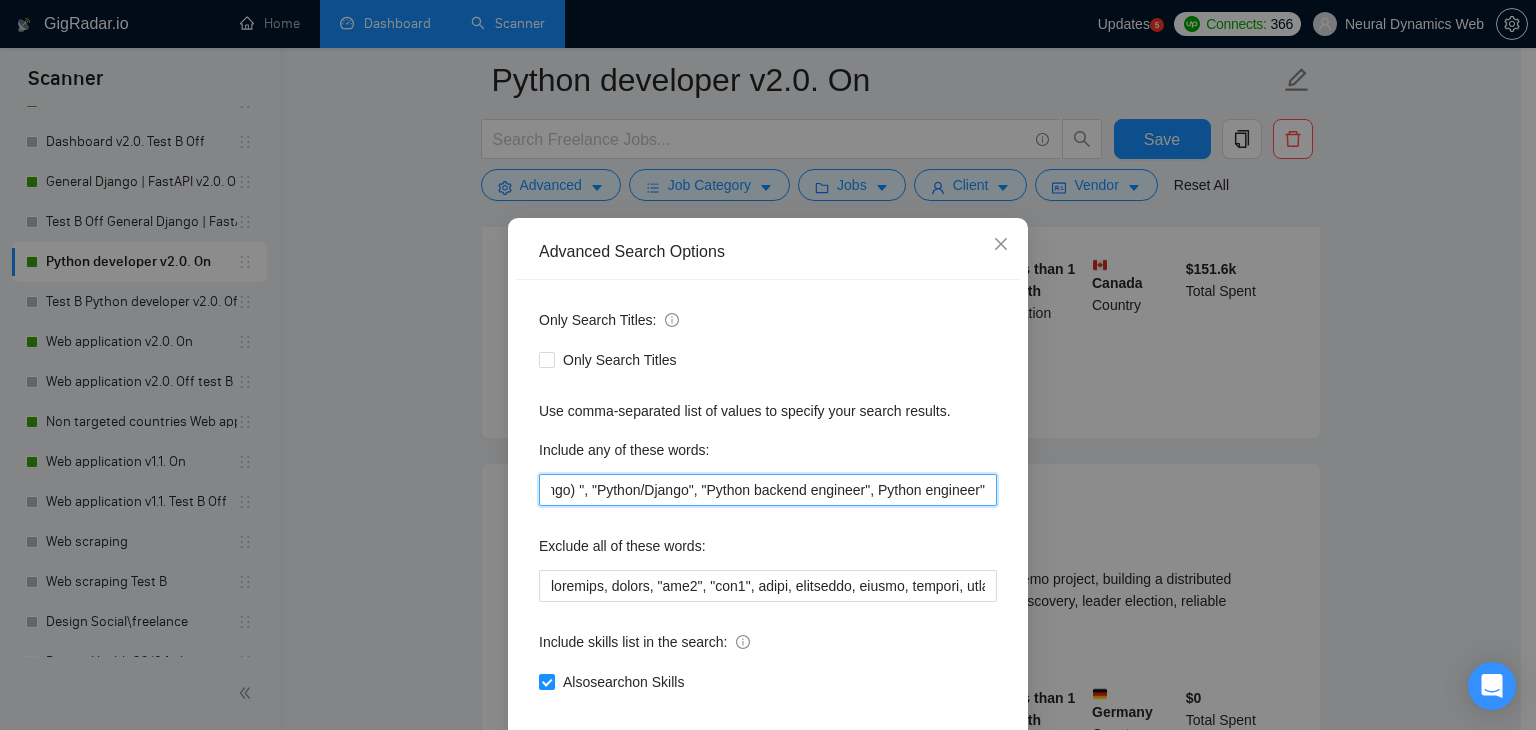 drag, startPoint x: 748, startPoint y: 497, endPoint x: 991, endPoint y: 486, distance: 243.24884 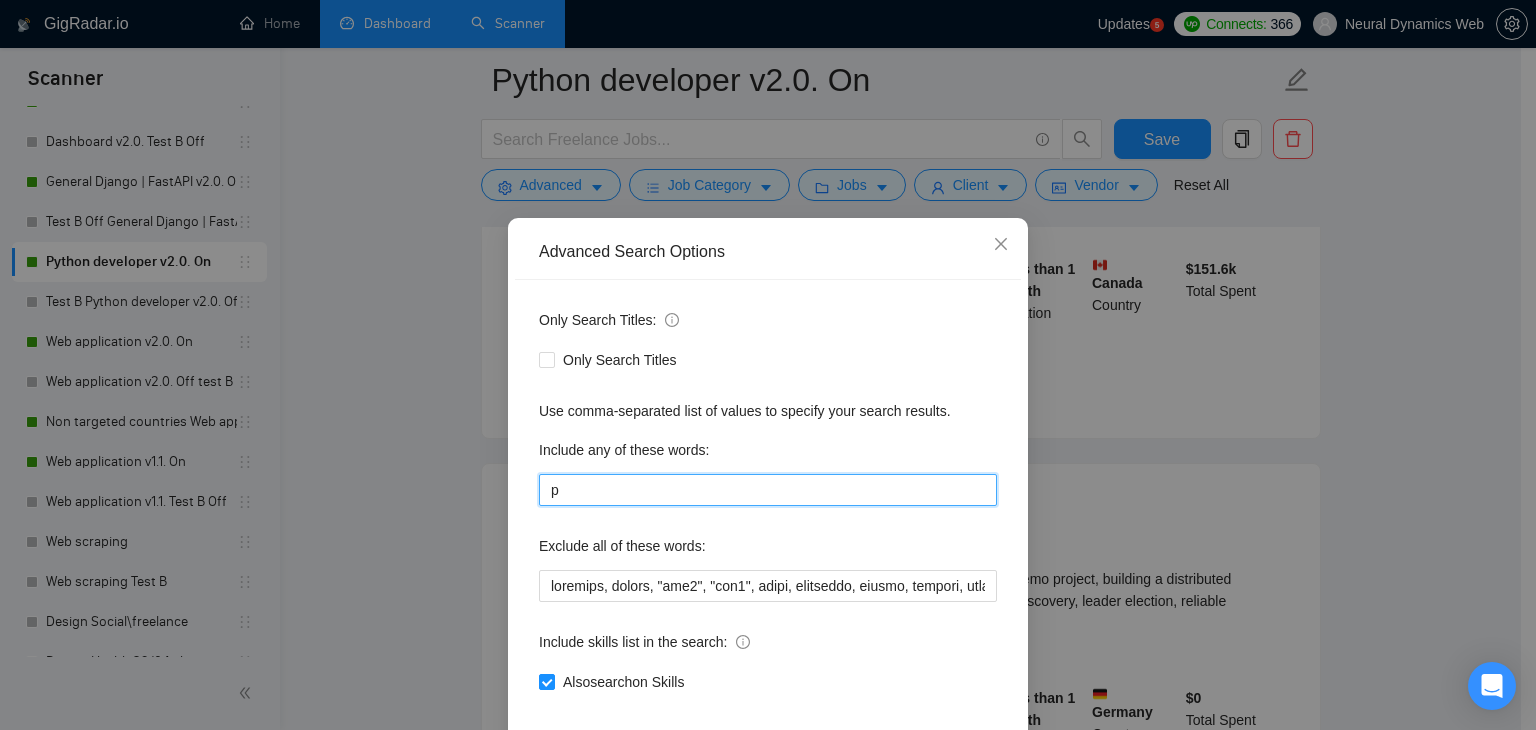 scroll, scrollTop: 0, scrollLeft: 0, axis: both 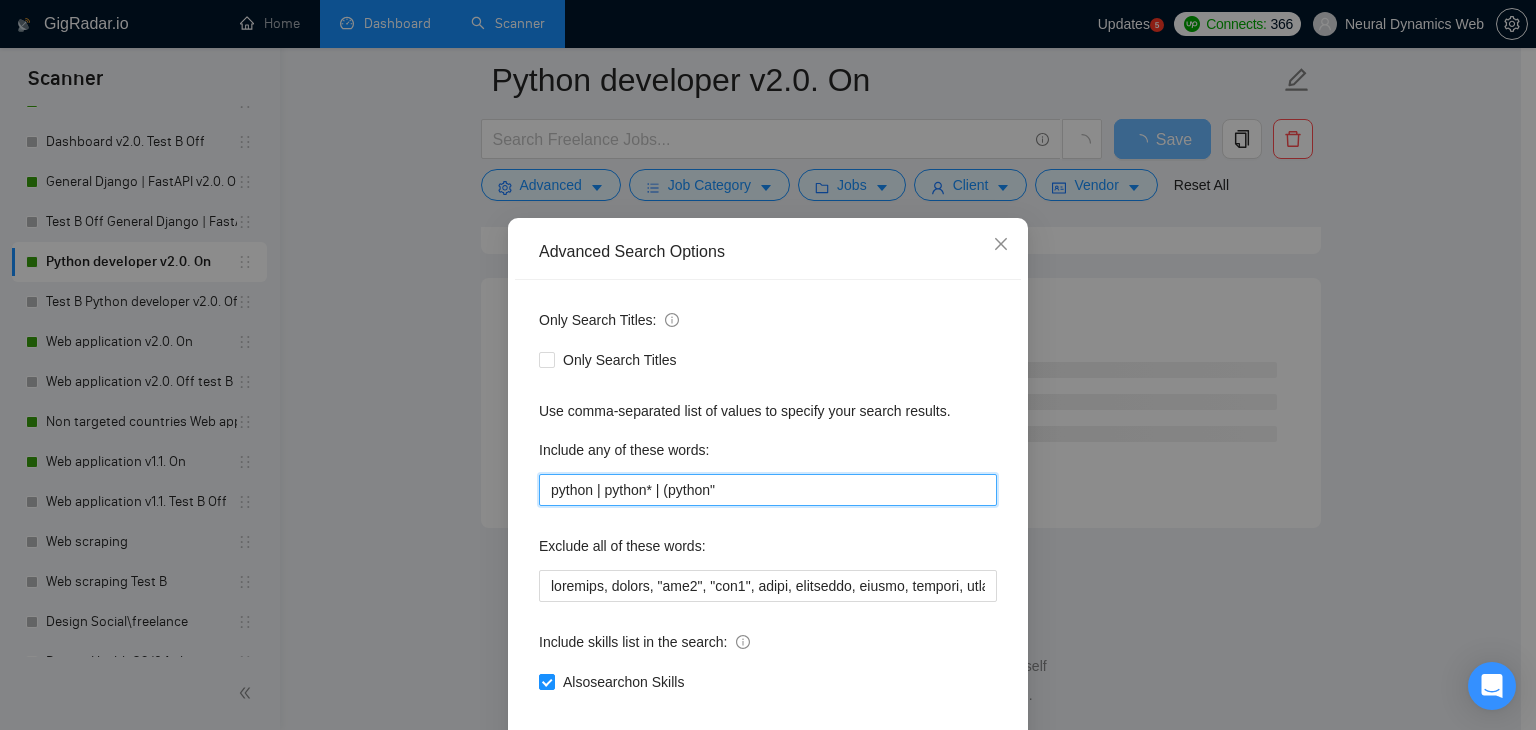 click on "python | python* | (python"" at bounding box center (768, 490) 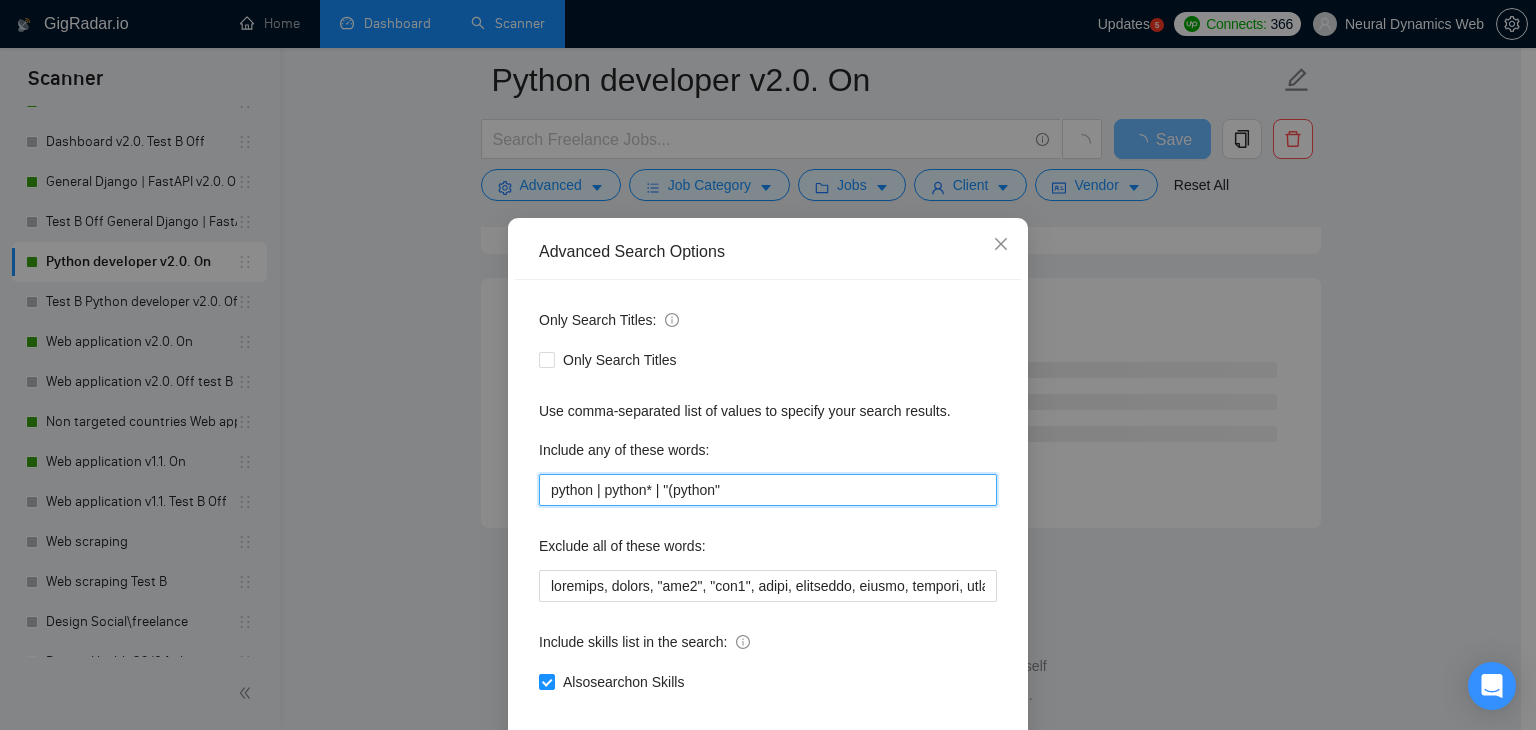 click on "python | python* | "(python"" at bounding box center (768, 490) 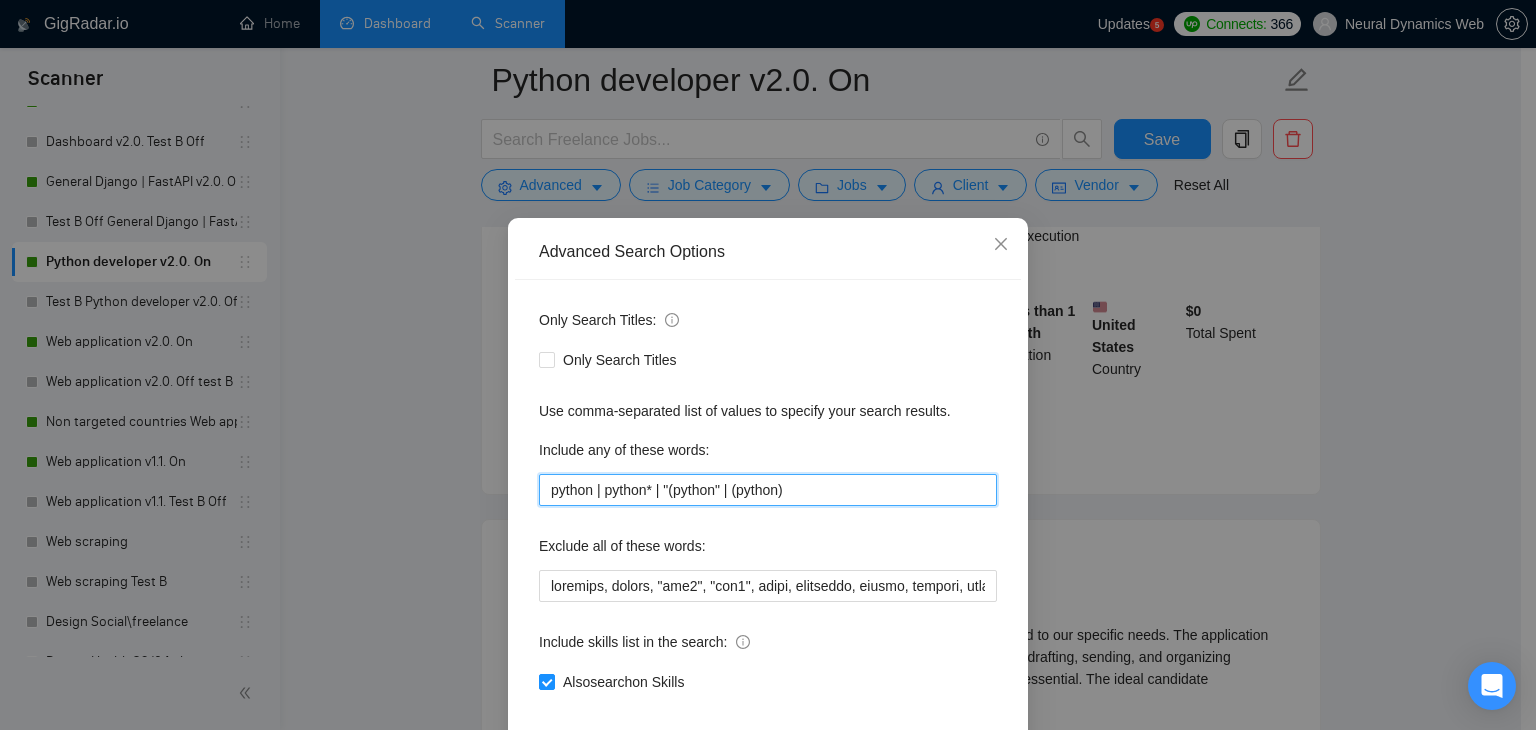 click on "python | python* | "(python" | (python)" at bounding box center [768, 490] 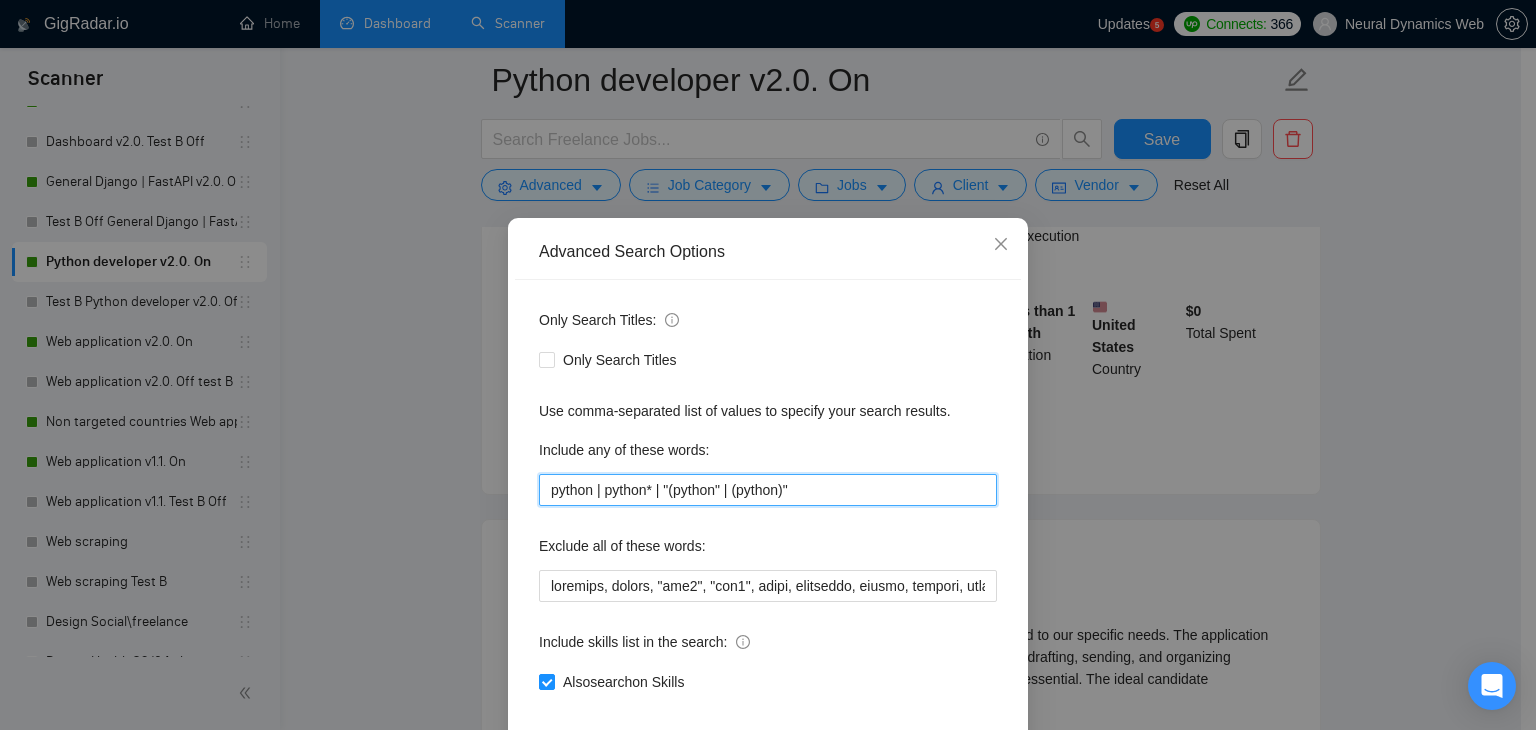 click on "python | python* | "(python" | (python)"" at bounding box center [768, 490] 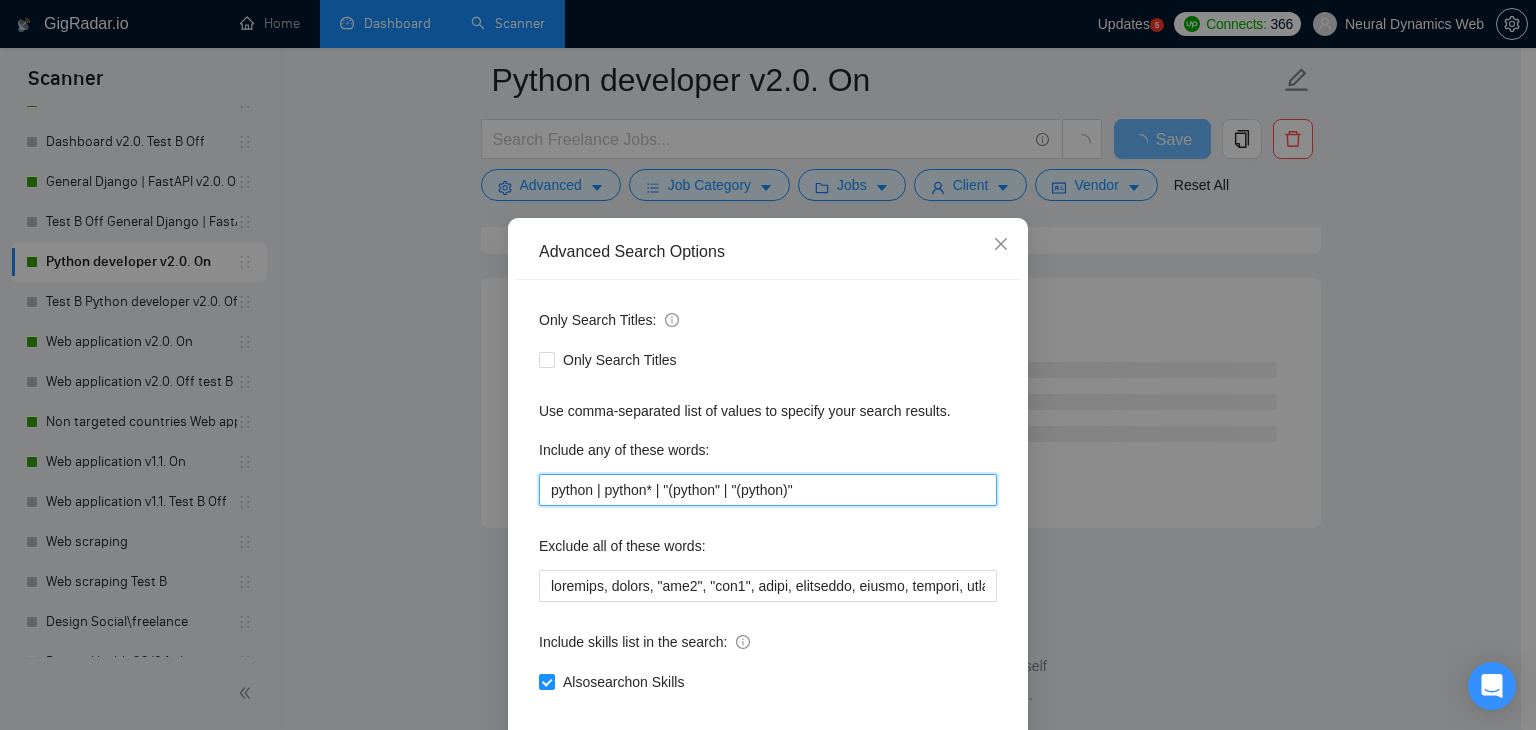 click on "python | python* | "(python" | "(python)"" at bounding box center (768, 490) 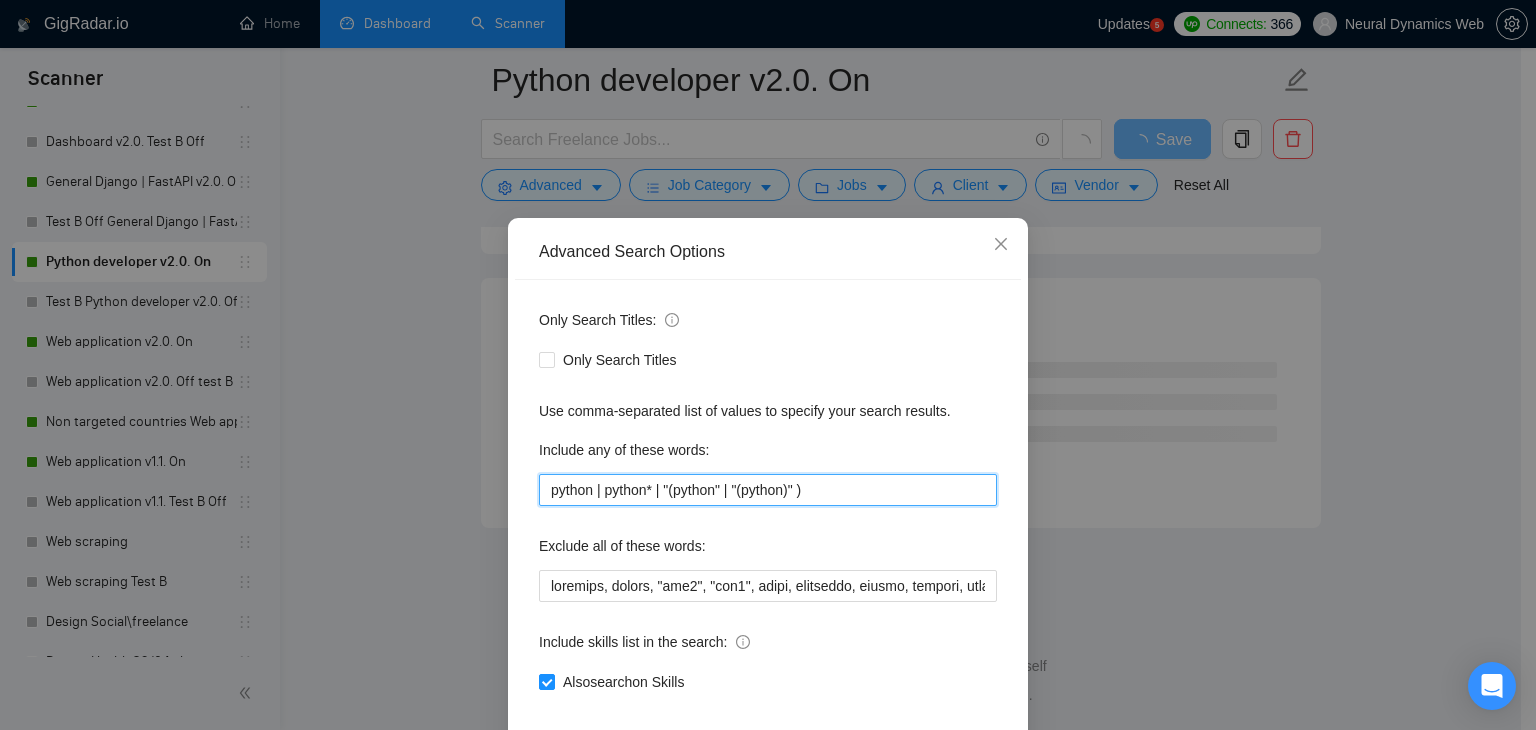 click on "python | python* | "(python" | "(python)" )" at bounding box center (768, 490) 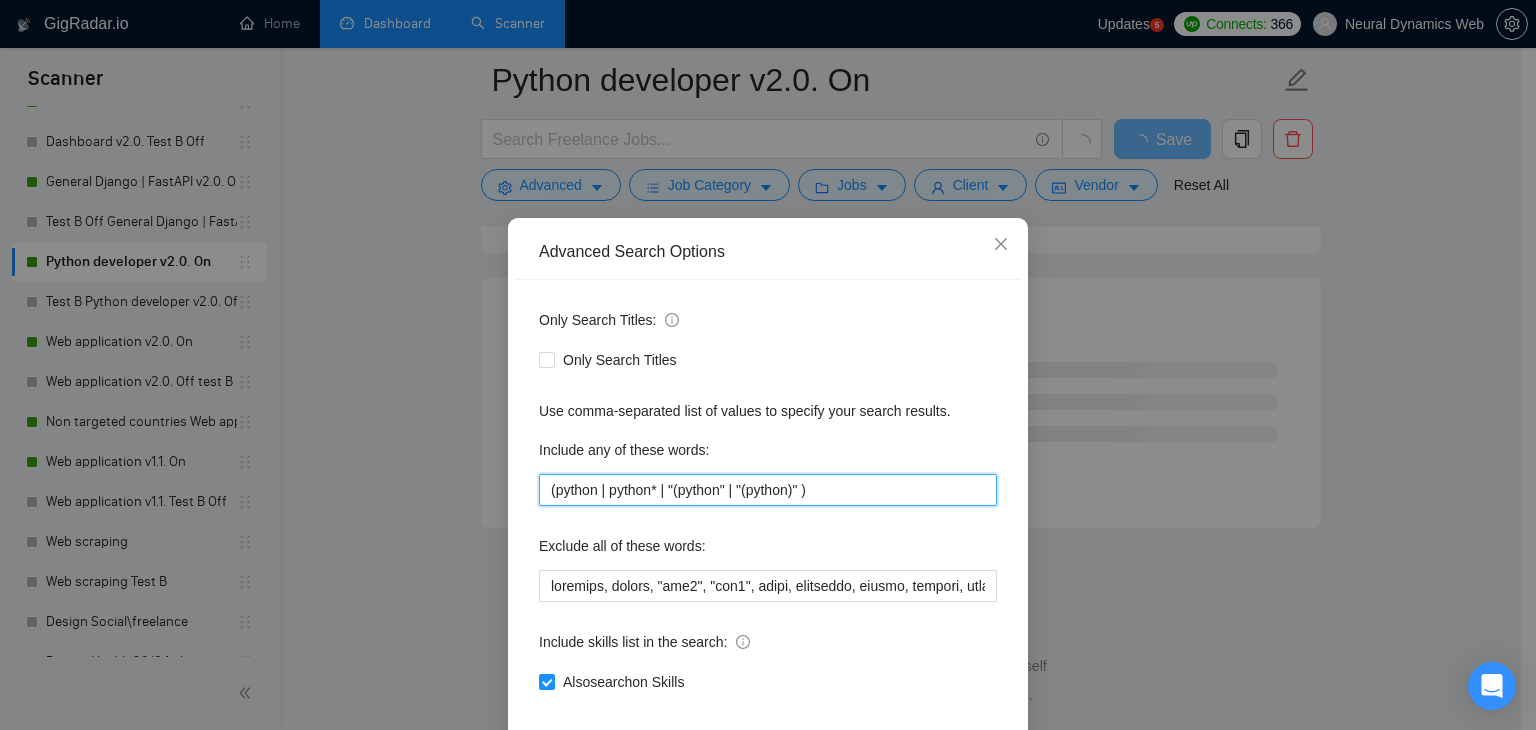 click on "(python | python* | "(python" | "(python)" )" at bounding box center (768, 490) 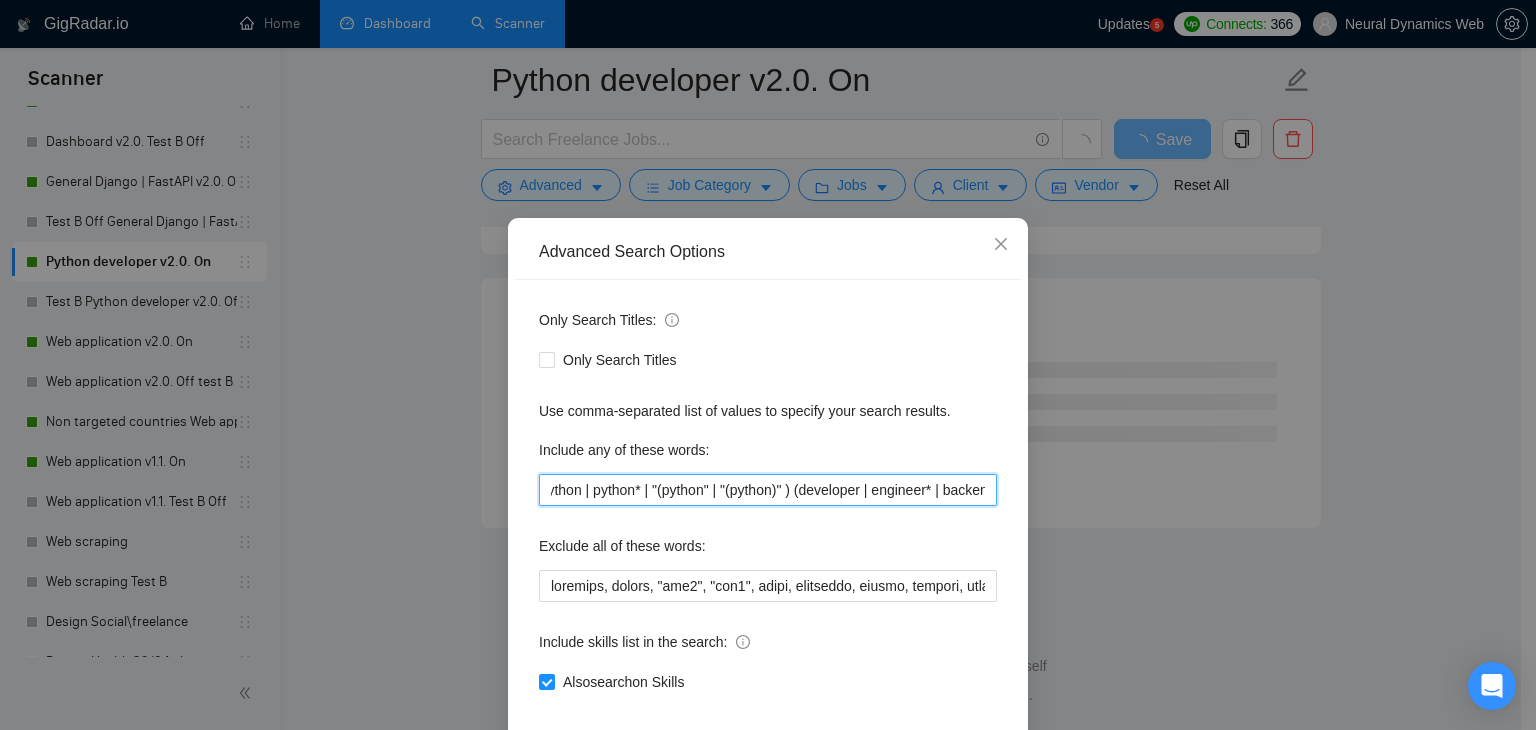 scroll, scrollTop: 0, scrollLeft: 32, axis: horizontal 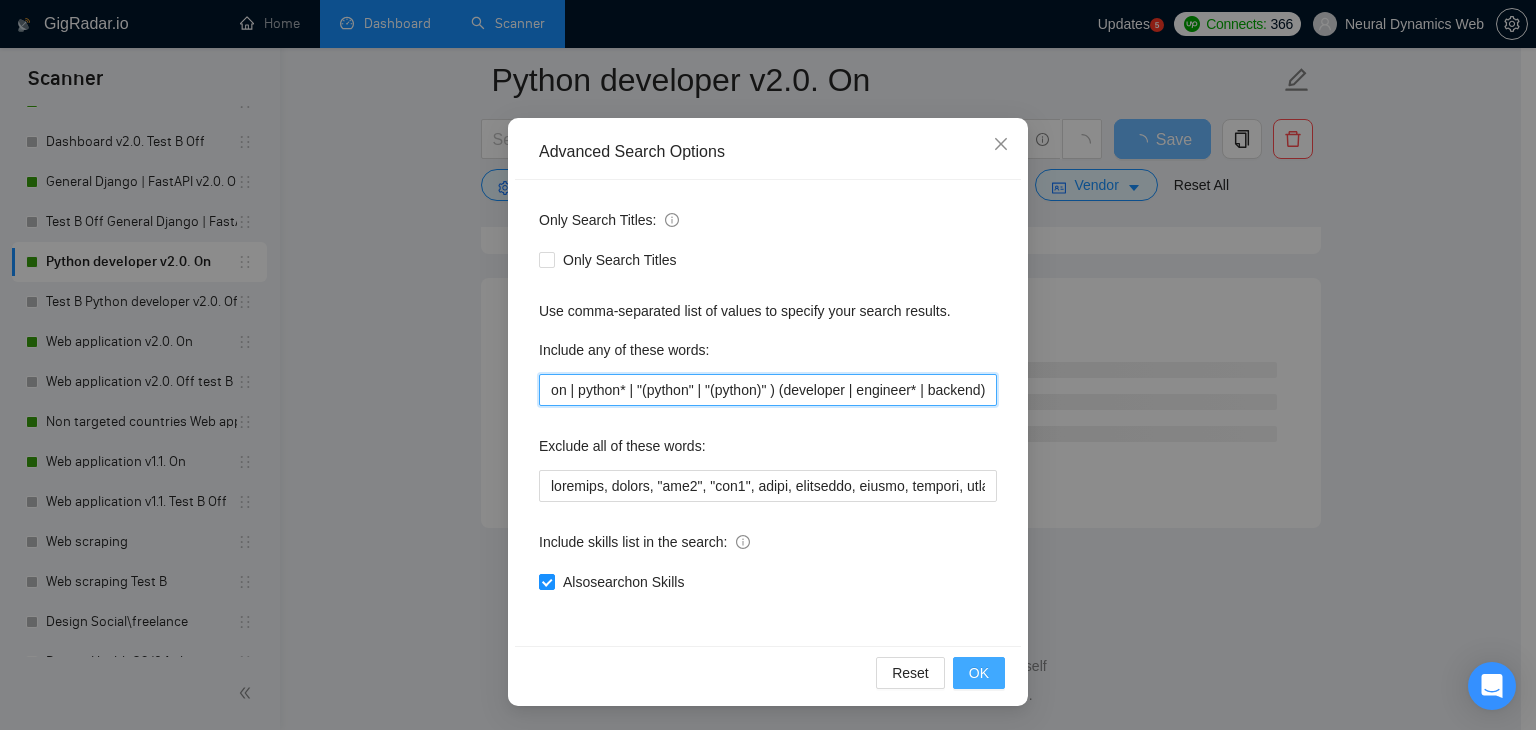type on "(python | python* | "(python" | "(python)" ) (developer | engineer* | backend)" 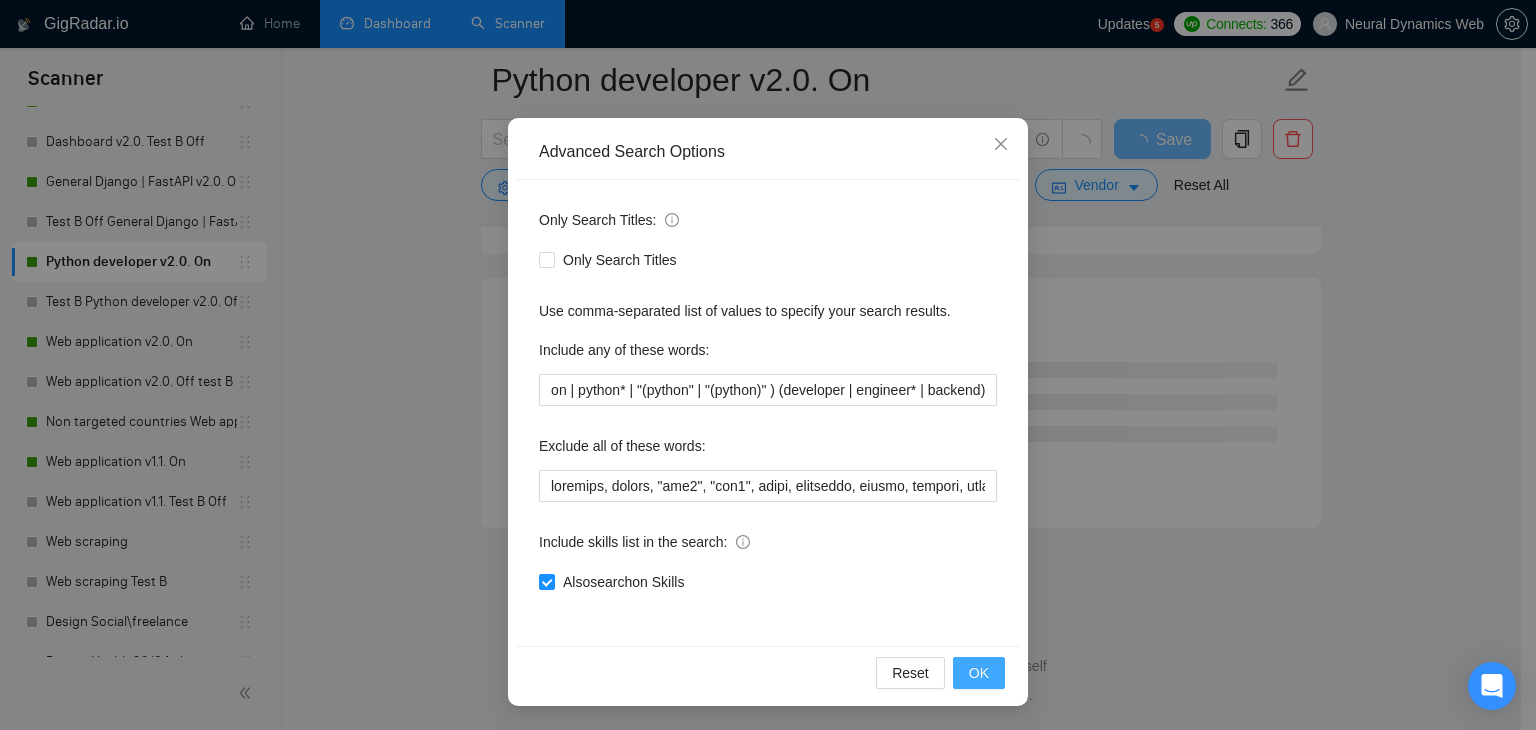 click on "OK" at bounding box center [979, 673] 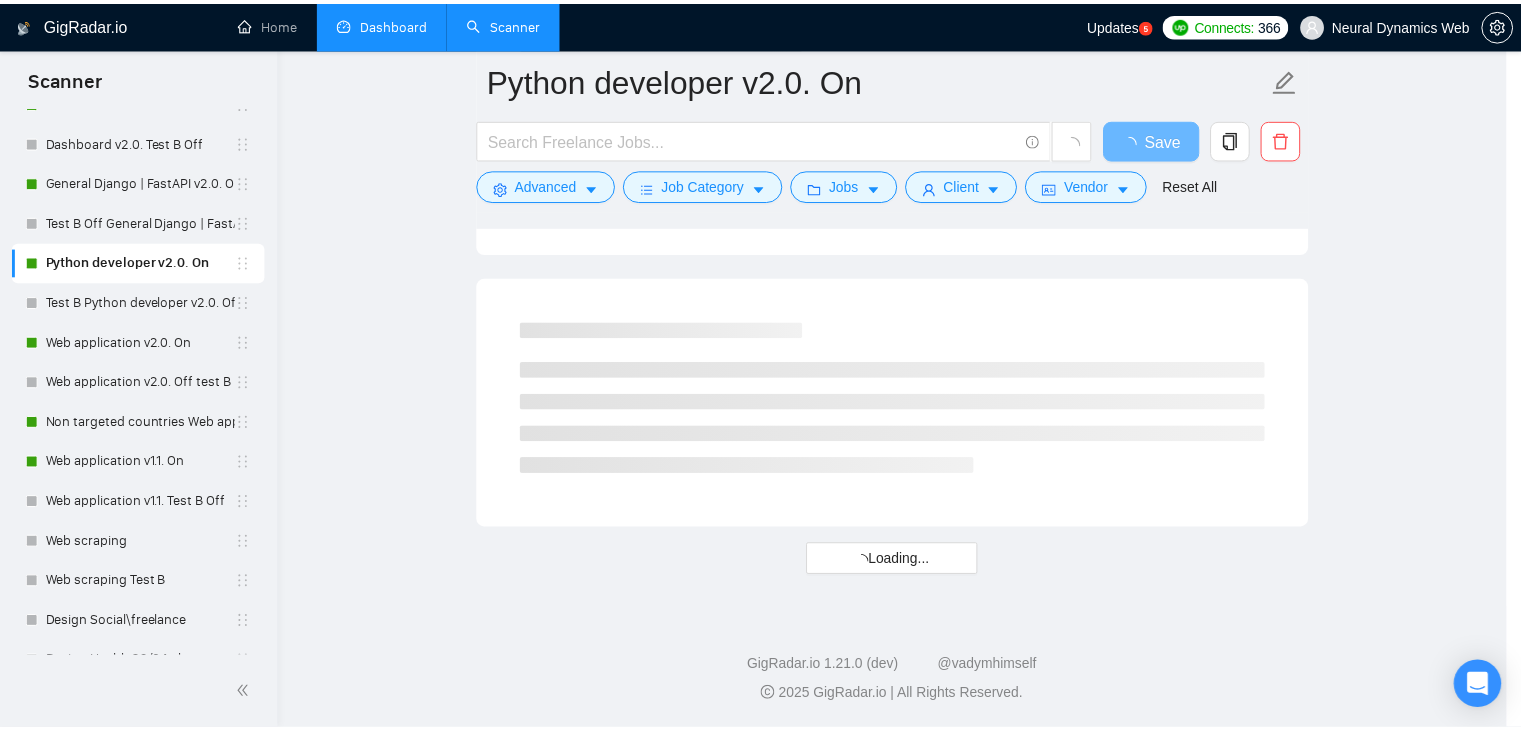 scroll, scrollTop: 2, scrollLeft: 0, axis: vertical 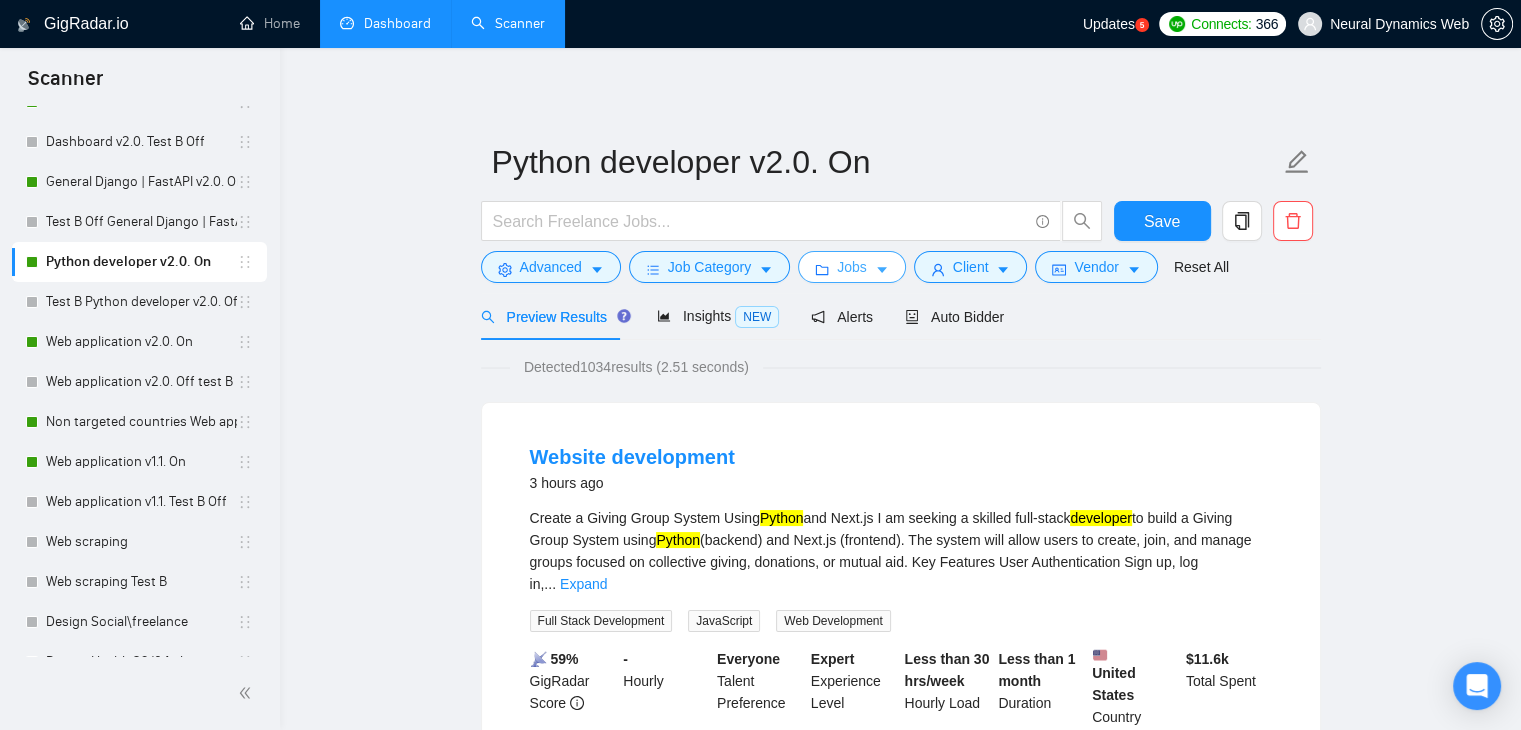 click on "Jobs" at bounding box center (852, 267) 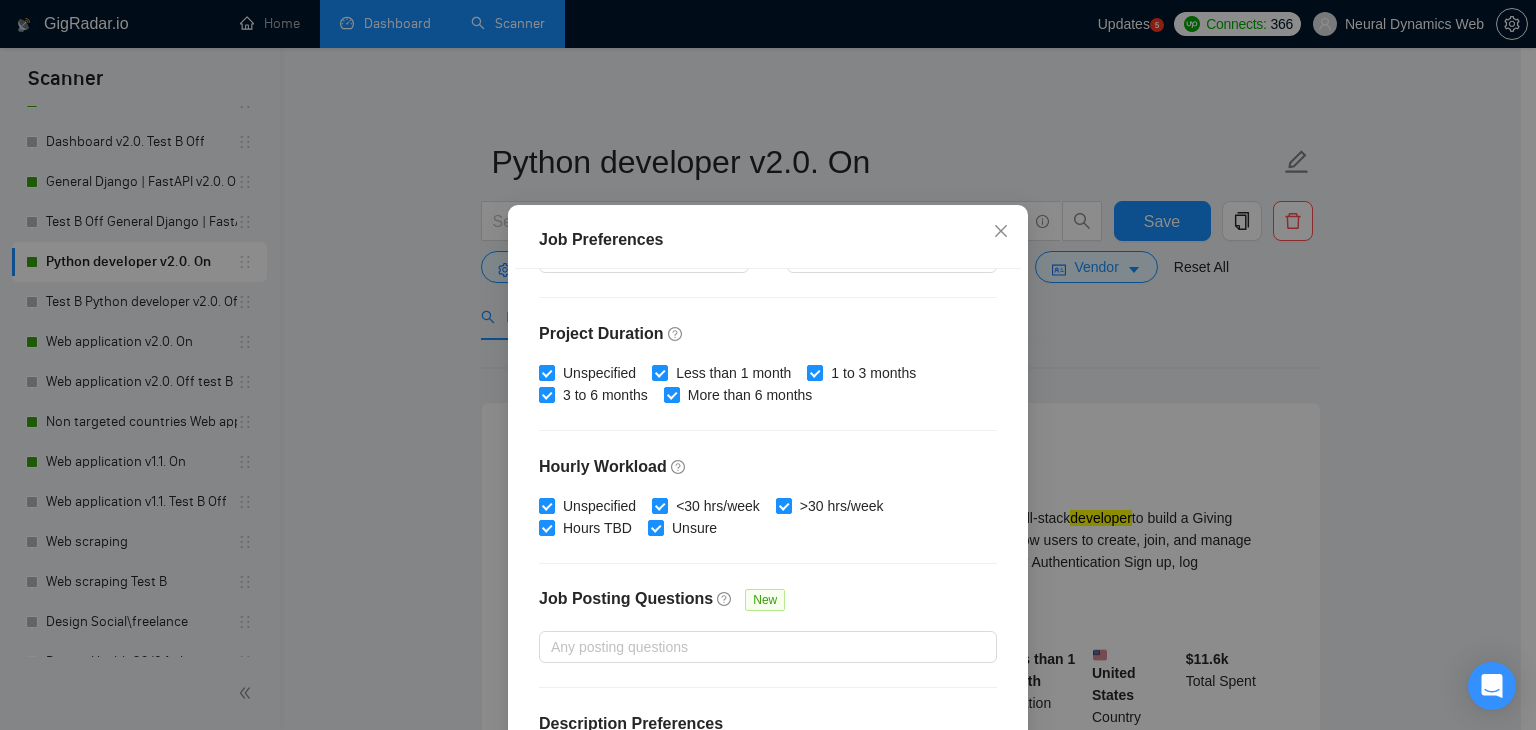 scroll, scrollTop: 616, scrollLeft: 0, axis: vertical 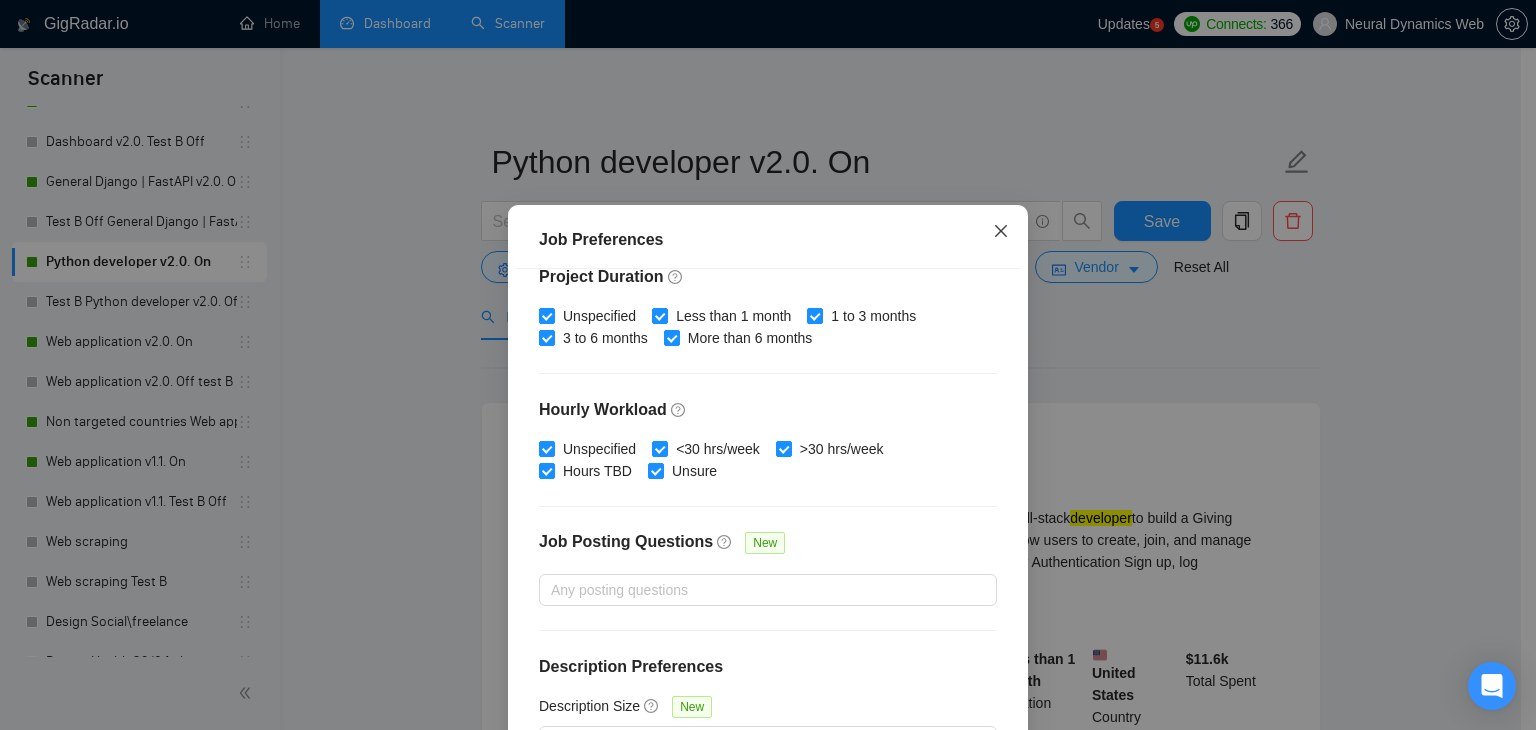 click 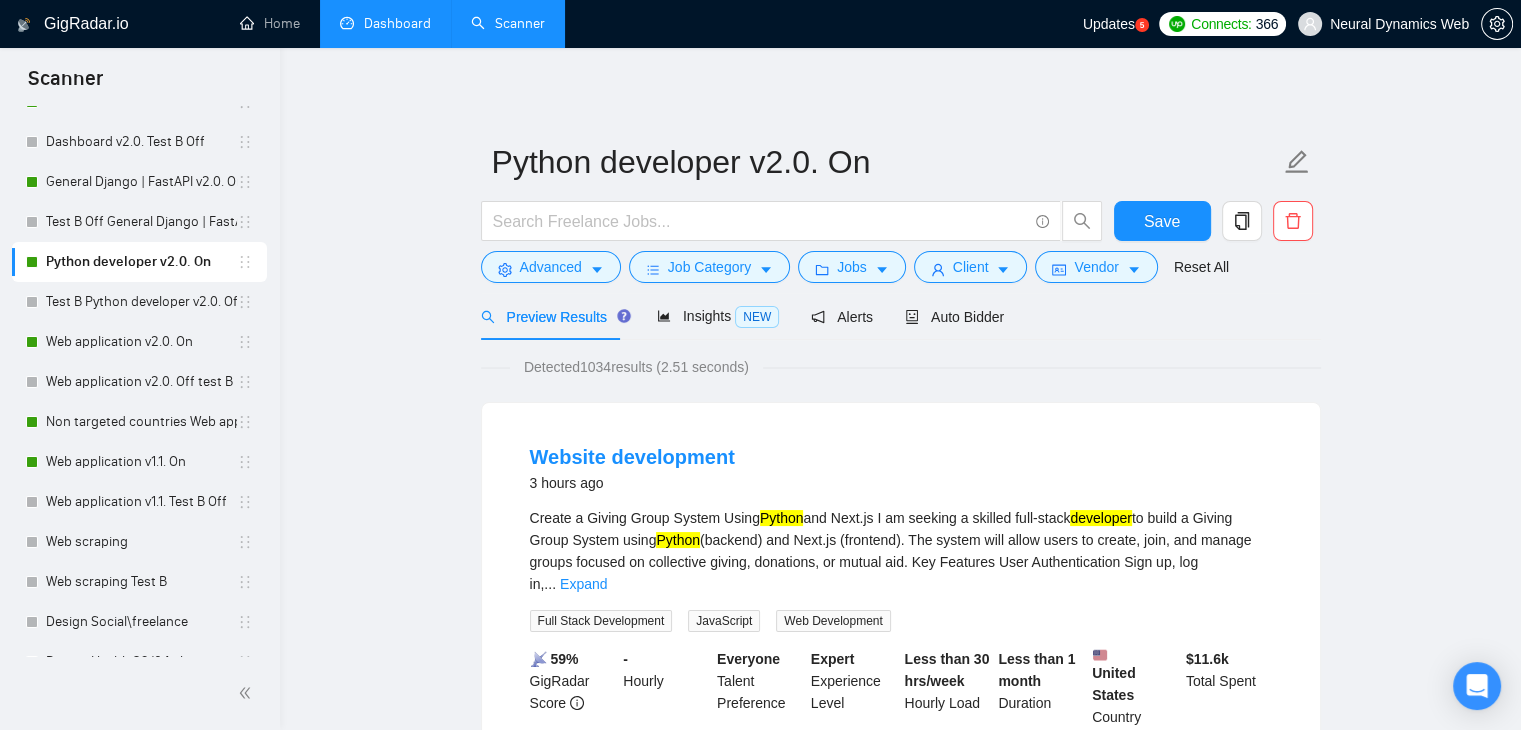 click on "Scanner New Scanner My Scanners Health Freelance and social network (change includes) Real estate Productivity  Energy Hospitality  Fintech  Analytics Analytics Test B Trading platform On CRM/ERP v2.0. On CRM/ERP v2.0. Test B Off Management system v2.0. On  Test B Management system v2.0. Off Saas v2.0.  On Saas v2.0. Test B Off Marketplace v2.0. On Marketplace v2.0. Off Test B MVP v2.0. On Platform v2.0. On Platform v2.0. Off test B Web app v3  Test B Web app v3  Fullstack v2.0. On Fullstack v2.0. Test B  Admin Panel v2.0. On Admin Panel v2.0. Test B Off Dashboard v2.0. On Dashboard v2.0. Test B Off General Django | FastAPI v2.0. On Test B Off General Django | FastAPI v2.0.  Python developer v2.0. On Test B Python developer v2.0.  Off  Web application v2.0. On  Web application v2.0. Off test B Non targeted countries Web application v2.0. On Web application v1.1. On Web application v1.1. Test B Off Web scraping Web scraping Test B Design Social\freelance Design Health 23/04 change Design Finance AI" at bounding box center (760, 365) 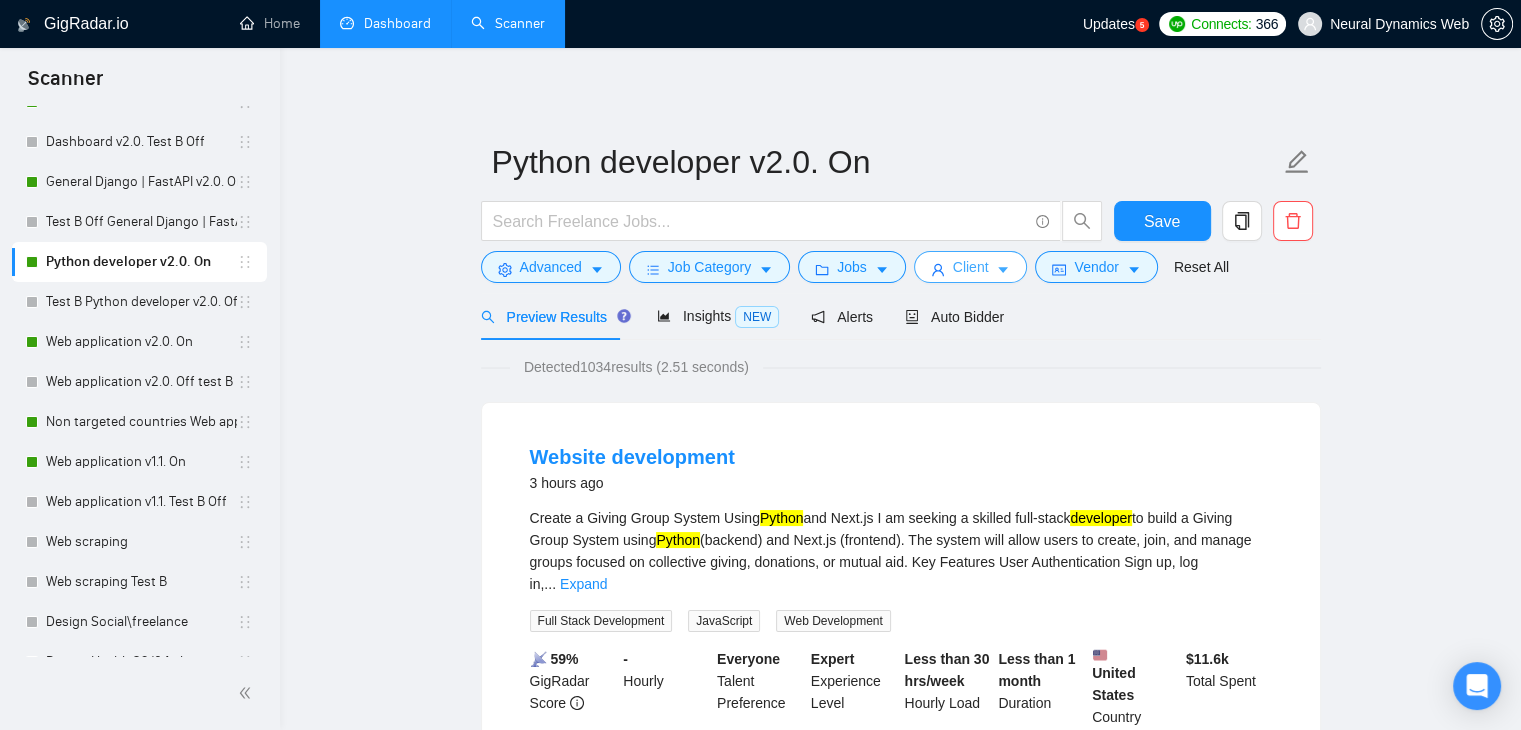 click on "Client" at bounding box center [971, 267] 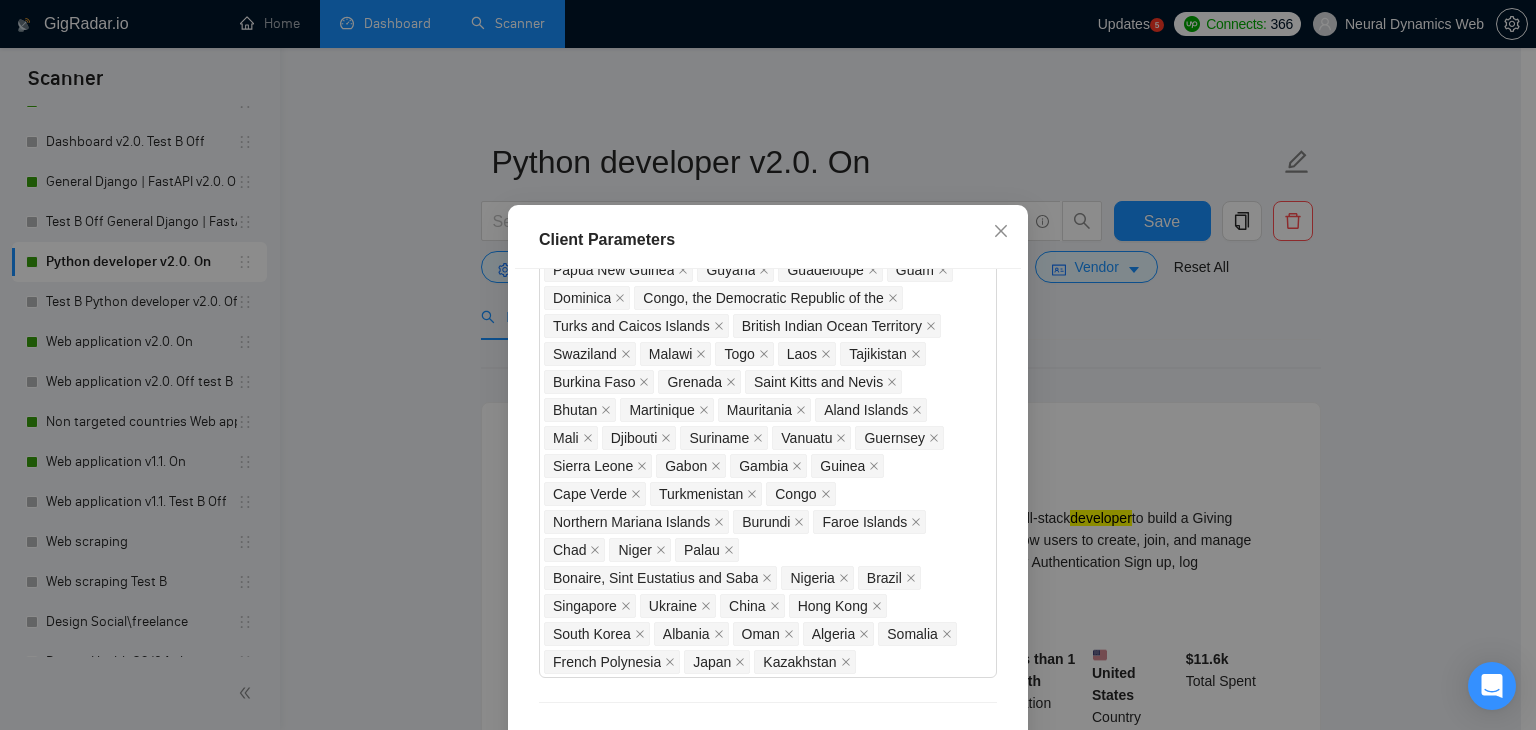 scroll, scrollTop: 1000, scrollLeft: 0, axis: vertical 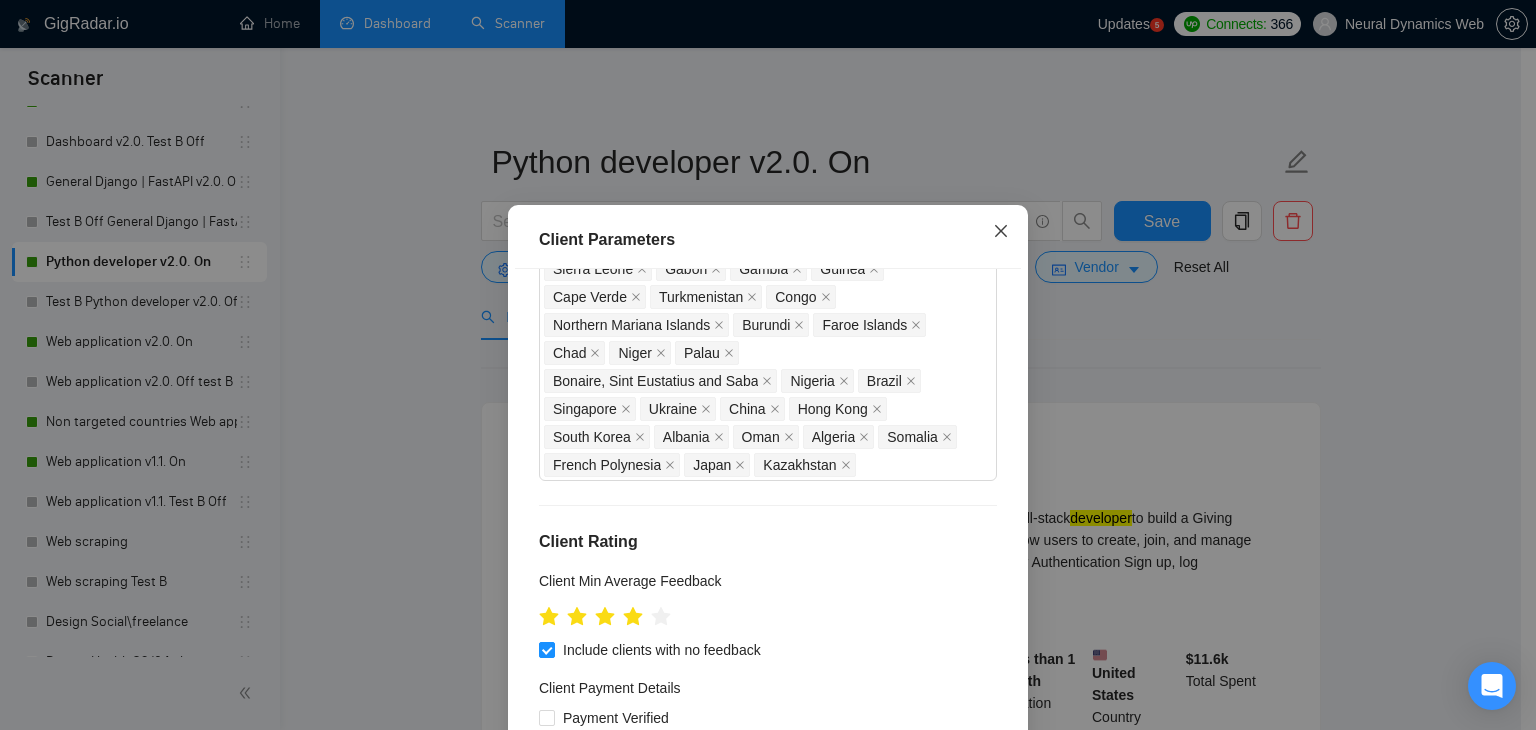 click 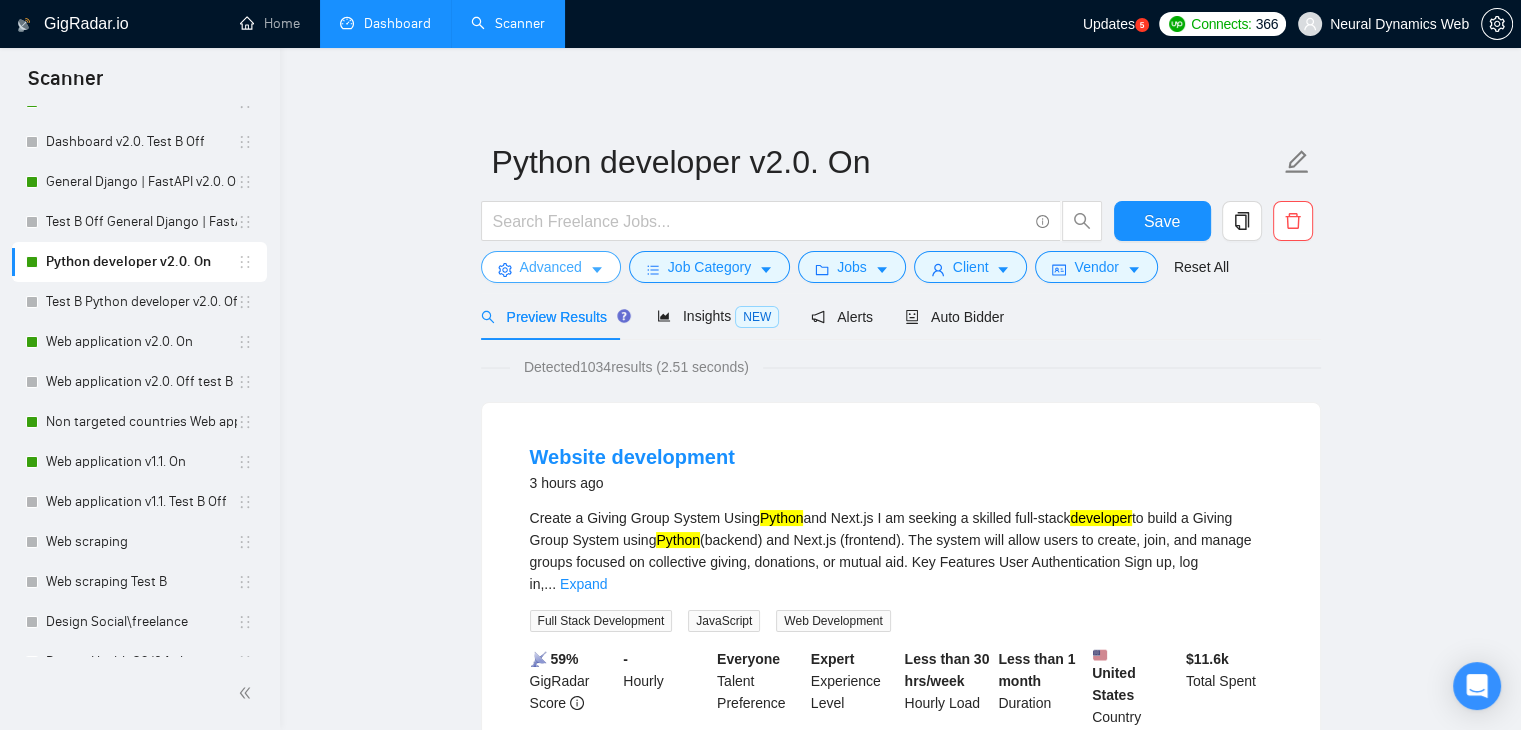 click on "Advanced" at bounding box center (551, 267) 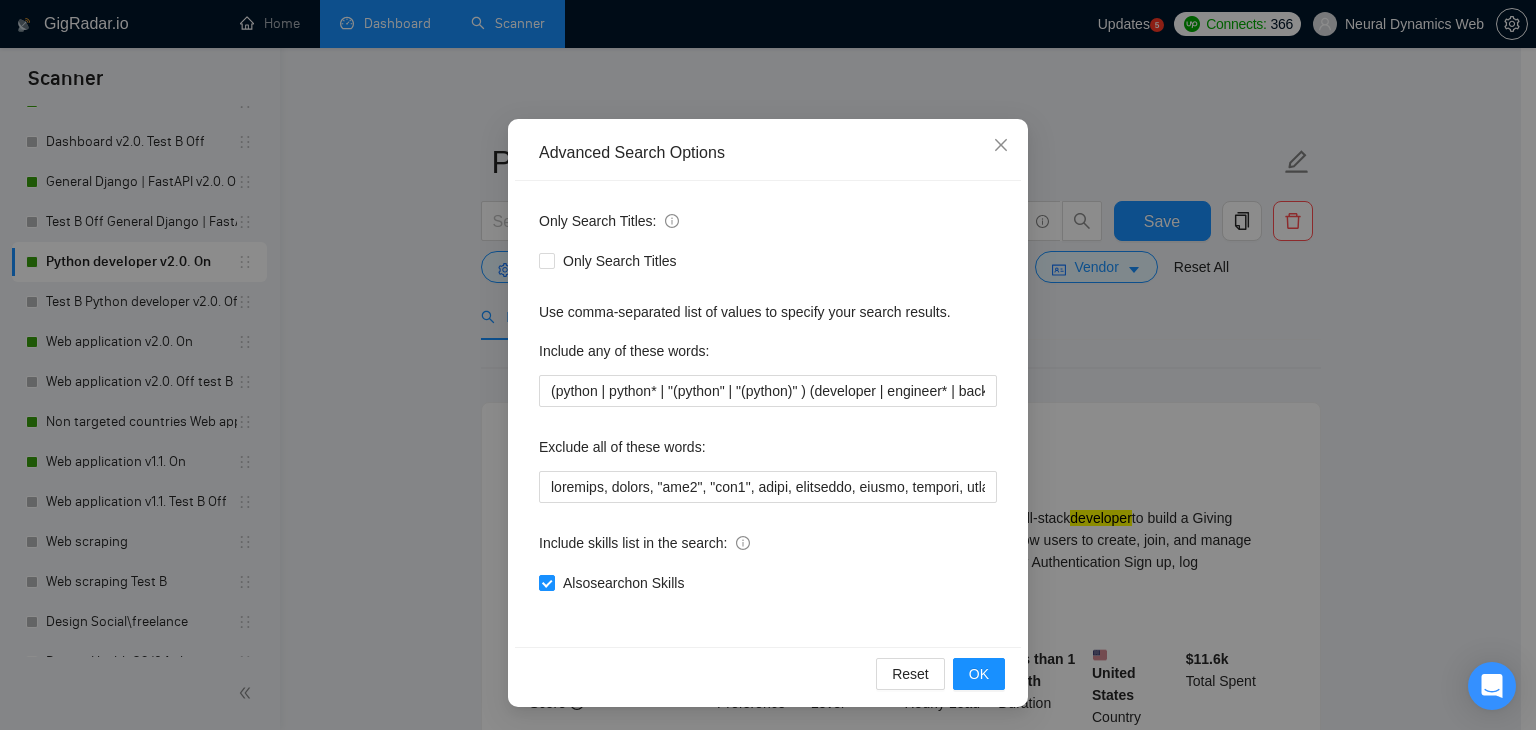 scroll, scrollTop: 102, scrollLeft: 0, axis: vertical 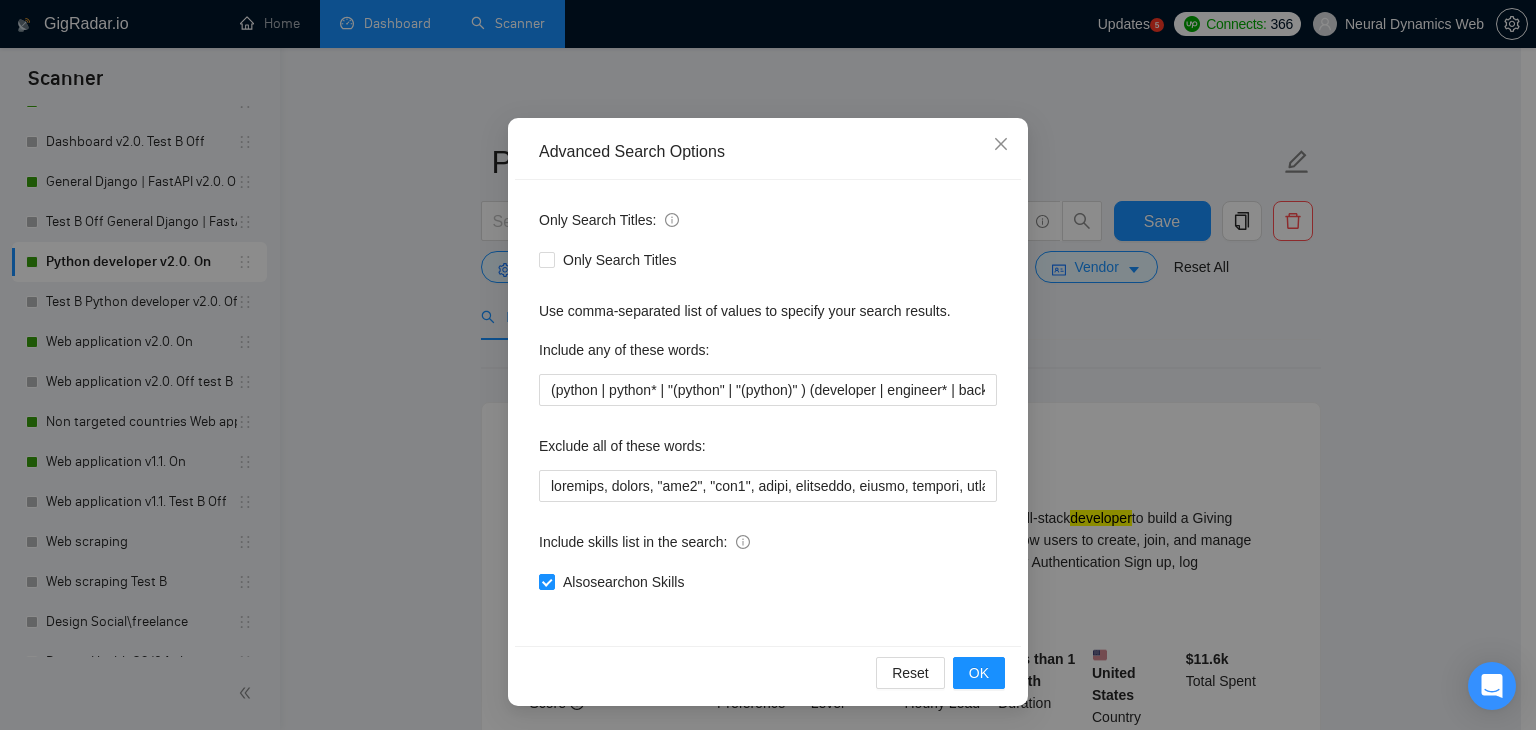 drag, startPoint x: 599, startPoint y: 584, endPoint x: 890, endPoint y: 642, distance: 296.7238 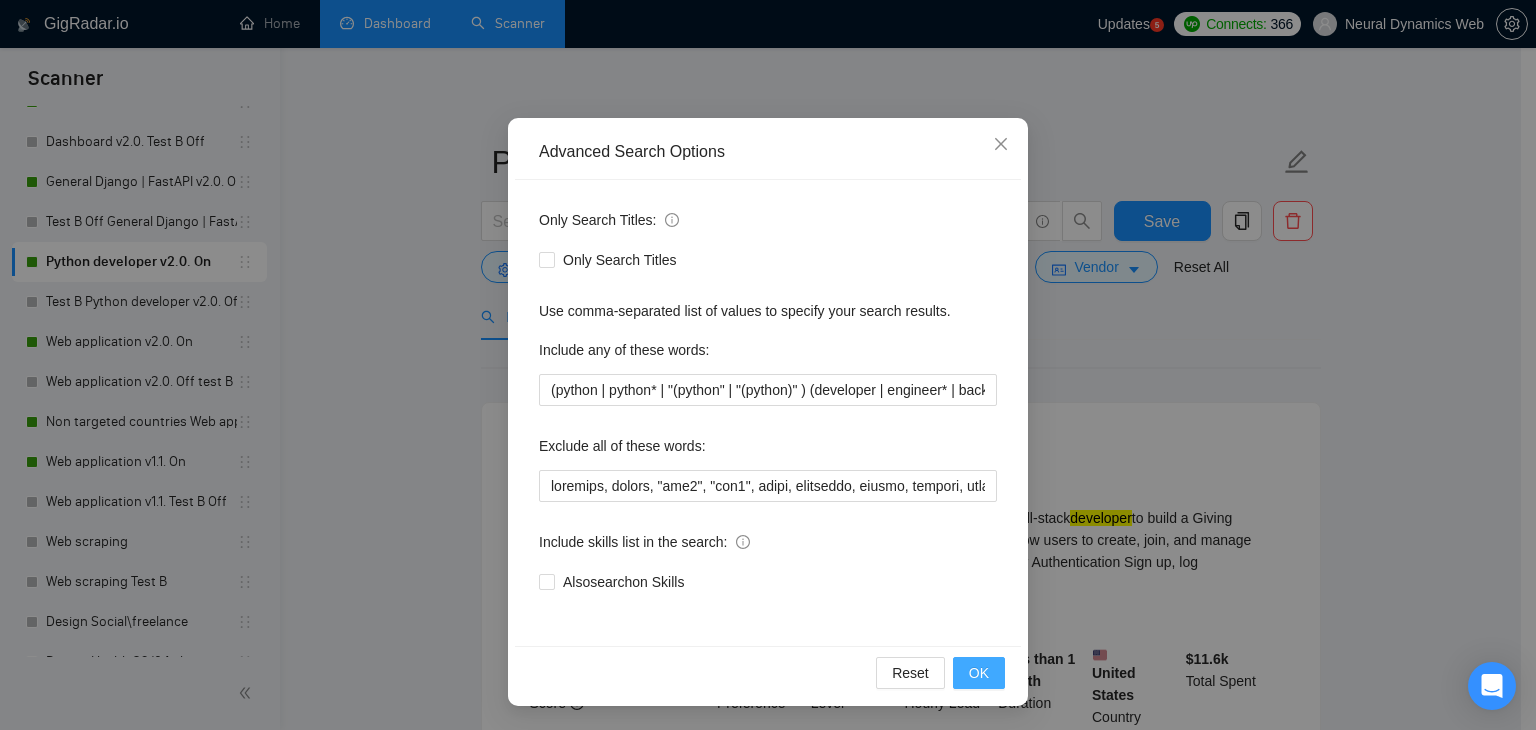 click on "OK" at bounding box center [979, 673] 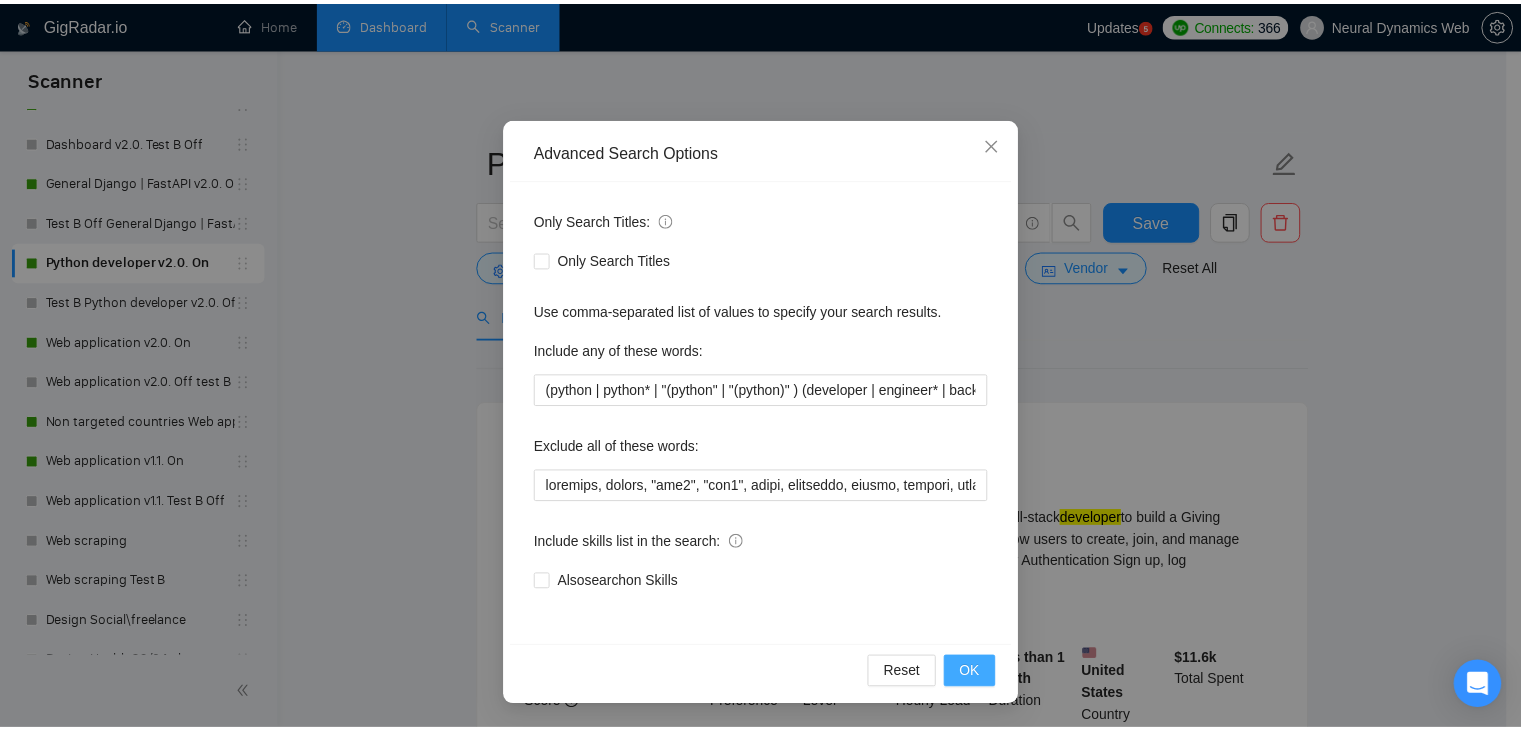 scroll, scrollTop: 2, scrollLeft: 0, axis: vertical 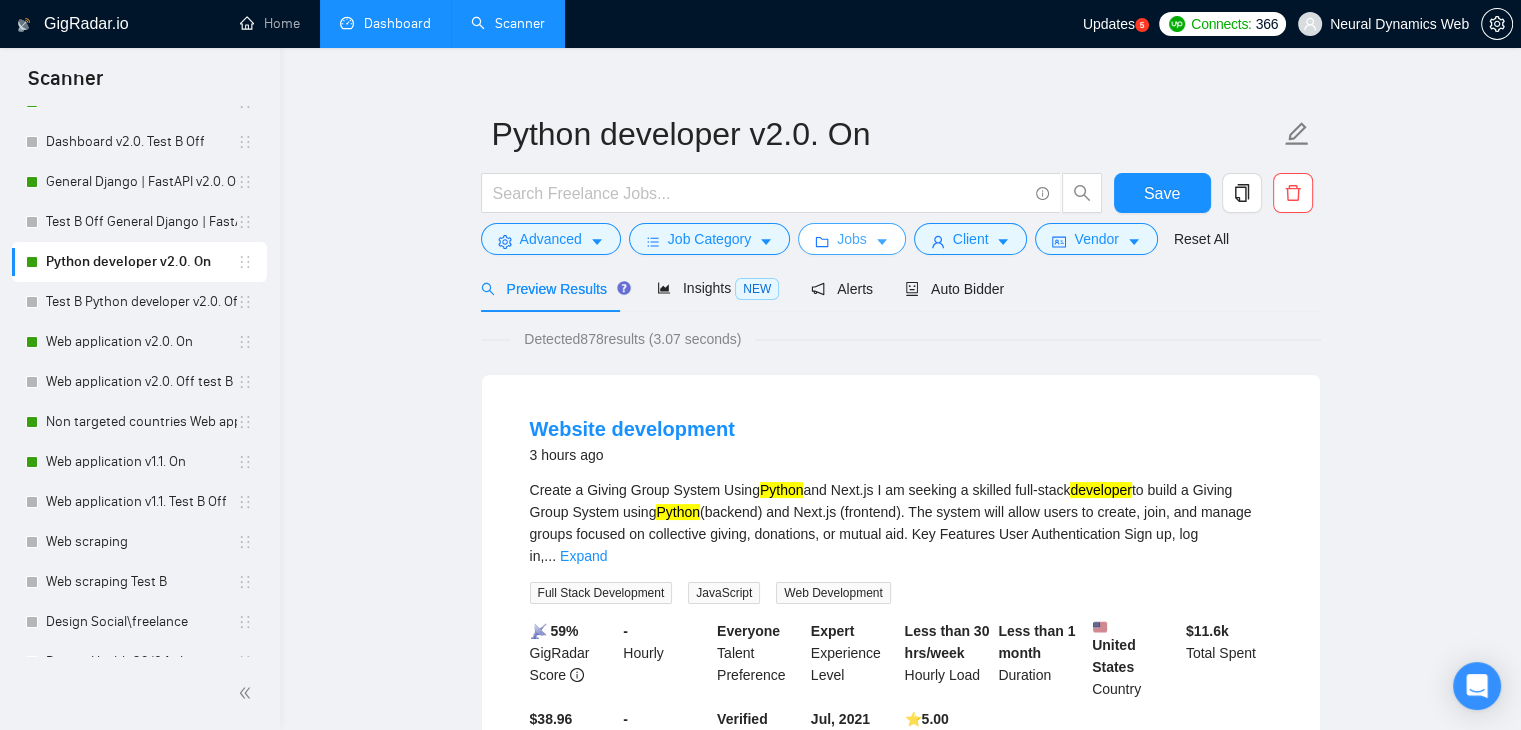 click on "Jobs" at bounding box center [852, 239] 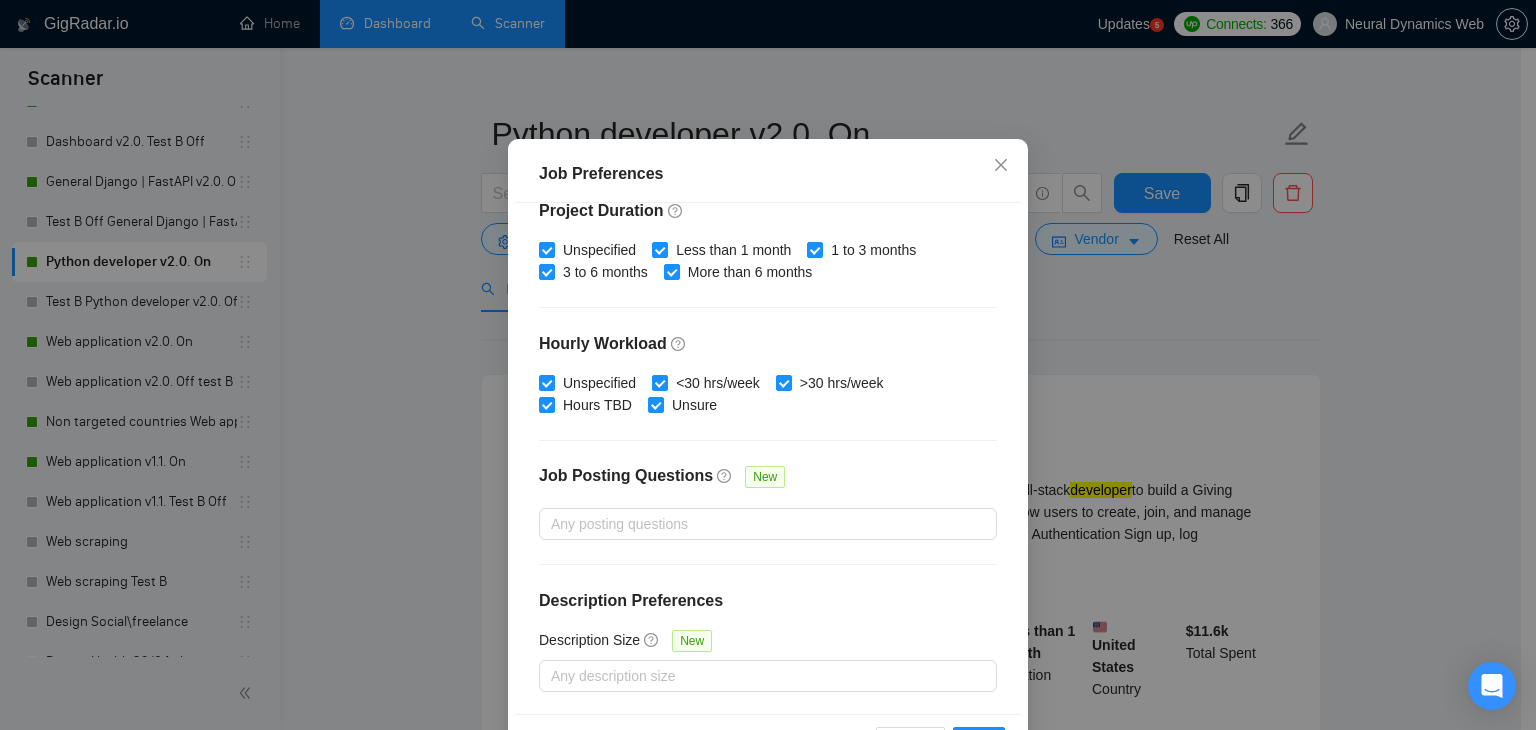scroll, scrollTop: 0, scrollLeft: 0, axis: both 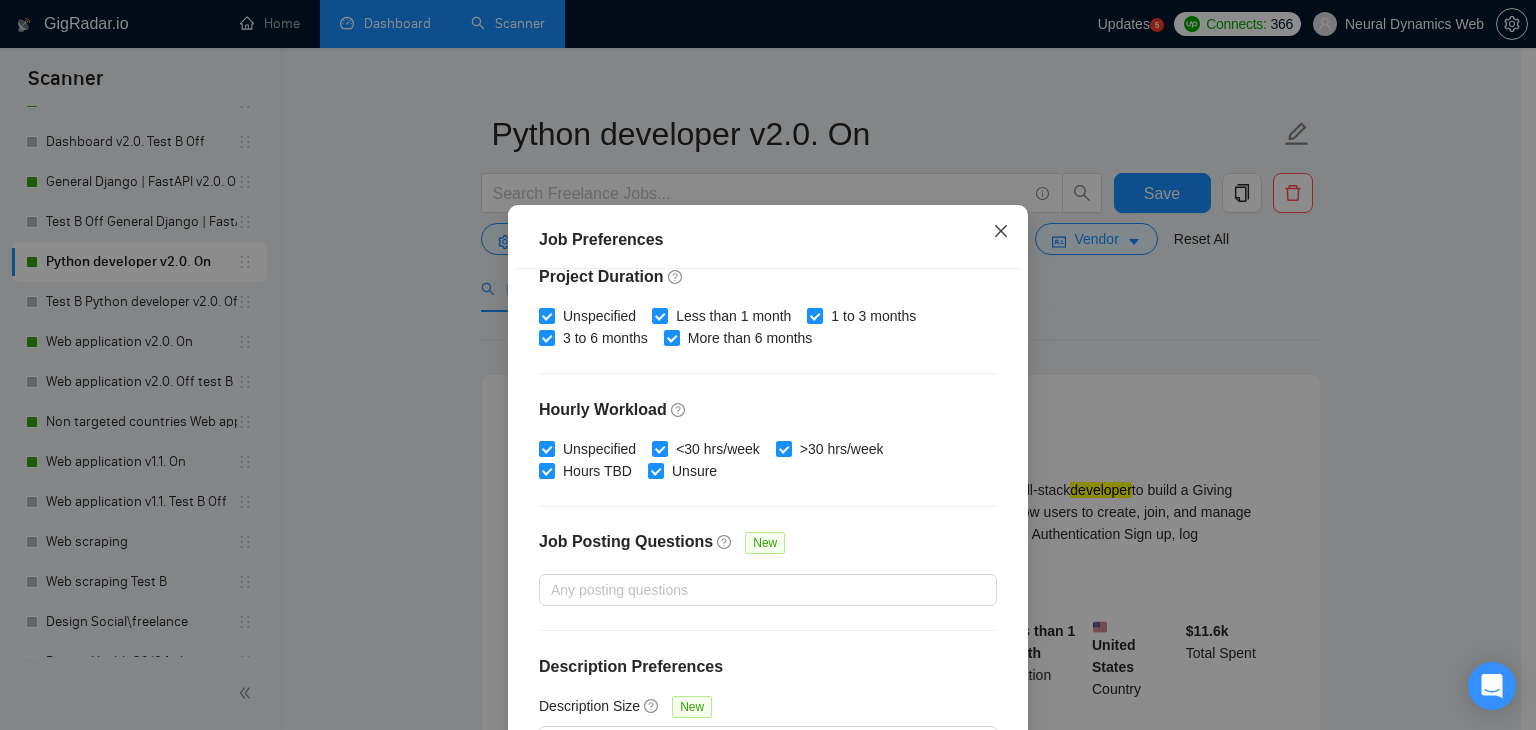 click at bounding box center (1001, 232) 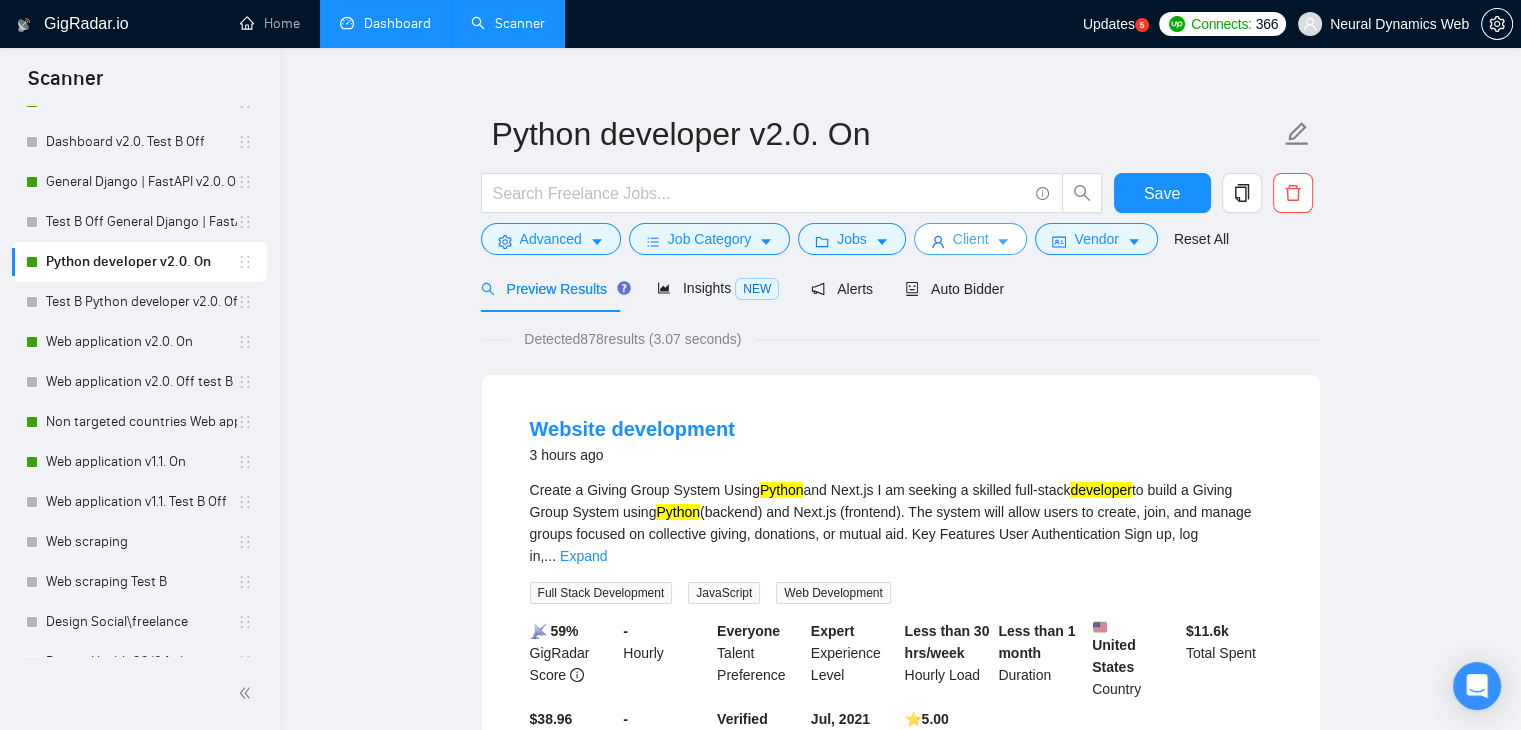 click on "Client" at bounding box center (971, 239) 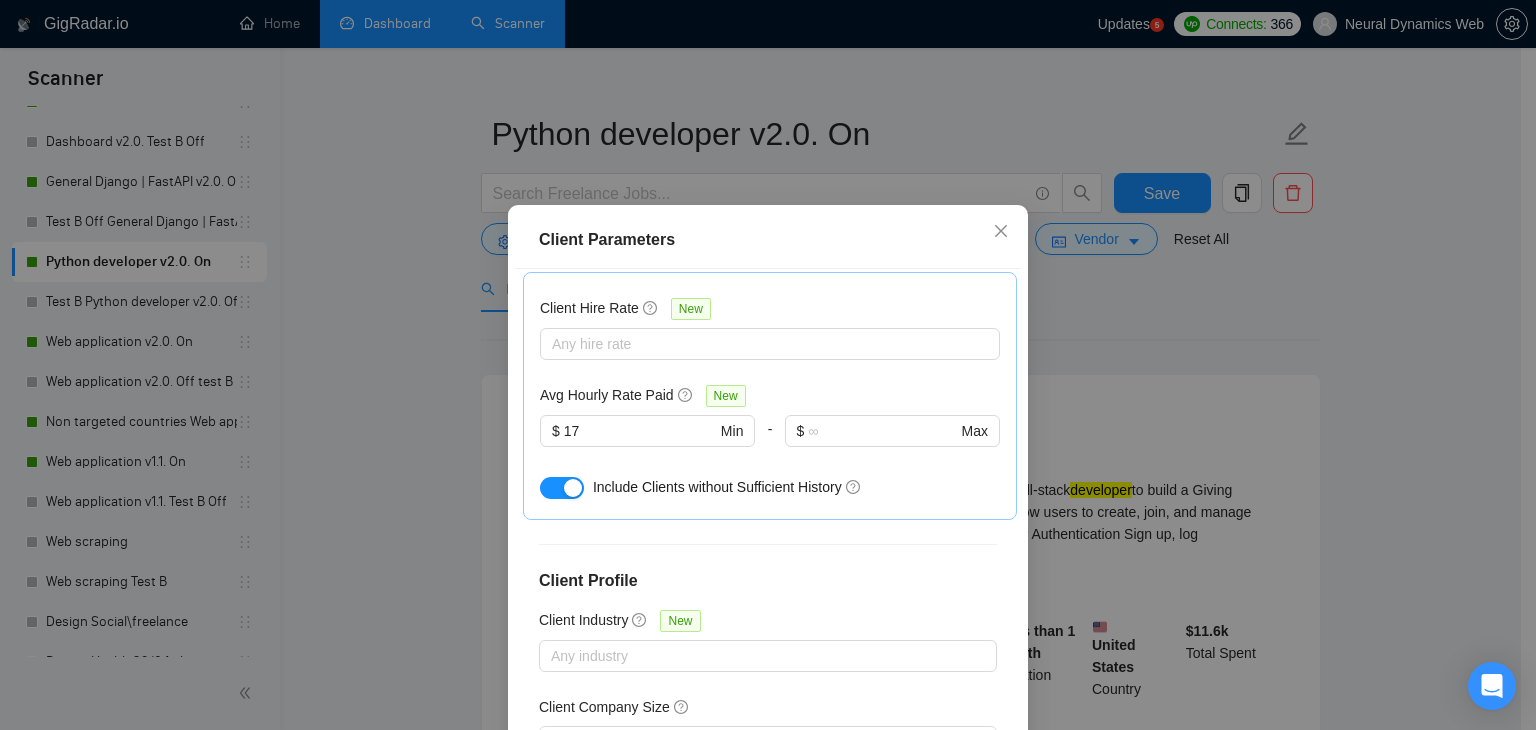 scroll, scrollTop: 1764, scrollLeft: 0, axis: vertical 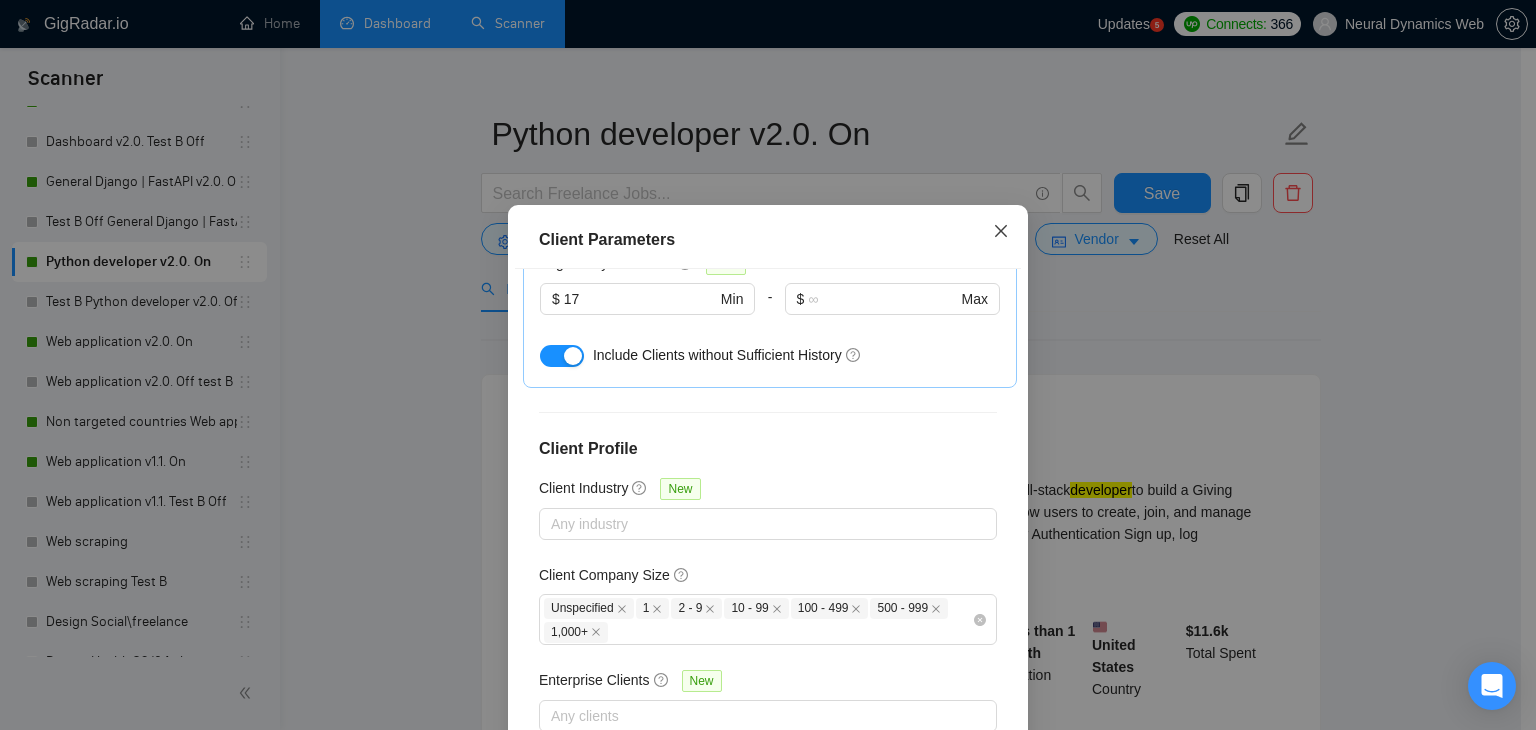 click at bounding box center [1001, 232] 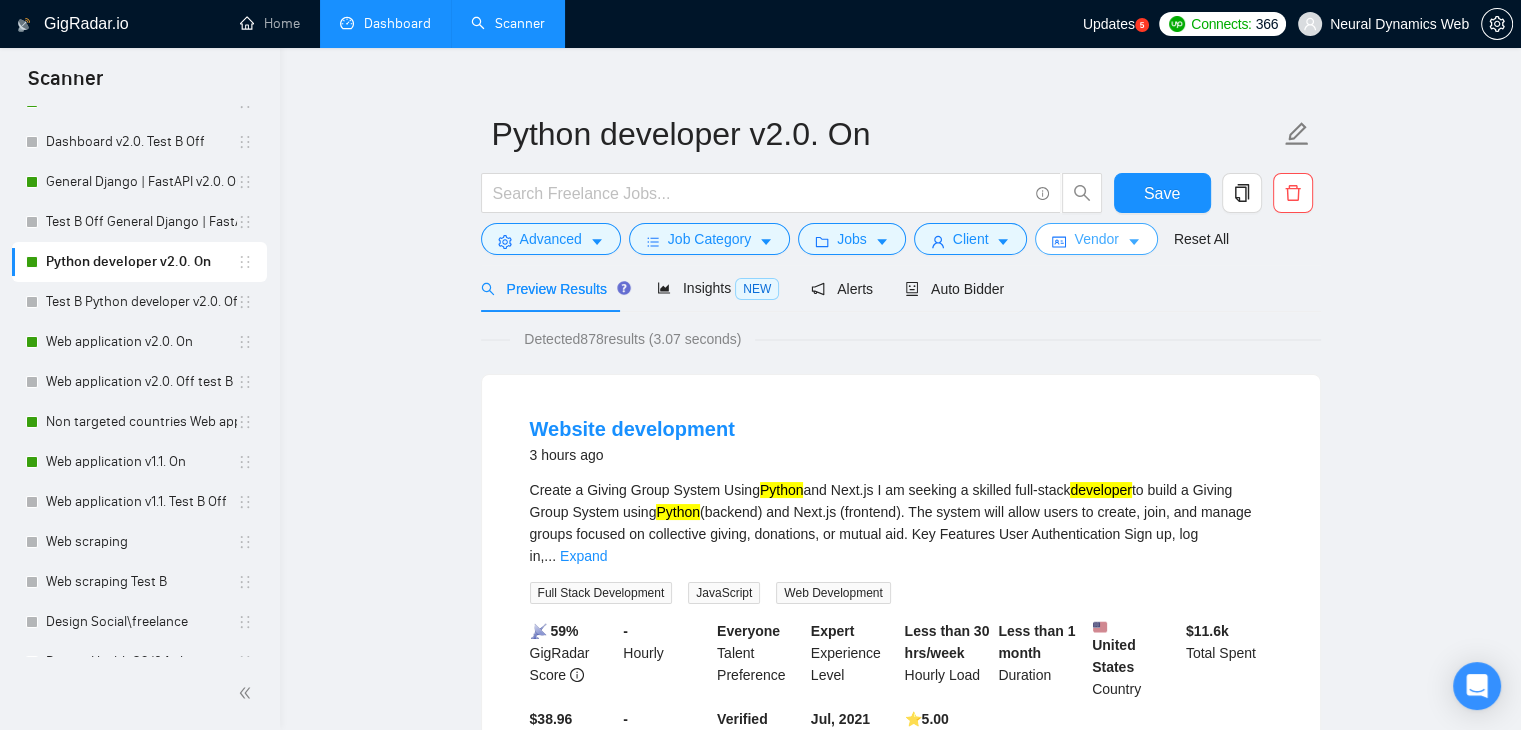 click 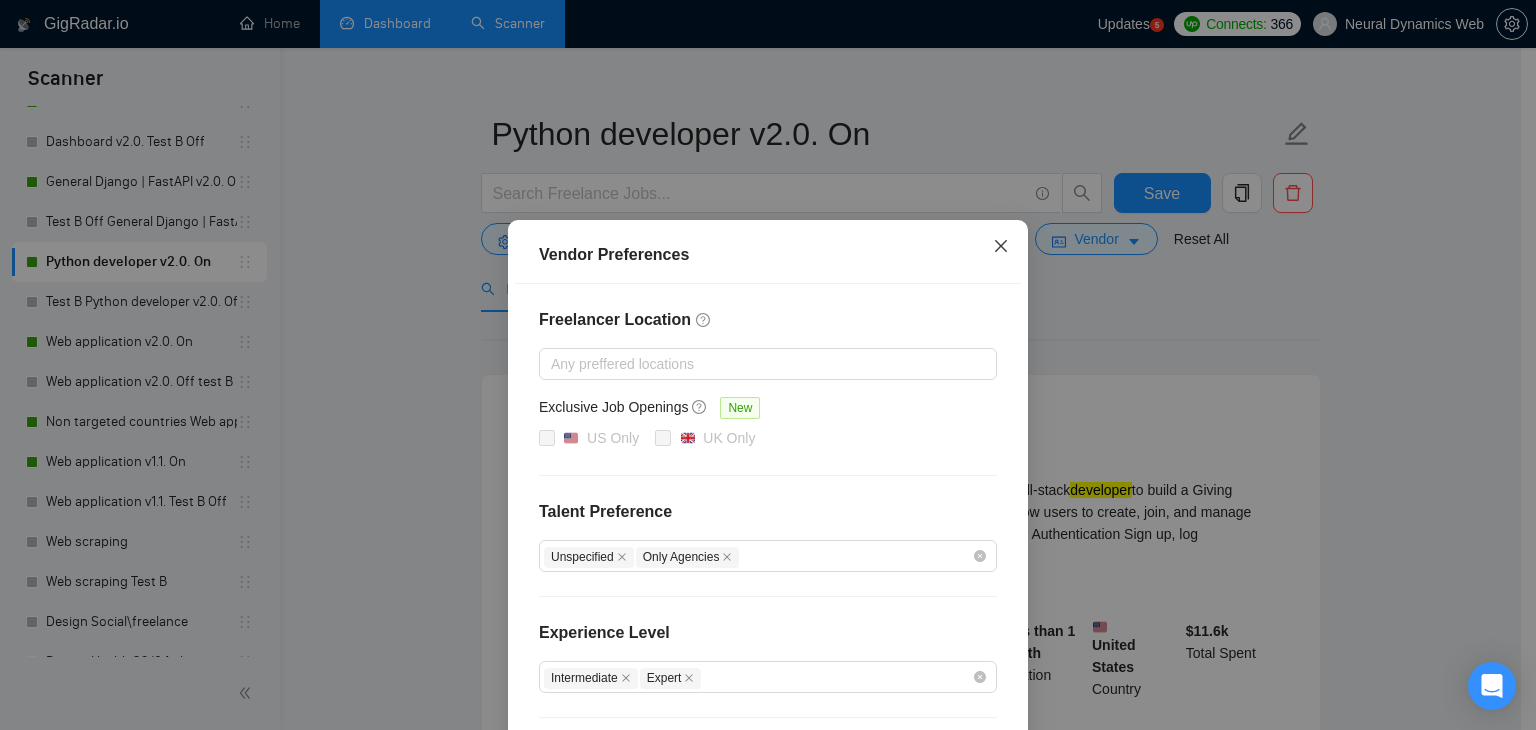 click at bounding box center (1001, 247) 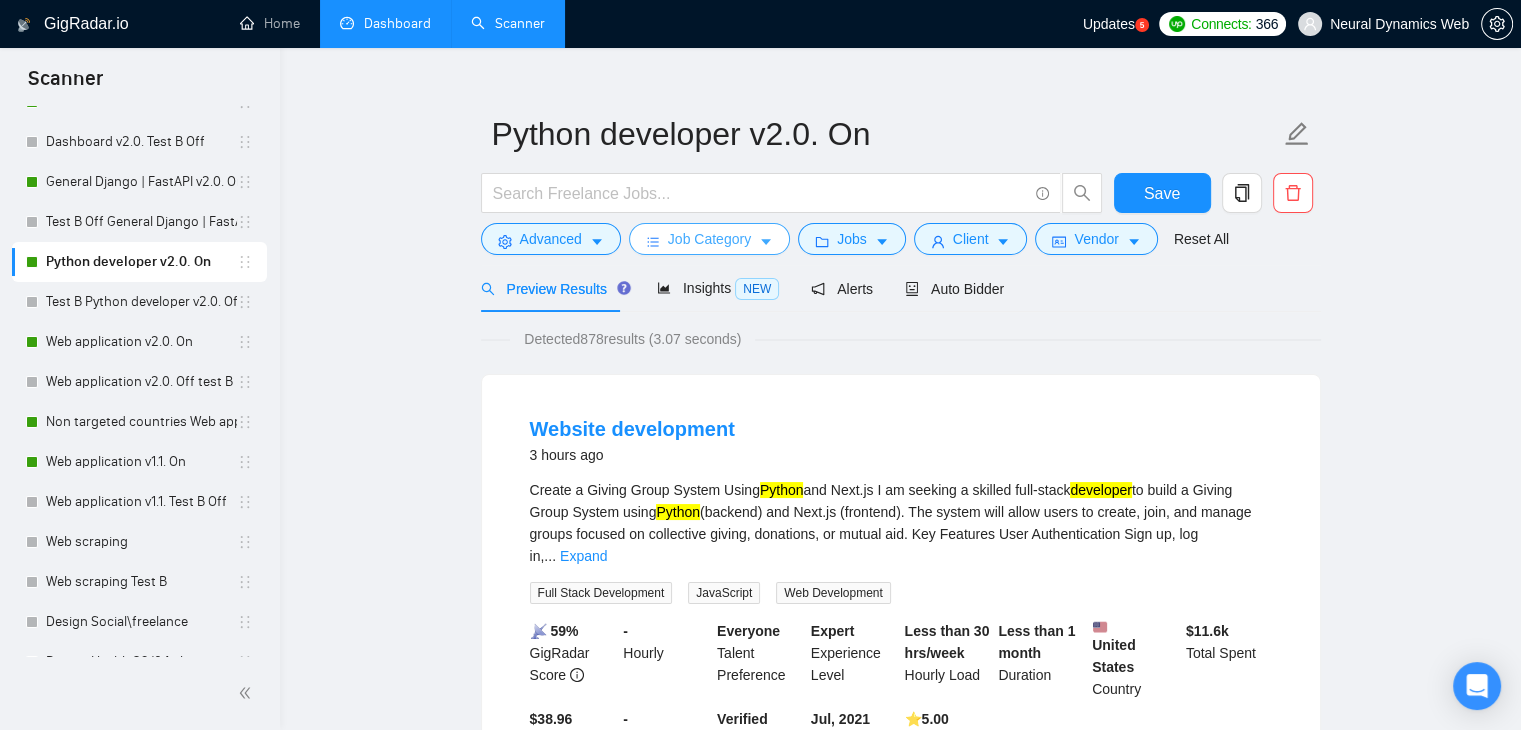 click on "Job Category" at bounding box center [709, 239] 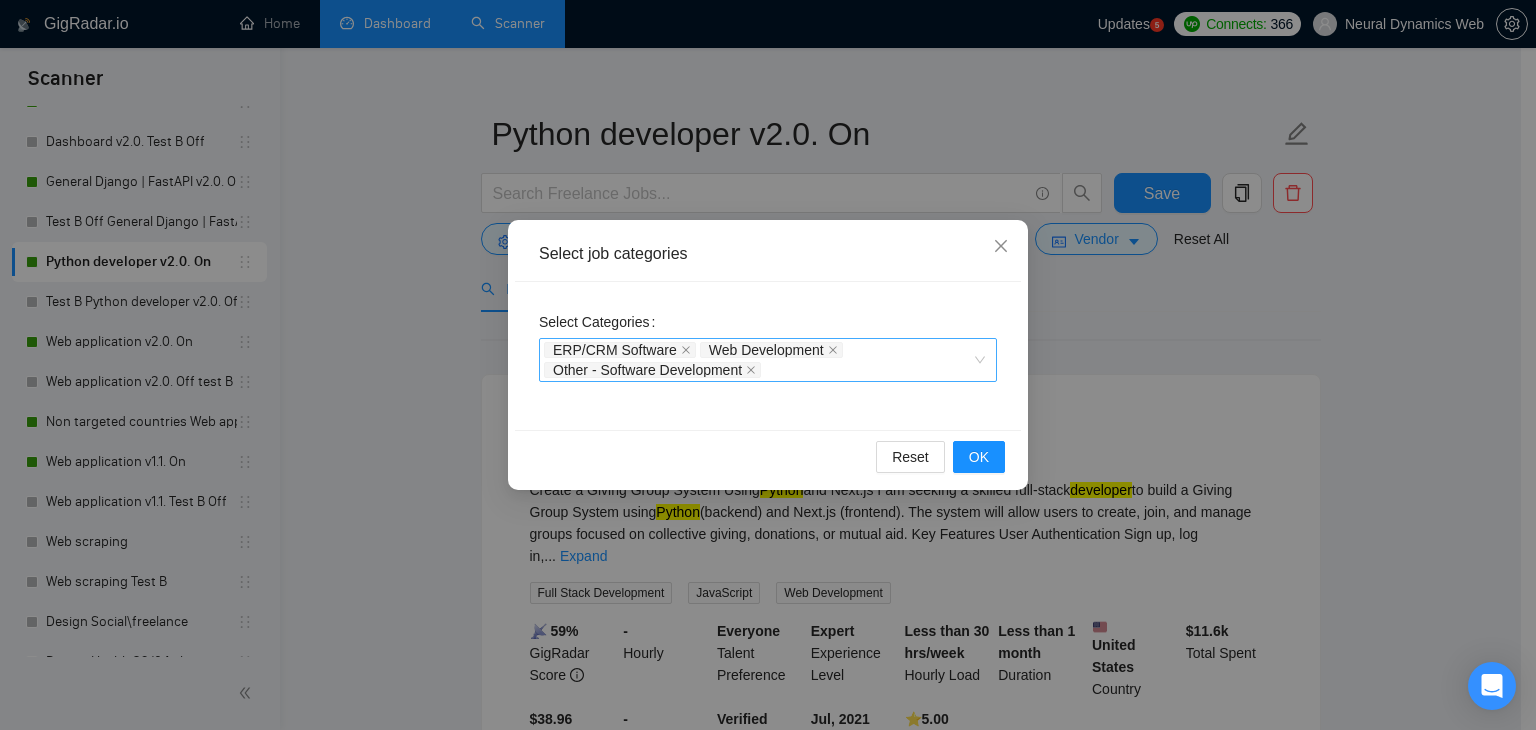 click on "ERP/CRM Software Web Development Other - Software Development" at bounding box center [758, 360] 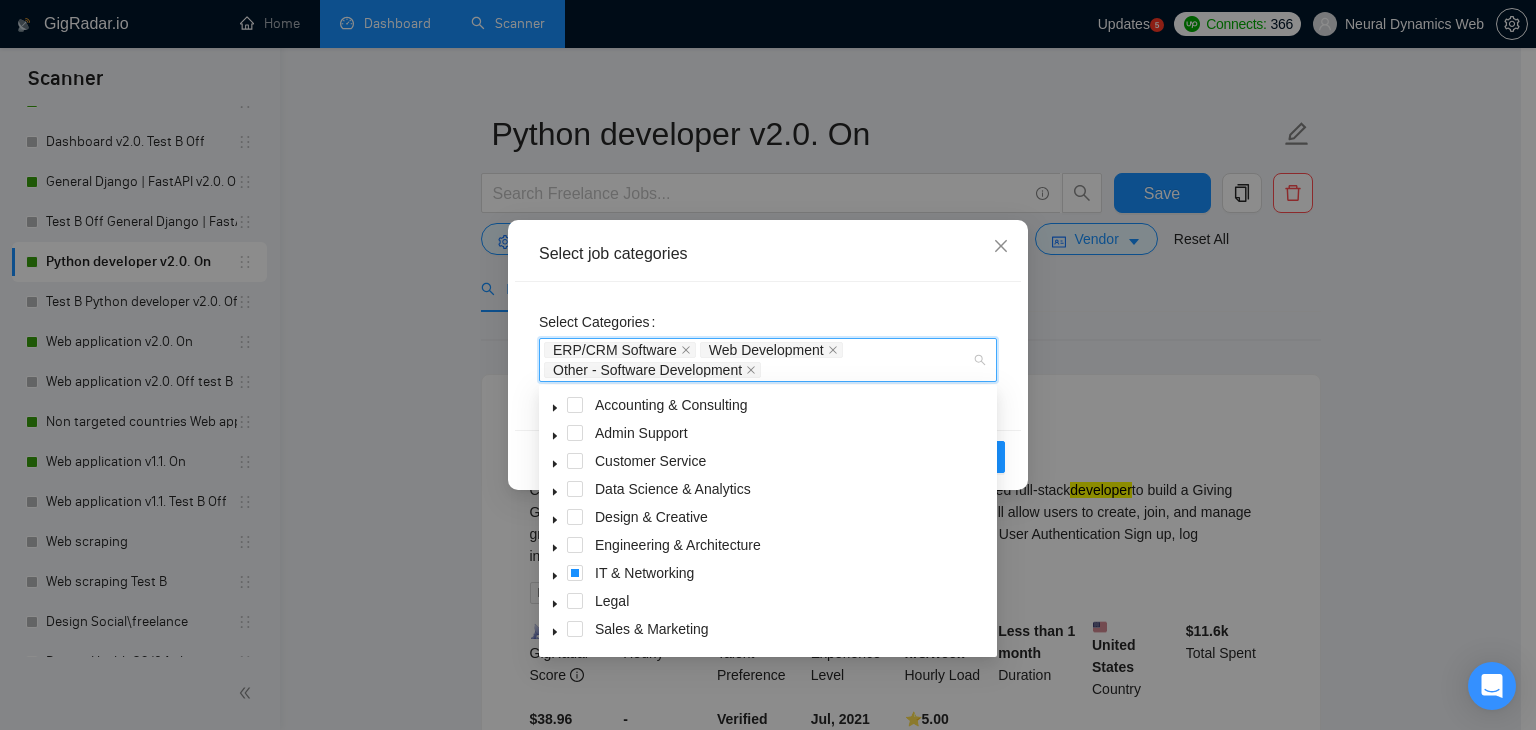 click 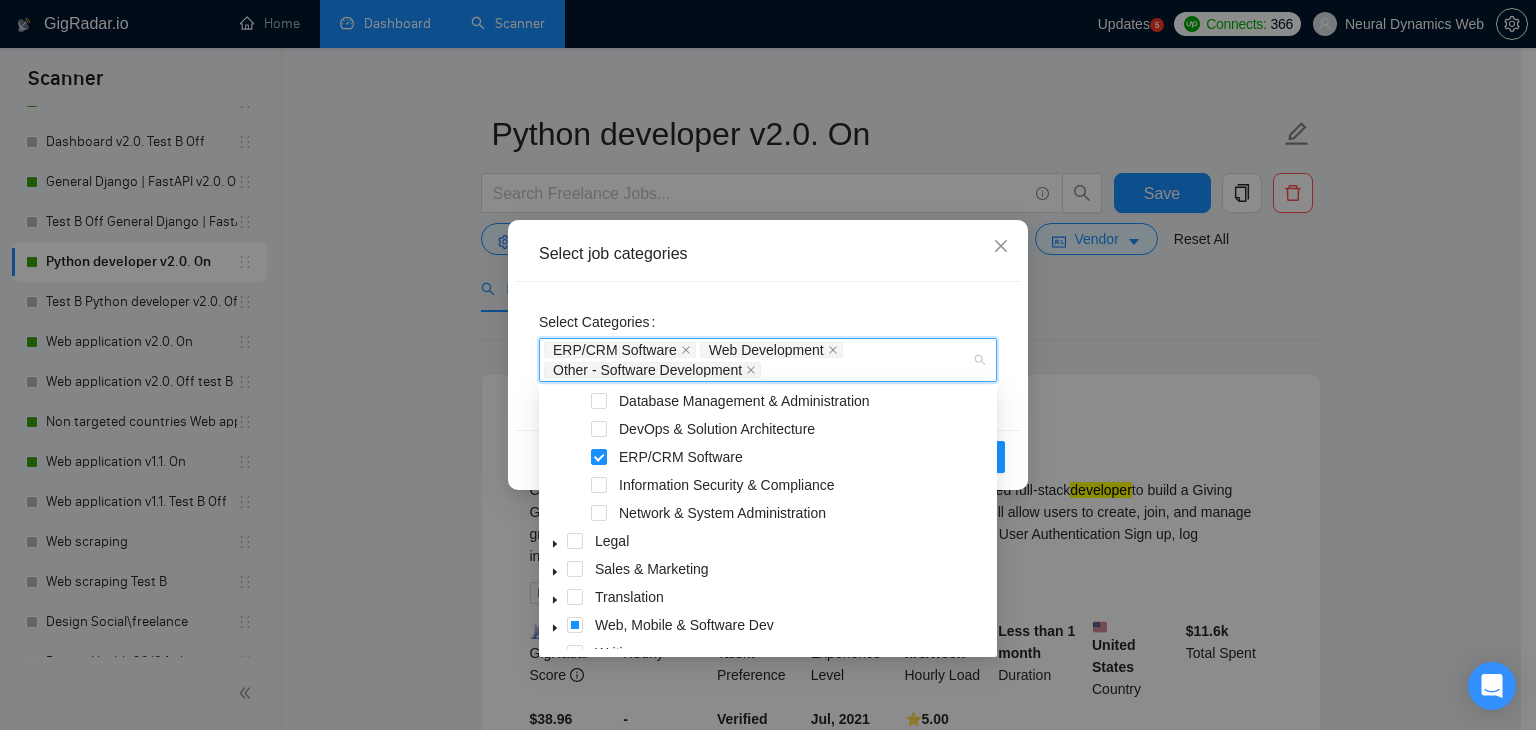 scroll, scrollTop: 220, scrollLeft: 0, axis: vertical 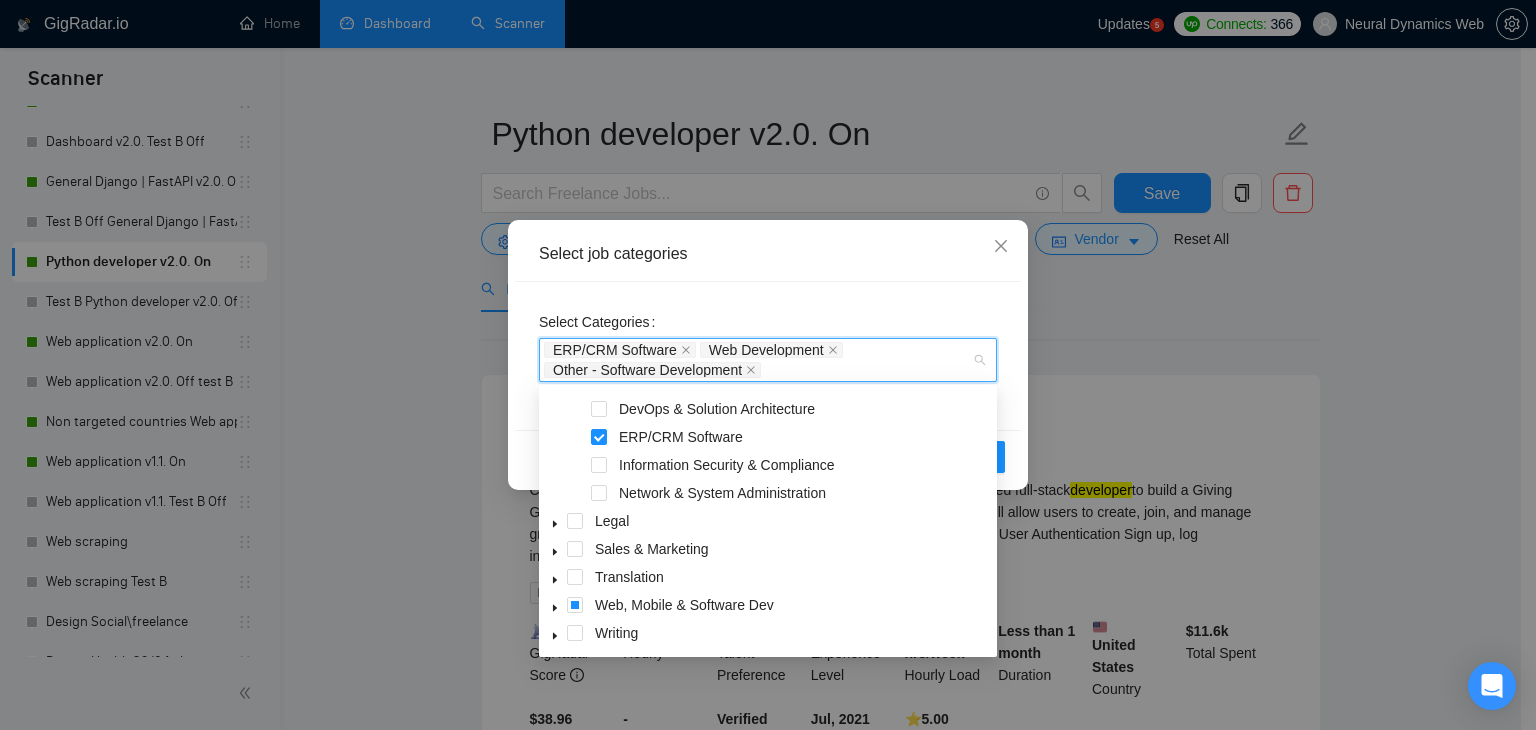 click 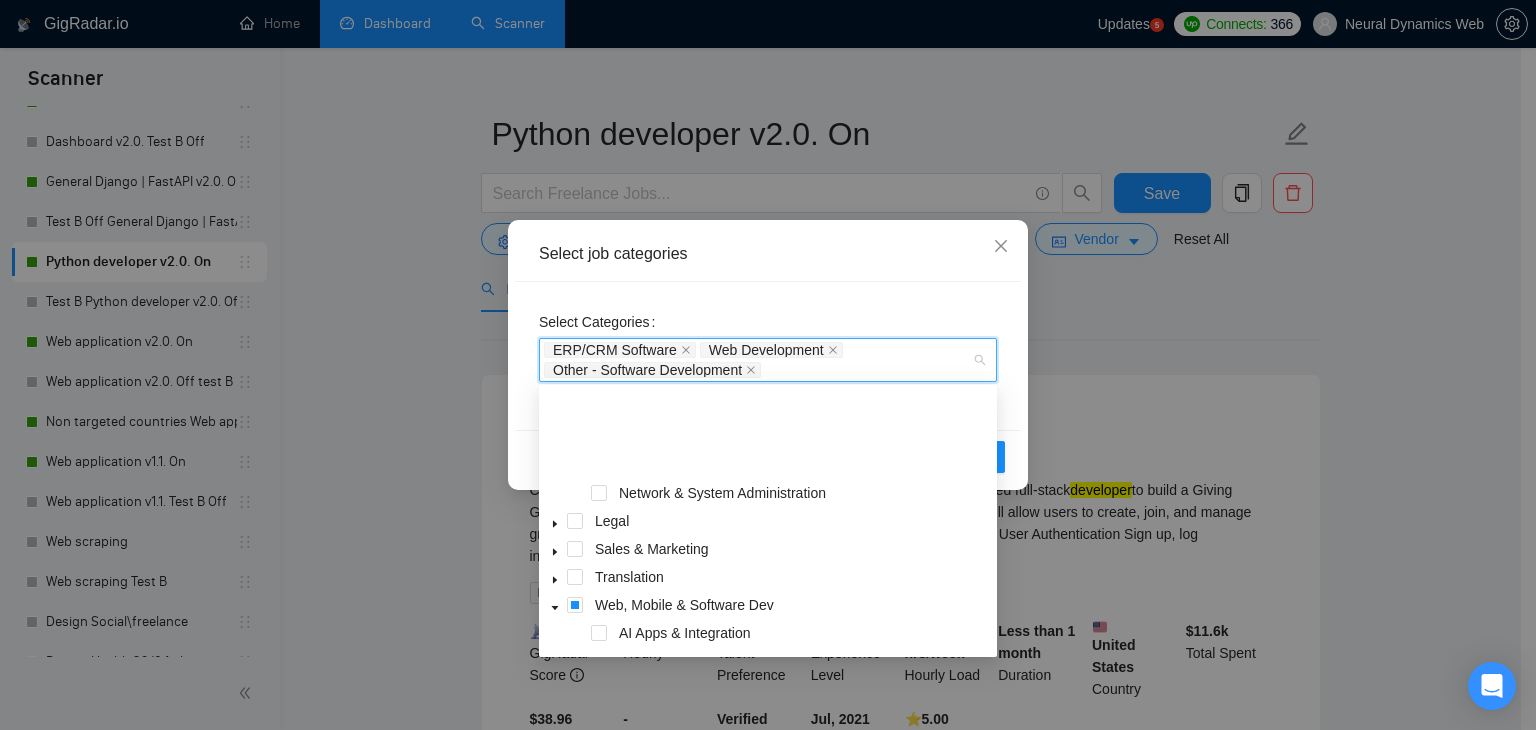 scroll, scrollTop: 420, scrollLeft: 0, axis: vertical 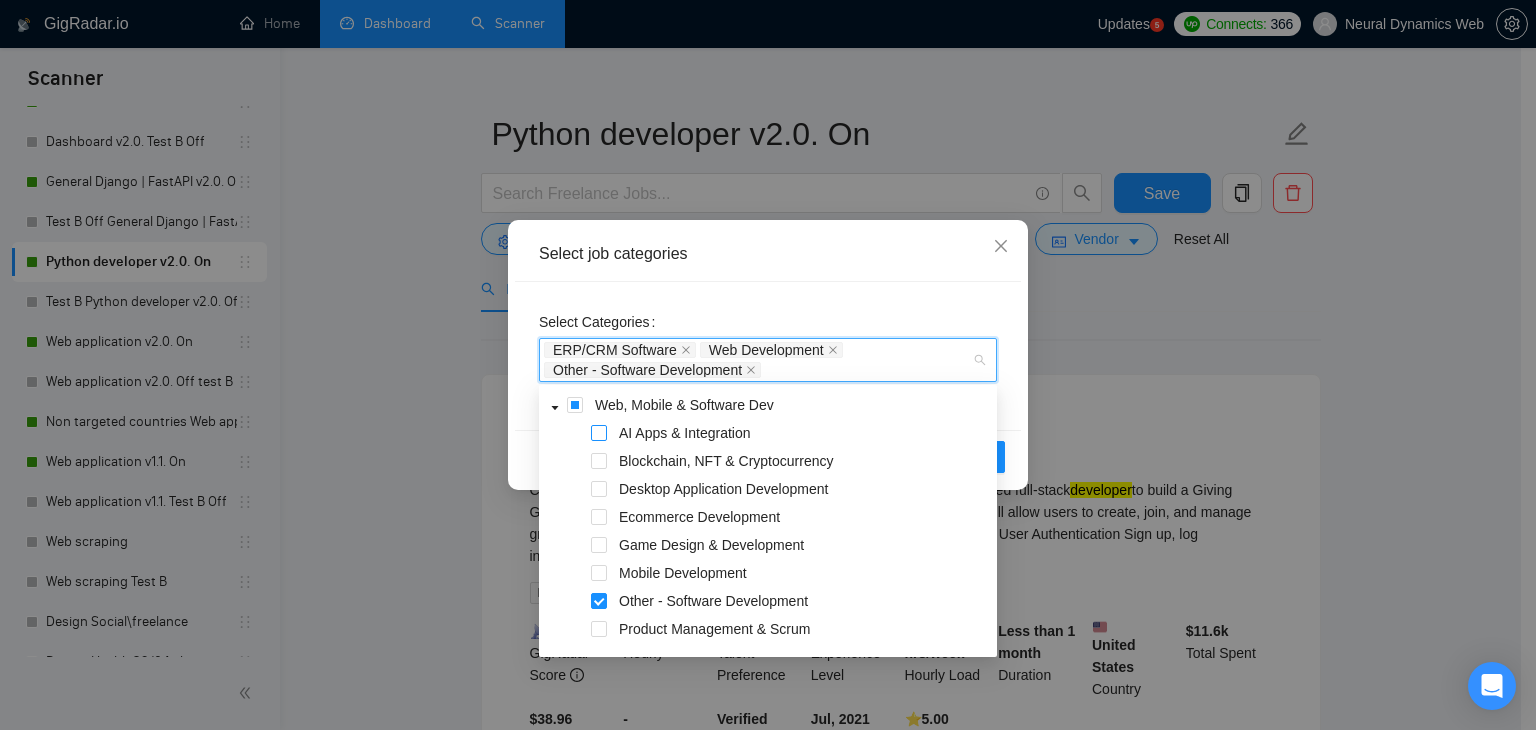 click at bounding box center [599, 433] 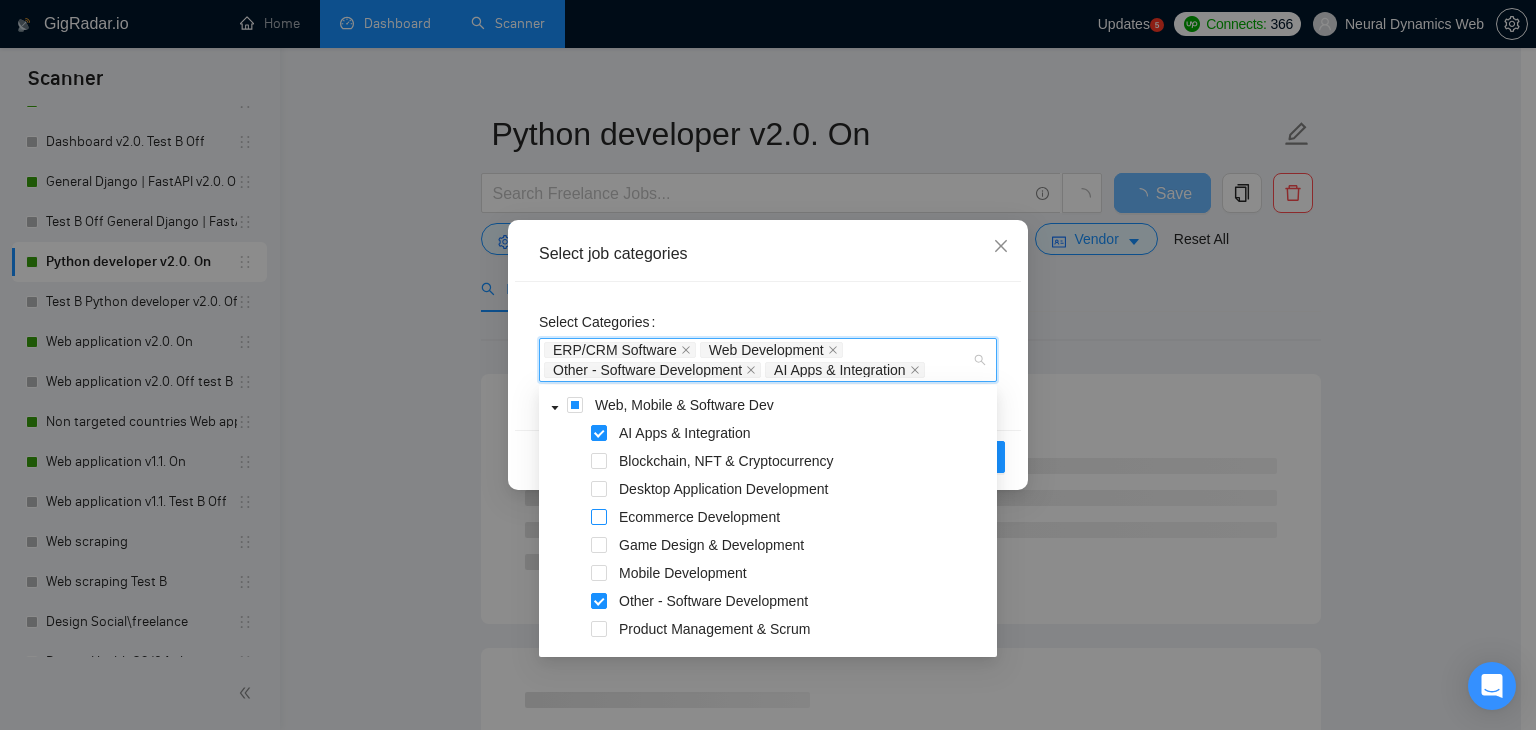 click at bounding box center [599, 517] 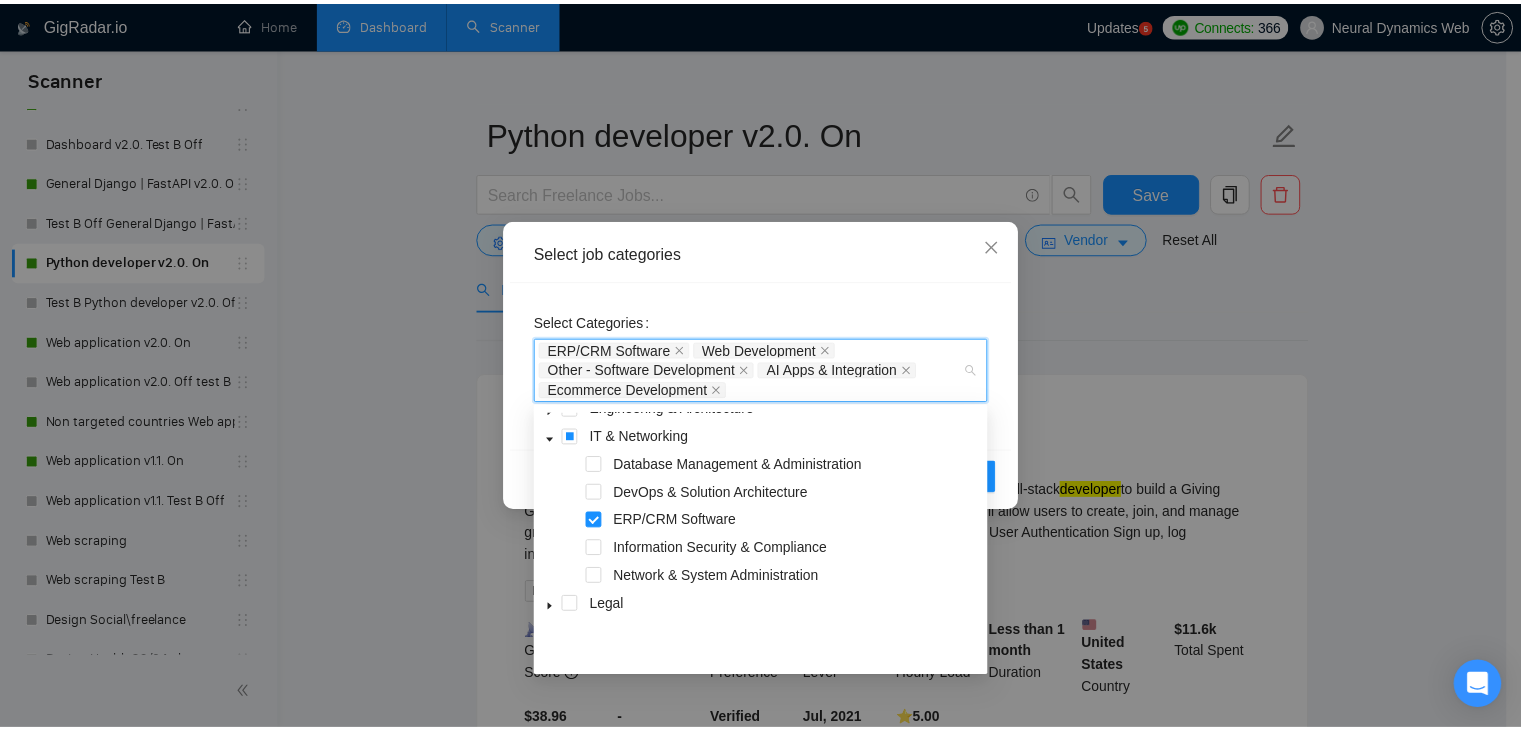scroll, scrollTop: 56, scrollLeft: 0, axis: vertical 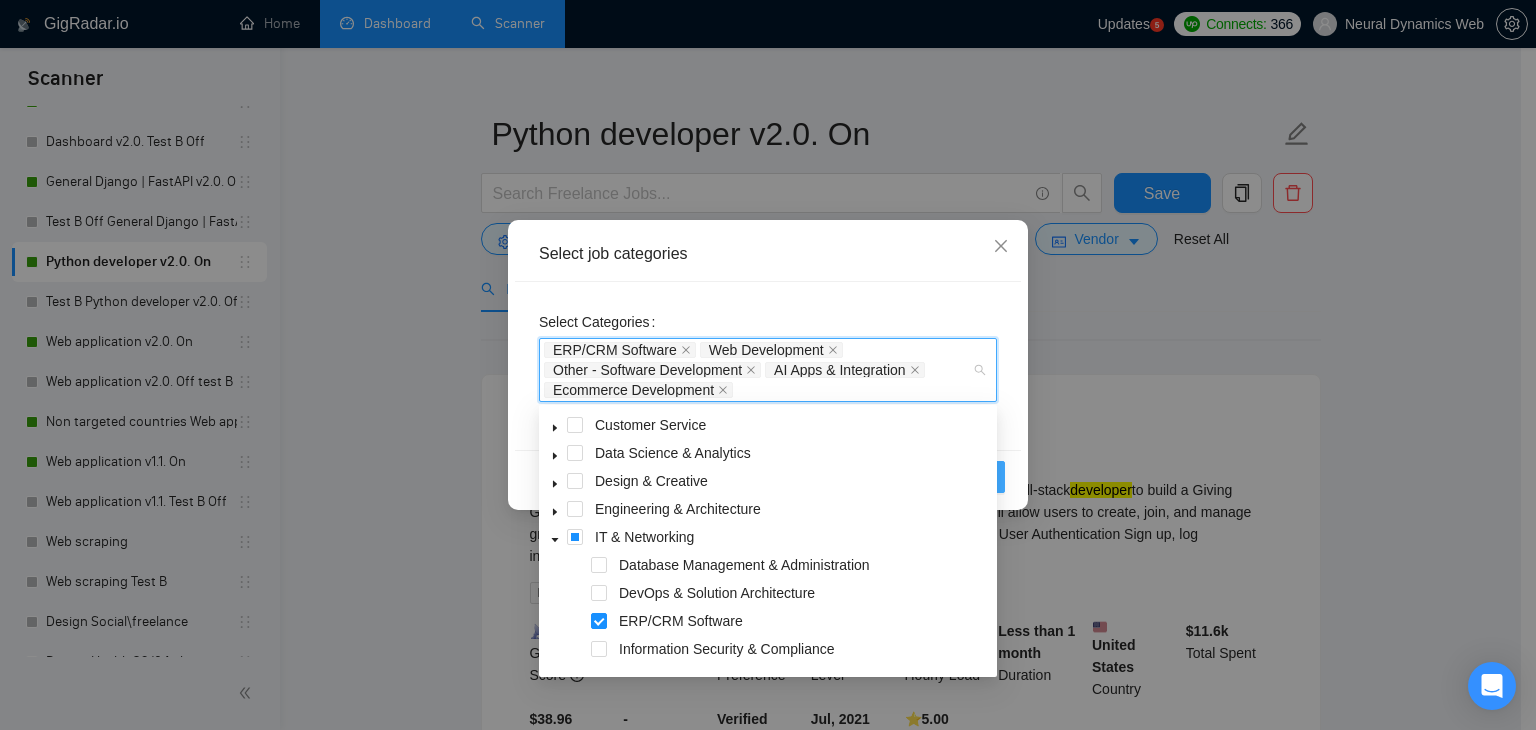 click on "OK" at bounding box center [979, 477] 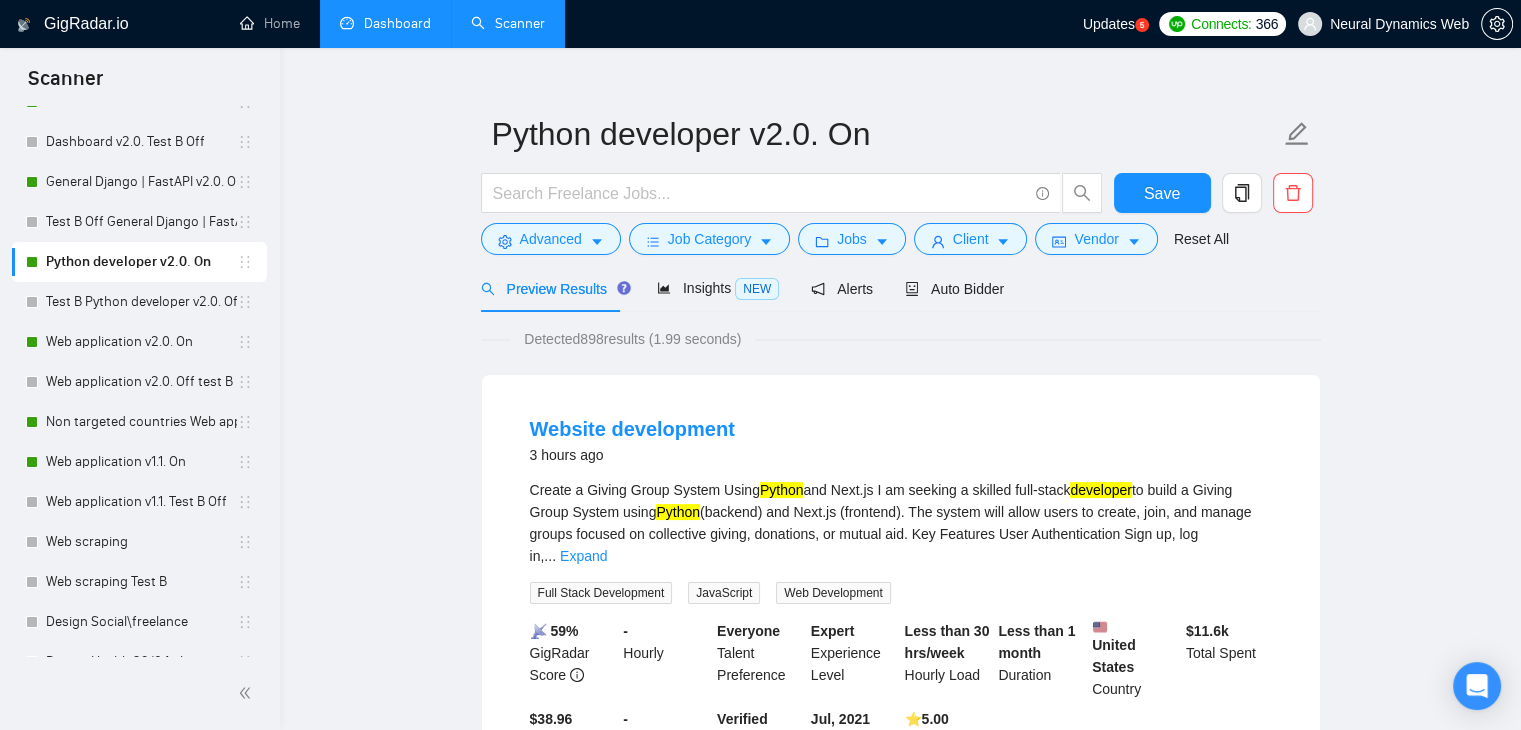 click on "Auto Bidder" at bounding box center (954, 288) 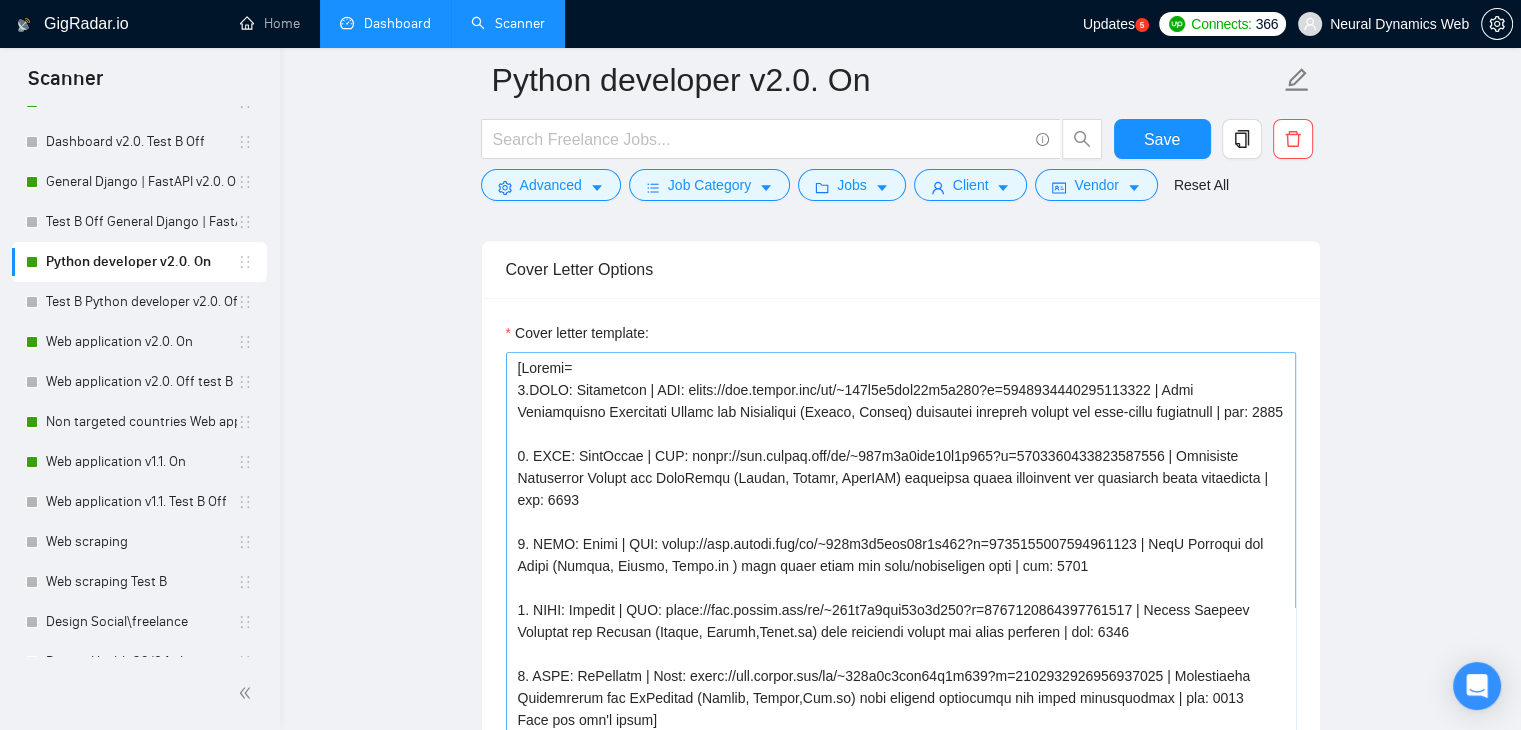 scroll, scrollTop: 1710, scrollLeft: 0, axis: vertical 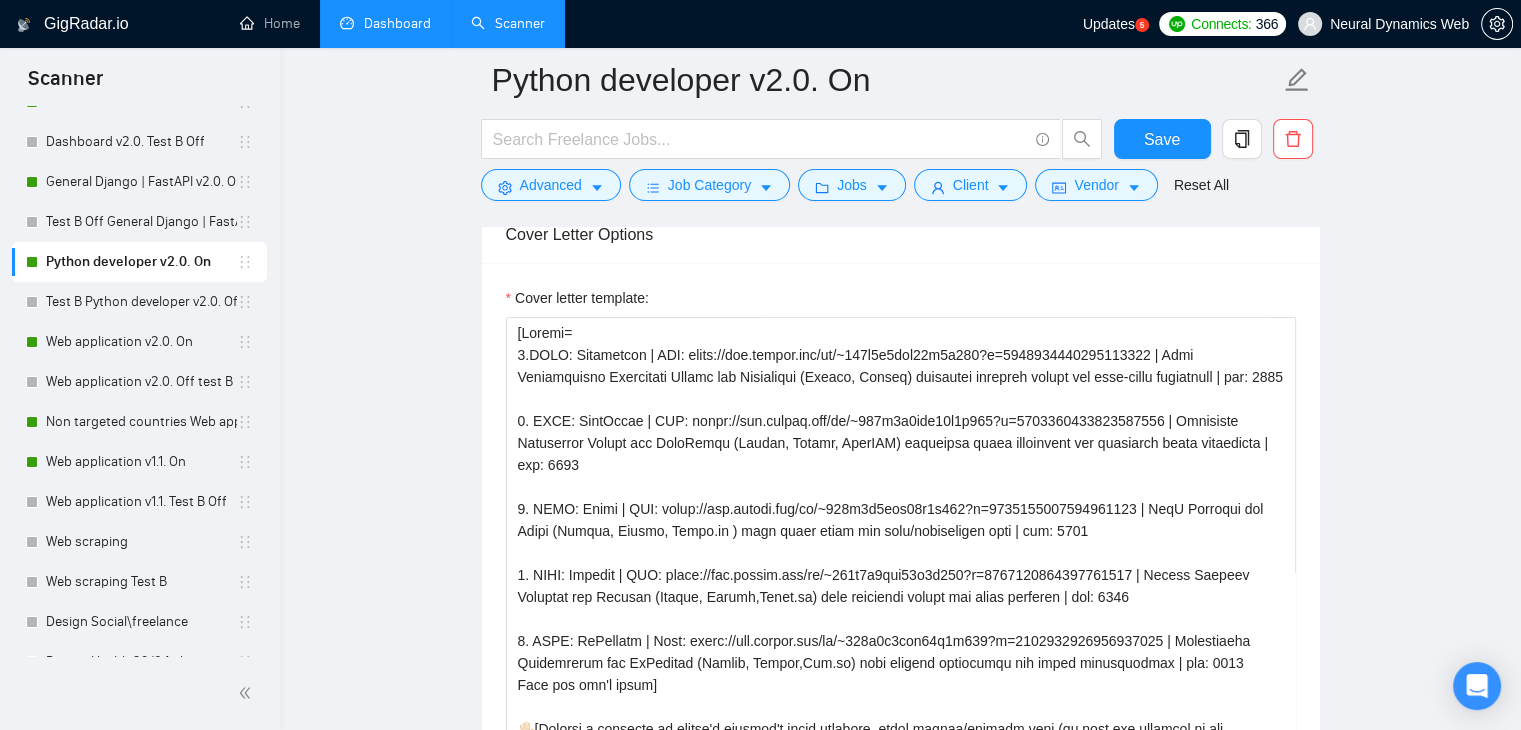 click on "Dashboard" at bounding box center (385, 23) 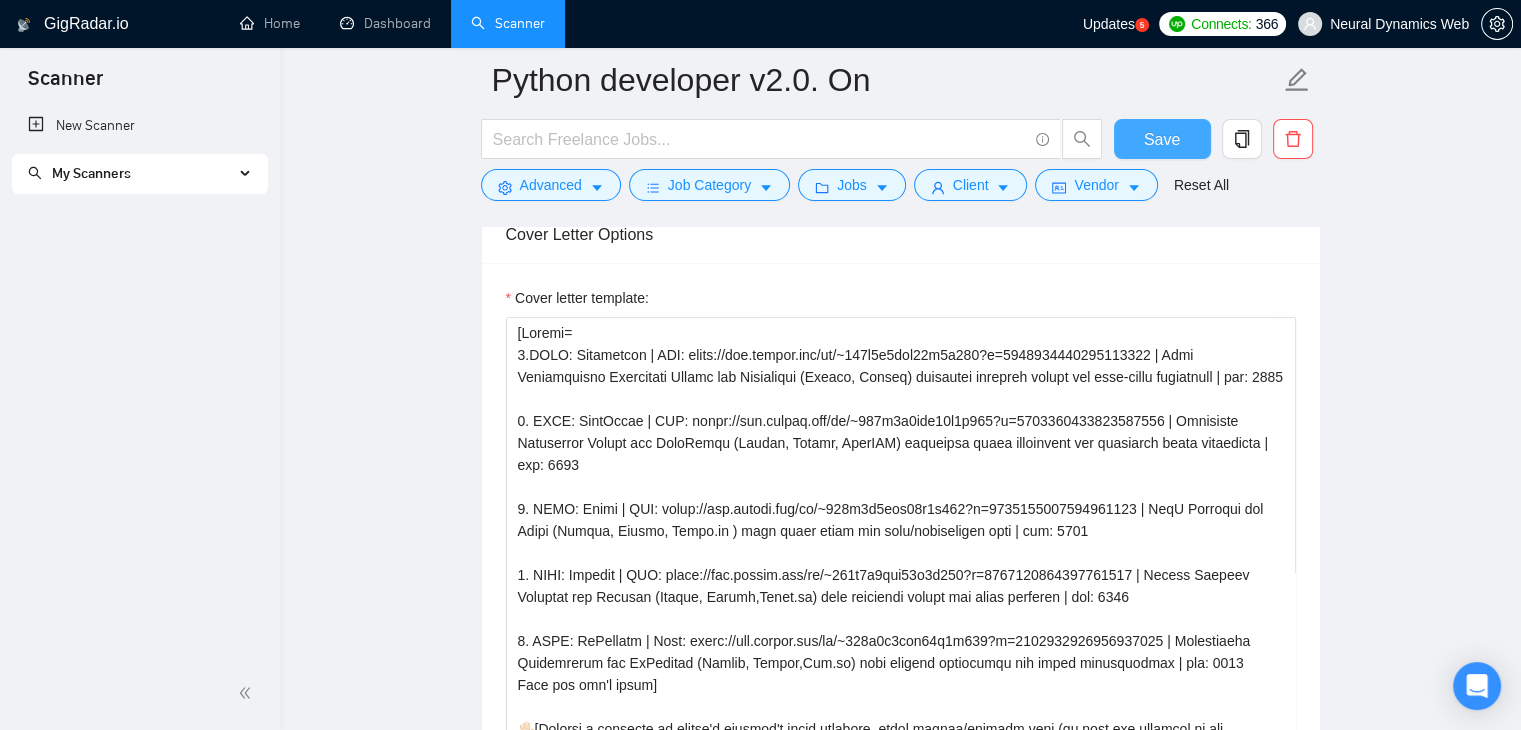 scroll, scrollTop: 0, scrollLeft: 0, axis: both 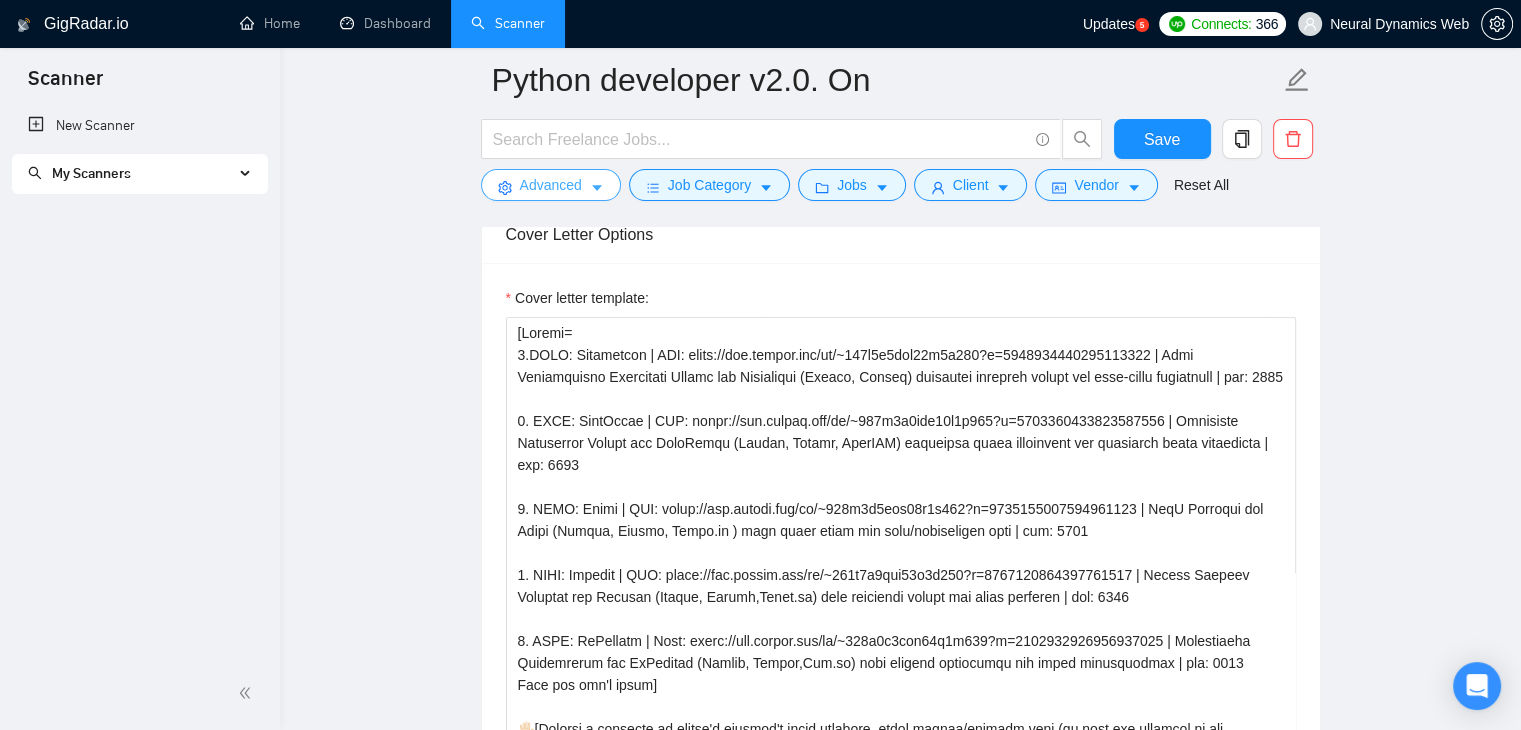 click on "Advanced" at bounding box center [551, 185] 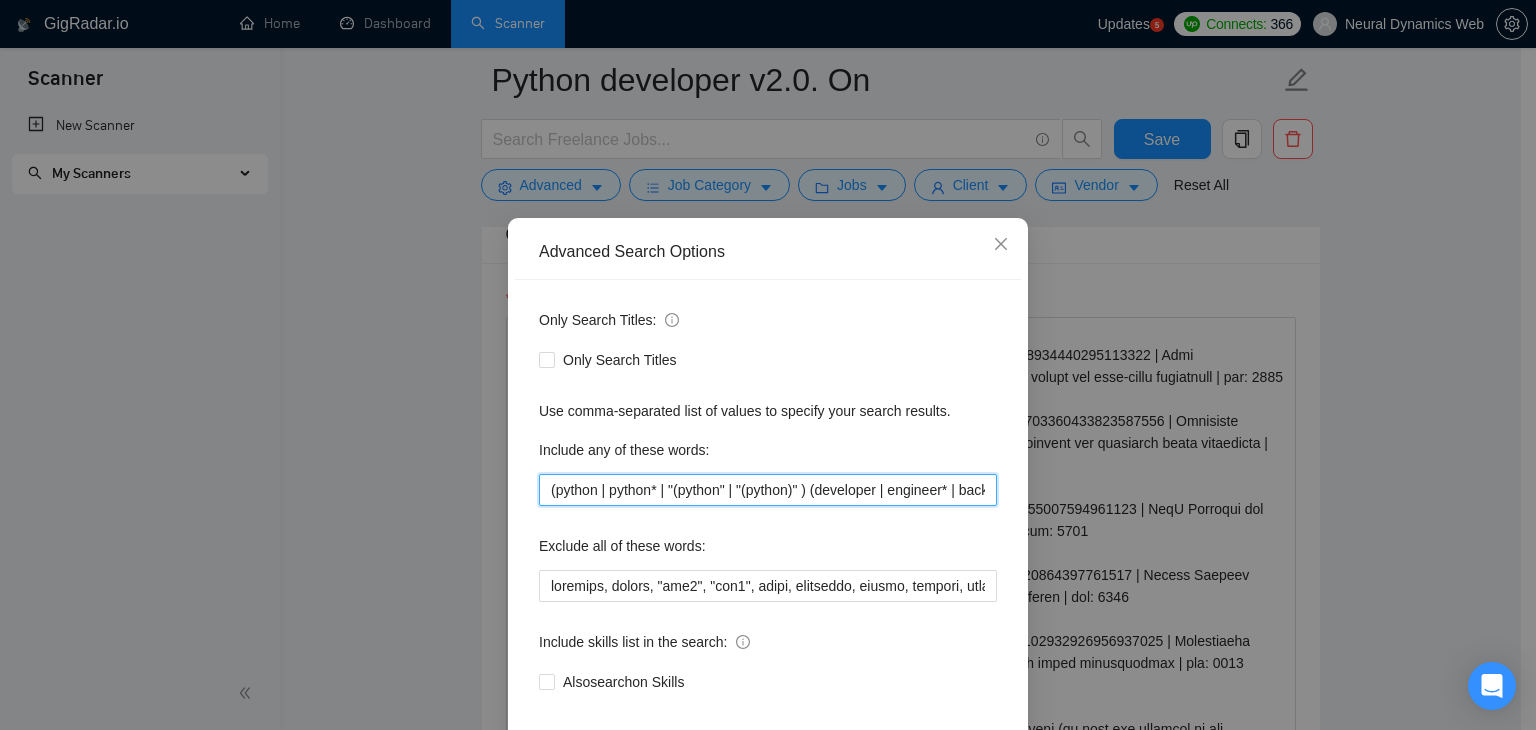 click on "(python | python* | "(python" | "(python)" ) (developer | engineer* | backend)" at bounding box center (768, 490) 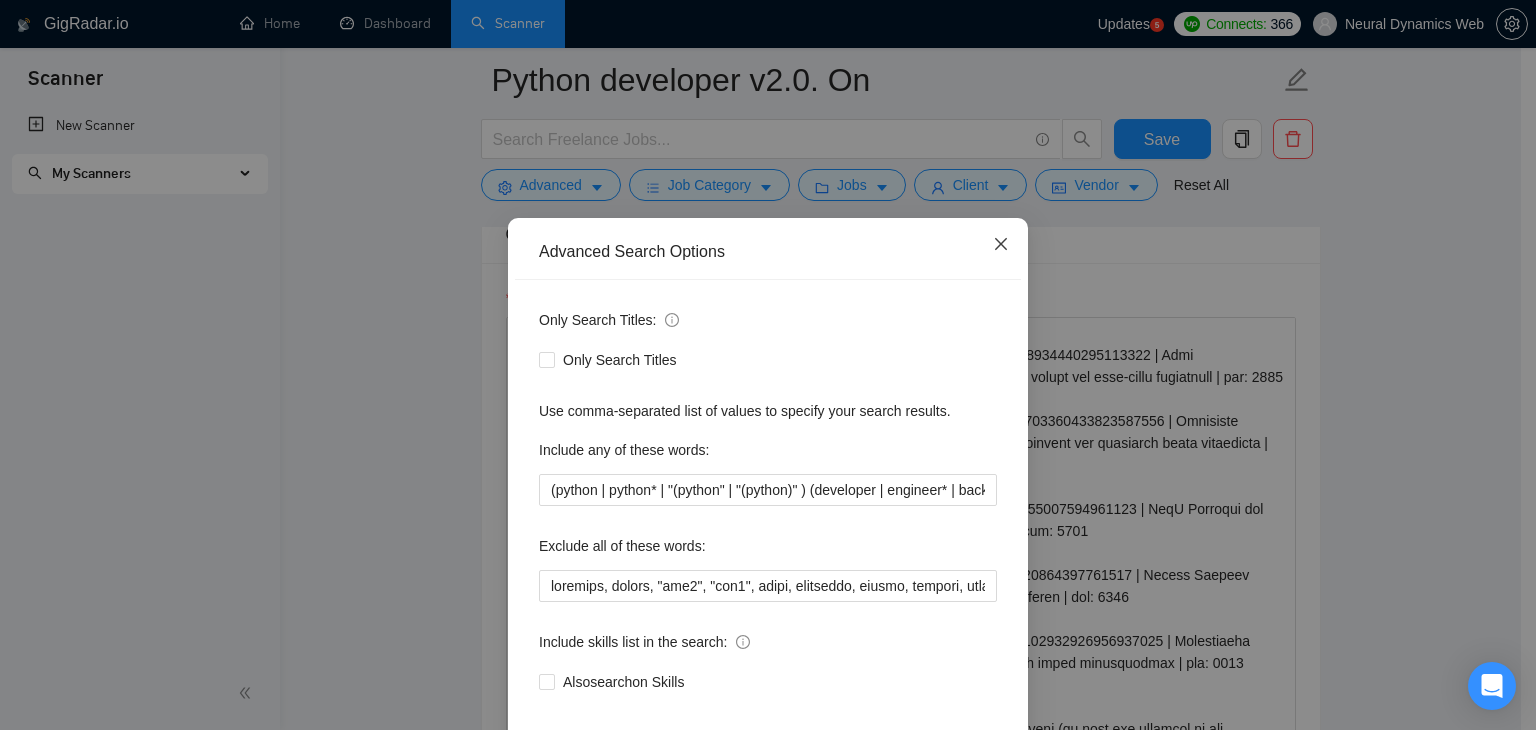 click at bounding box center (1001, 245) 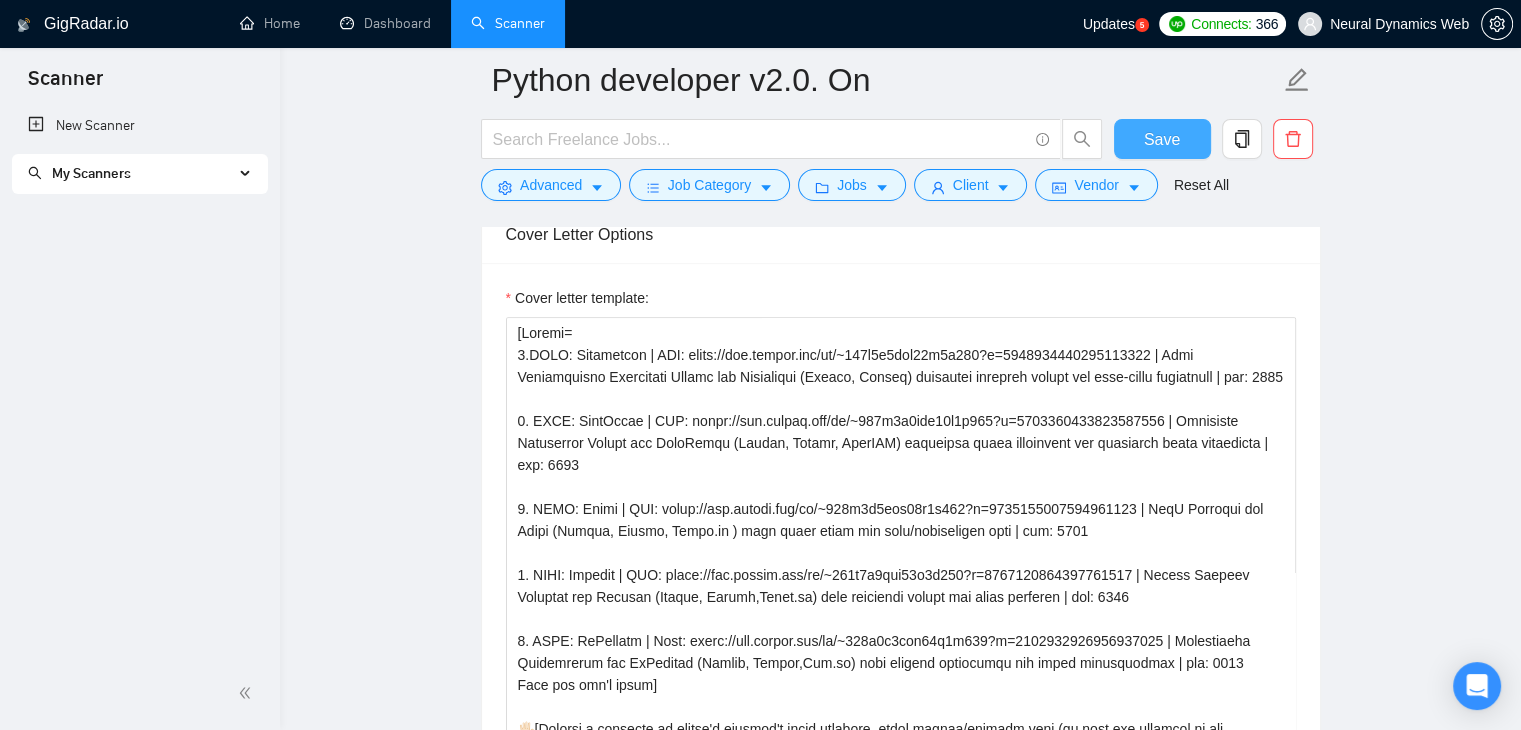 click on "Save" at bounding box center [1162, 139] 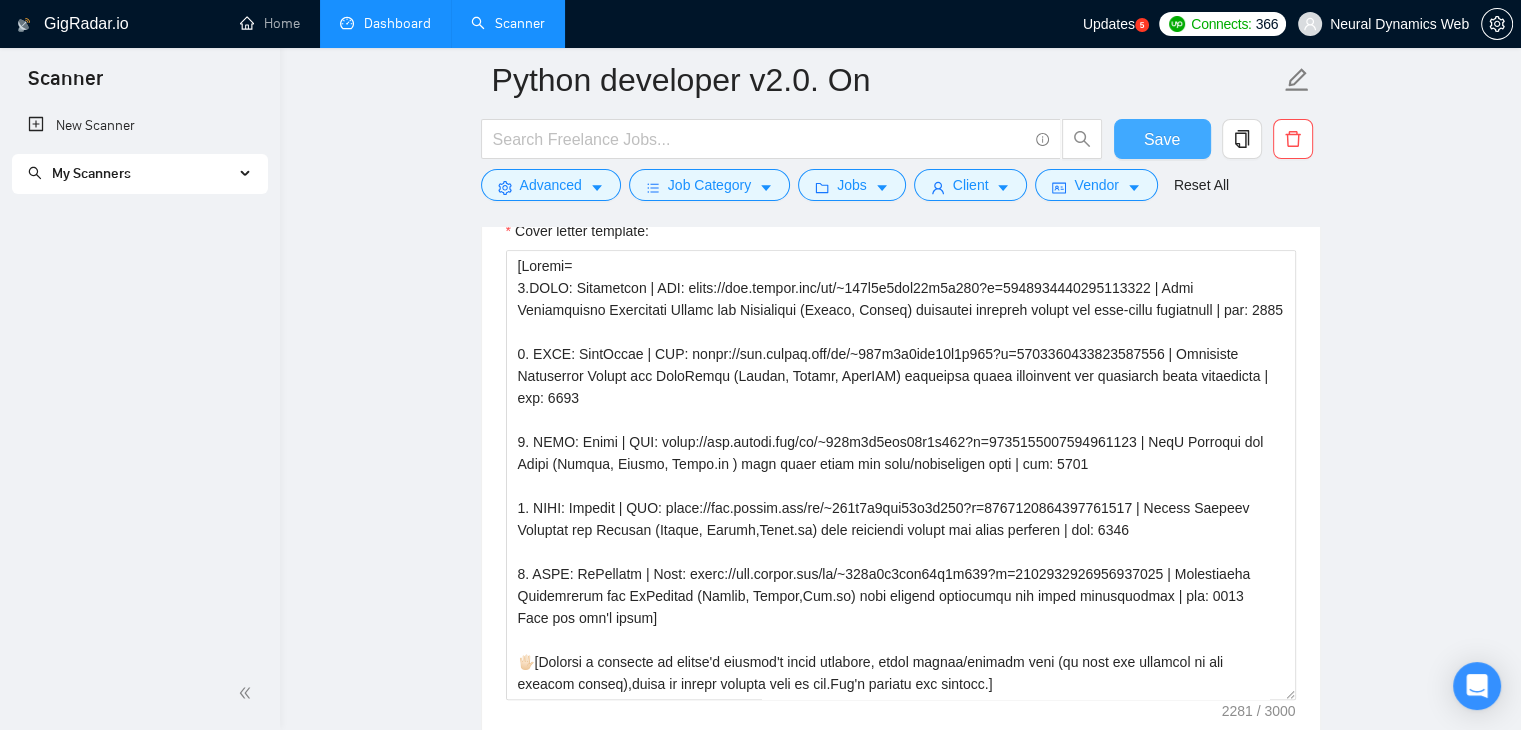 type 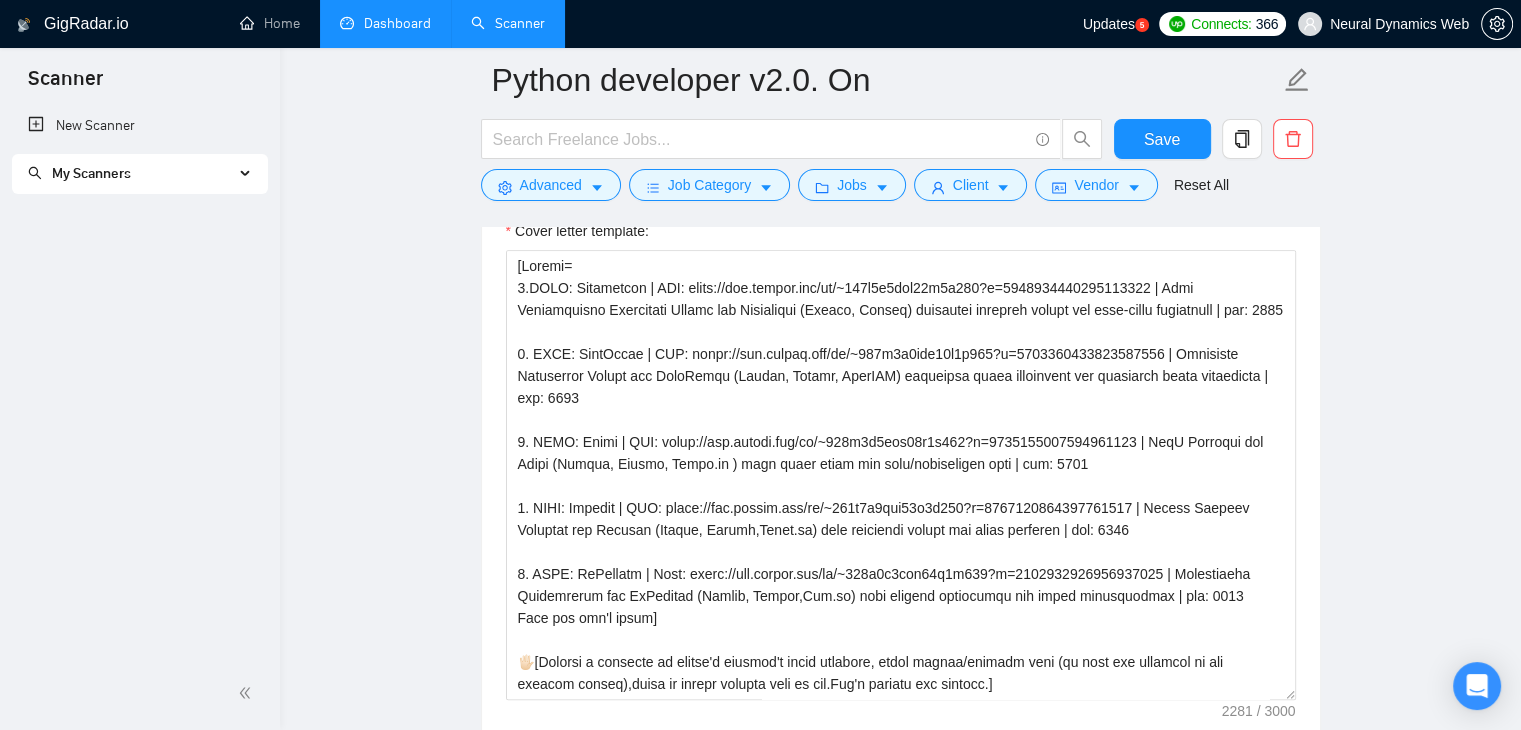 click on "Dashboard" at bounding box center (385, 23) 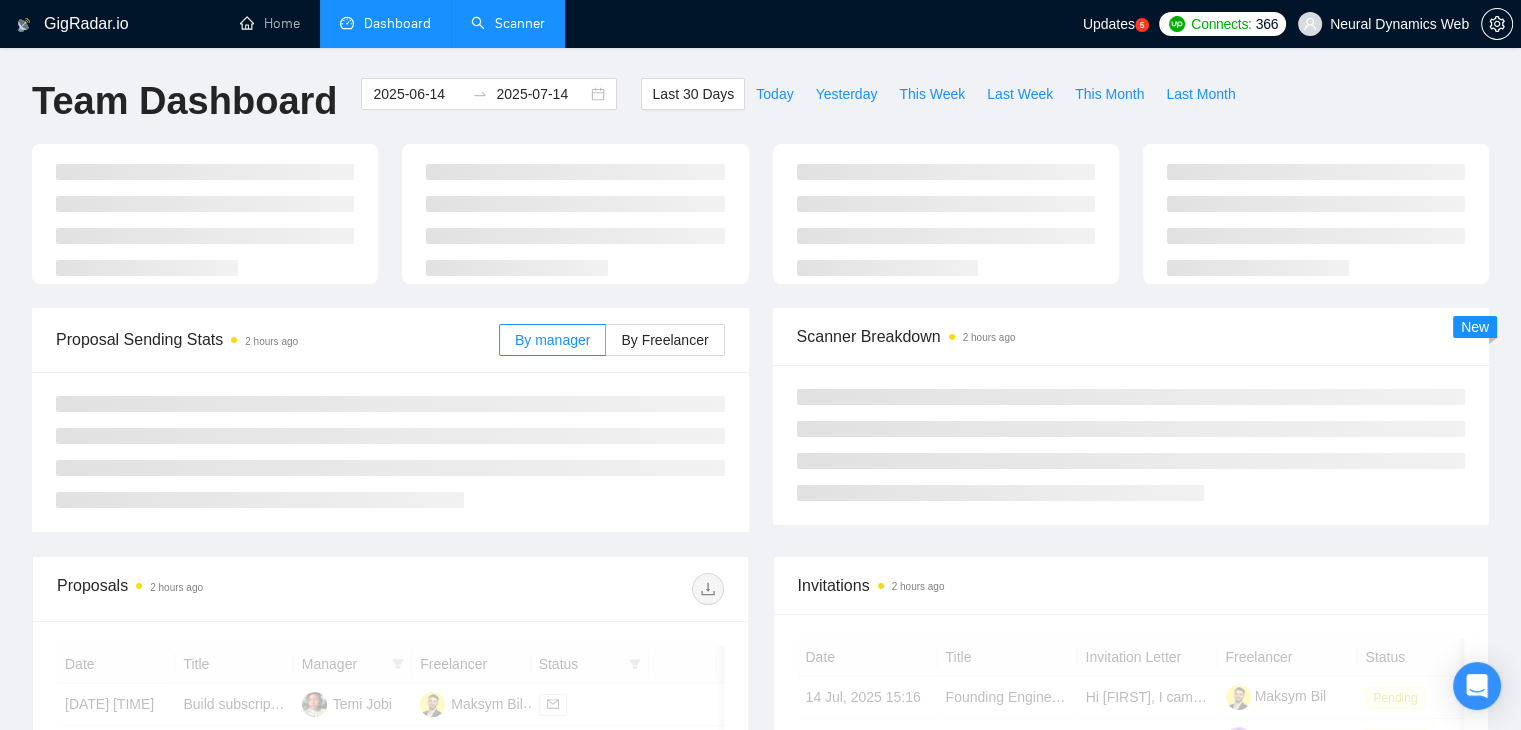 scroll, scrollTop: 0, scrollLeft: 0, axis: both 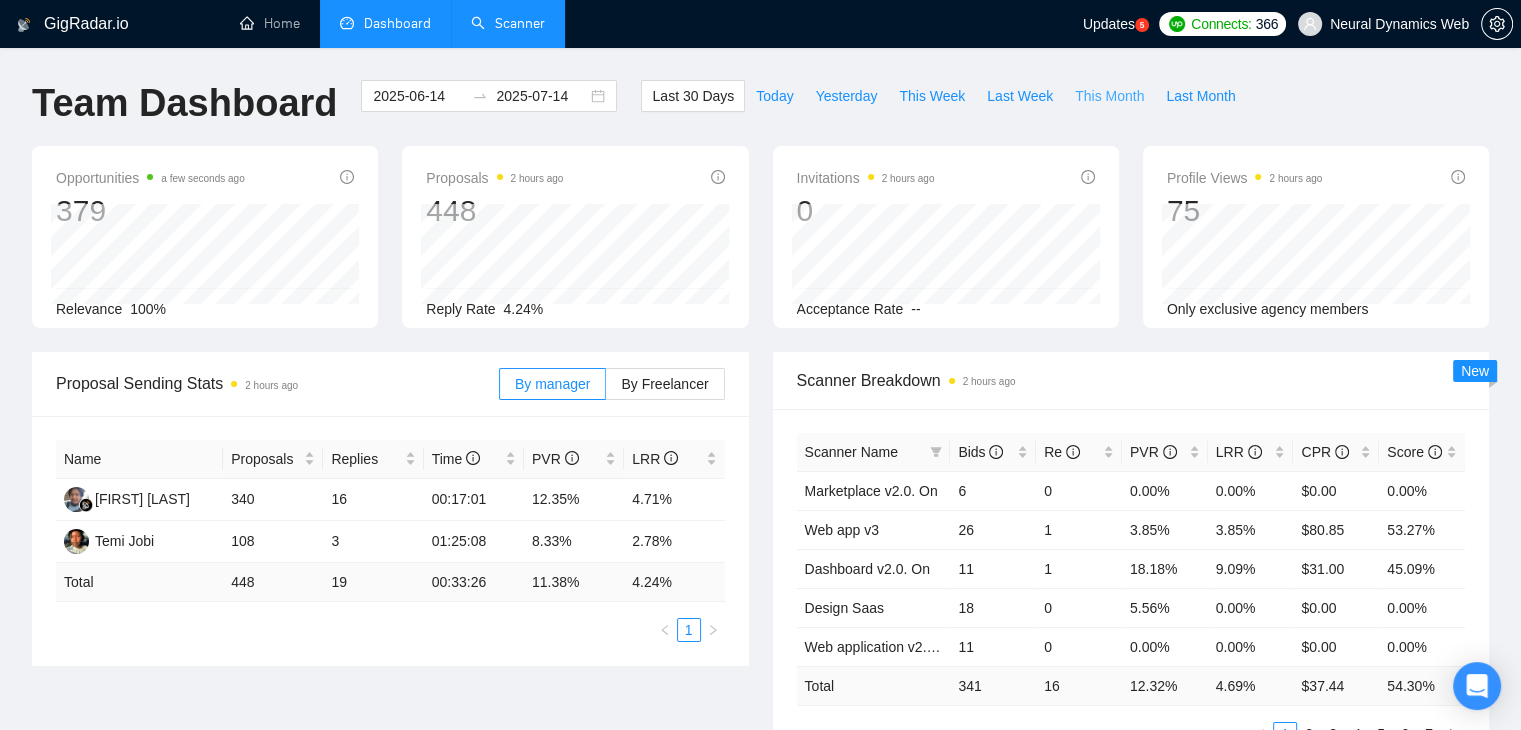 click on "This Month" at bounding box center (1109, 96) 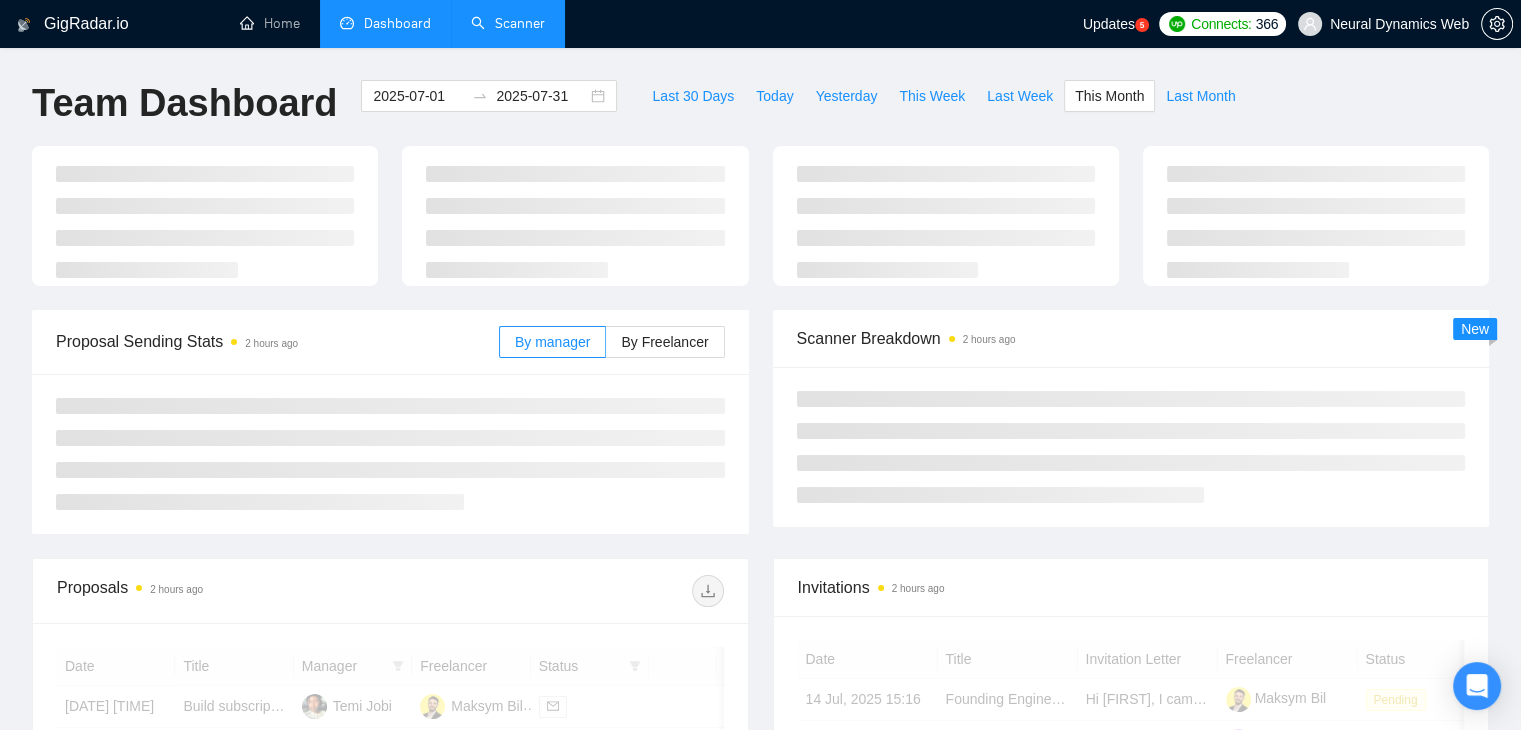 type on "2025-07-01" 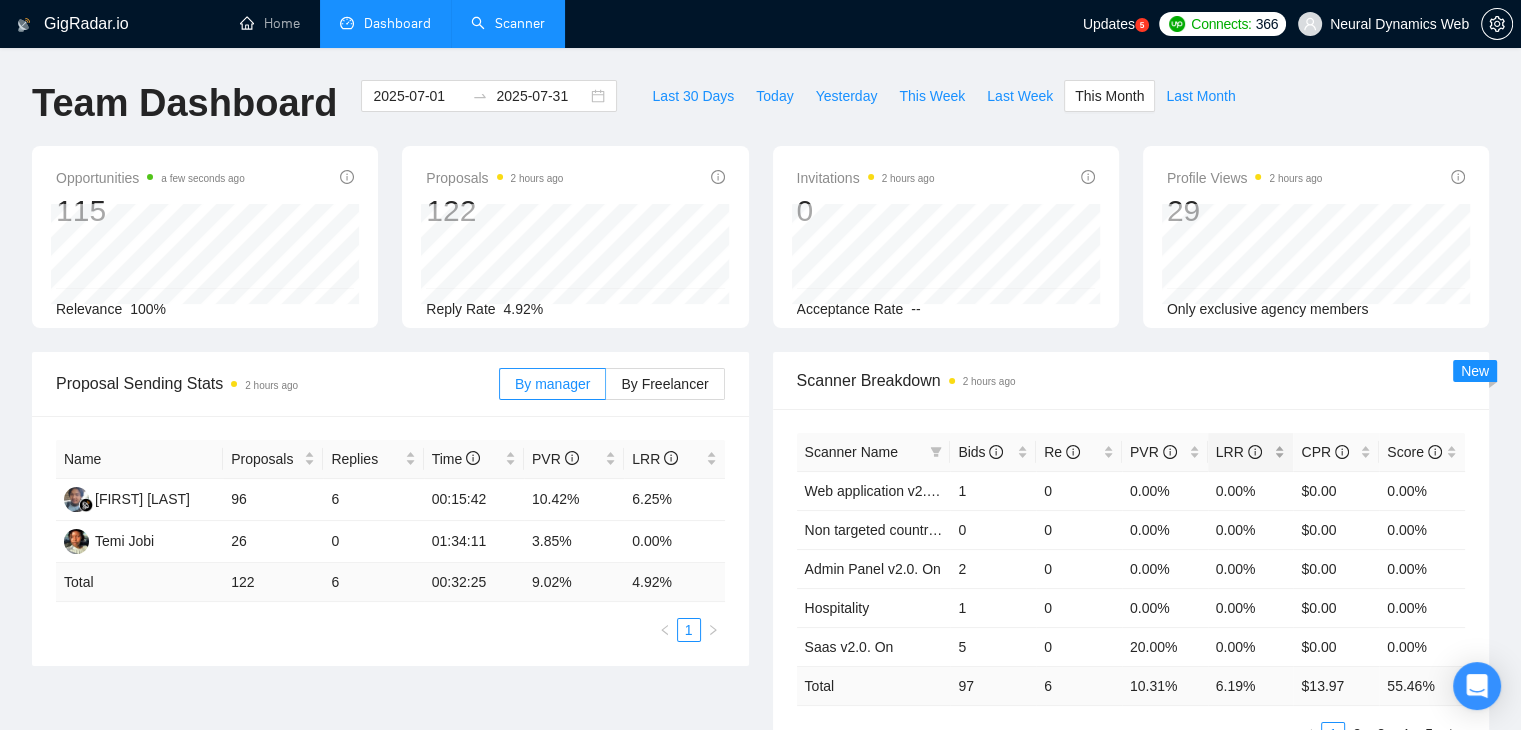 click on "LRR" at bounding box center [1251, 452] 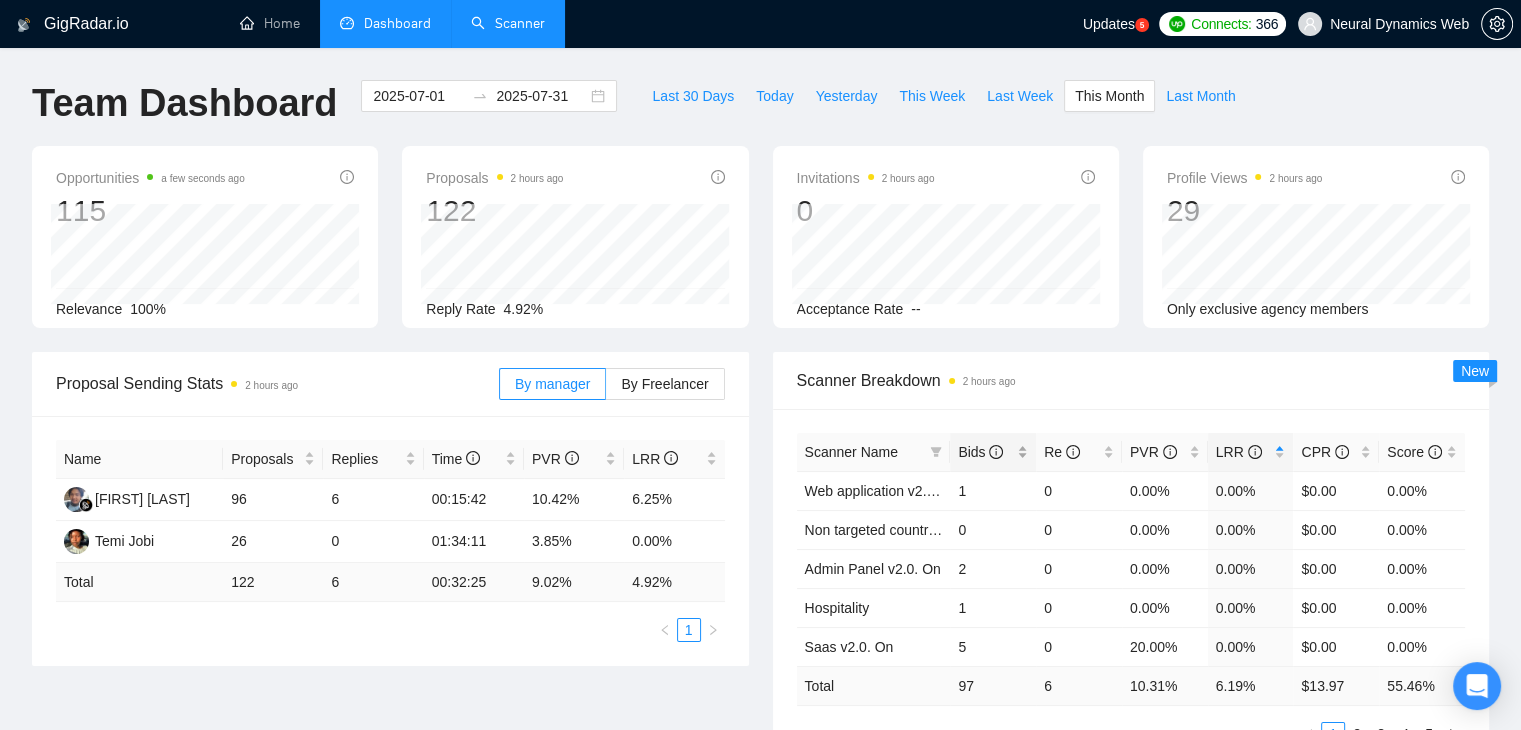 click on "Bids" at bounding box center (985, 452) 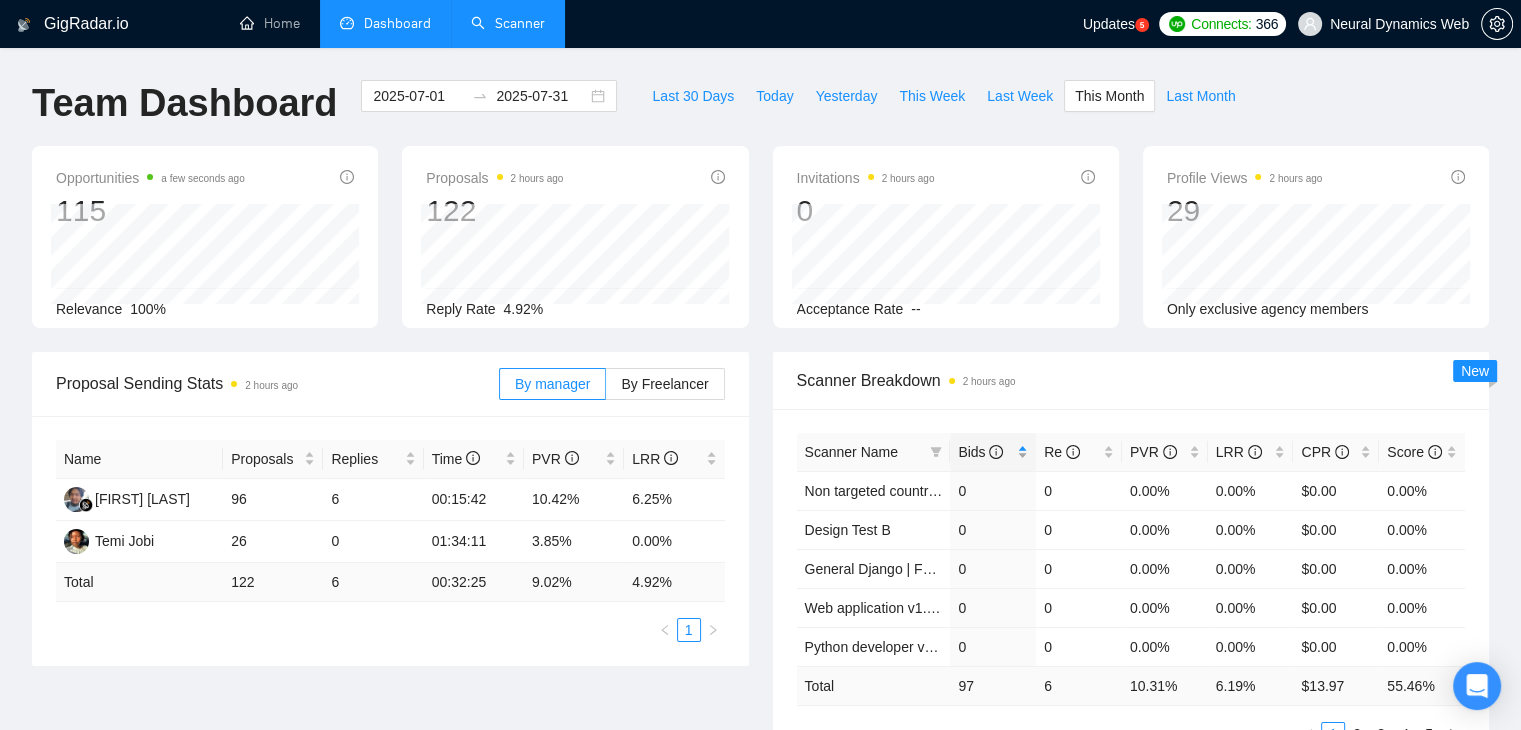 click on "Bids" at bounding box center (985, 452) 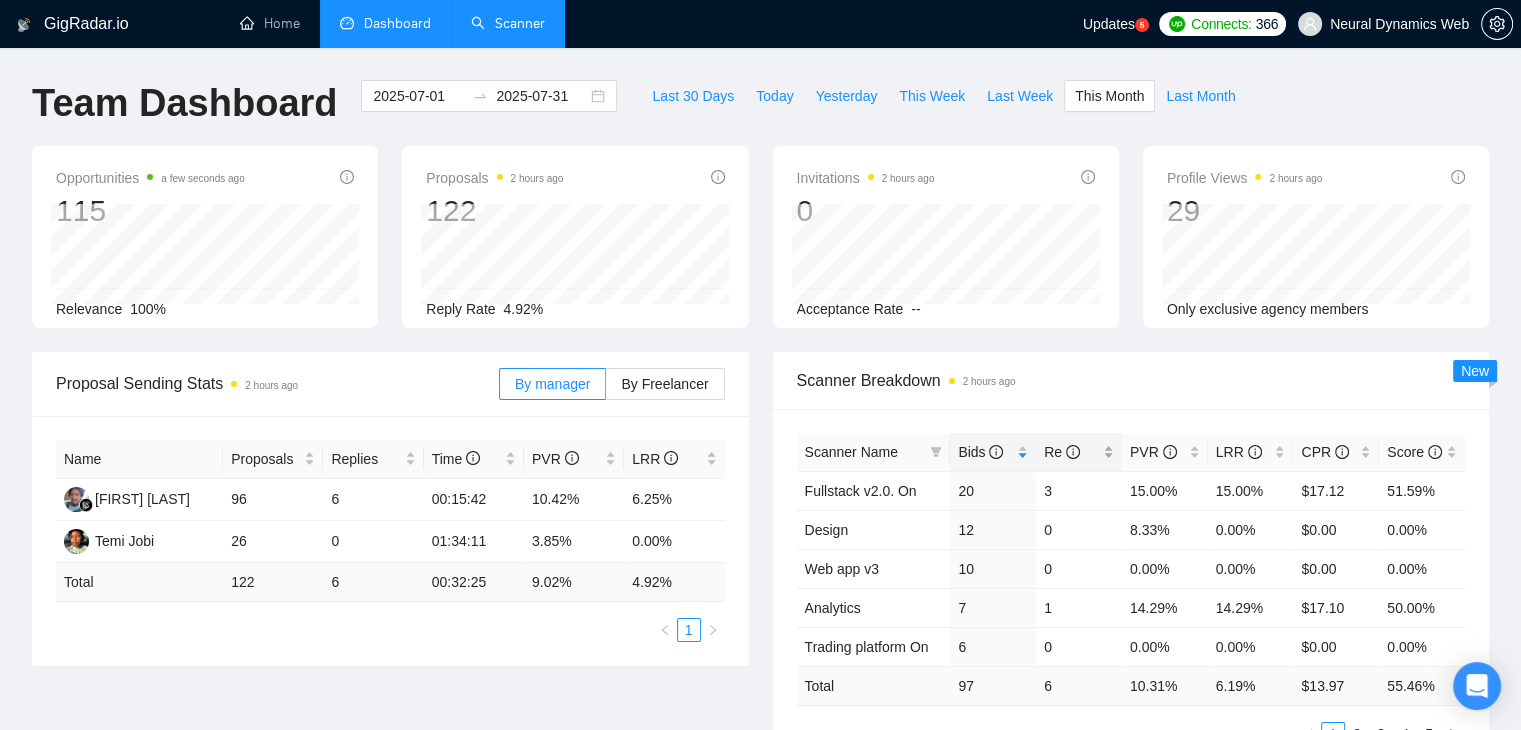 click on "Re" at bounding box center [1079, 452] 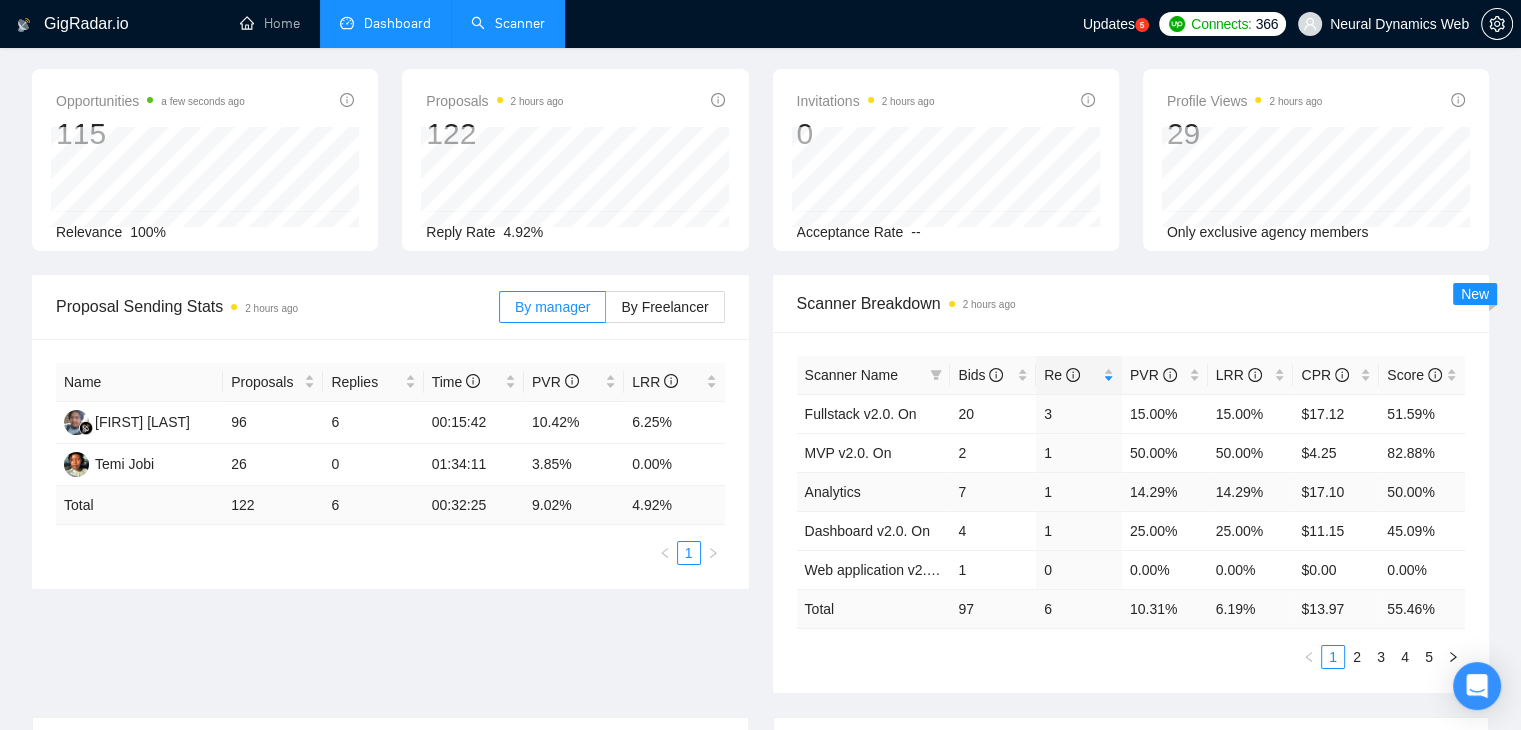 scroll, scrollTop: 100, scrollLeft: 0, axis: vertical 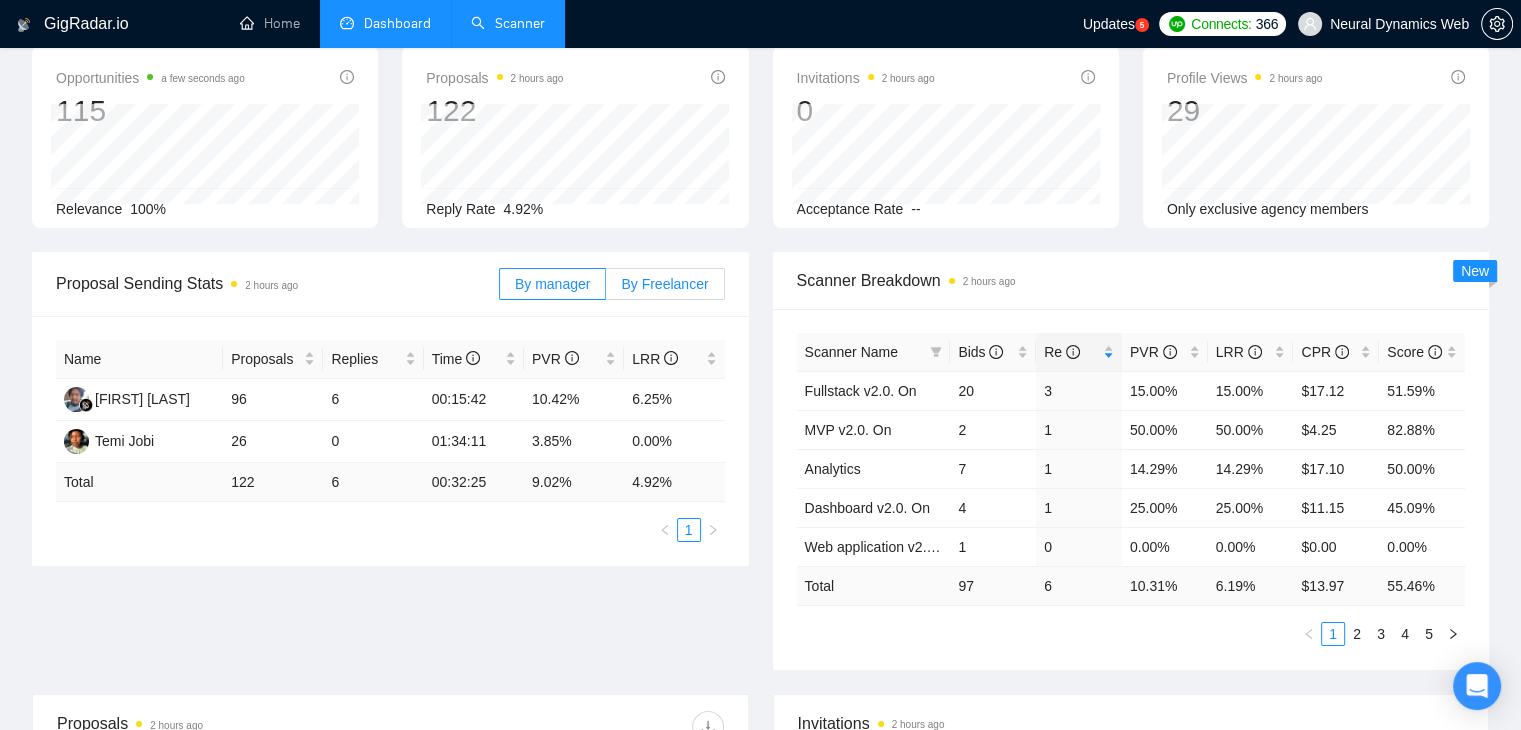 click on "By Freelancer" at bounding box center [664, 284] 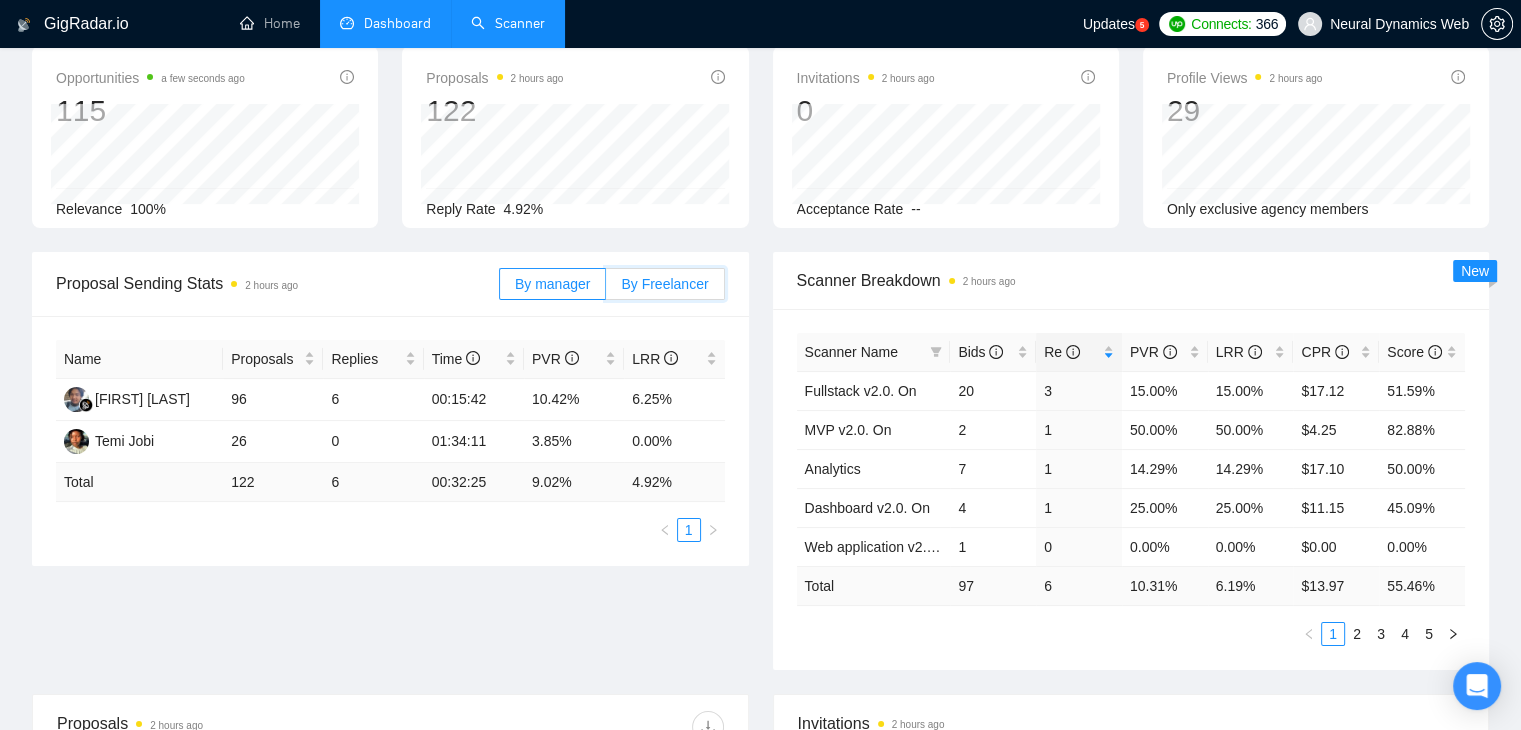 click on "By Freelancer" at bounding box center (606, 289) 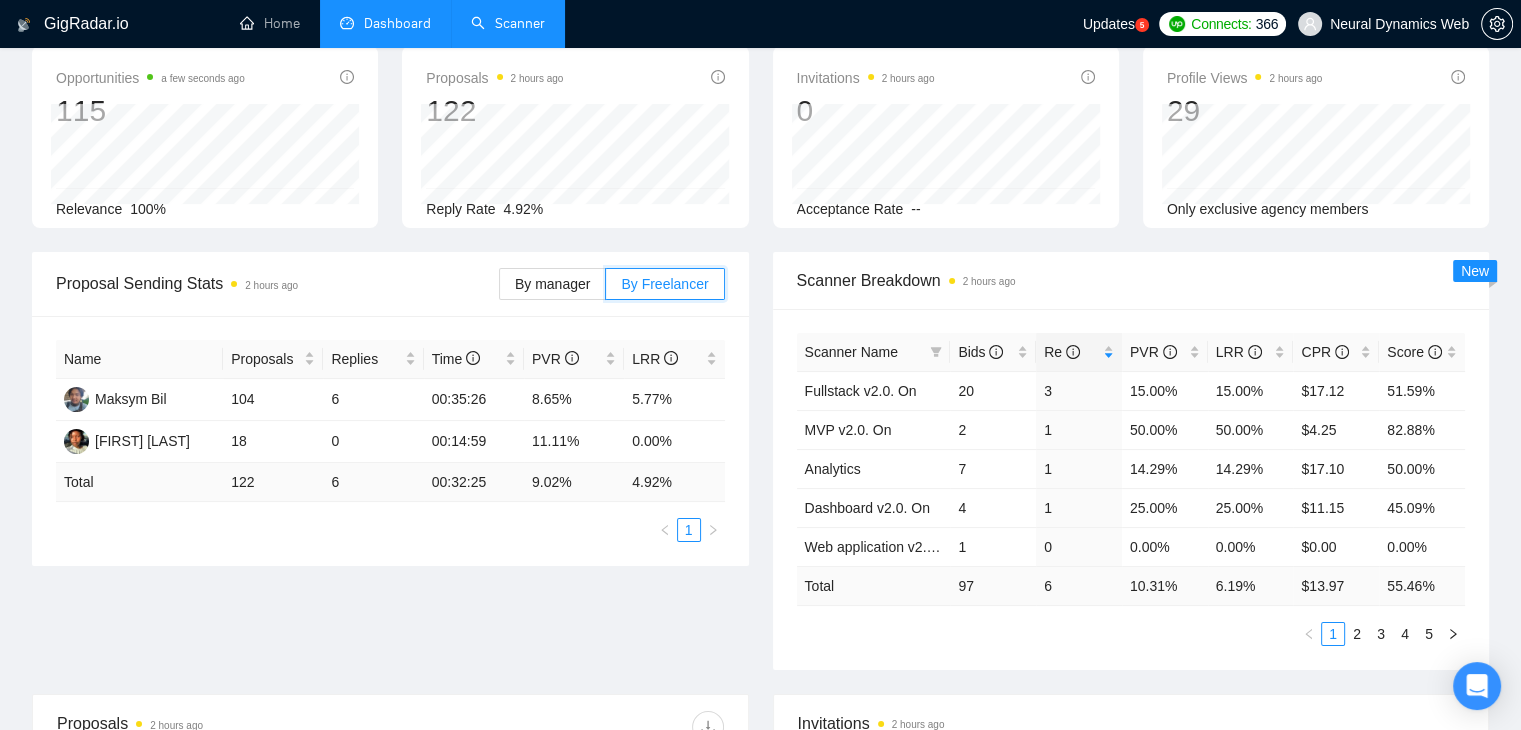 scroll, scrollTop: 0, scrollLeft: 0, axis: both 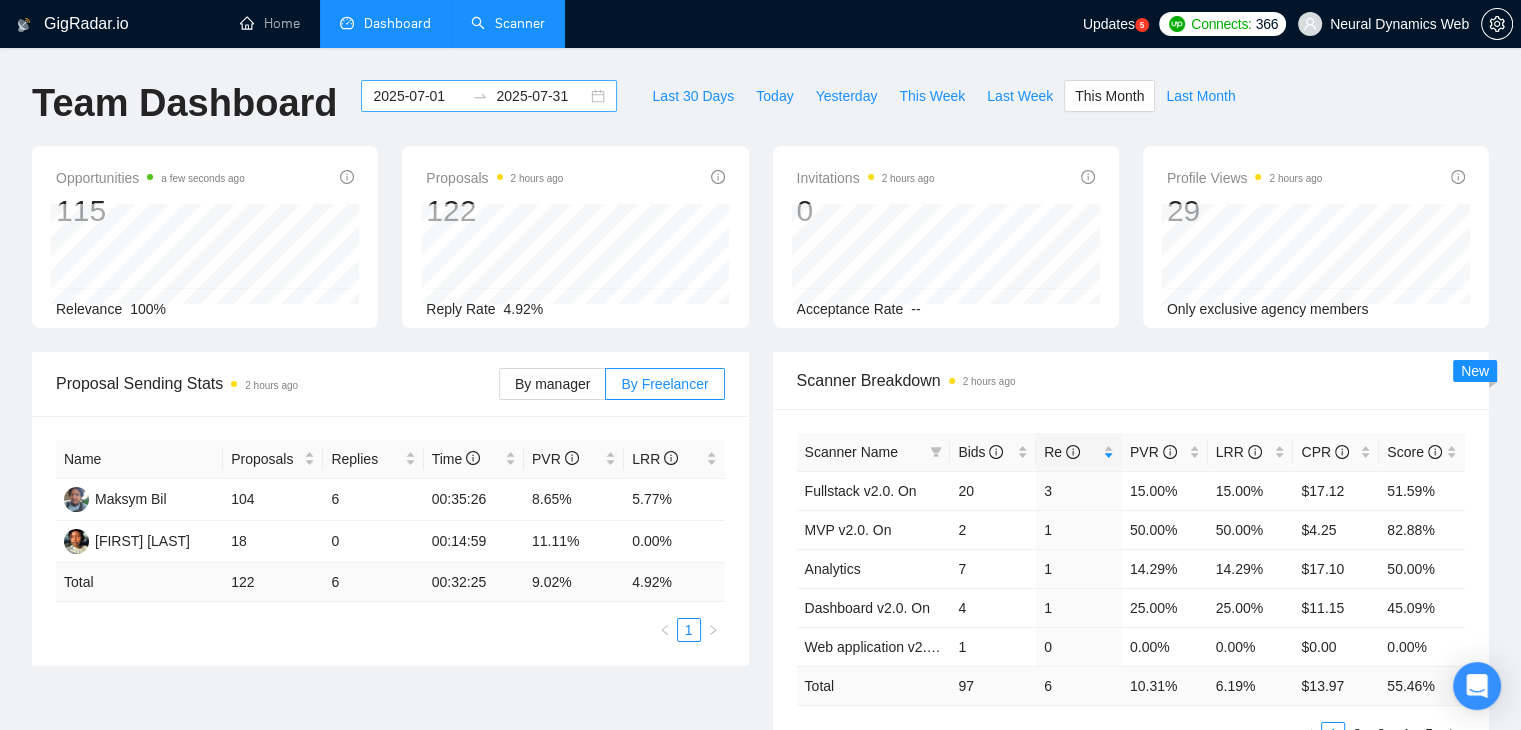 click on "2025-07-01 2025-07-31" at bounding box center [489, 96] 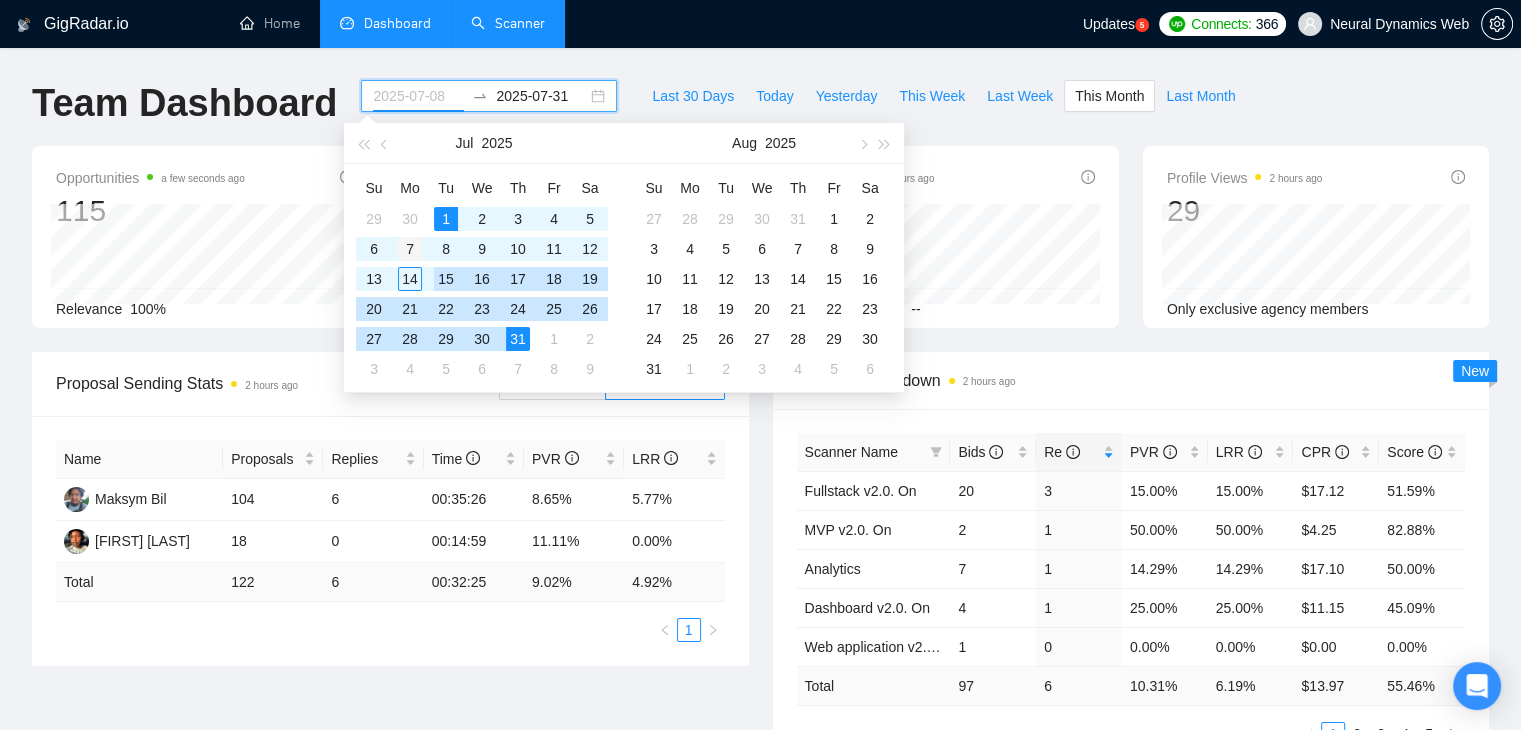 type on "2025-07-07" 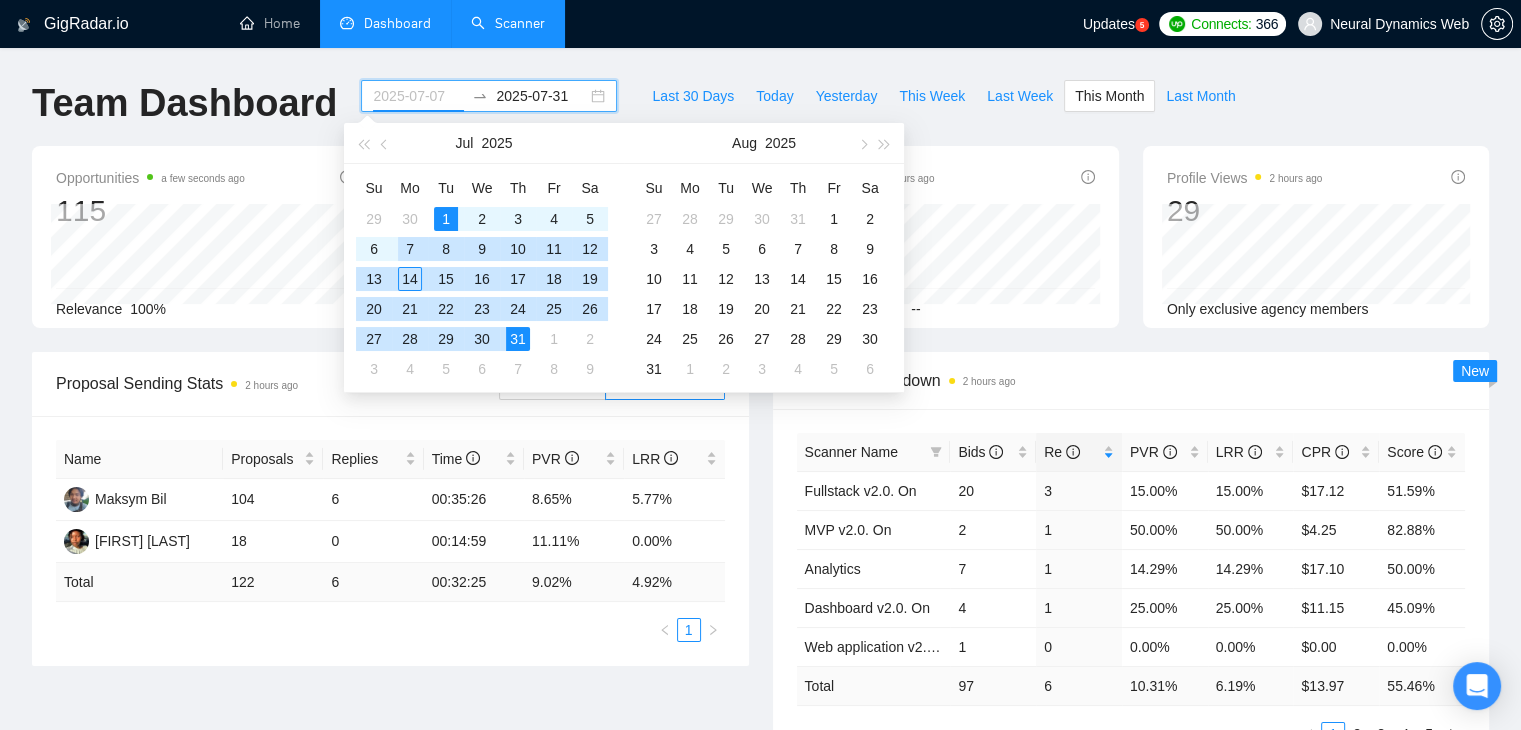 click on "7" at bounding box center [410, 249] 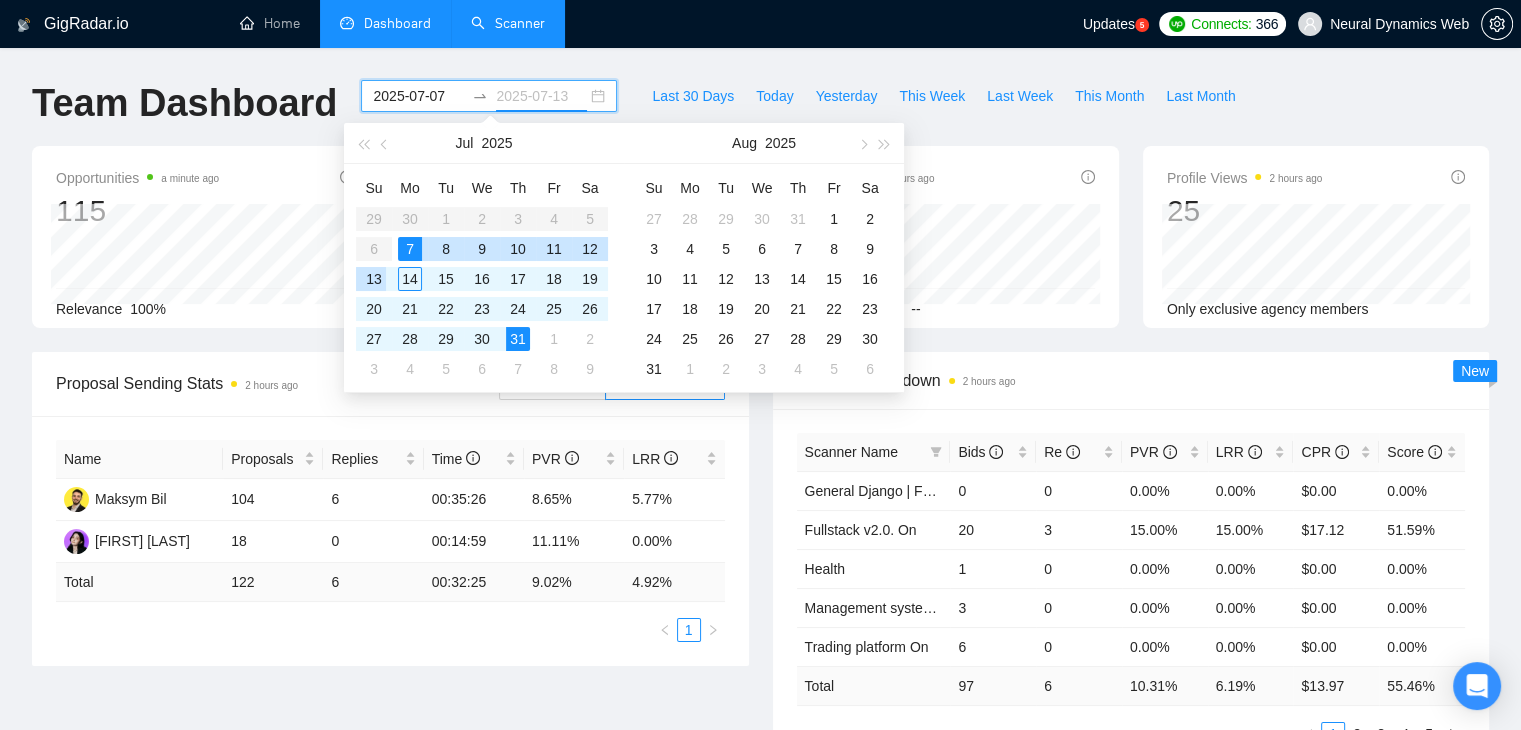 click on "13" at bounding box center [374, 279] 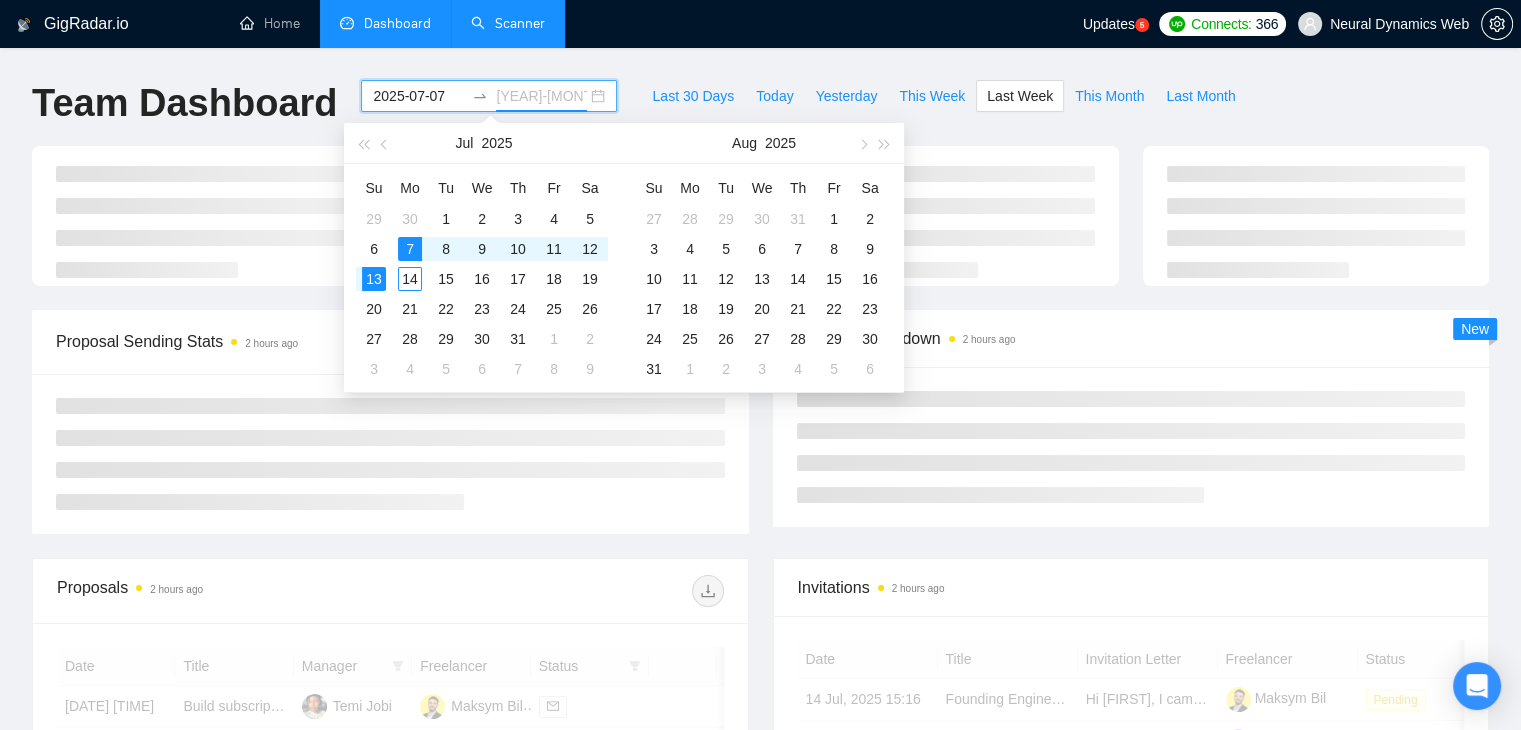 type on "2025-07-13" 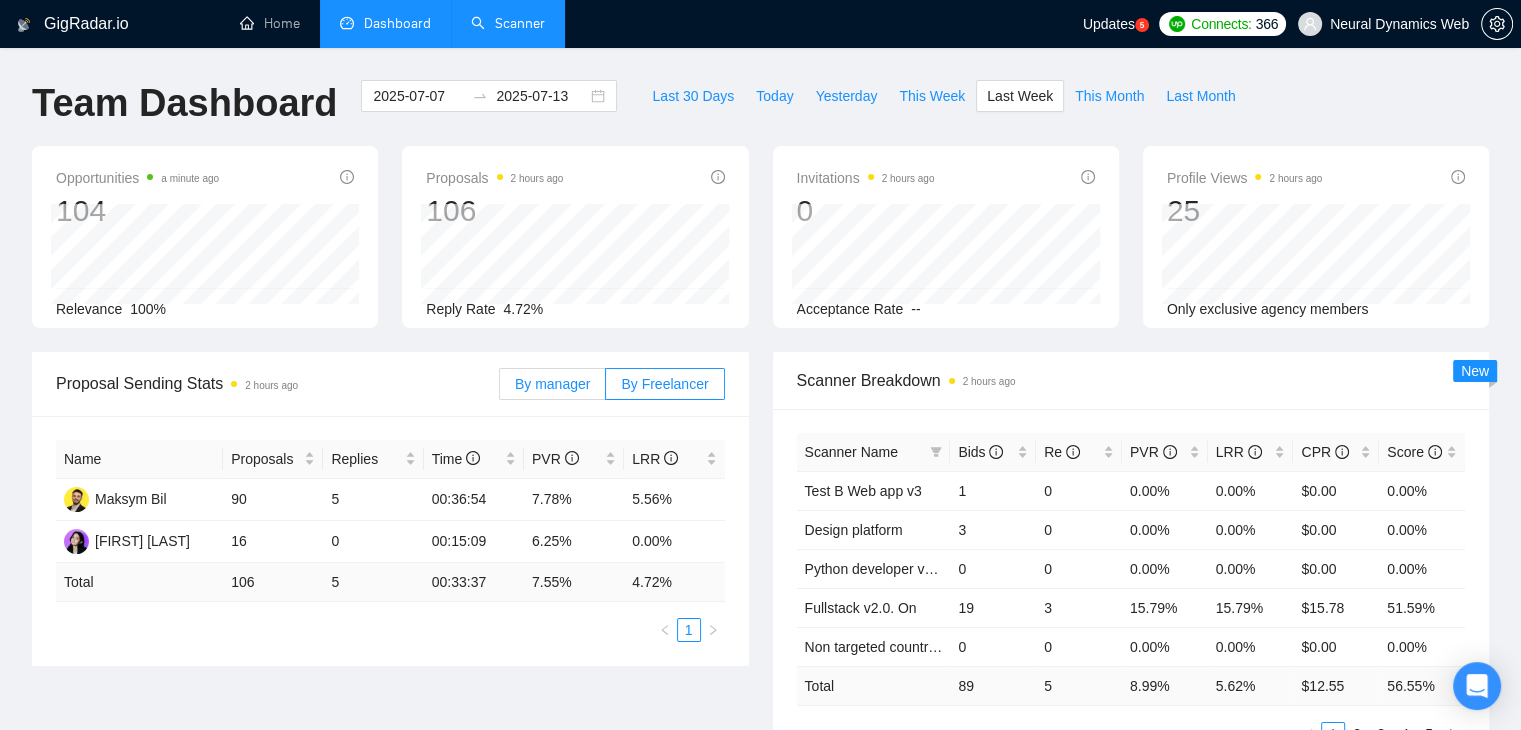 click on "By manager" at bounding box center [552, 384] 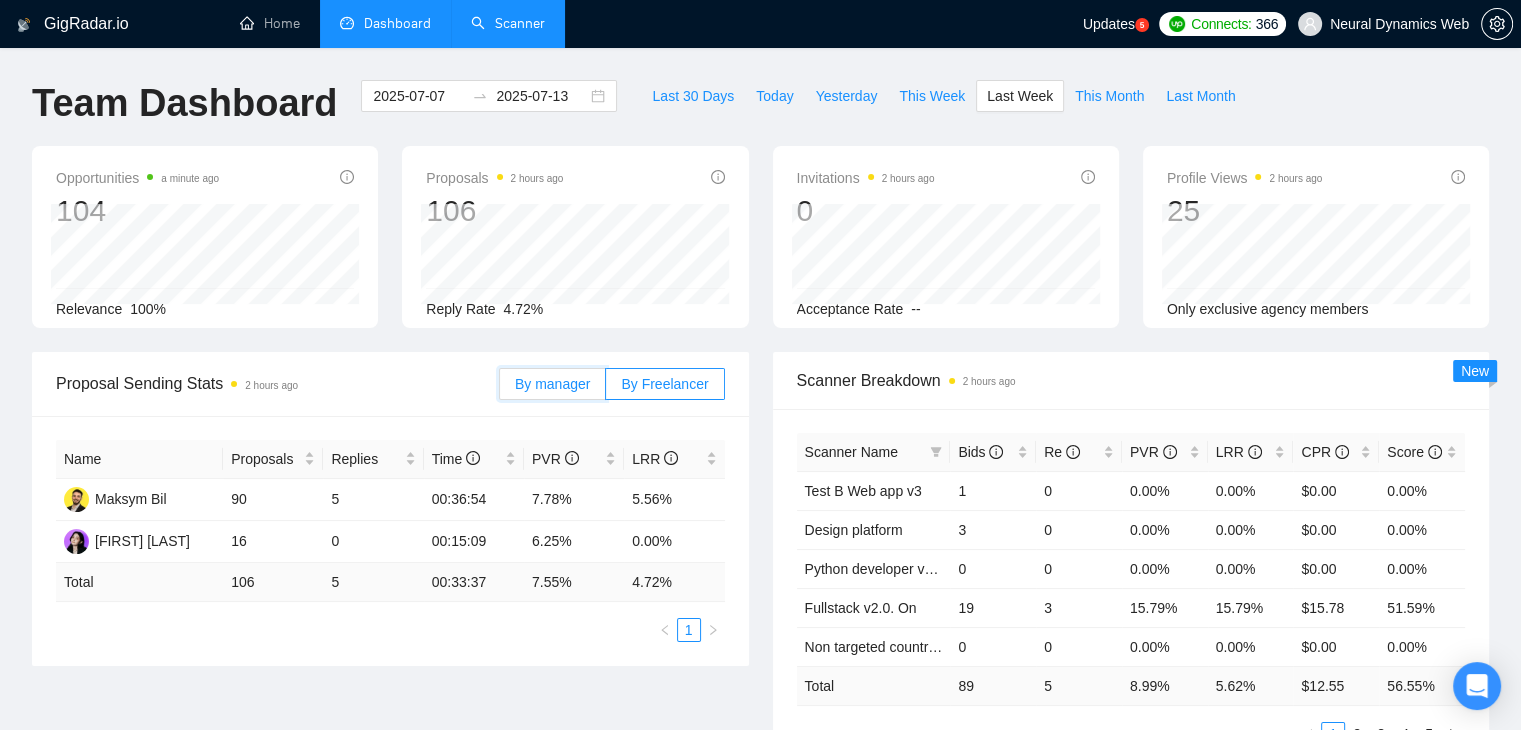click on "By manager" at bounding box center (500, 389) 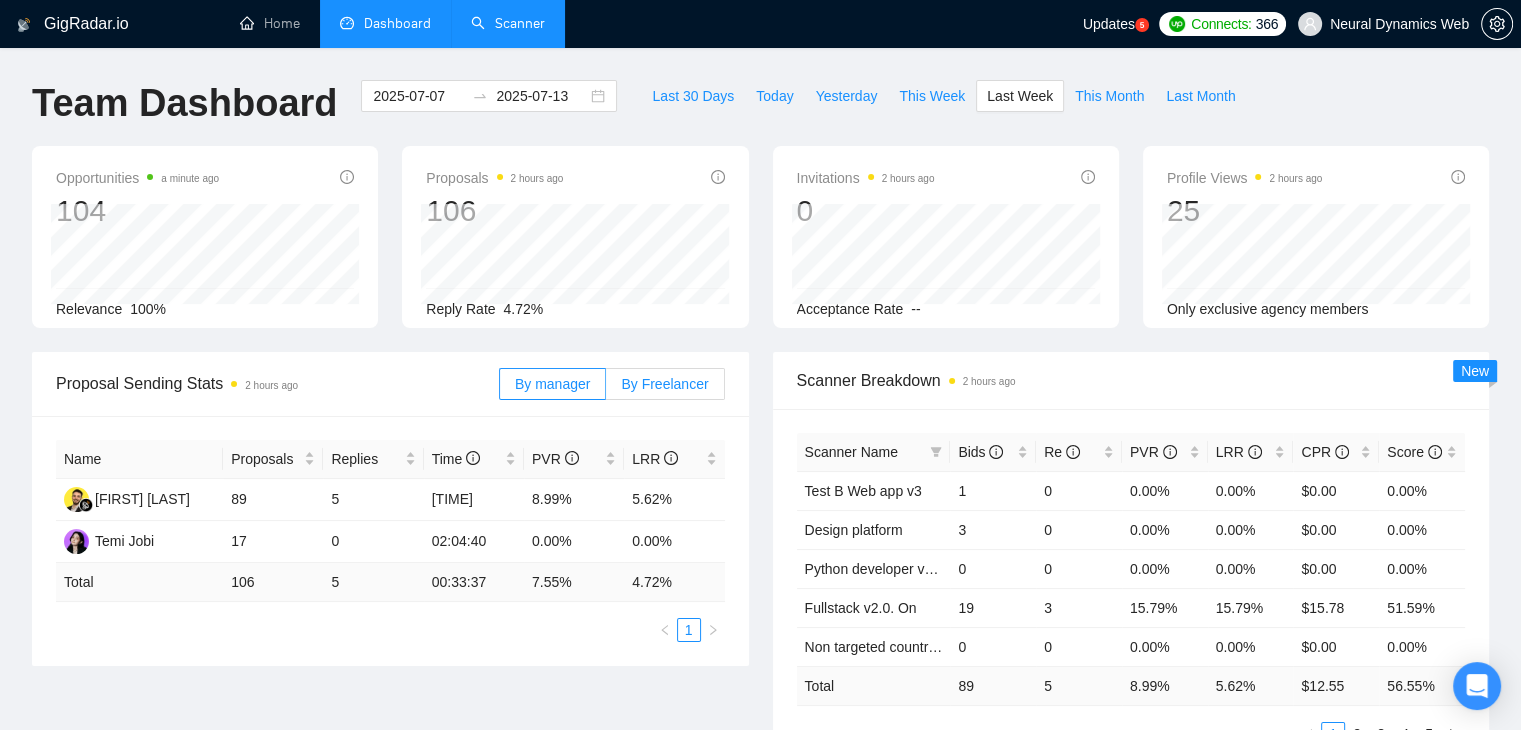click on "By Freelancer" at bounding box center (664, 384) 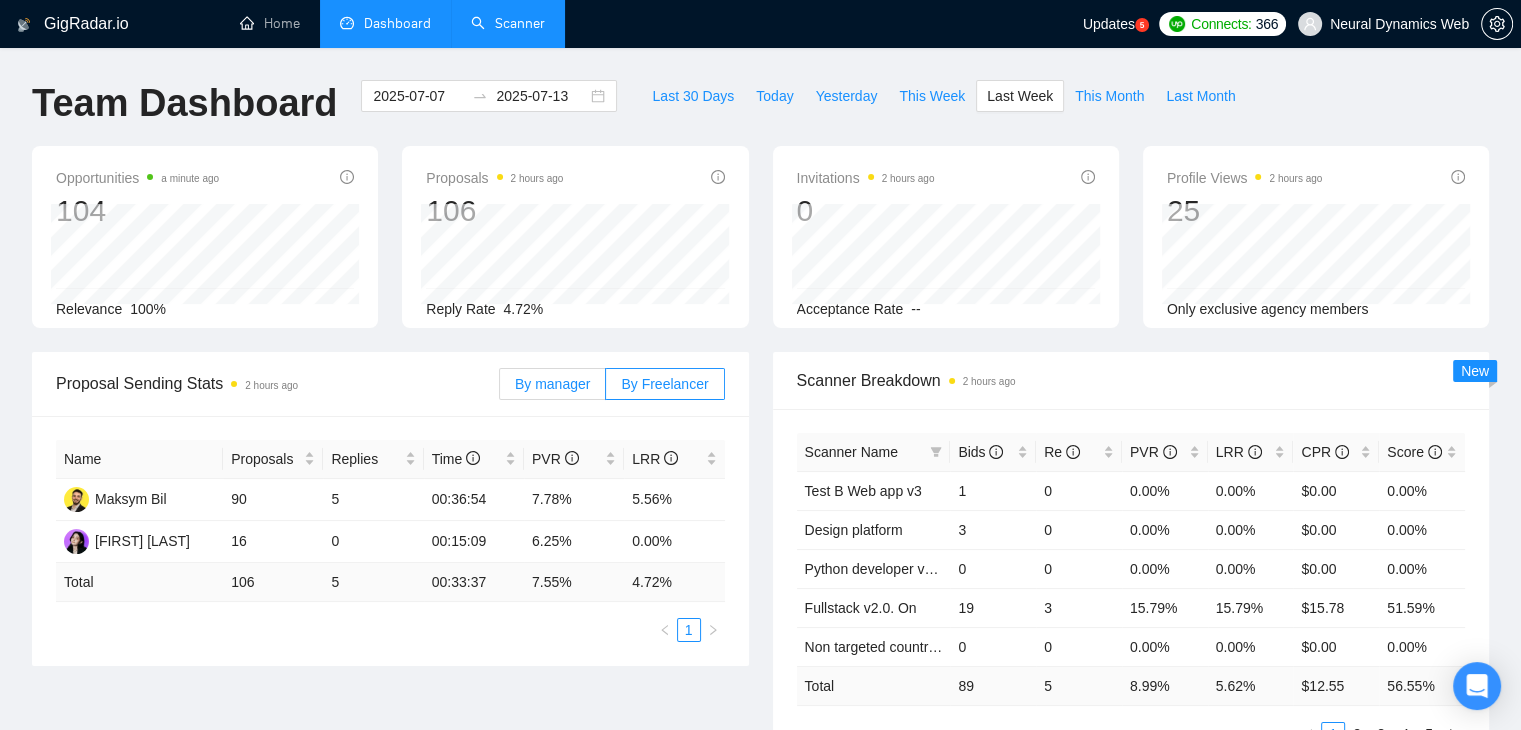 click on "By manager" at bounding box center (552, 384) 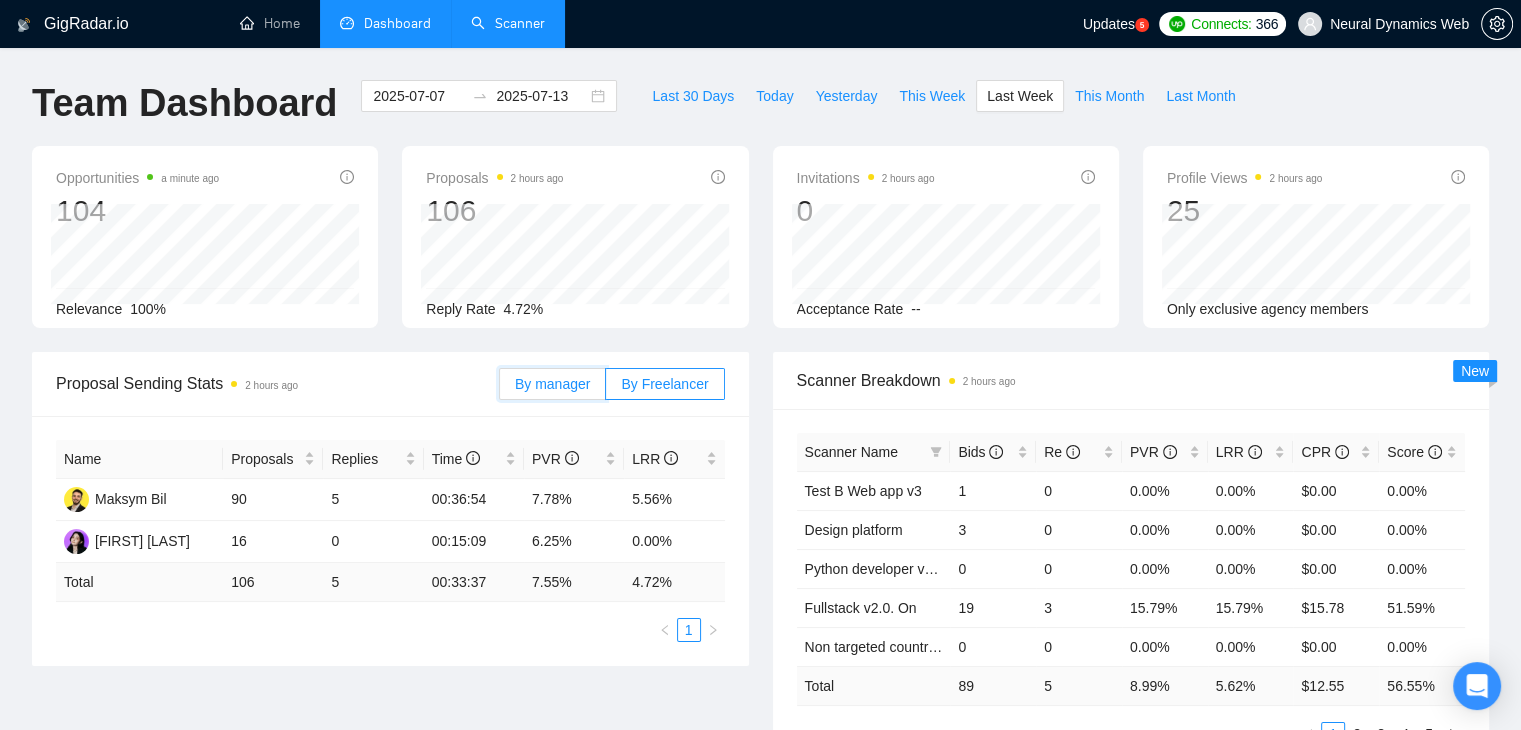click on "By manager" at bounding box center (500, 389) 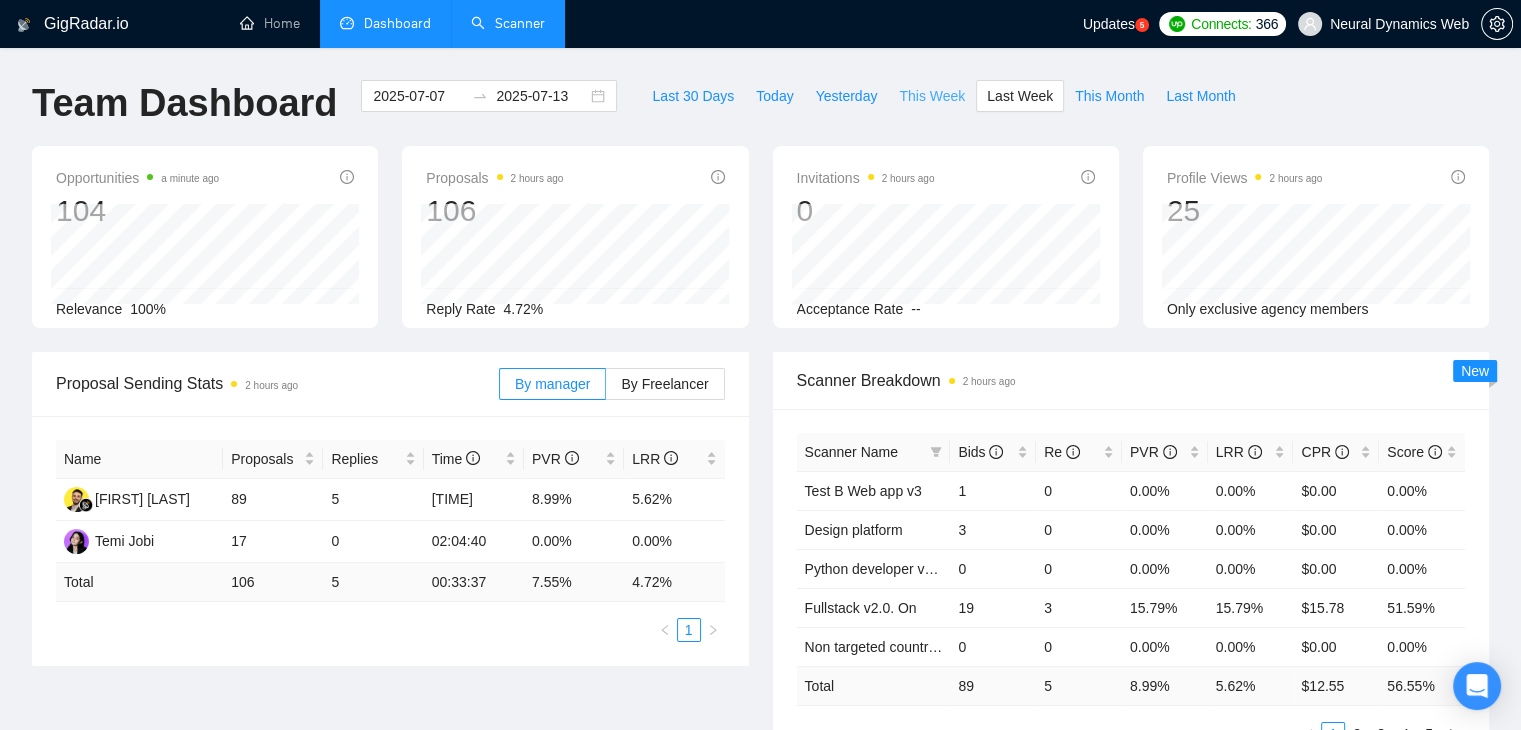 click on "This Week" at bounding box center [932, 96] 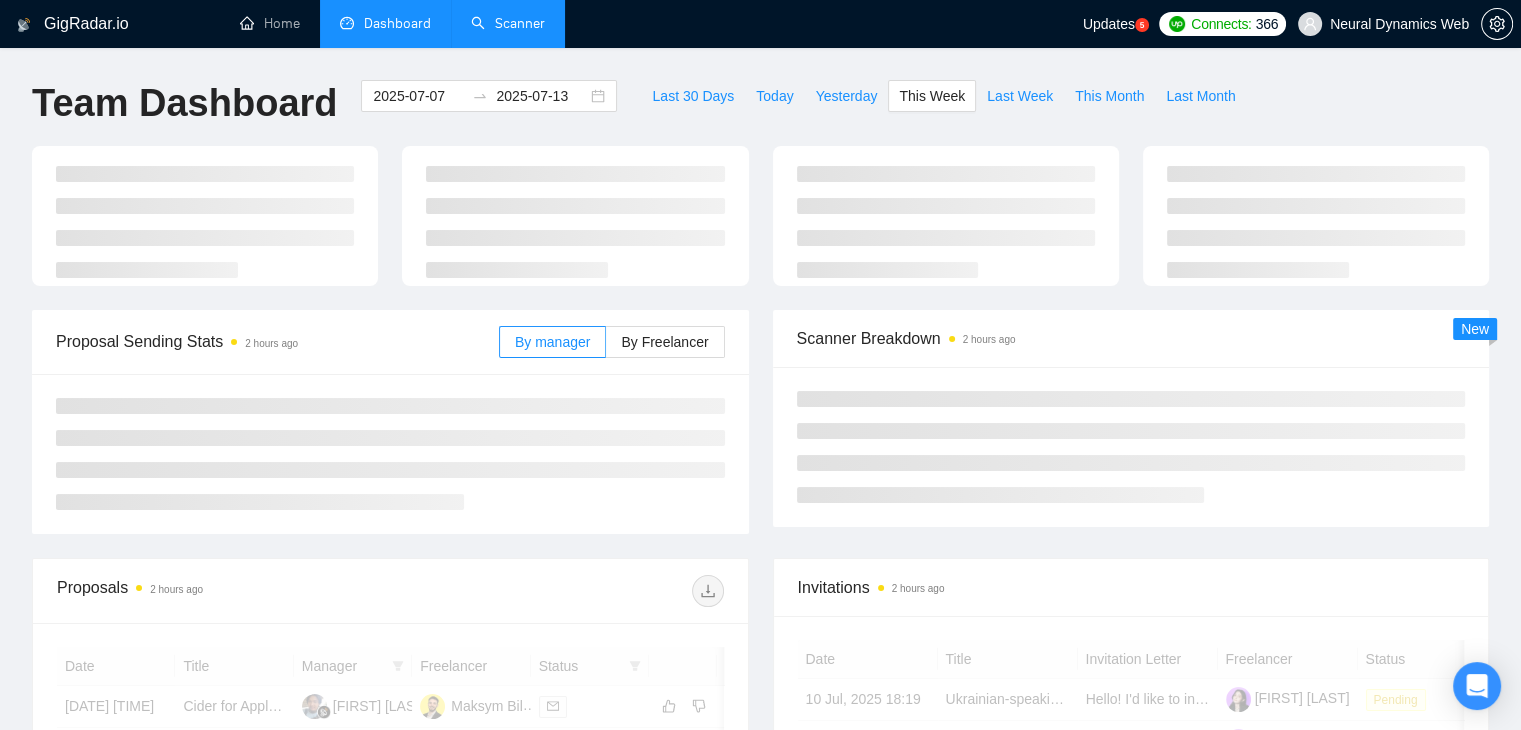 type on "2025-07-14" 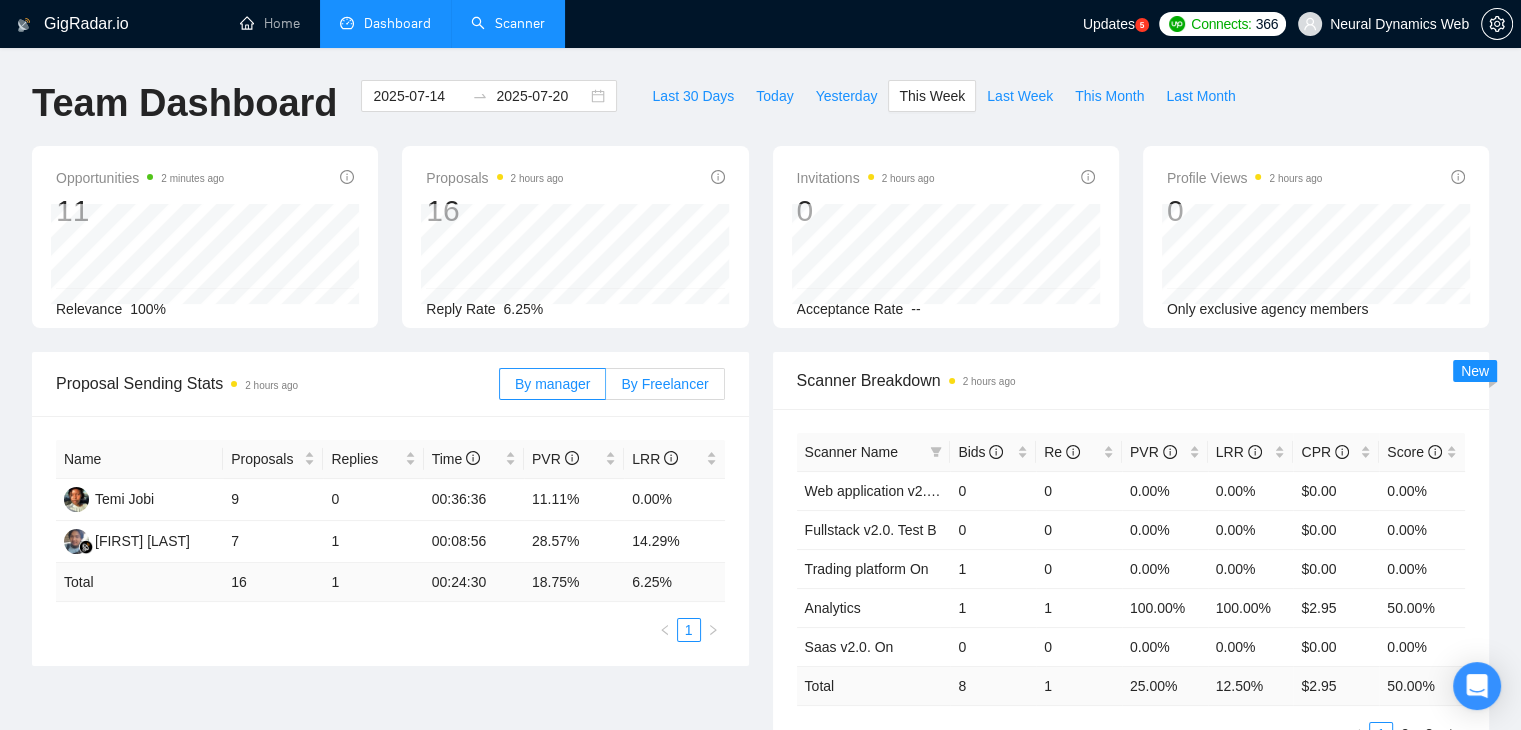 click on "By Freelancer" at bounding box center [664, 384] 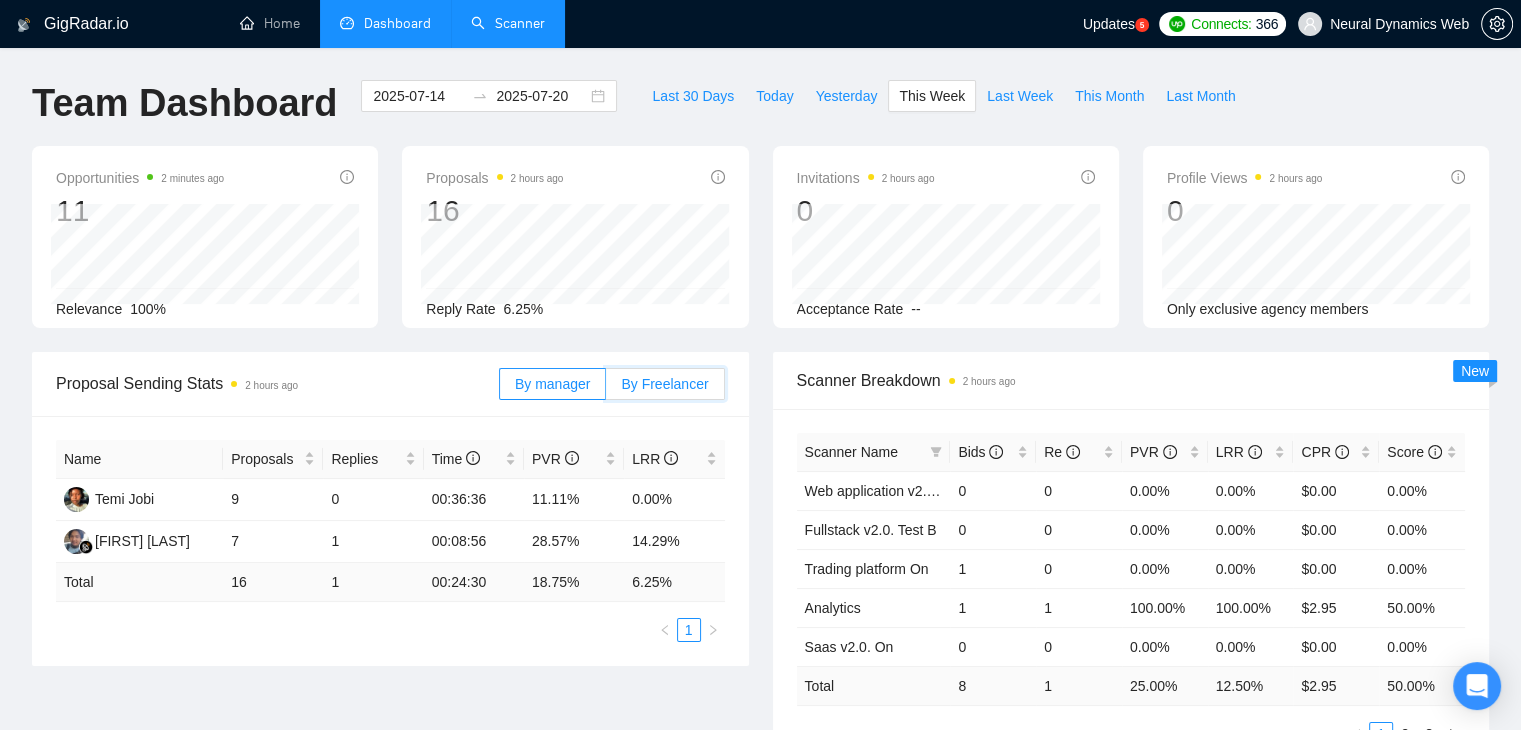 click on "By Freelancer" at bounding box center (606, 389) 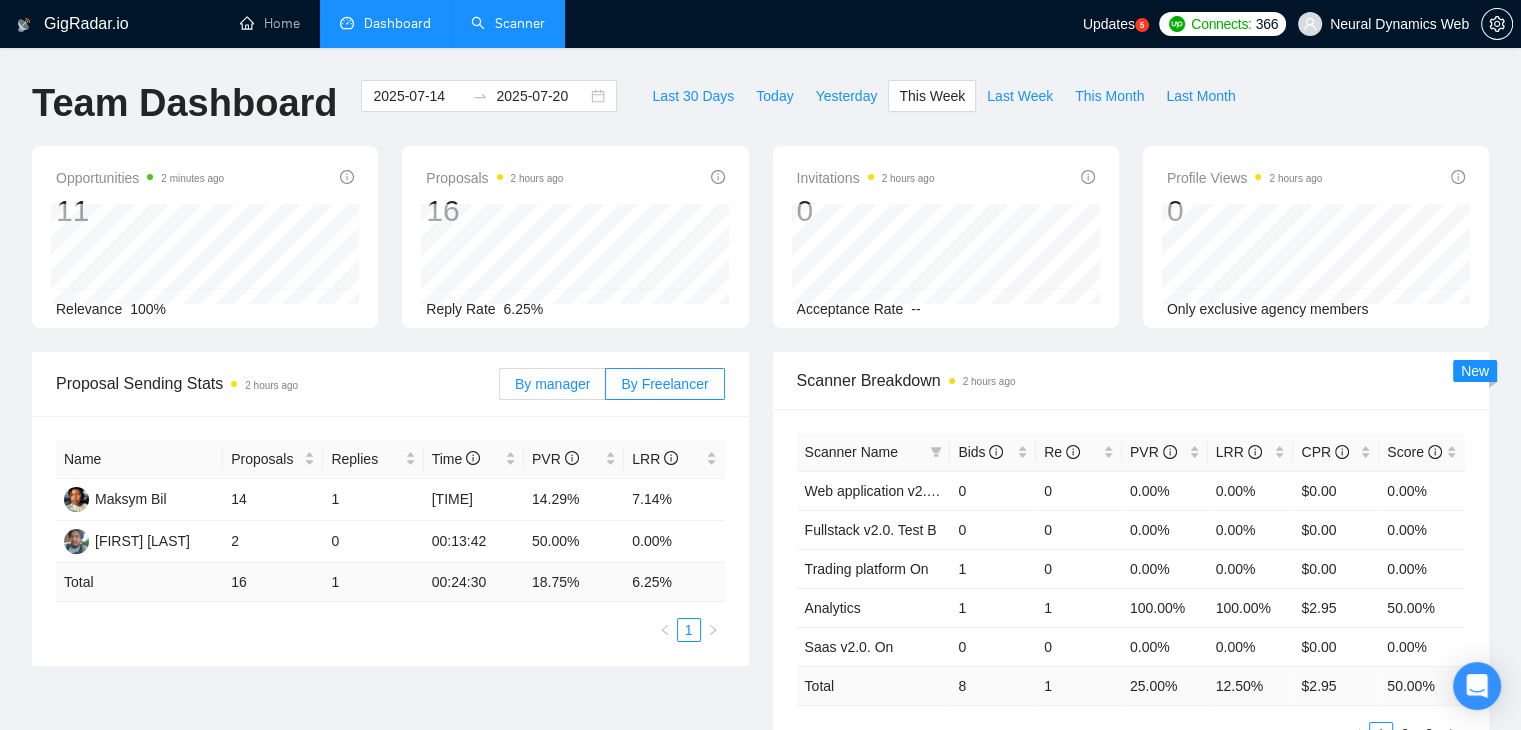 click on "By manager" at bounding box center [552, 384] 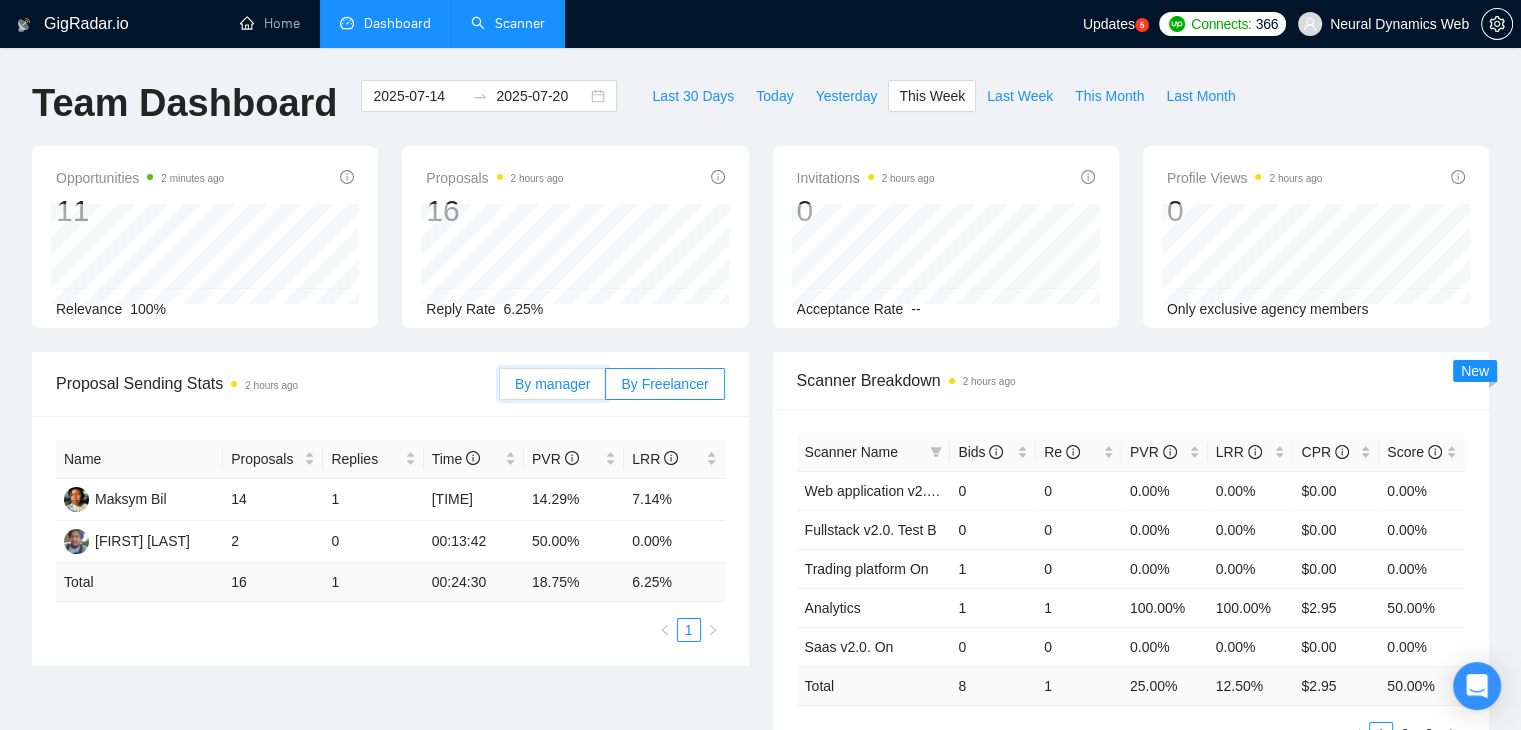 click on "By manager" at bounding box center [500, 389] 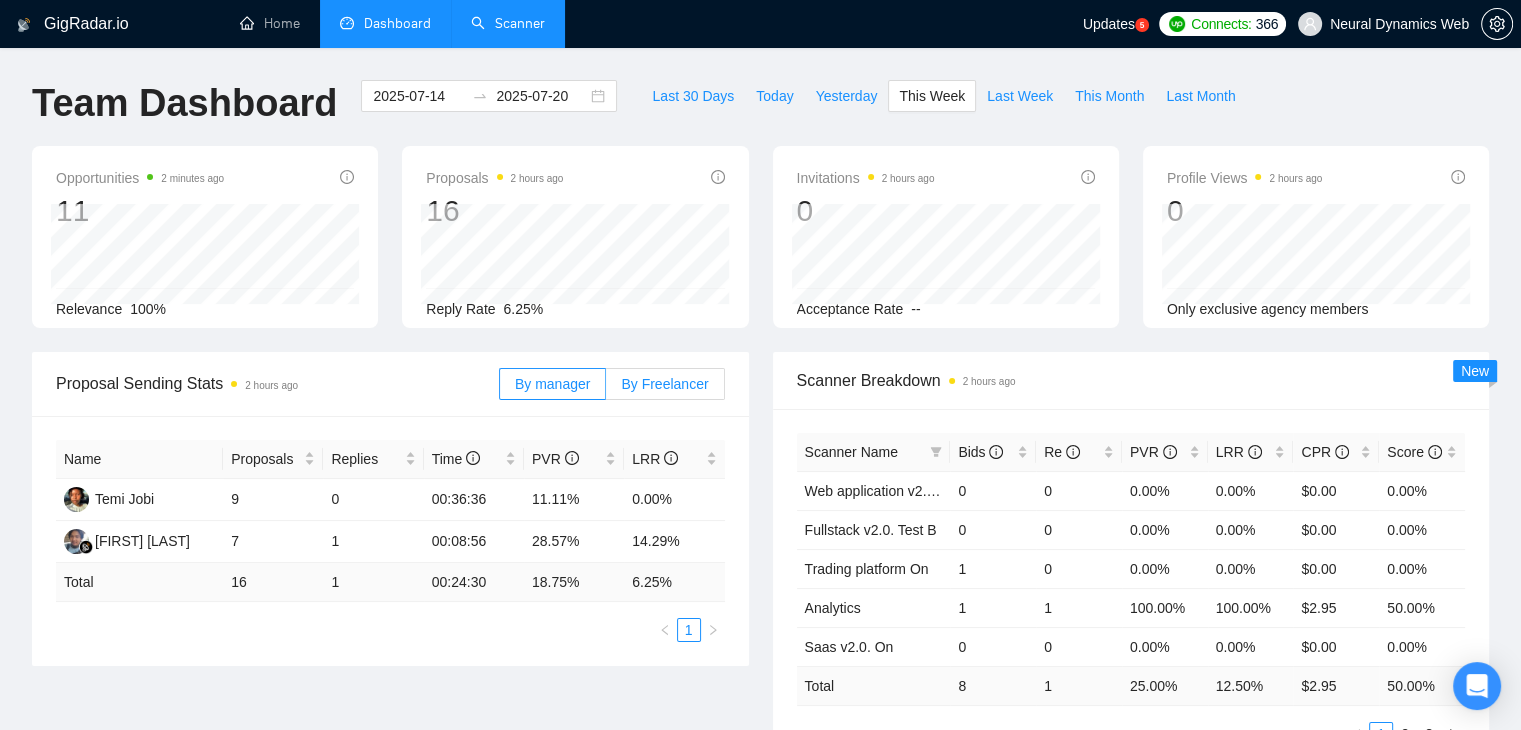 click on "By Freelancer" at bounding box center [664, 384] 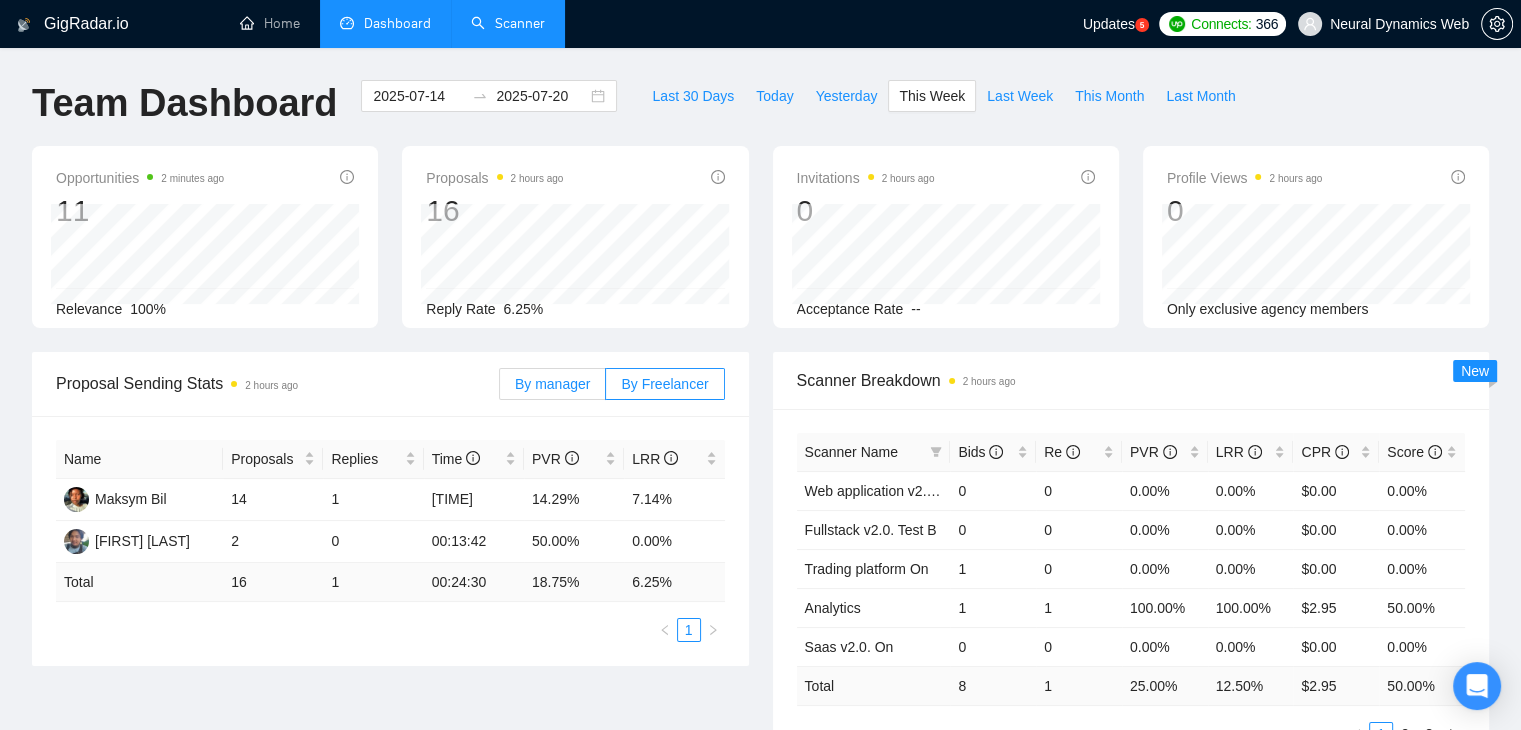click on "By manager" at bounding box center (552, 384) 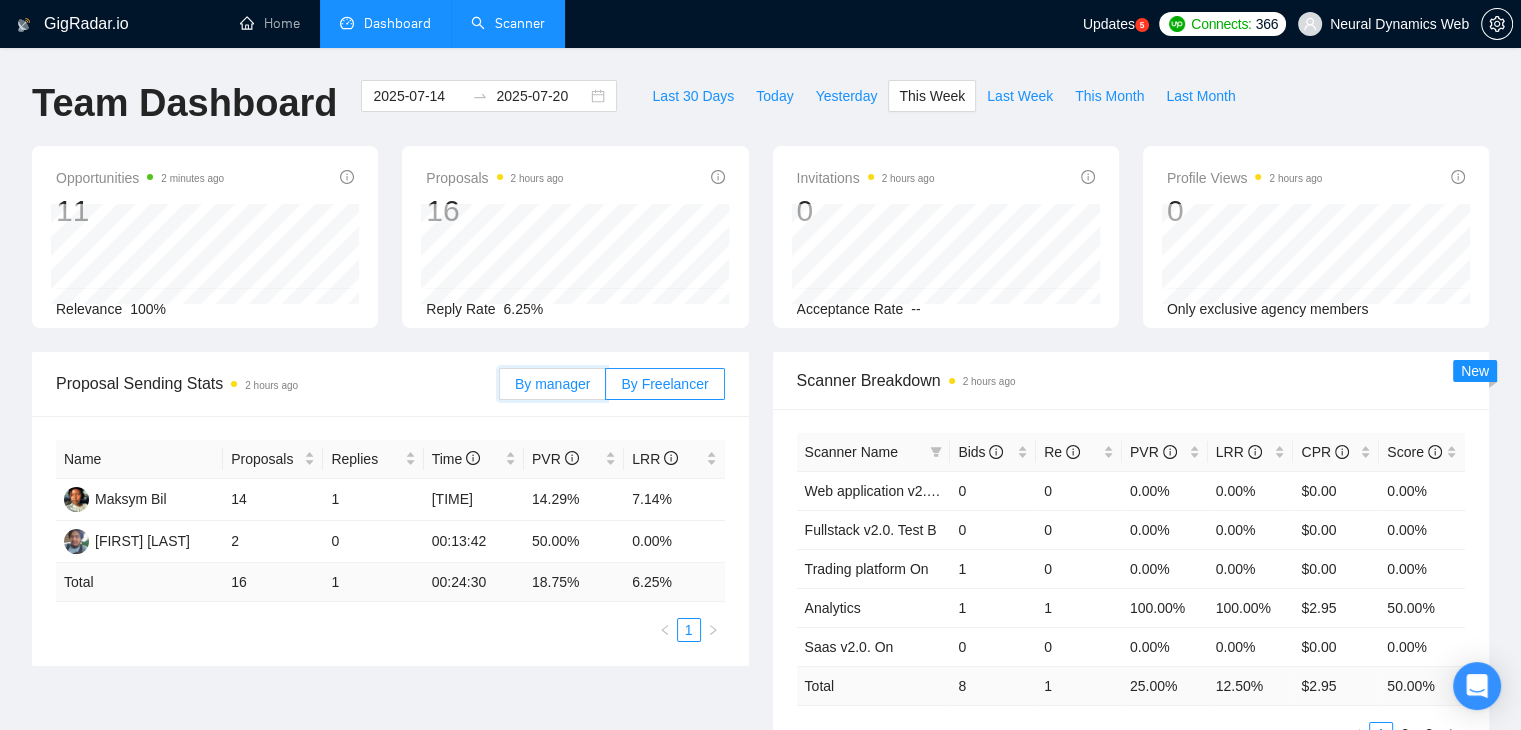 click on "By manager" at bounding box center [500, 389] 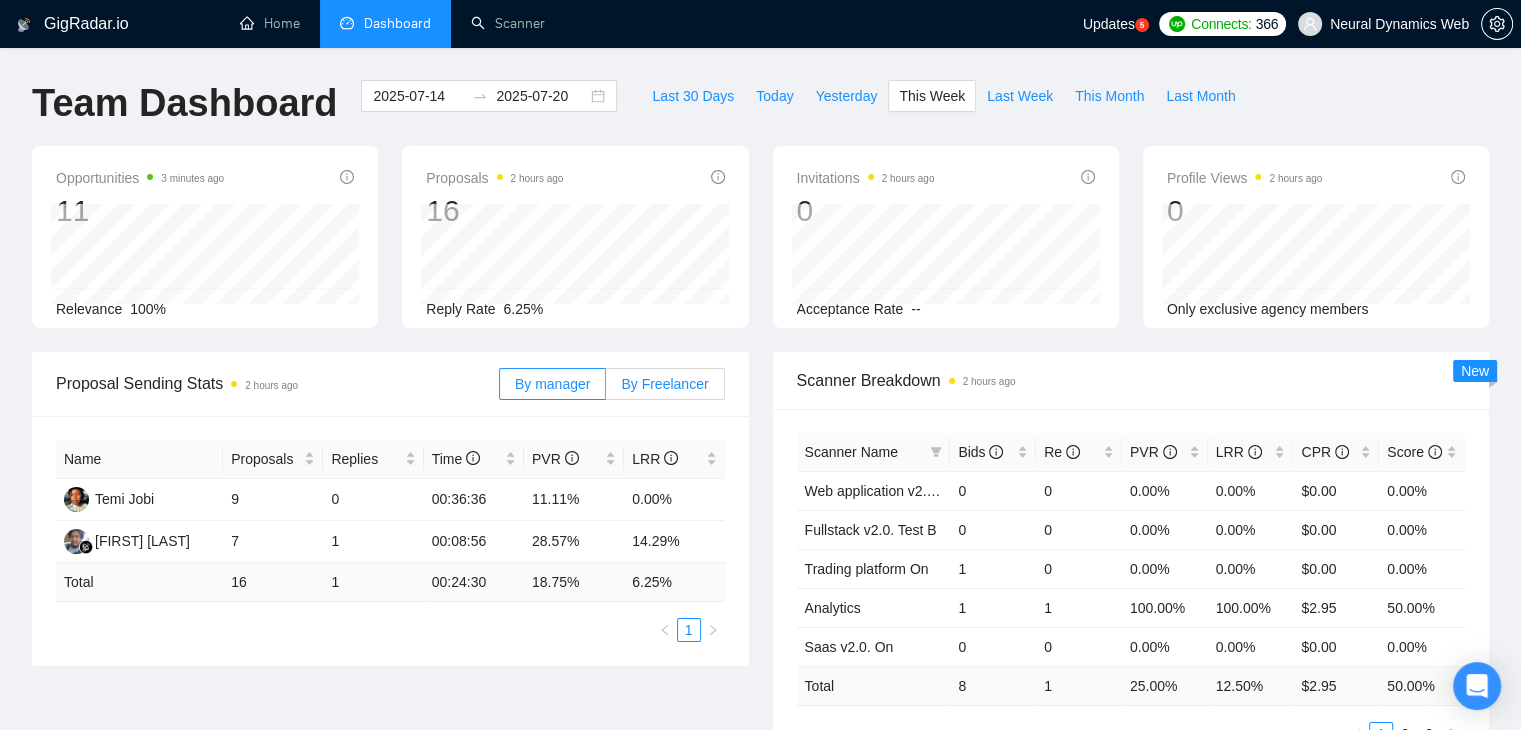 click on "By Freelancer" at bounding box center (664, 384) 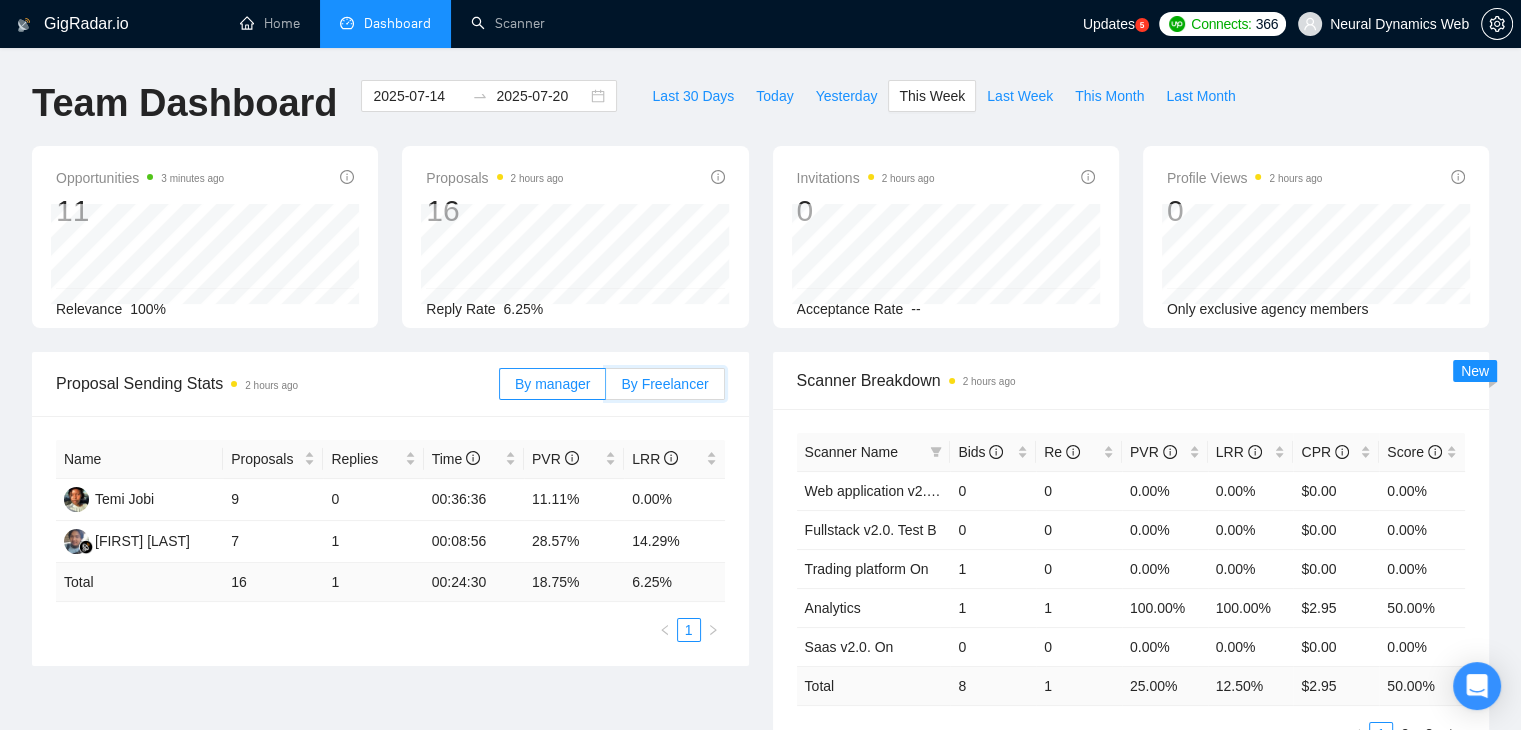 click on "By Freelancer" at bounding box center [606, 389] 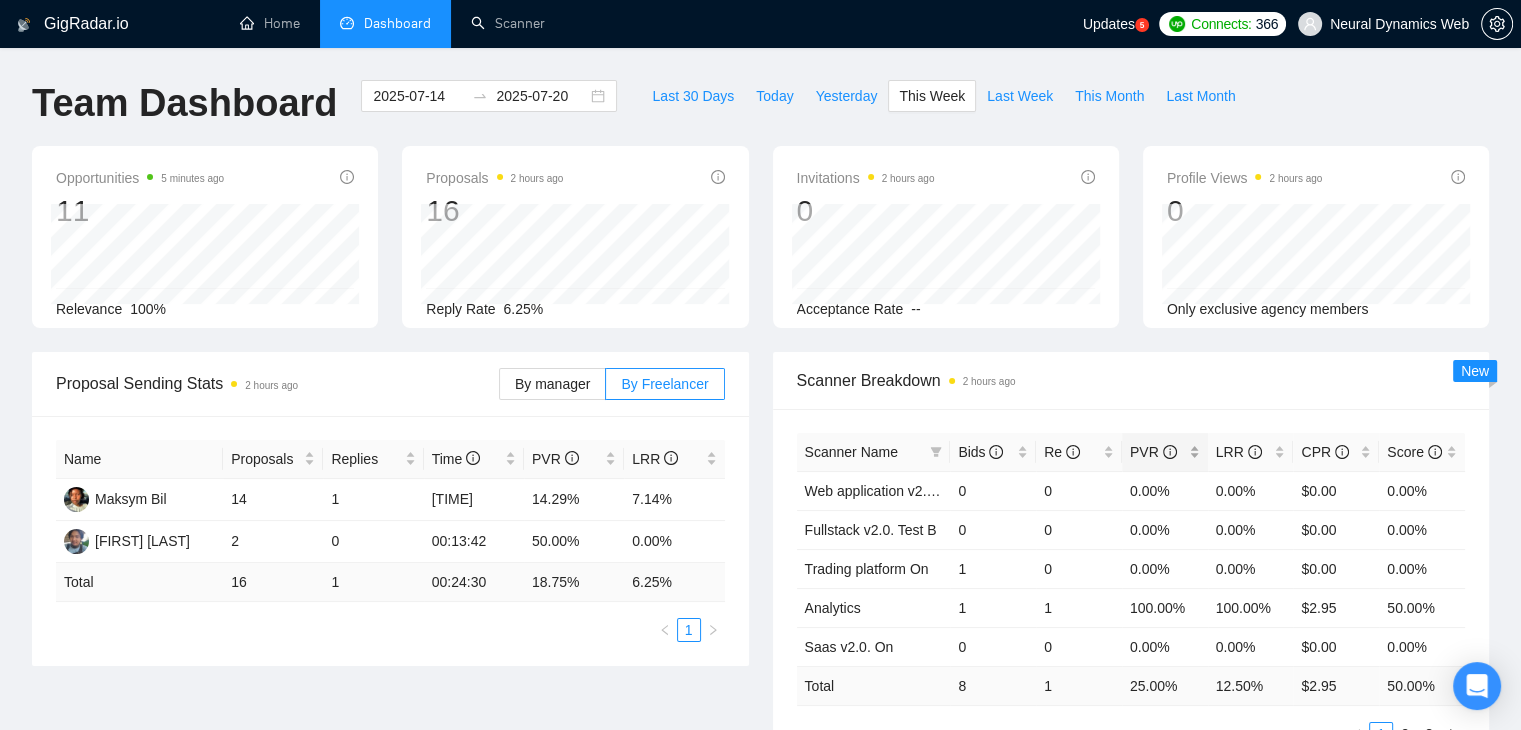 click on "PVR" at bounding box center (1165, 452) 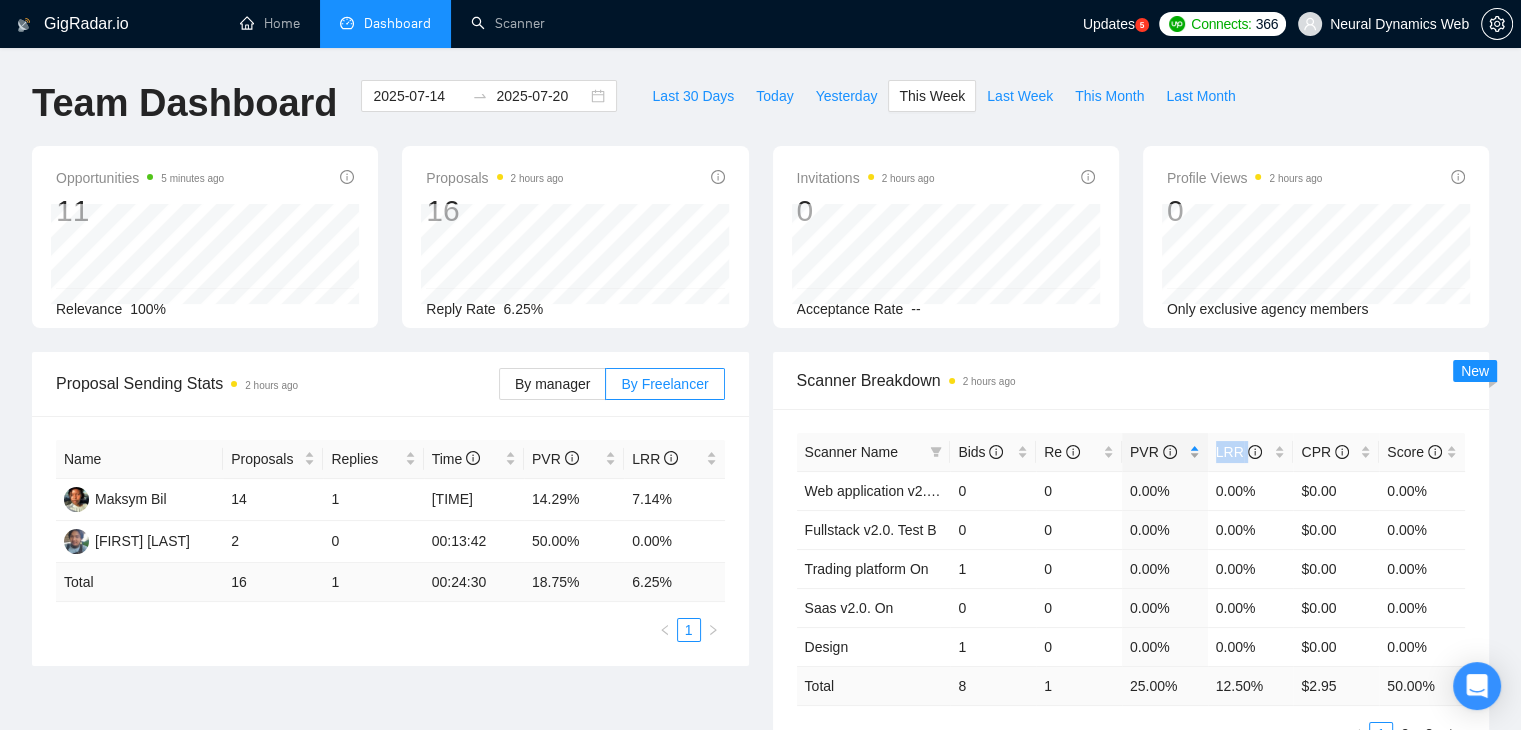 click on "PVR" at bounding box center (1165, 452) 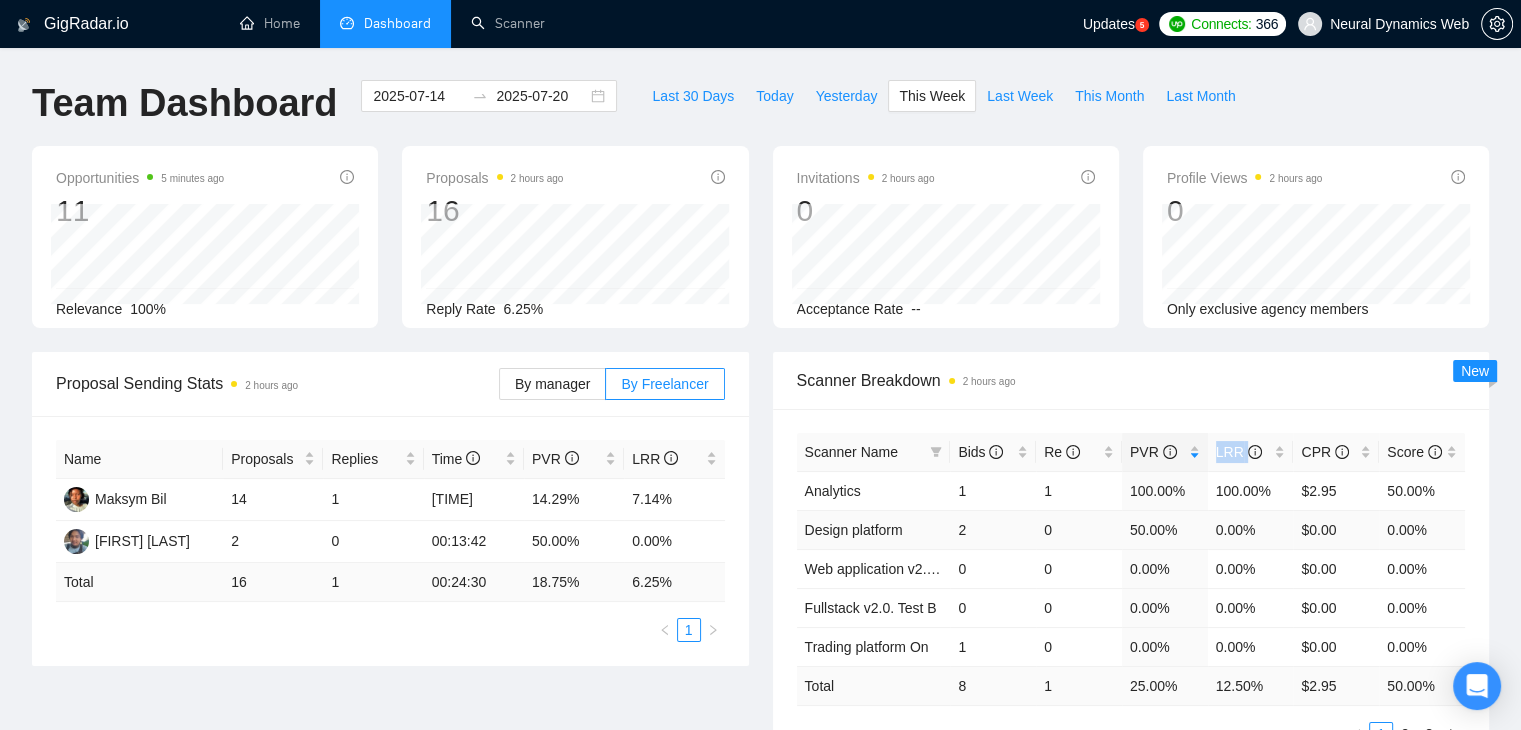 scroll, scrollTop: 200, scrollLeft: 0, axis: vertical 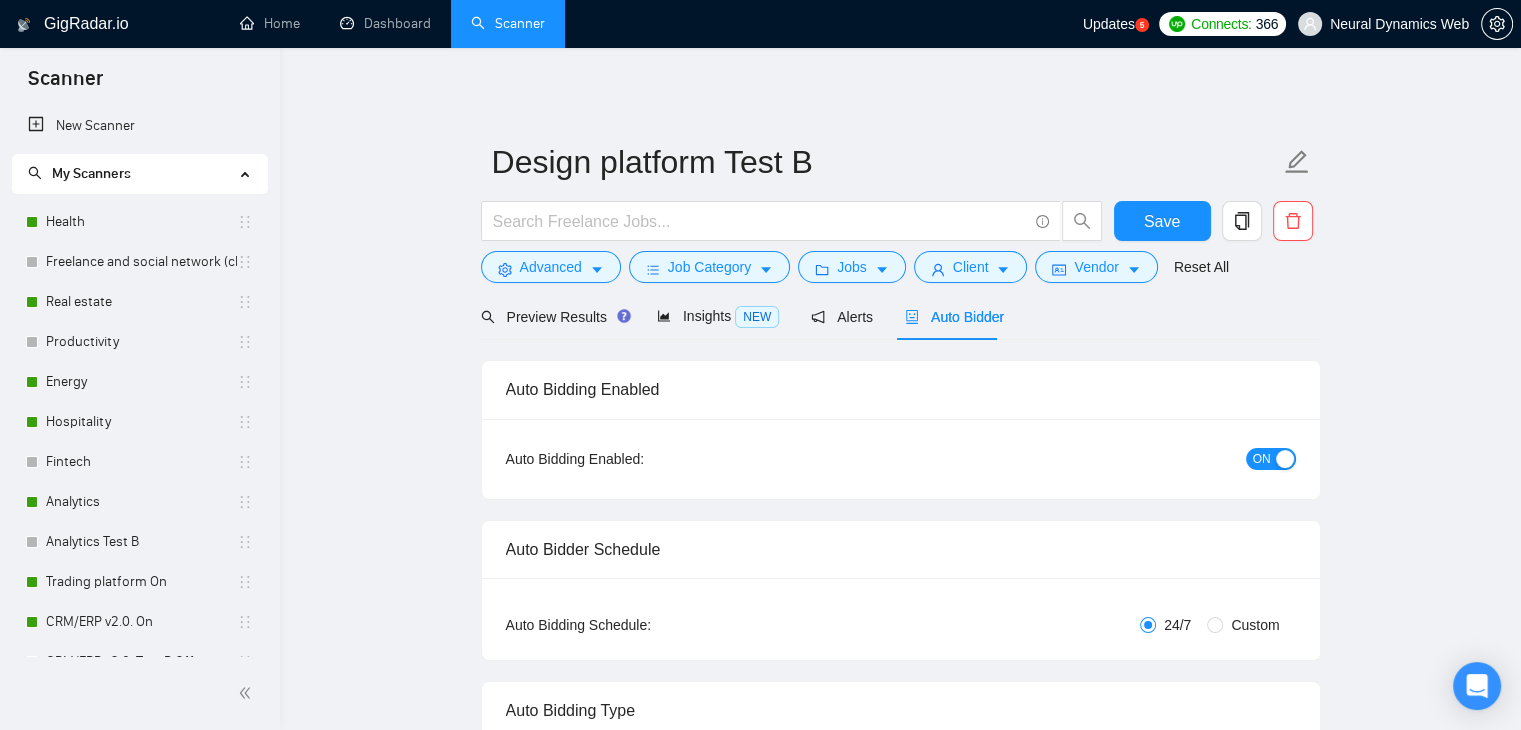 type 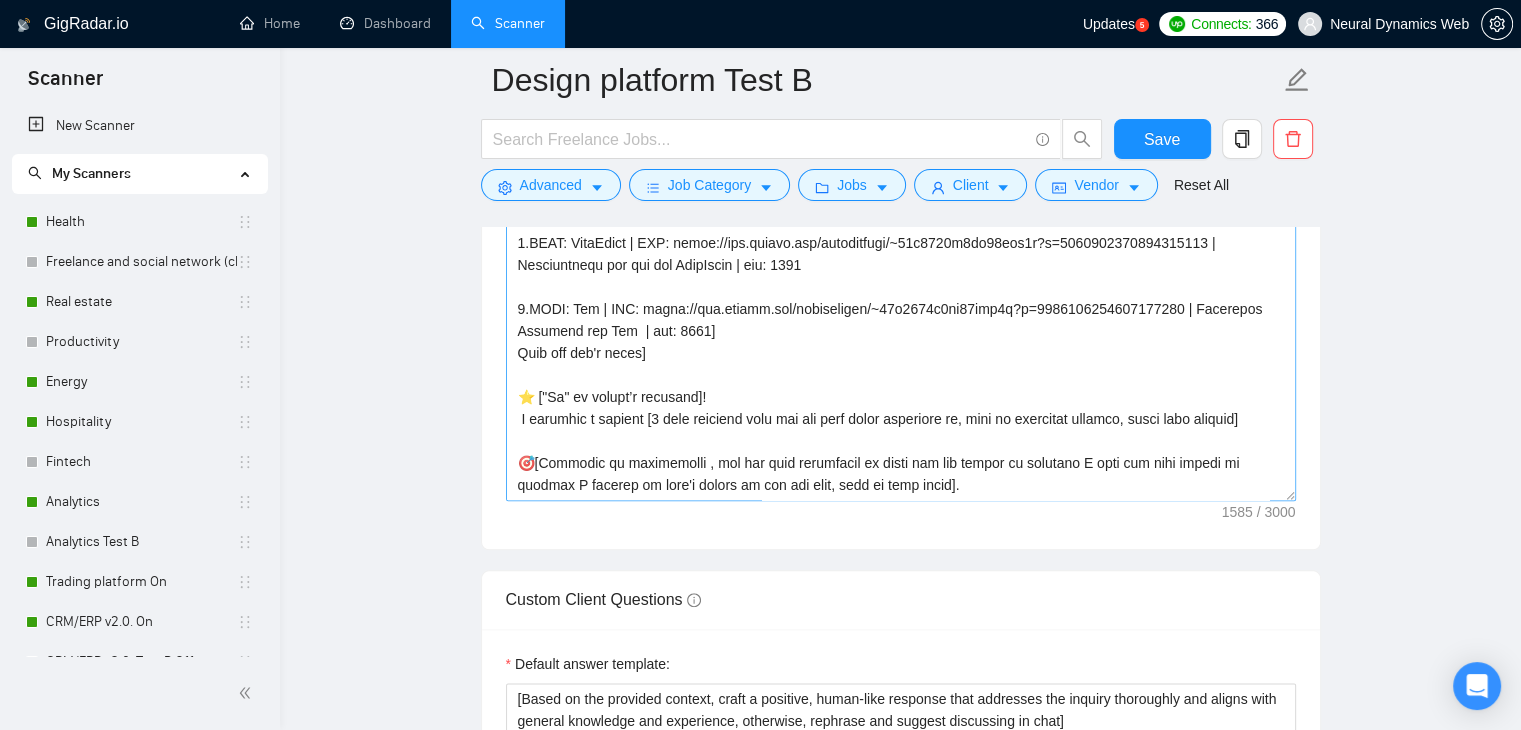 scroll, scrollTop: 2200, scrollLeft: 0, axis: vertical 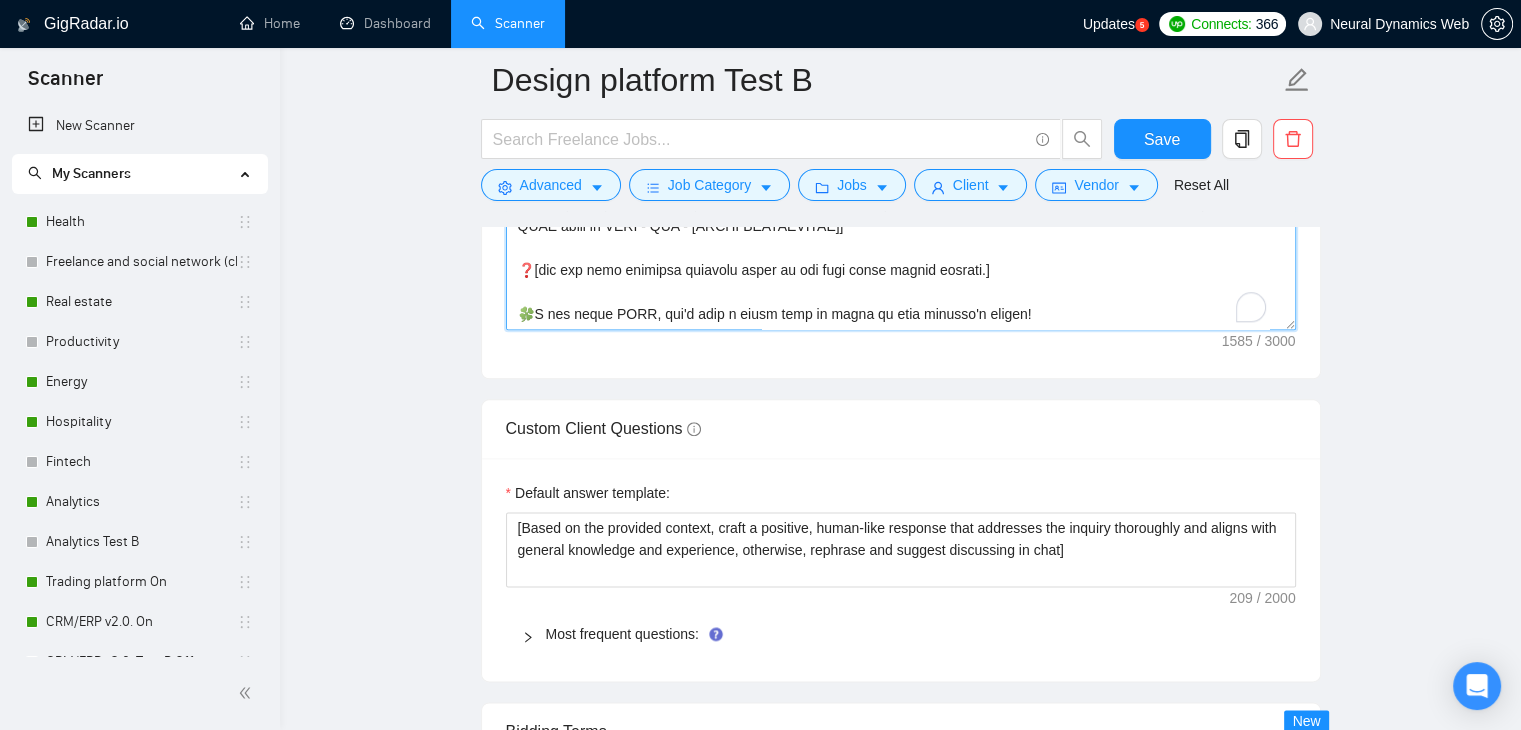 drag, startPoint x: 1023, startPoint y: 318, endPoint x: 467, endPoint y: 319, distance: 556.0009 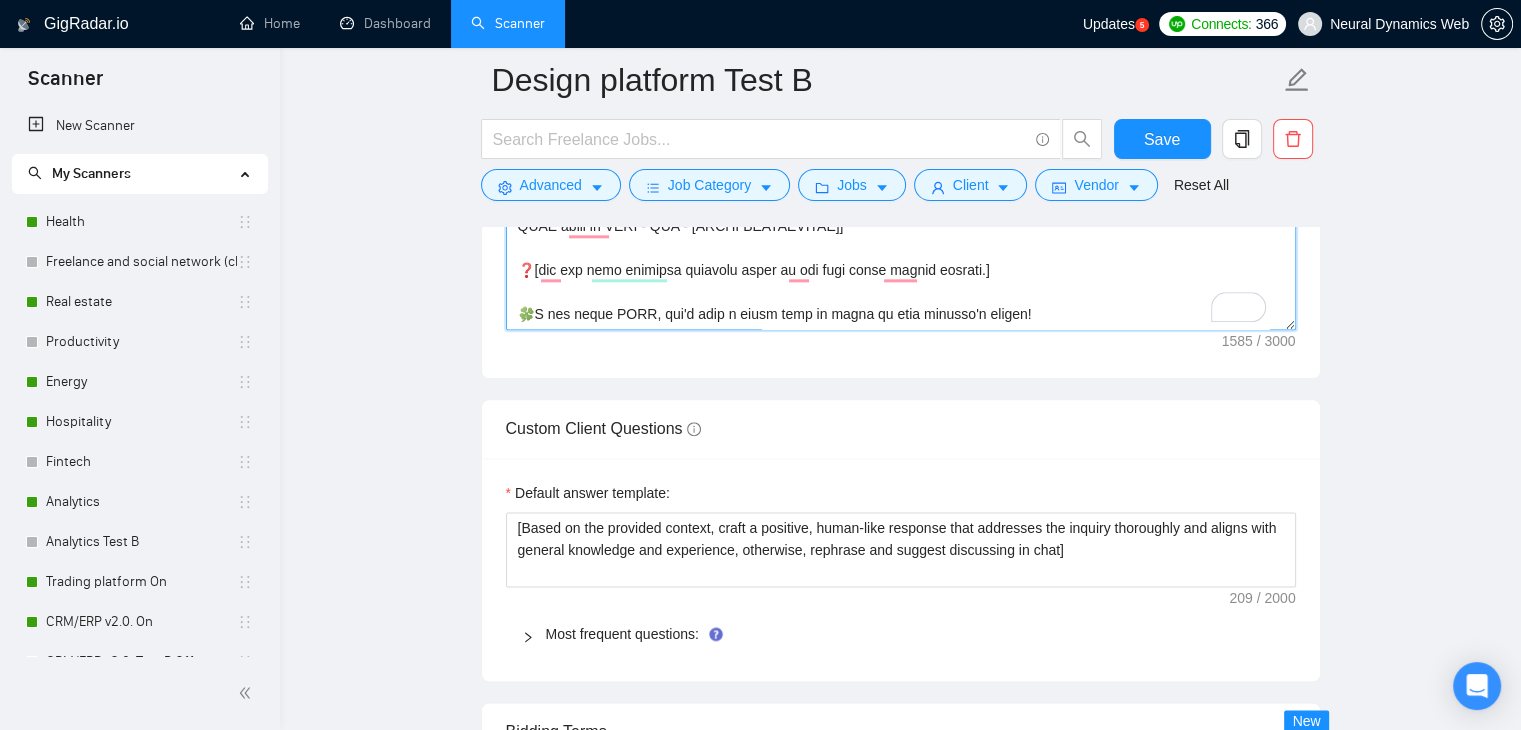 scroll, scrollTop: 198, scrollLeft: 0, axis: vertical 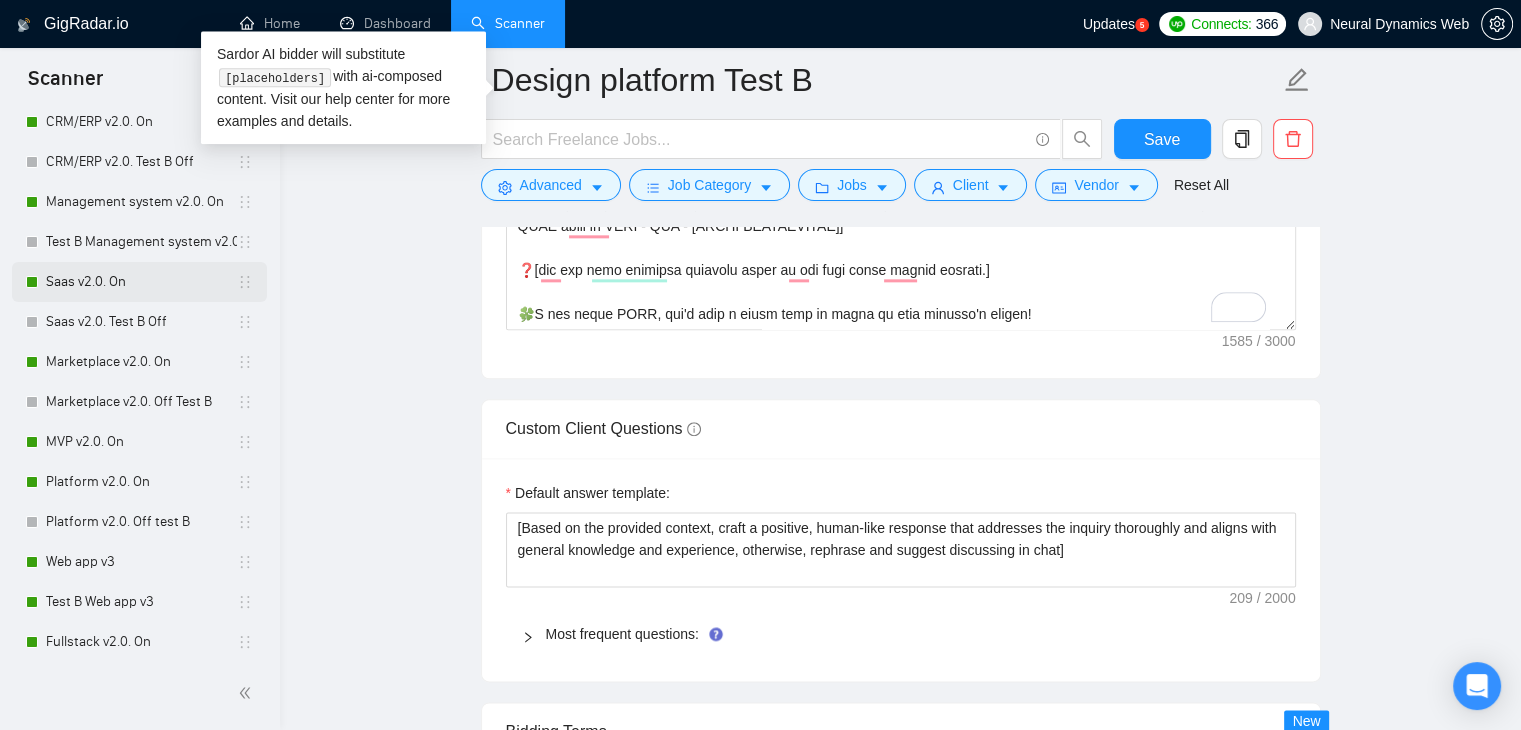 click on "Saas v2.0.  On" at bounding box center [141, 282] 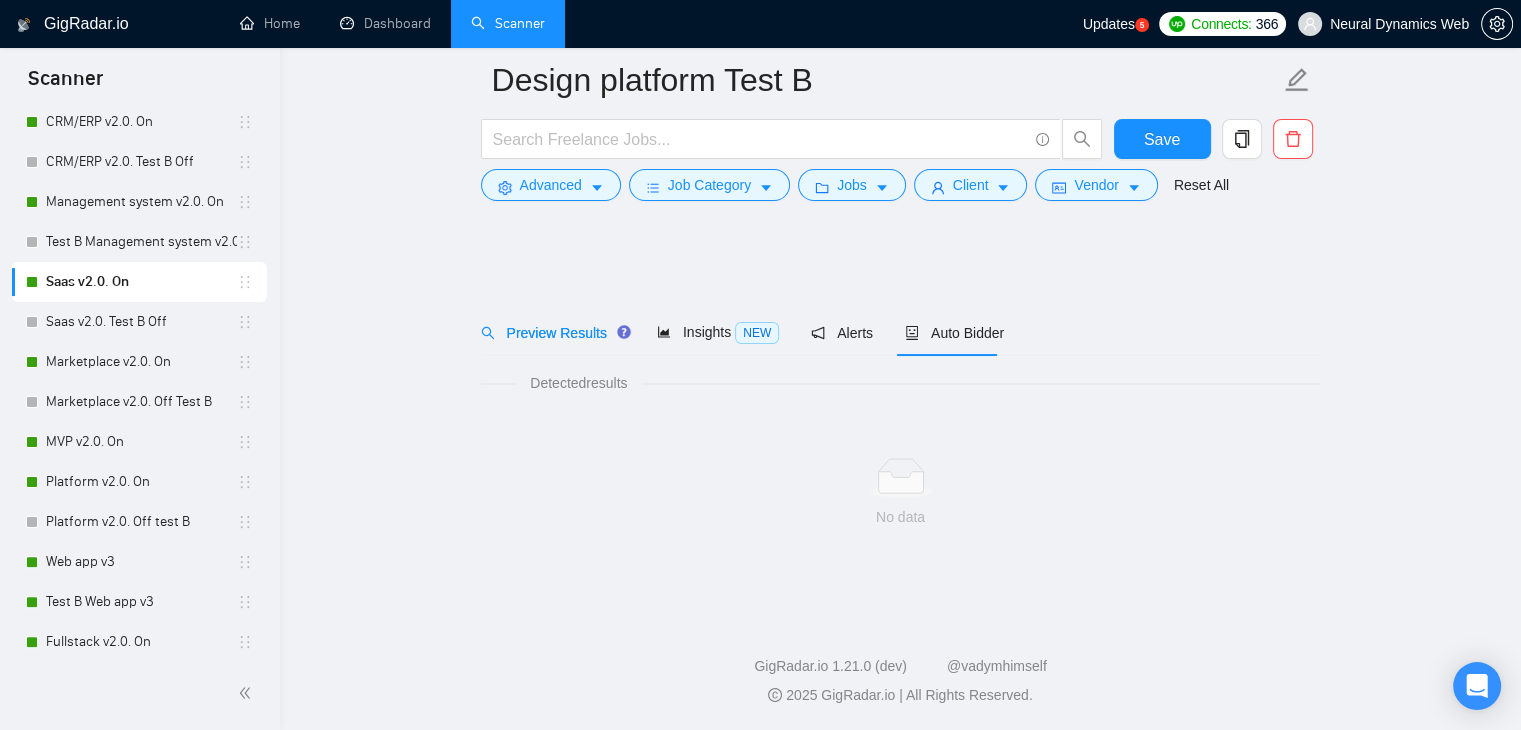 scroll, scrollTop: 0, scrollLeft: 0, axis: both 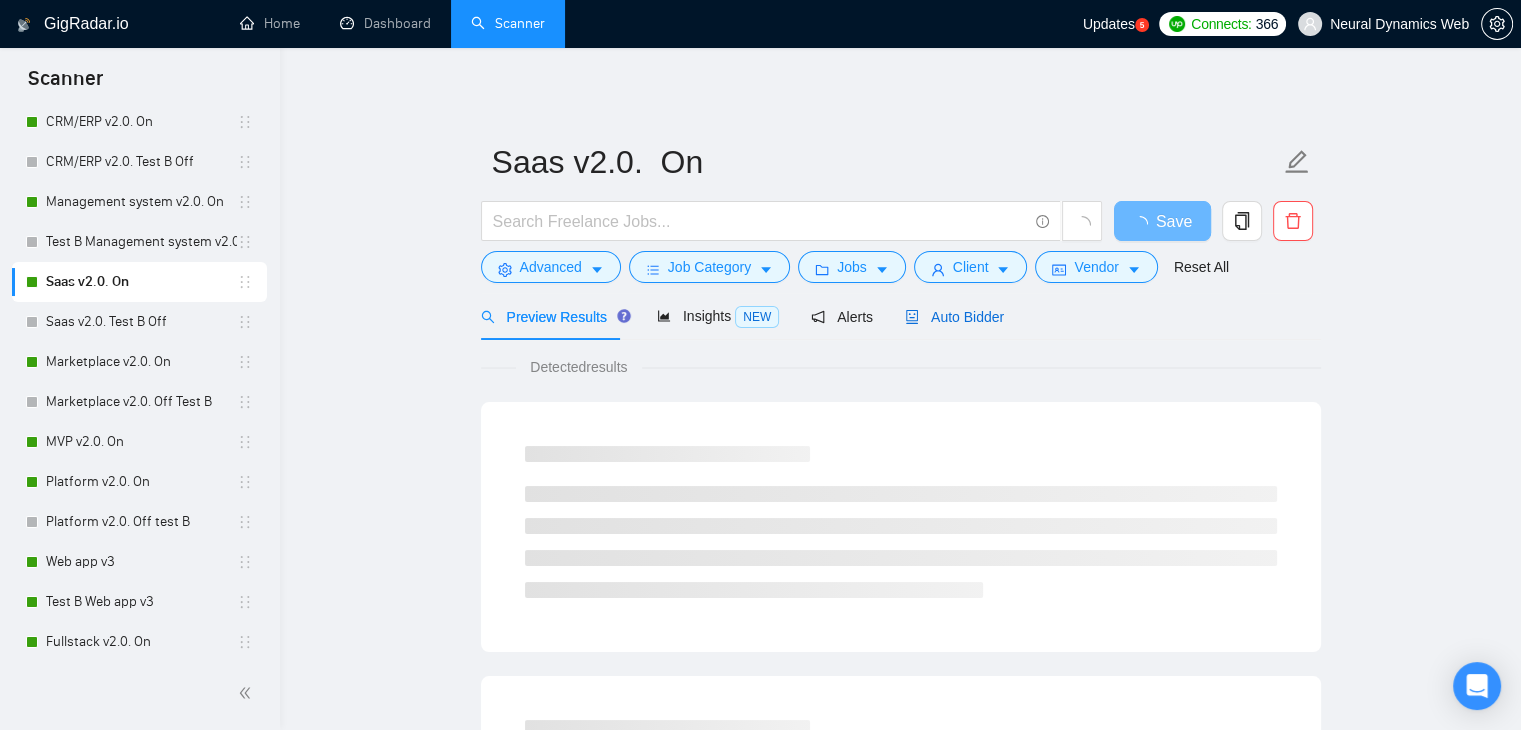 click on "Auto Bidder" at bounding box center [954, 317] 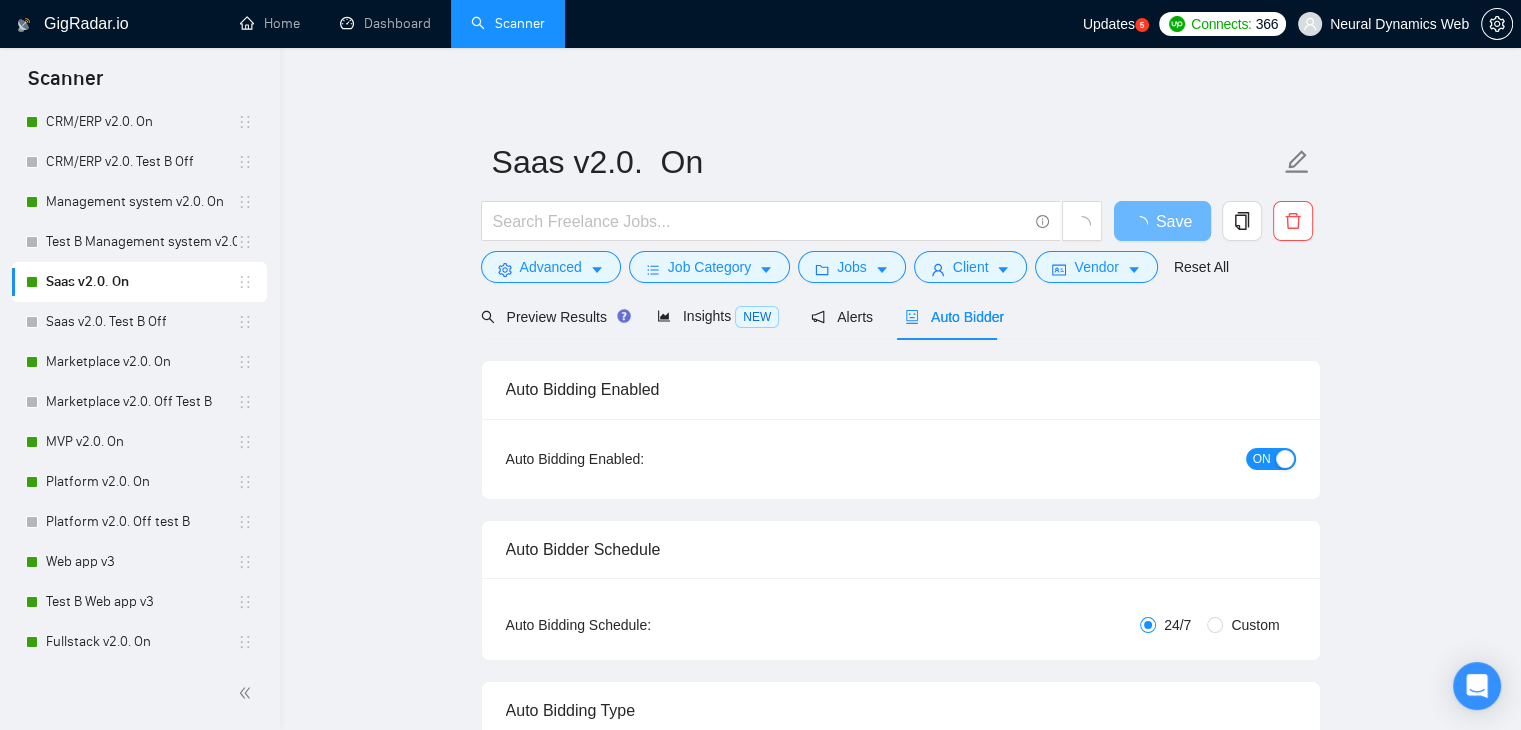 type 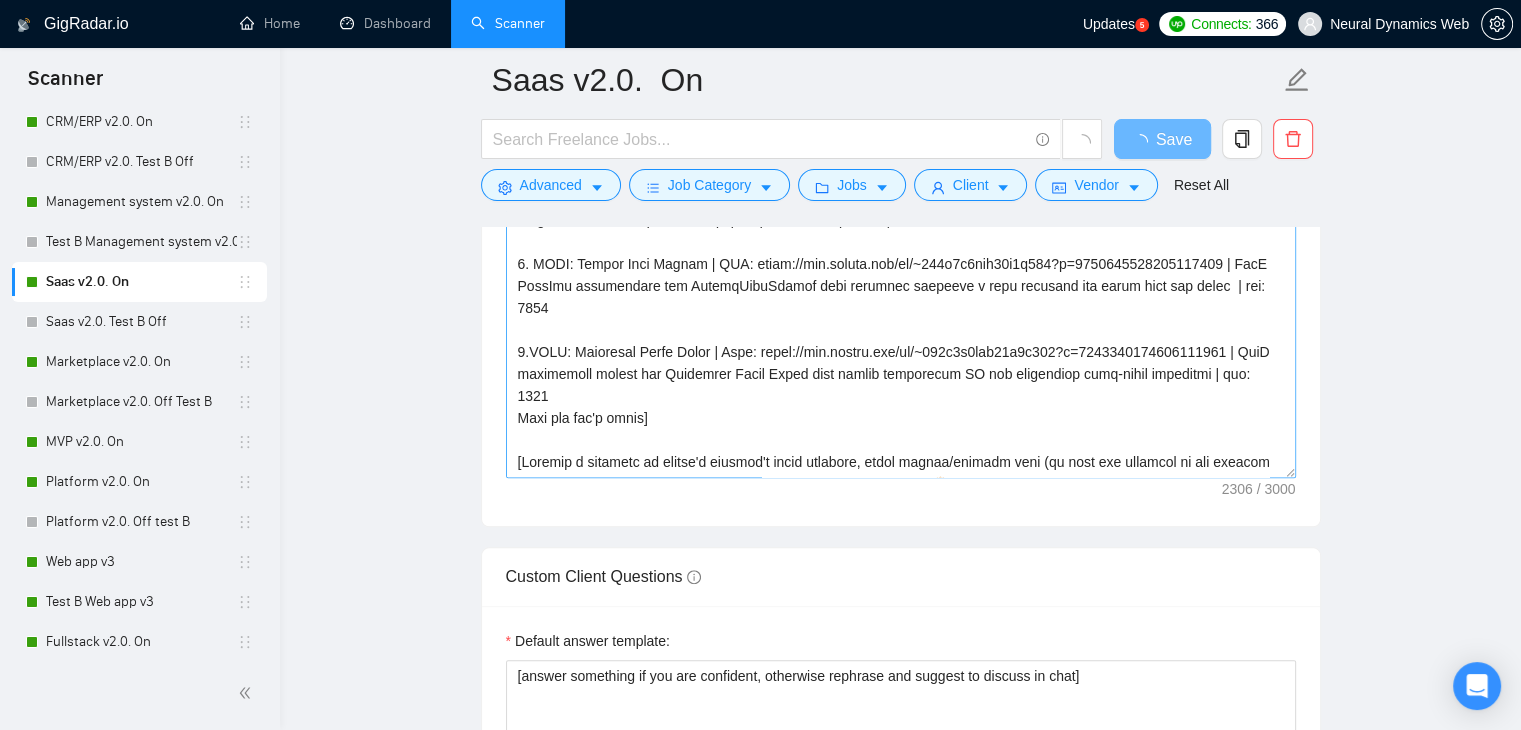 scroll, scrollTop: 2000, scrollLeft: 0, axis: vertical 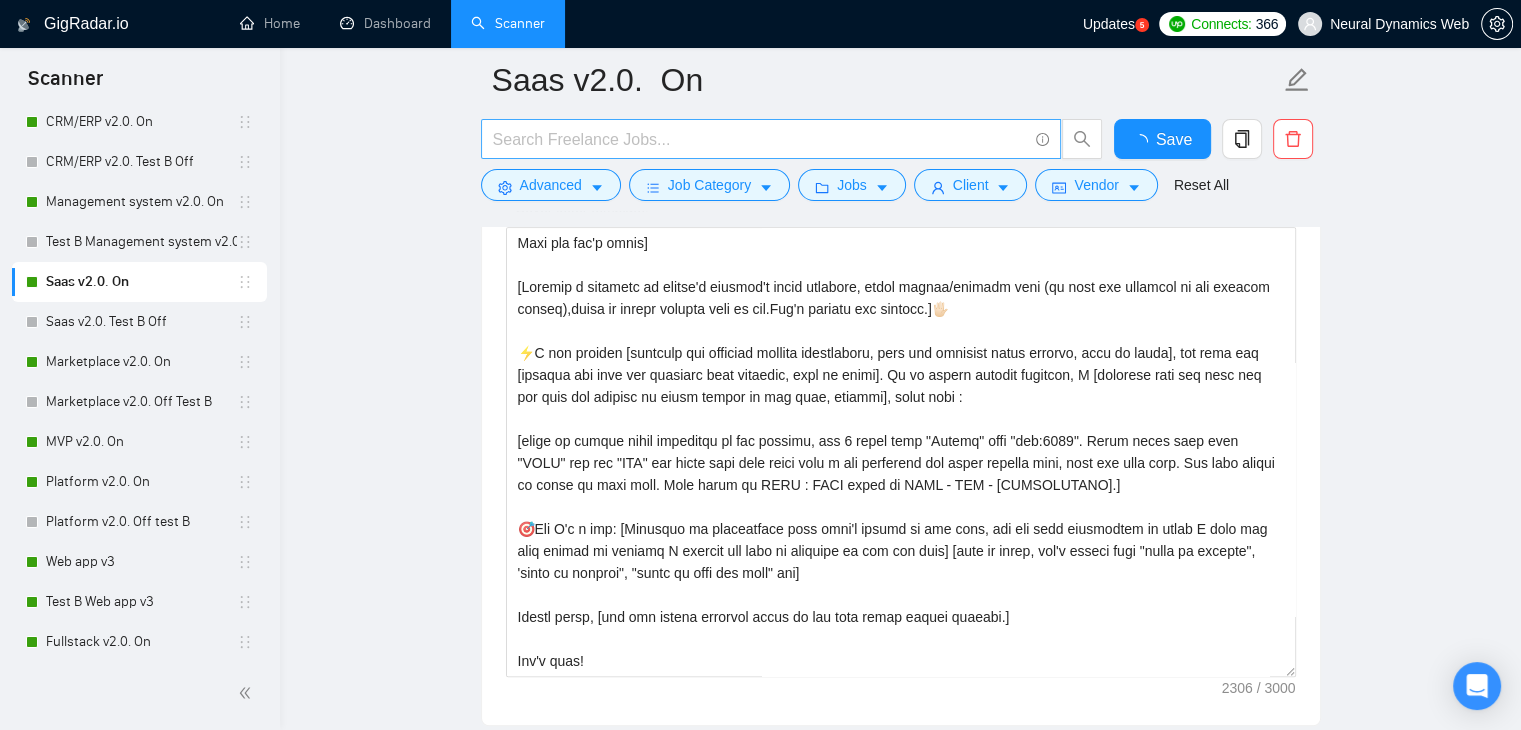 type 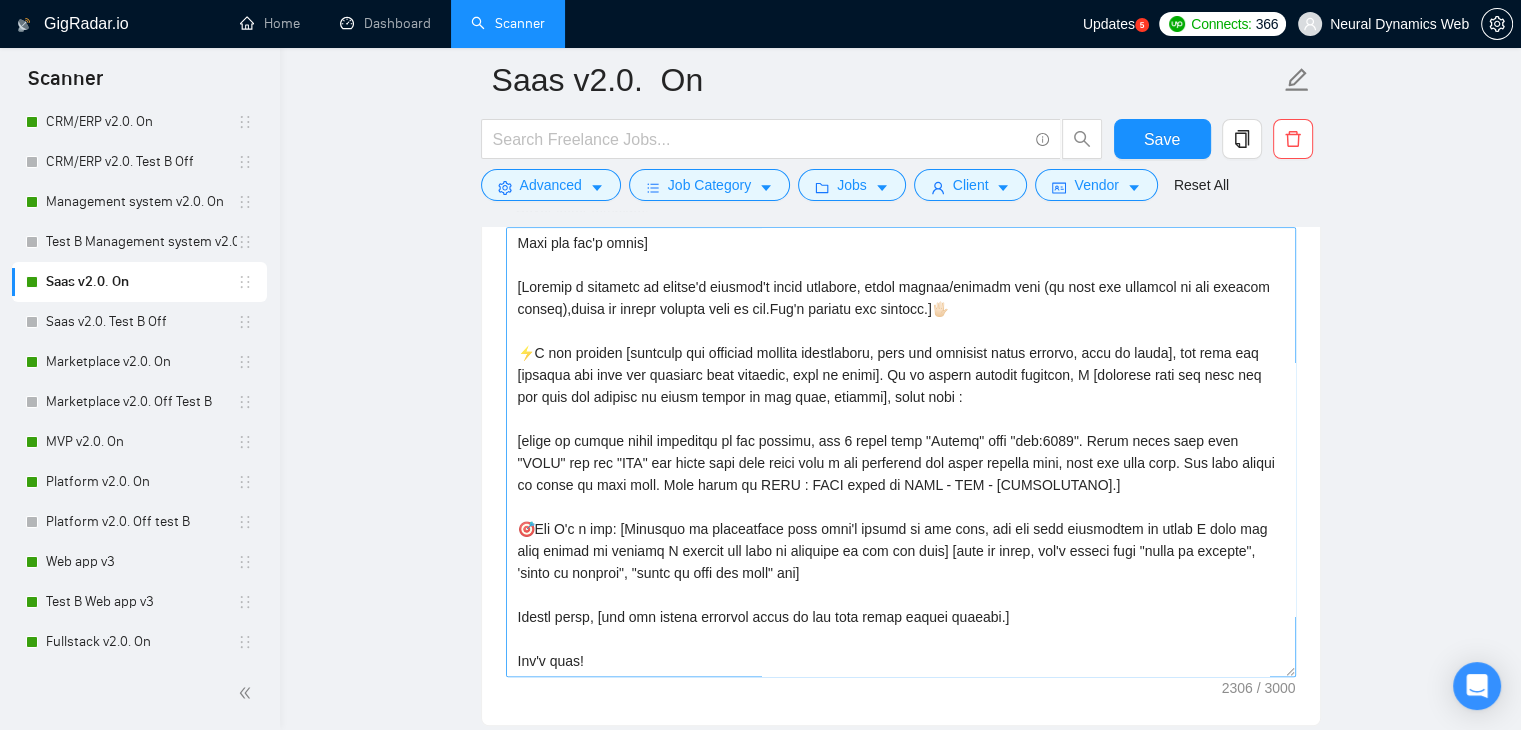 scroll, scrollTop: 440, scrollLeft: 0, axis: vertical 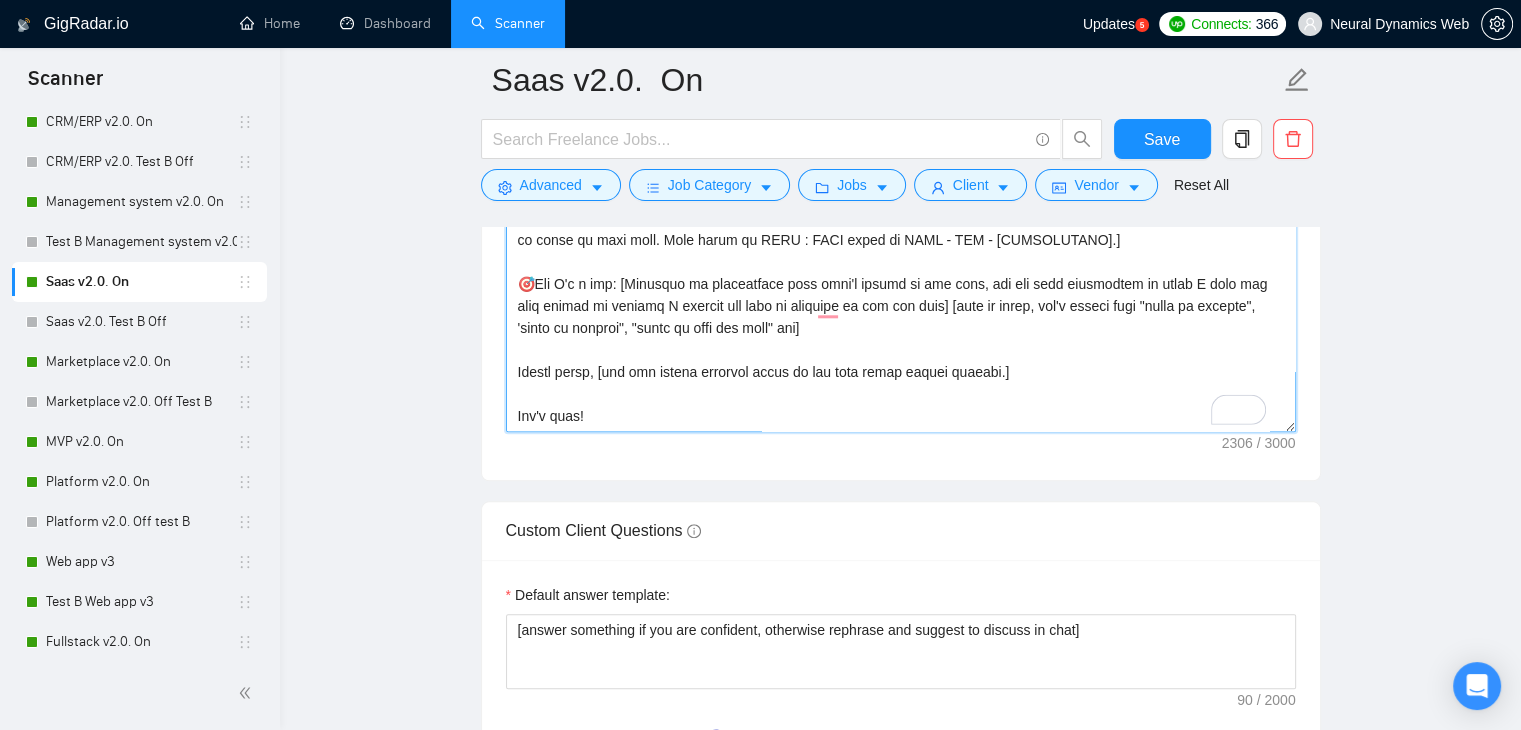 drag, startPoint x: 592, startPoint y: 433, endPoint x: 614, endPoint y: 397, distance: 42.190044 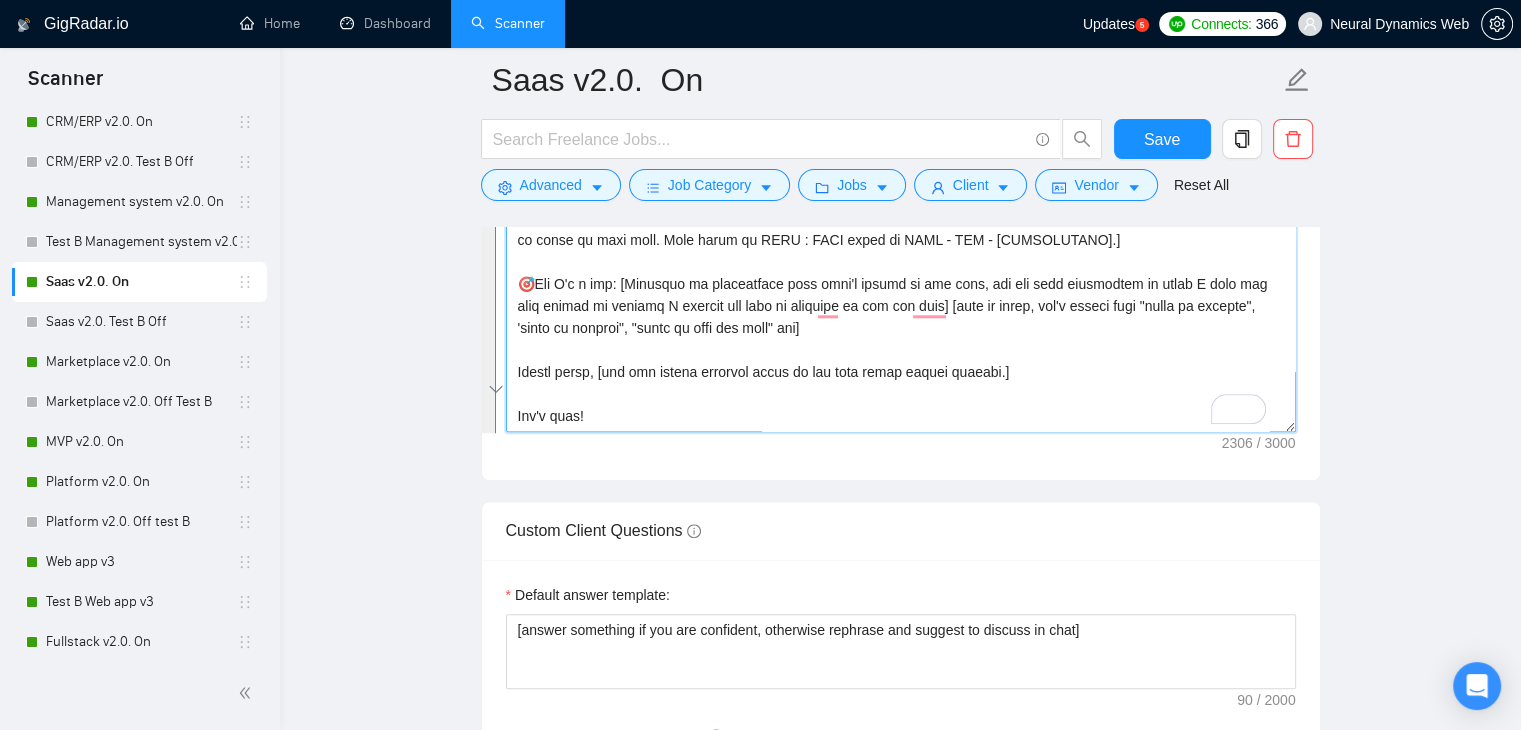scroll, scrollTop: 440, scrollLeft: 0, axis: vertical 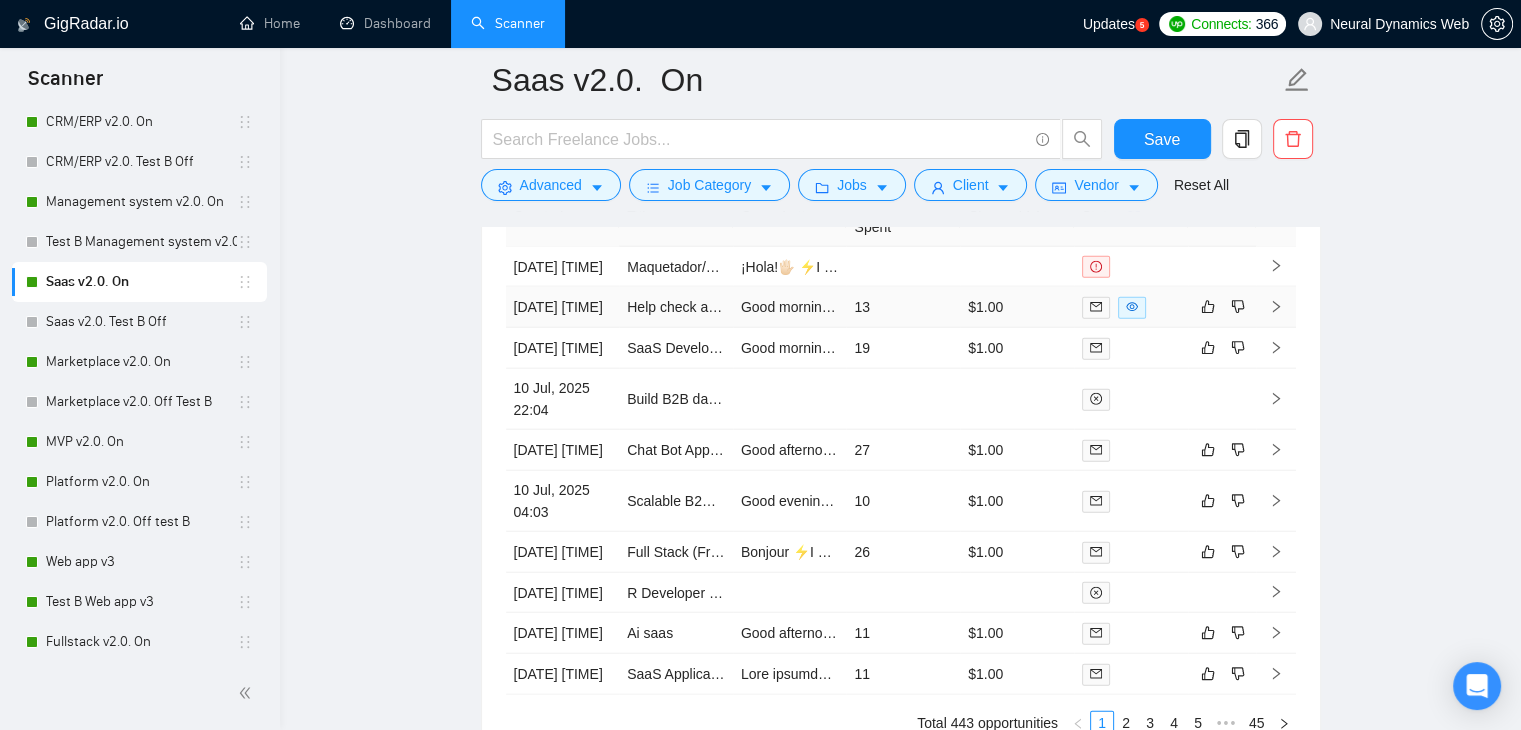 click on "Good morning!🖐🏻
⚡️I can deliver a reviewed Supabase SaaS and help you fix onboarding, organization, and discussion tab issues. In my recent similar projects, I improved SaaS platforms with real-time data and efficient workflows, check them:
📊 TubeTamer - https://www.upwork.com/freelancers/[NAME]?p=[HASH] - SaaS Productivity app for TubeTamer with real-time data tracking, time analysis and admin panel
📈 StreamScout - https://www.upwork.com/freelancers/[NAME]?p=[HASH] - Analytics SaaS platform for StreamScout : real-time viewer analysis and ML insights
🎯Why I'm a fit: I have 6+ years of experience with SaaS and Supabase, delivered projects for 25K+ users and reduced costs by 60%.
Please share, what specific issues are you facing with the discussion tab?
Let's chat![object Object]" at bounding box center [790, 307] 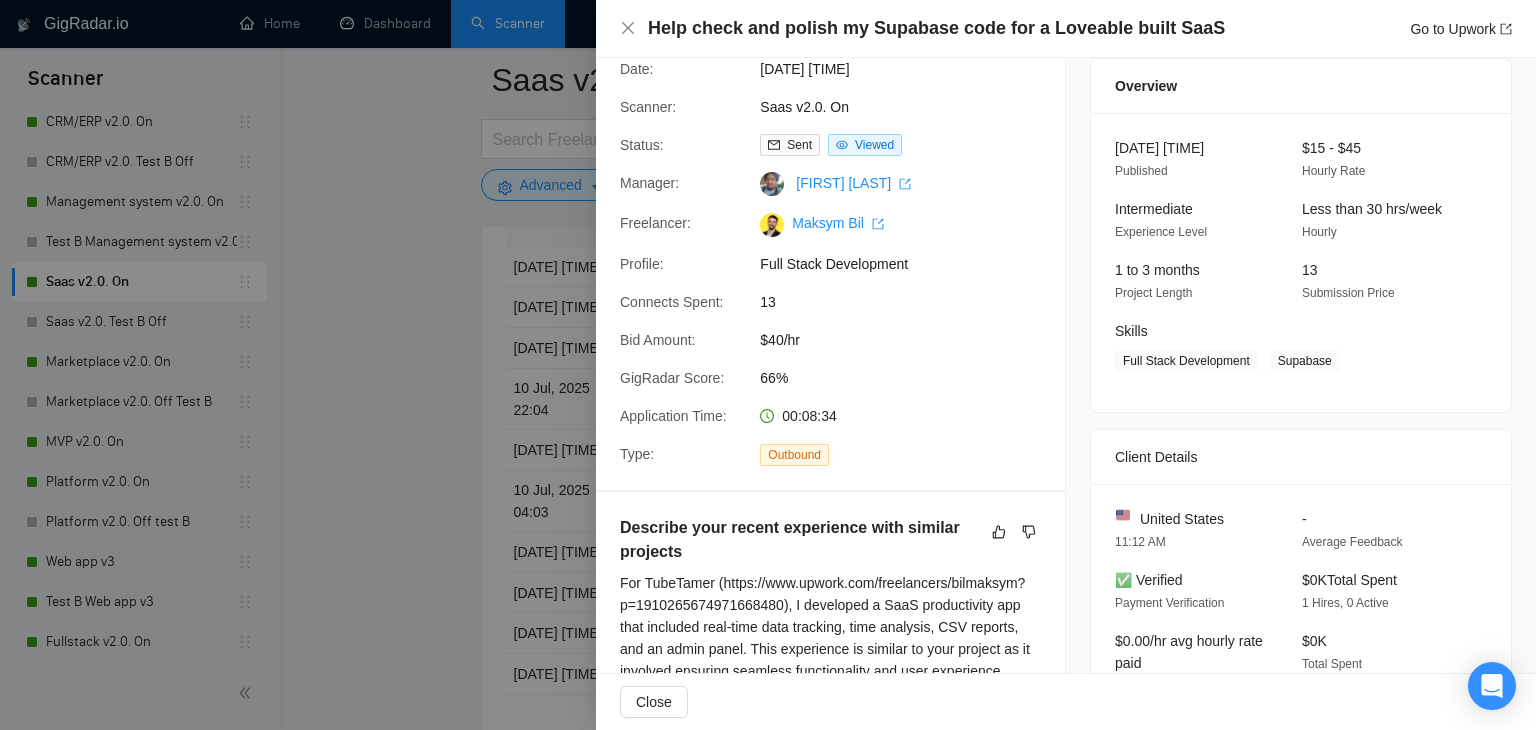 scroll, scrollTop: 0, scrollLeft: 0, axis: both 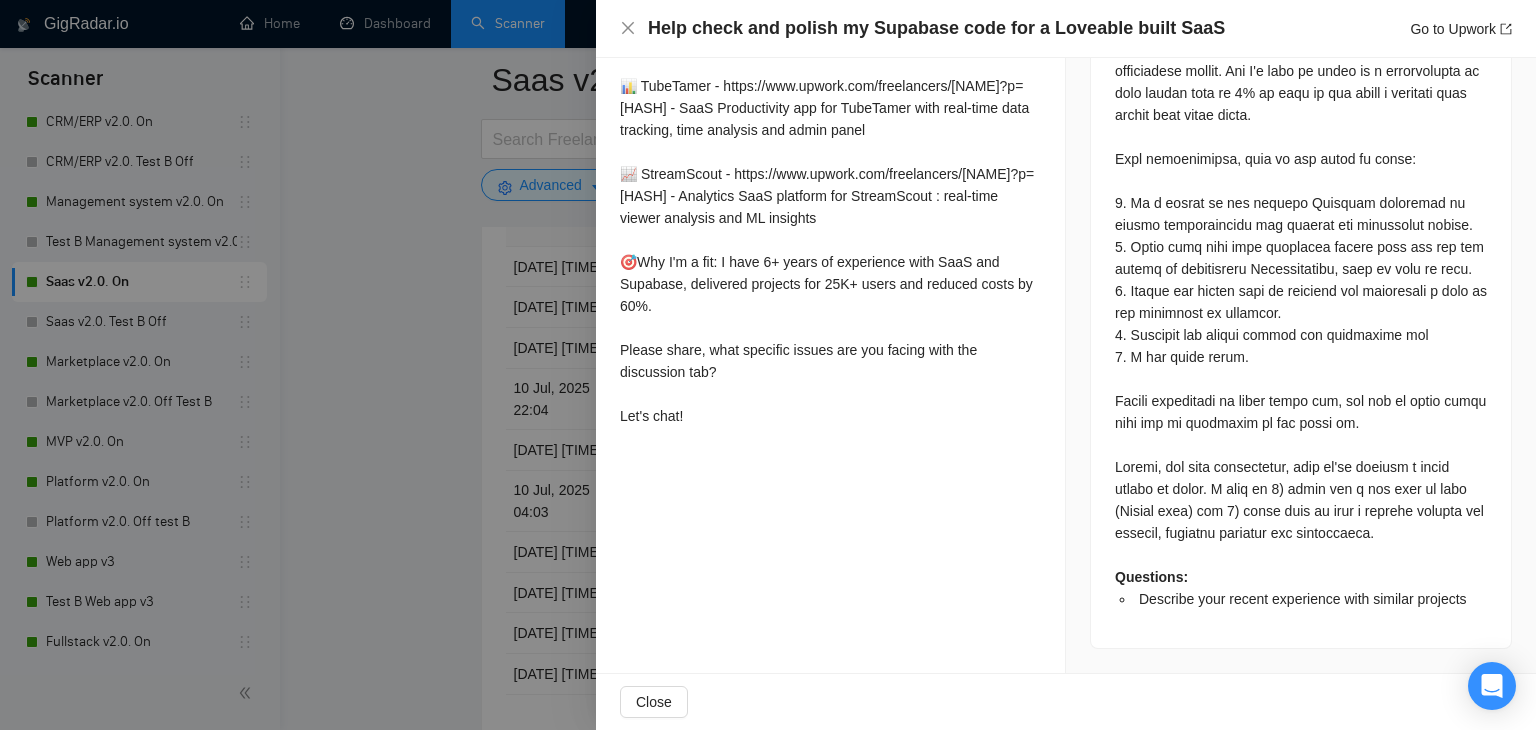 click at bounding box center (768, 365) 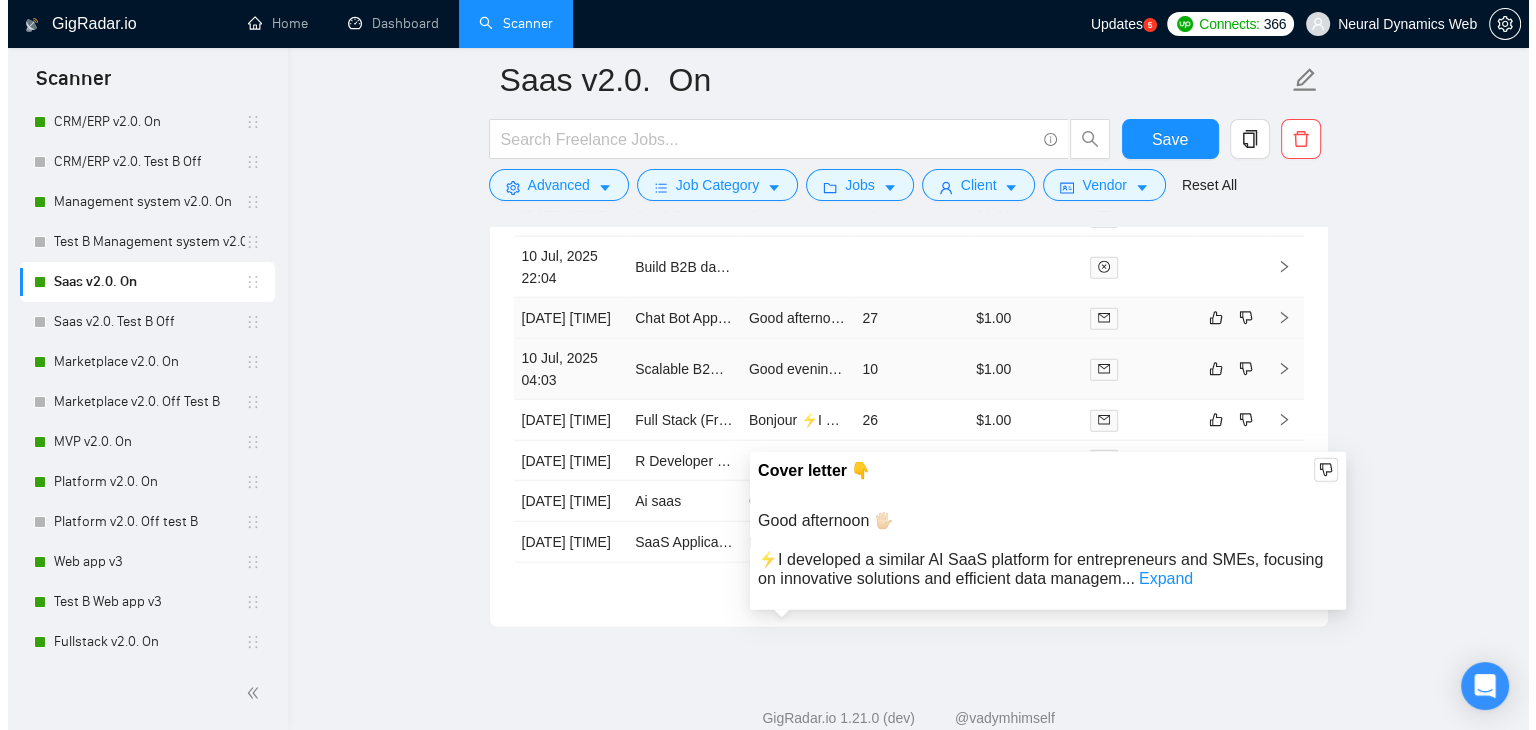 scroll, scrollTop: 4912, scrollLeft: 0, axis: vertical 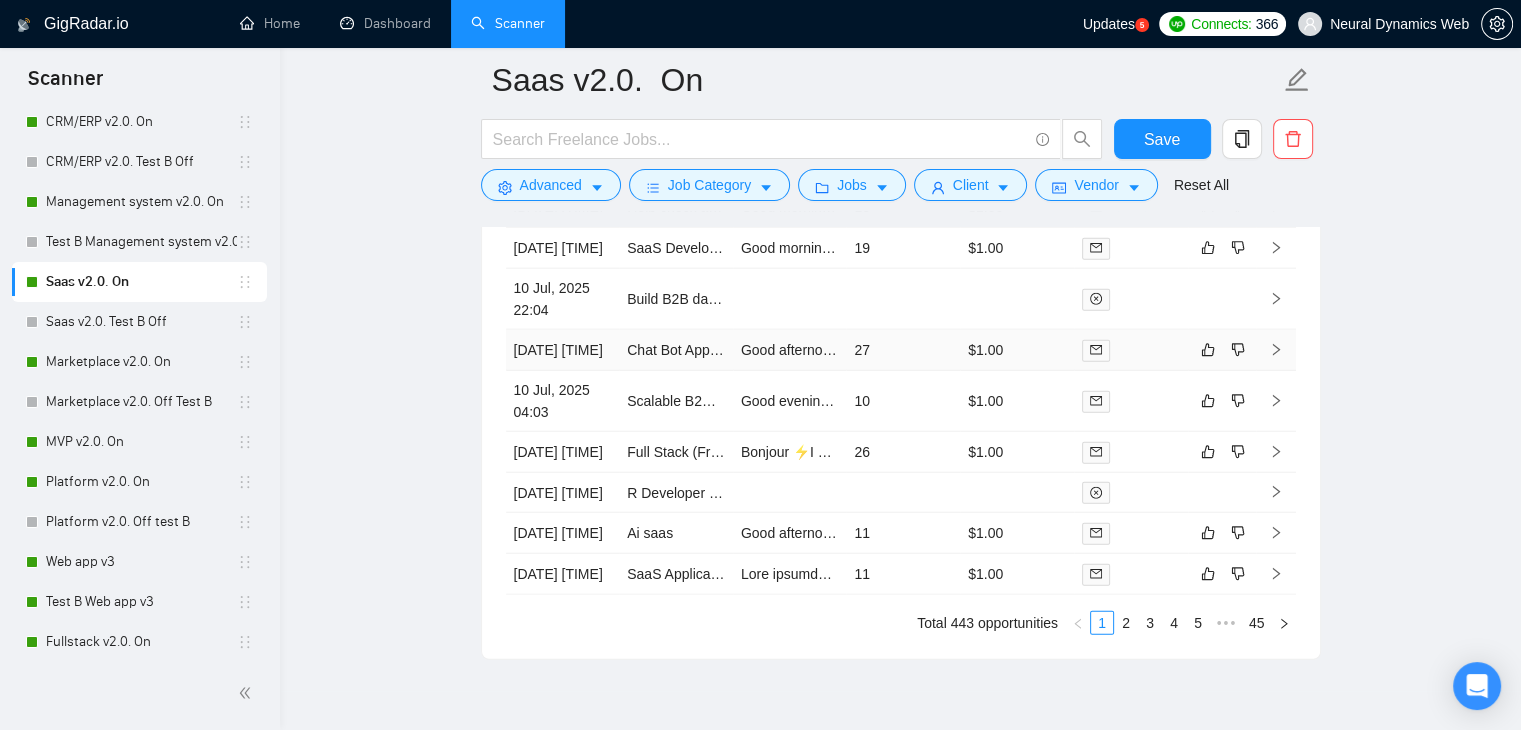 click on "Good afternoon! 🖐🏻
⚡️I can deliver a Minimum Viable Product (MVP) for a chat bot app, and help you integrate data access through APIs efficiently. In my recent similar projects, I developed AI-integrated systems and scalable web platforms, check them:
📊 StreamScout - URL: https://www.upwork.com/freelancers/[NAME]?p=[HASH] - Analytics SaaS platform for StreamScout: real-time viewer analysis and ML insights.
🌞 Aspen - URL: https://www.upwork.com/freelancers/[NAME]?p=[HASH] - SaaS Solar Analytics tool for Aspen: real-time data and high-speed processing.
🎯Why I'm a fit: With over 6 years of experience in full-stack development, I've scaled projects to 150K+ users and integrated AI technologies, which would be beneficial for developing your chat bot MVP.
Please share, what specific functionalities or integrations are most critical for your chat bot MVP?
Let's chat!undefined" at bounding box center [790, 350] 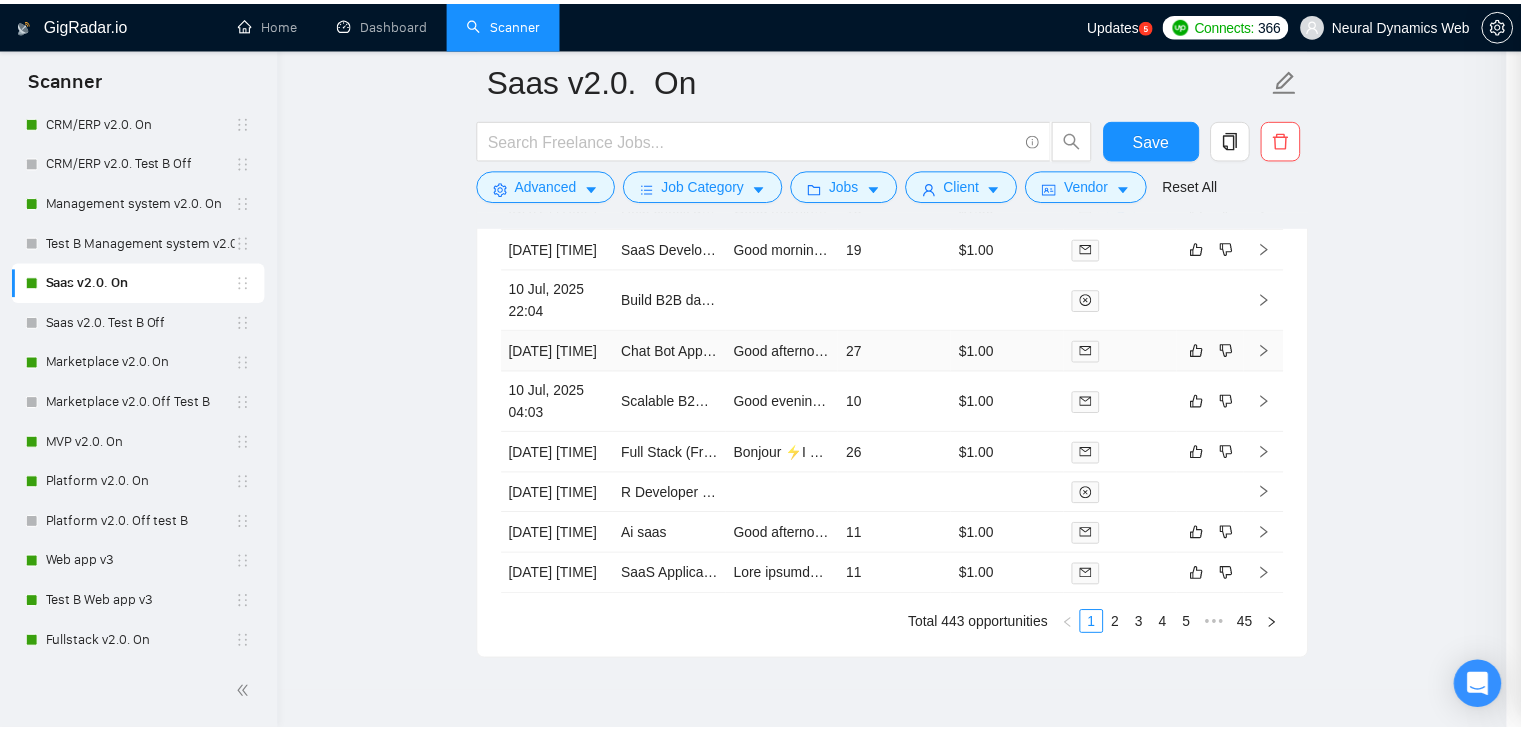 scroll, scrollTop: 542, scrollLeft: 0, axis: vertical 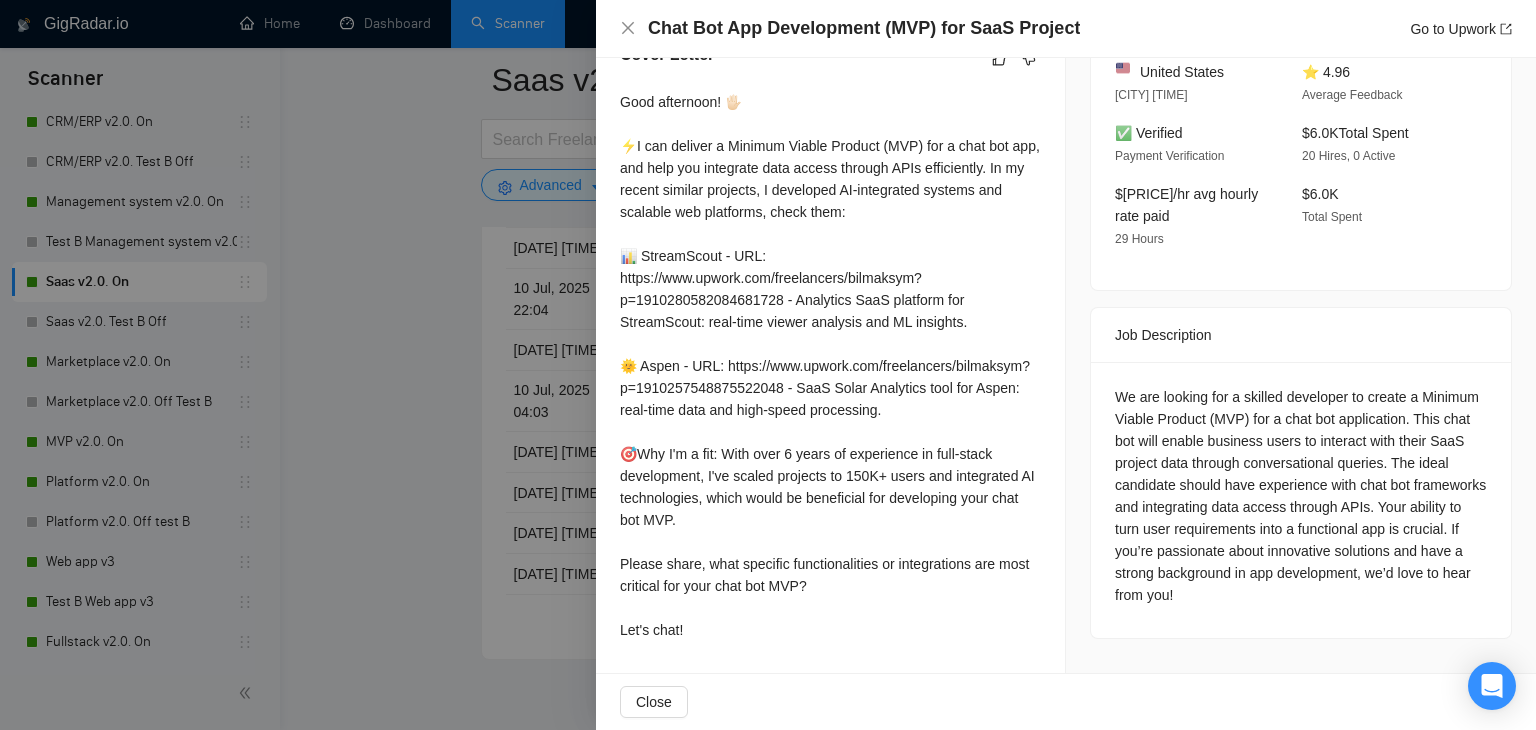 click at bounding box center (768, 365) 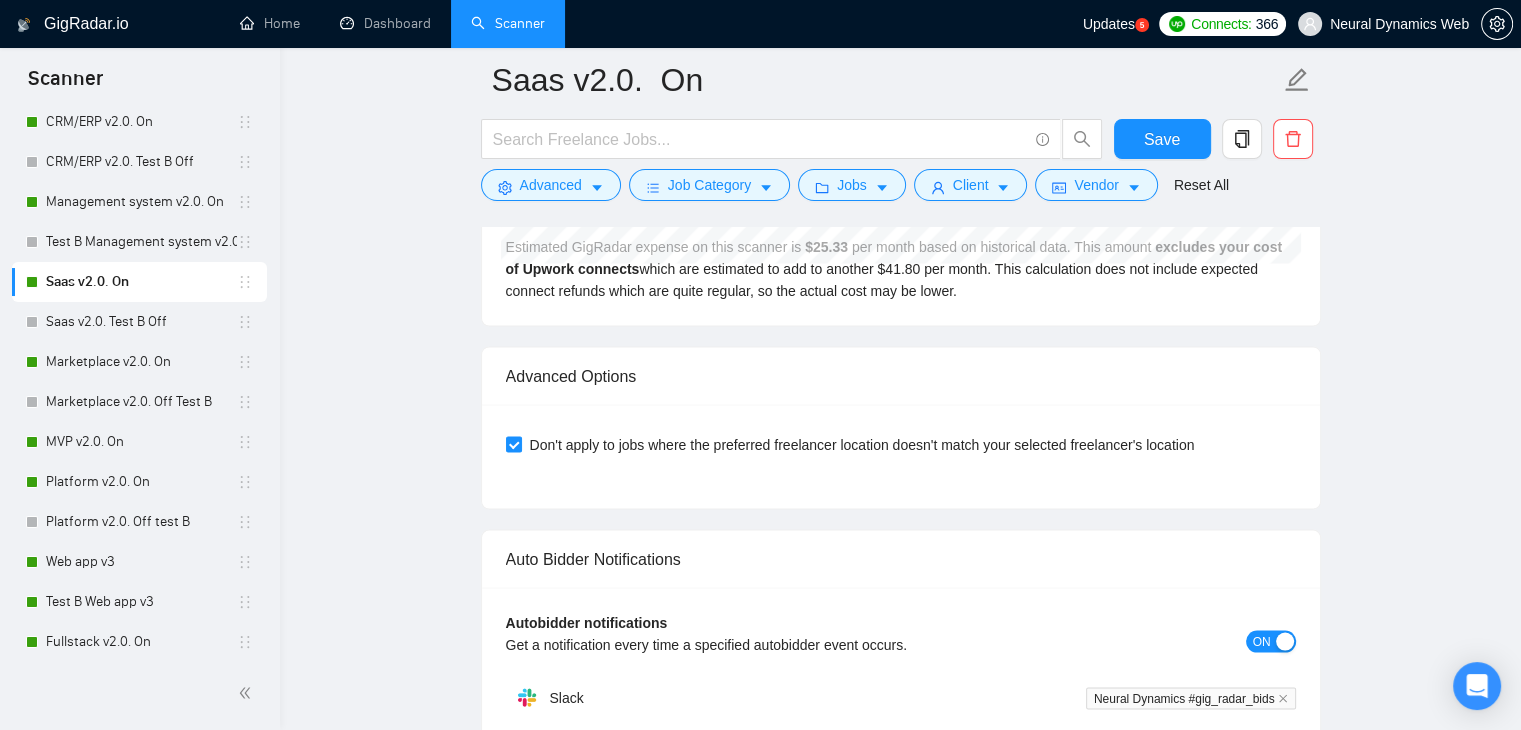 scroll, scrollTop: 3912, scrollLeft: 0, axis: vertical 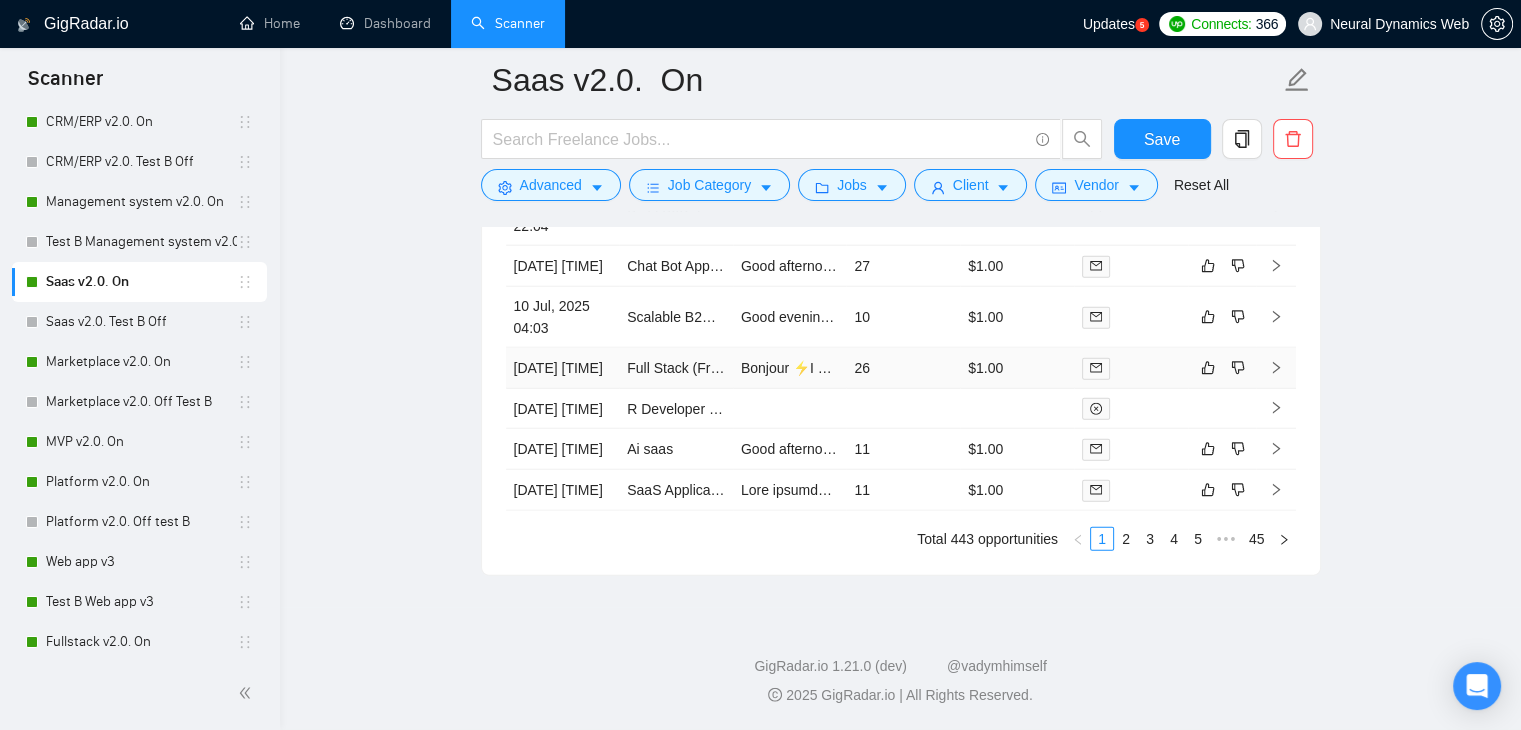 click on "Bonjour
⚡️I can deliver a seamless "Billing & Payment" page using React and Python with Stripe API integration, and help you manage payment information, billing history, and customer-specific pricing efficiently. In my recent similar projects, I developed real-time data tracking and admin panels, which are highly relevant to your needs, check them:
🎯 TubeTamer - URL: https://www.upwork.com/freelancers/bilmaksym?p=1910265674971668480 - SaaS Productivity app for TubeTamer with real-time data tracking, time analysis and admin panel.
📊 StreamScout - URL: https://www.upwork.com/freelancers/bilmaksym?p=1910280582084681728 - Analytics SaaS platform for StreamScout: real-time viewer analysis and ML insights.
Please share, what is the expected timeline for implementing the billing page?
Let's chat!undefined" at bounding box center [790, 368] 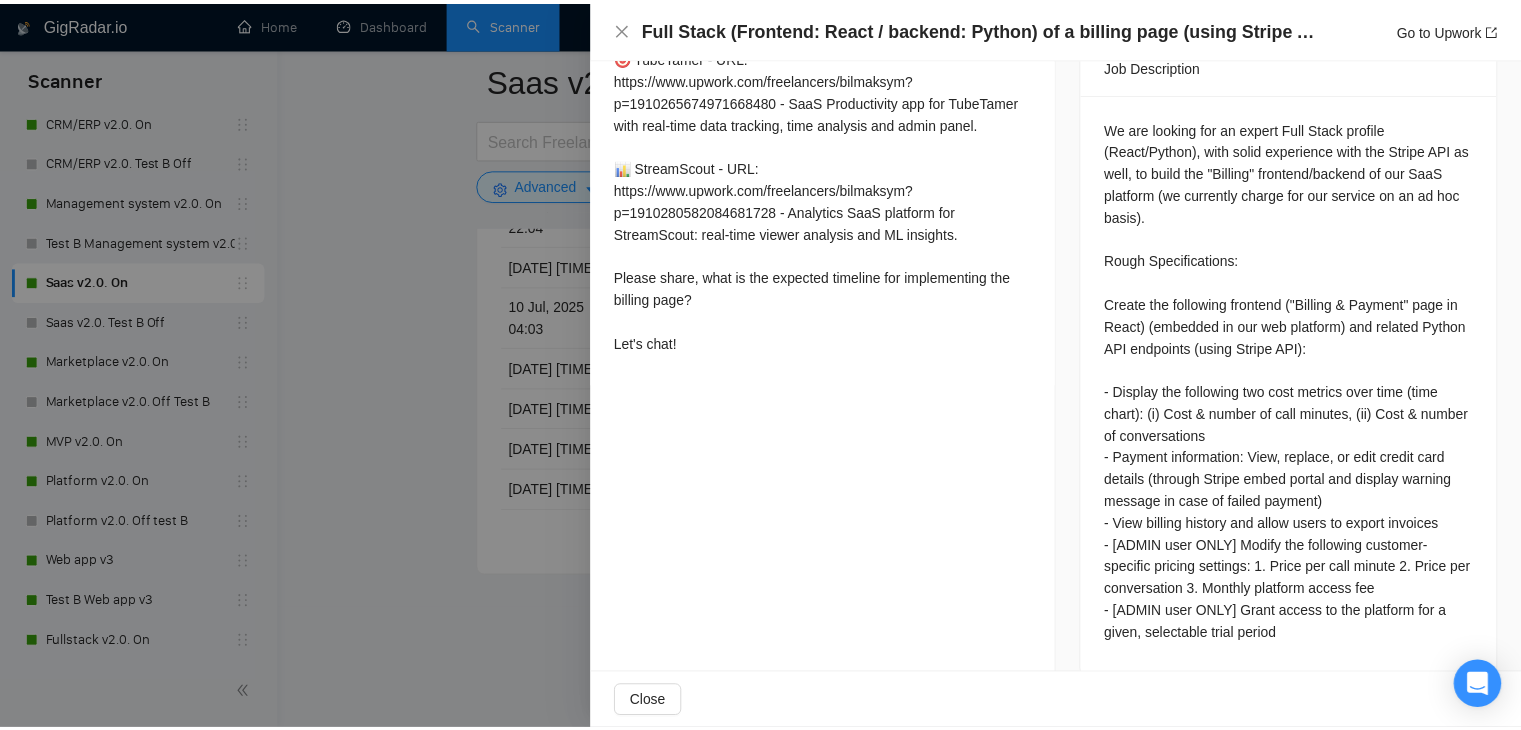 scroll, scrollTop: 801, scrollLeft: 0, axis: vertical 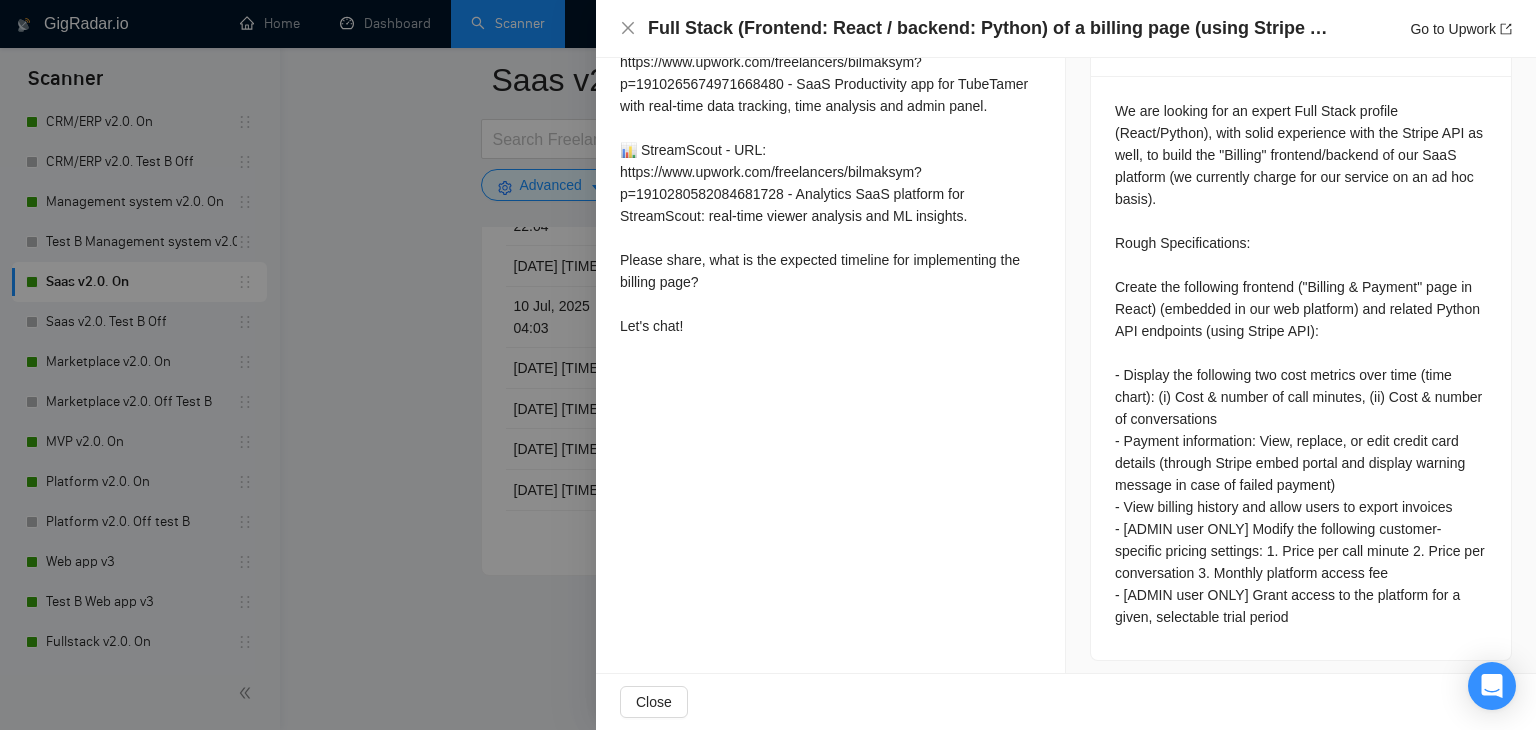 click at bounding box center (768, 365) 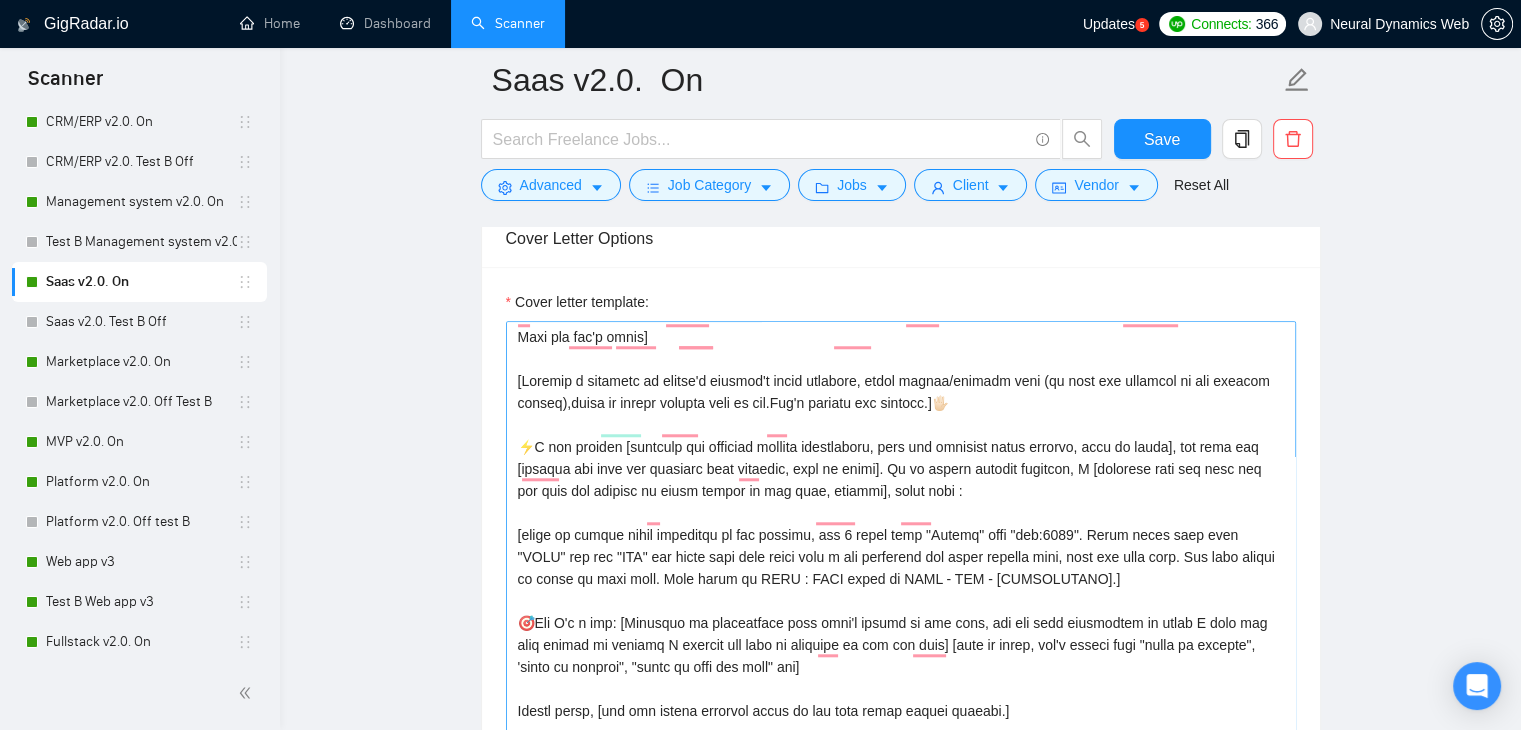 scroll, scrollTop: 1713, scrollLeft: 0, axis: vertical 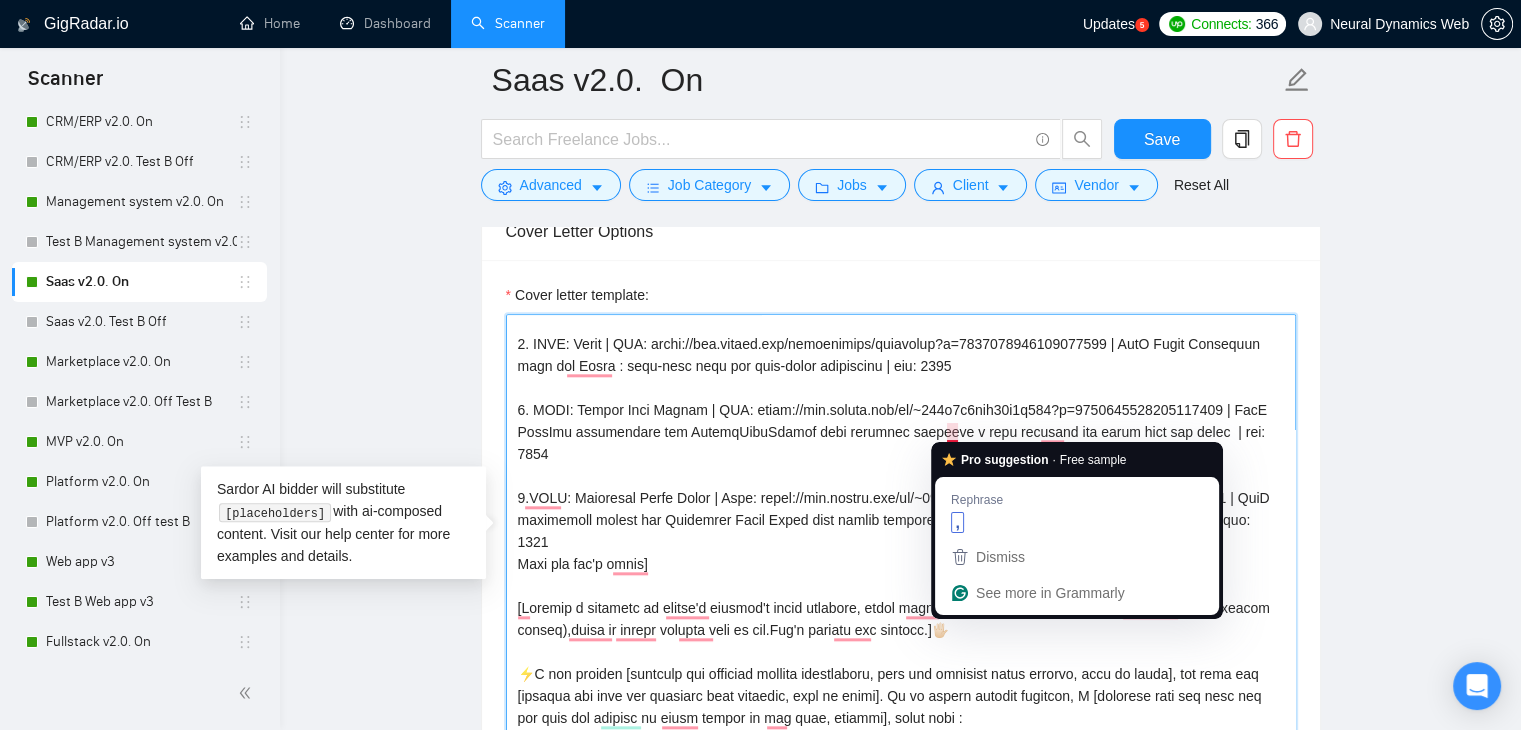 drag, startPoint x: 956, startPoint y: 432, endPoint x: 943, endPoint y: 430, distance: 13.152946 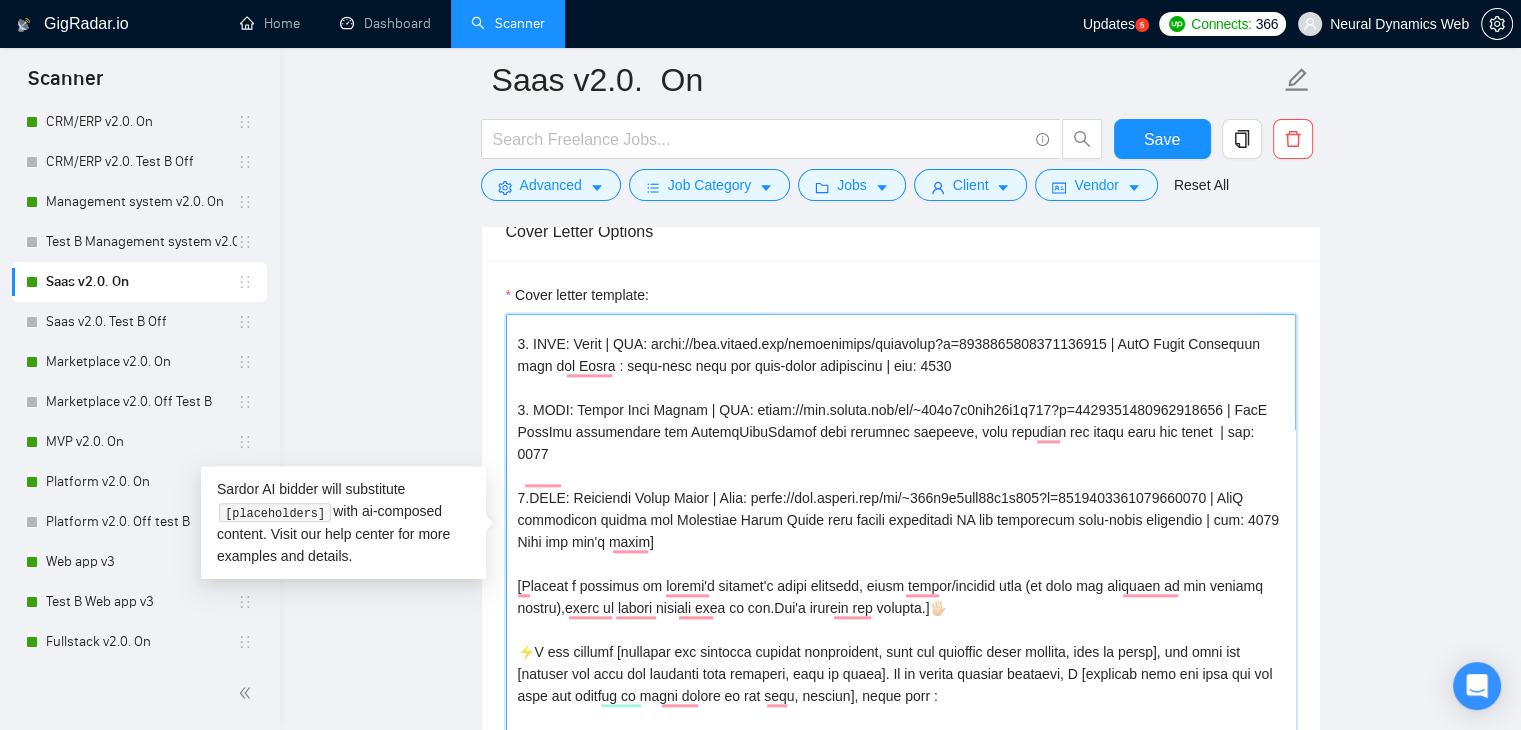 scroll, scrollTop: 240, scrollLeft: 0, axis: vertical 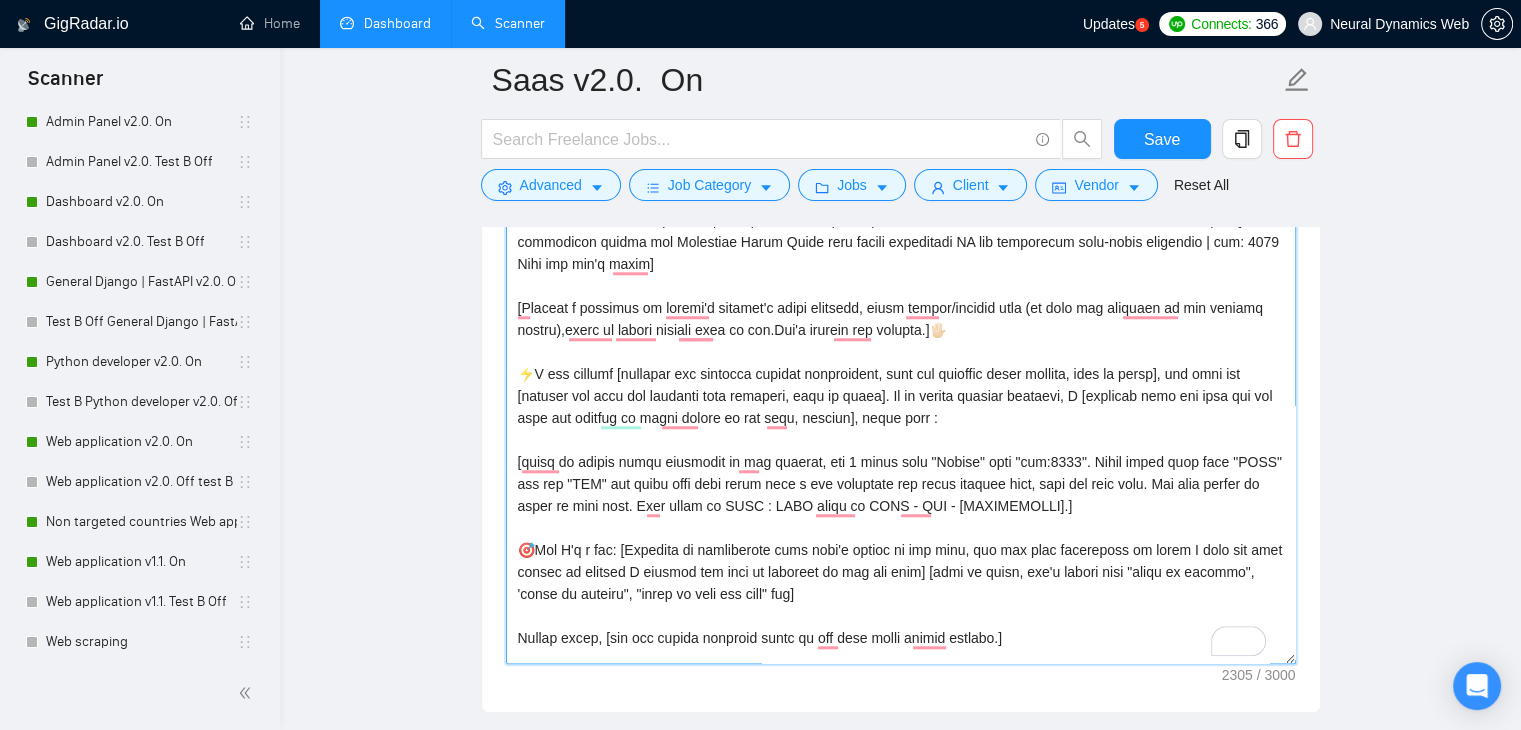 type on "[Folder=
1. CLNT: TubeTamer | URL: https://www.upwork.com/freelancers/bilmaksym?p=1910265674971668480 | SaaS Productivity app for TubeTamer with real-time data tracking, time analysis and admin panel | tag: 7748
2. CLNT: StreamScout | URL: https://www.upwork.com/freelancers/bilmaksym?p=1910280582084681728 | Analytics SaaS platform for StreamScout : real-time viewer analysis and ML insights | tag: 7748
3. CLNT: Aspen | URL: https://www.upwork.com/freelancers/bilmaksym?p=1910257548875522048 | SaaS Solar Analytics tool for Aspen : real-time data and high-speed processing | tag: 7748
4. CLNT: Mobile Home Movers | URL: https://www.upwork.com/fl/~014c1e4fcd57b8f655?p=1903104842720059392 | SaaS LeadGen marketplace for MobileHomeMovers with targeted outreach, read insights and table with map views  | tag: 7748
5.CLNT: Insurance Sales Guard | Link: https://www.upwork.com/fl/~014c1e4fcd57b8f655?p=1904146410958409728 | SaaS management system for Insurance Sales Guard with client engagement AI and automation role-..." 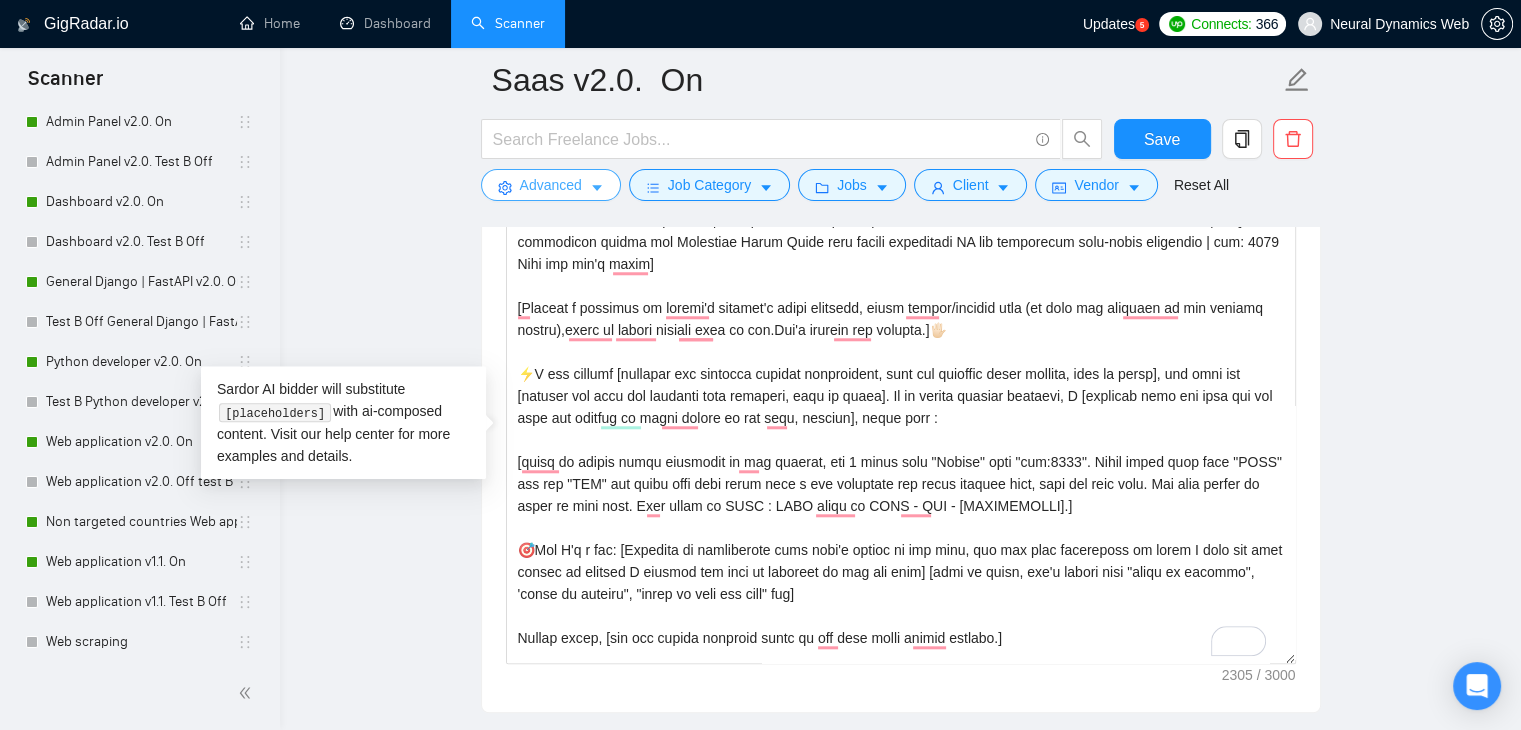 click 